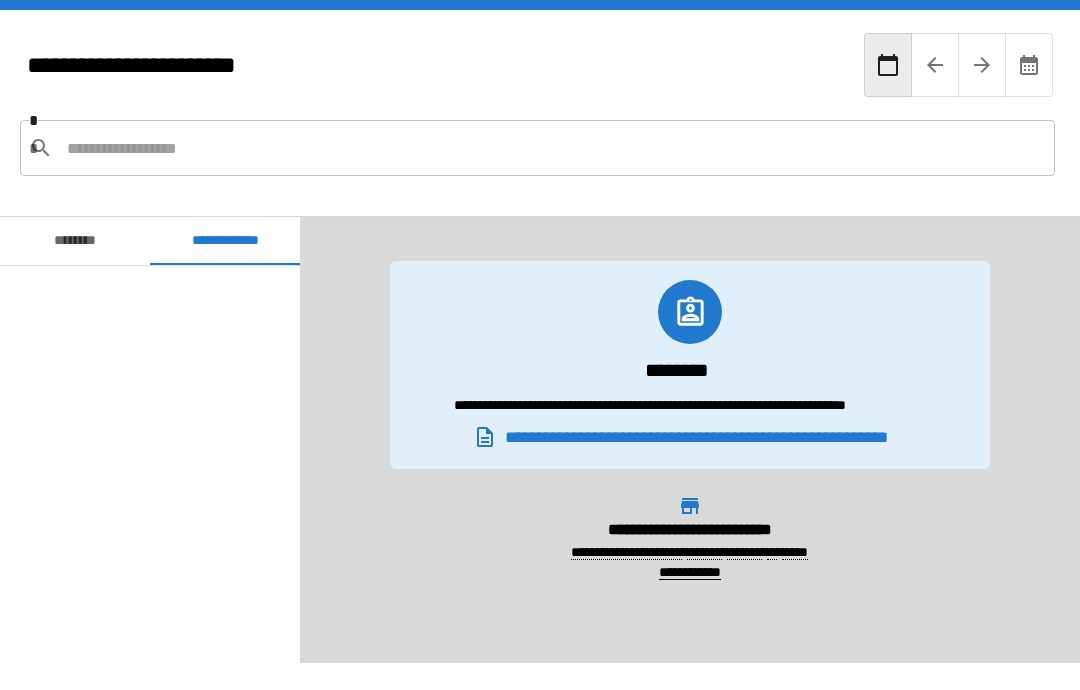 scroll, scrollTop: 0, scrollLeft: 0, axis: both 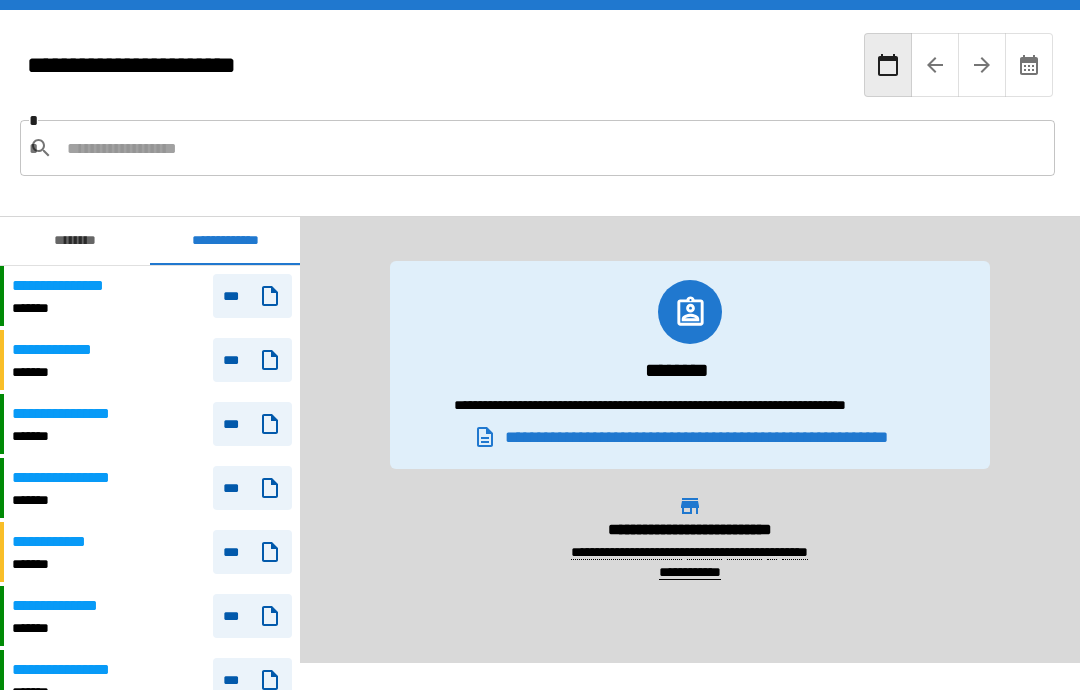 click on "**********" at bounding box center [225, 241] 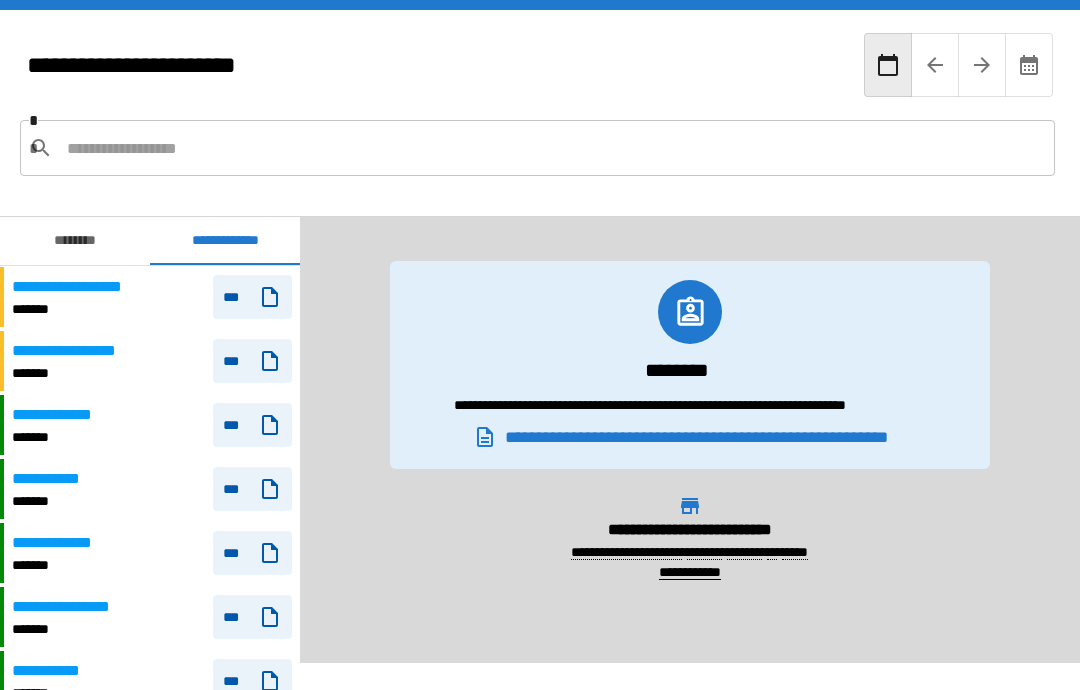 scroll, scrollTop: 1744, scrollLeft: 0, axis: vertical 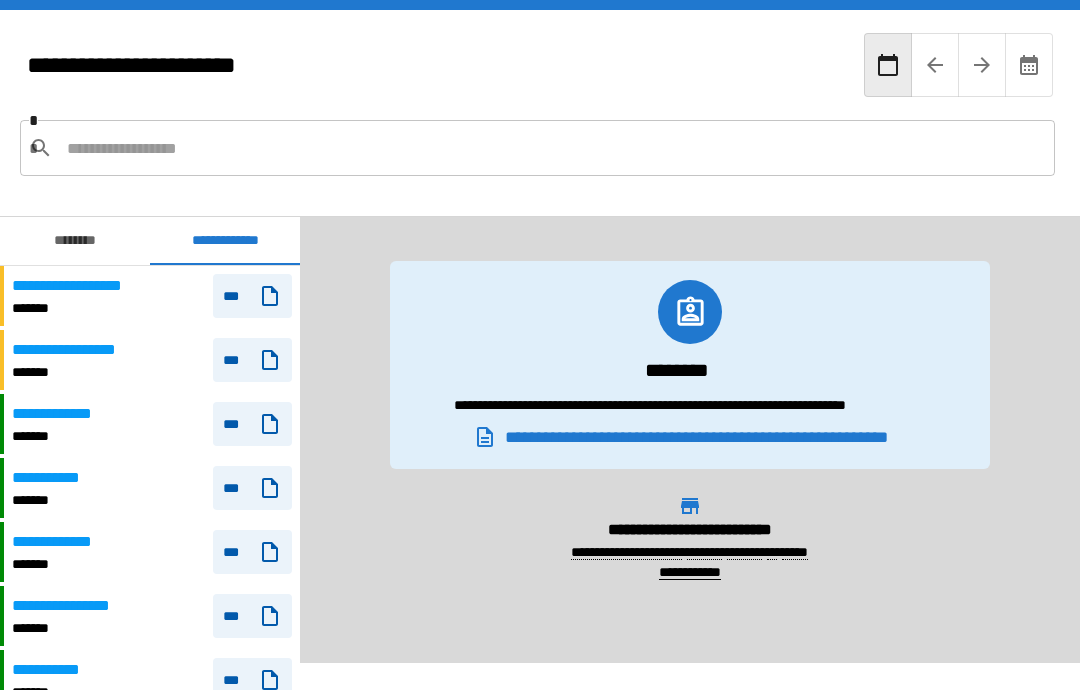 click at bounding box center [553, 148] 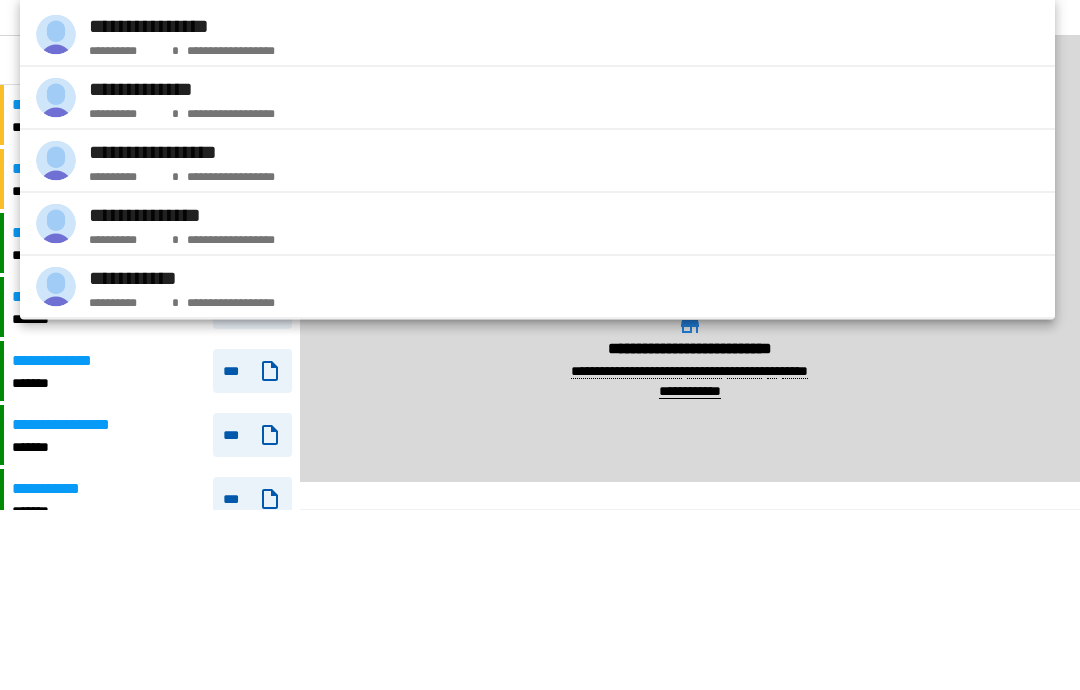 scroll, scrollTop: 0, scrollLeft: 0, axis: both 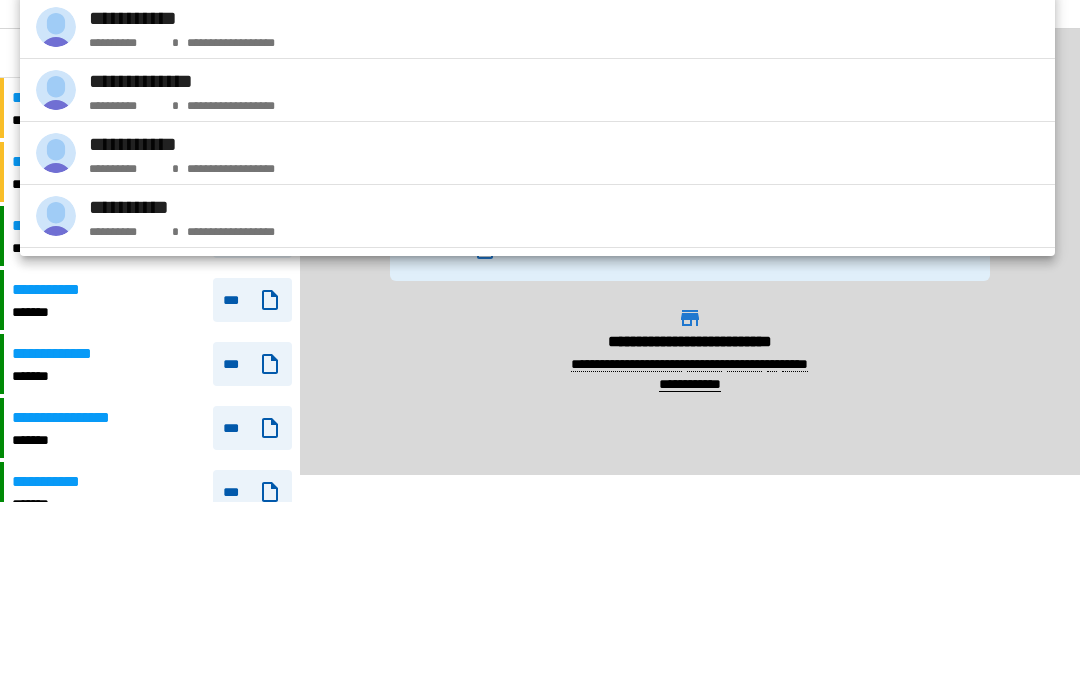 click on "**********" at bounding box center [537, 341] 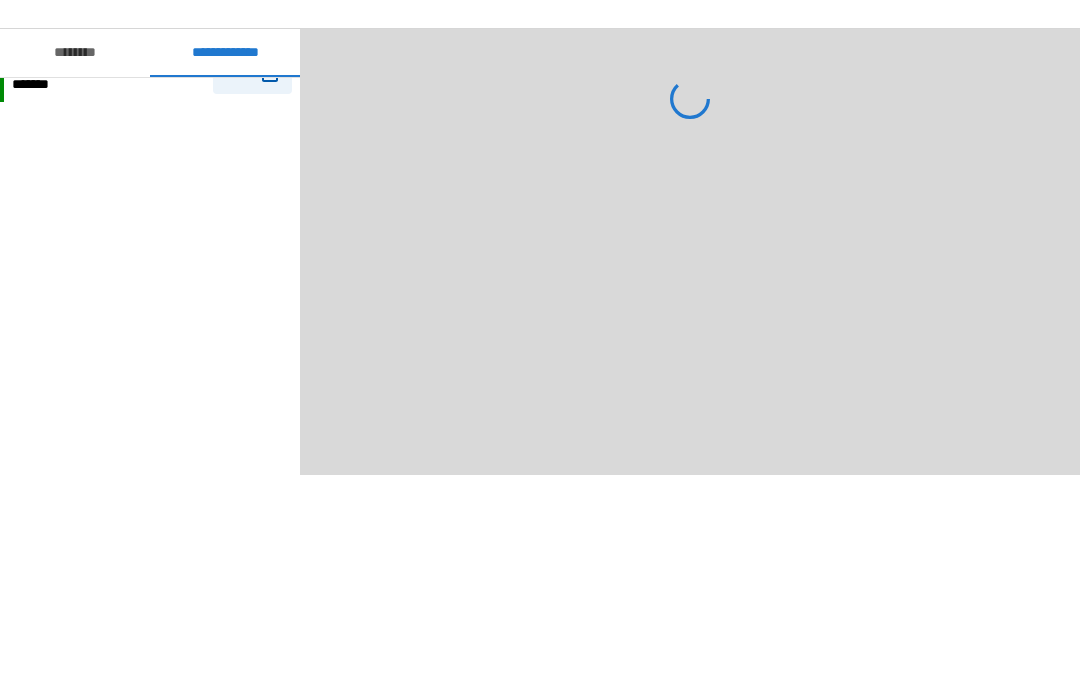 type on "**********" 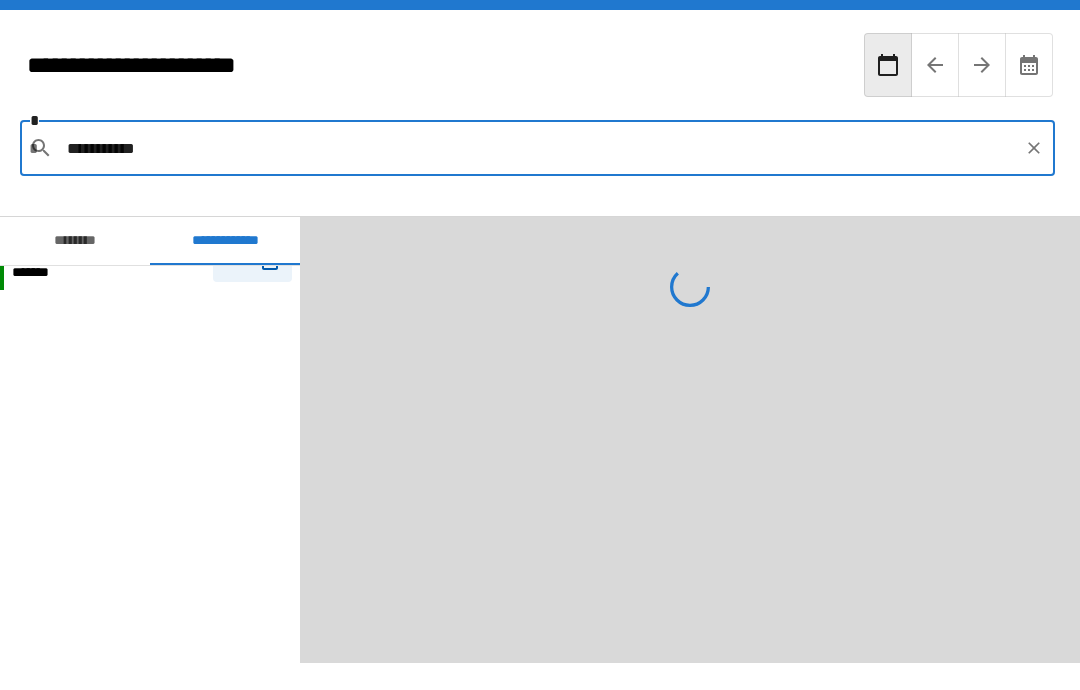 scroll, scrollTop: 1260, scrollLeft: 0, axis: vertical 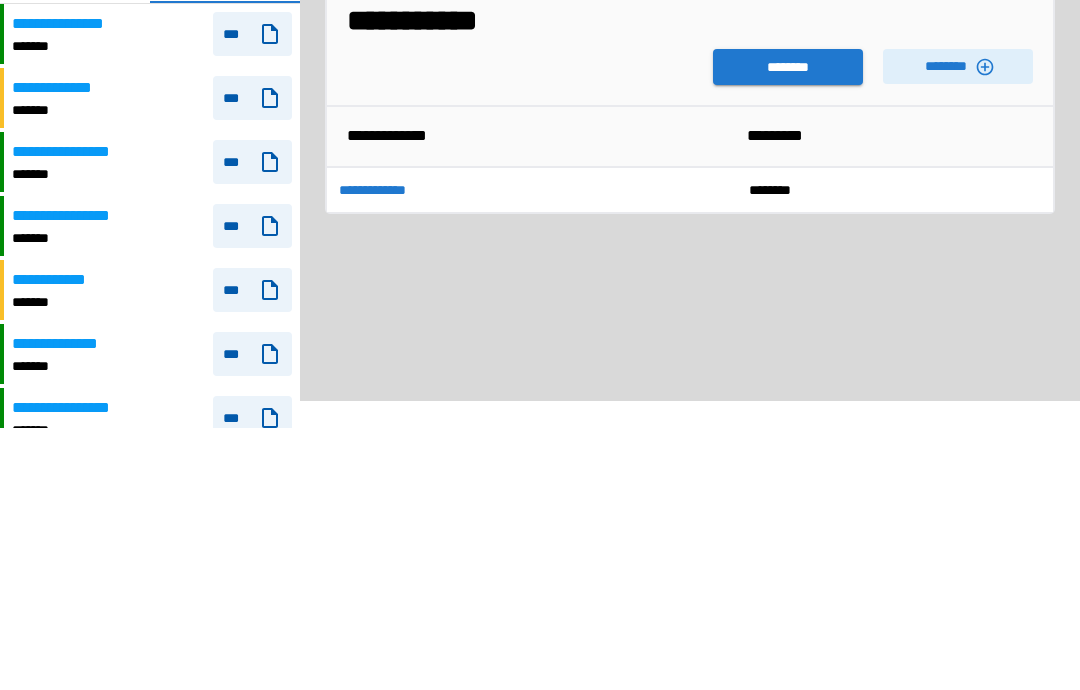 click on "********" at bounding box center (788, 329) 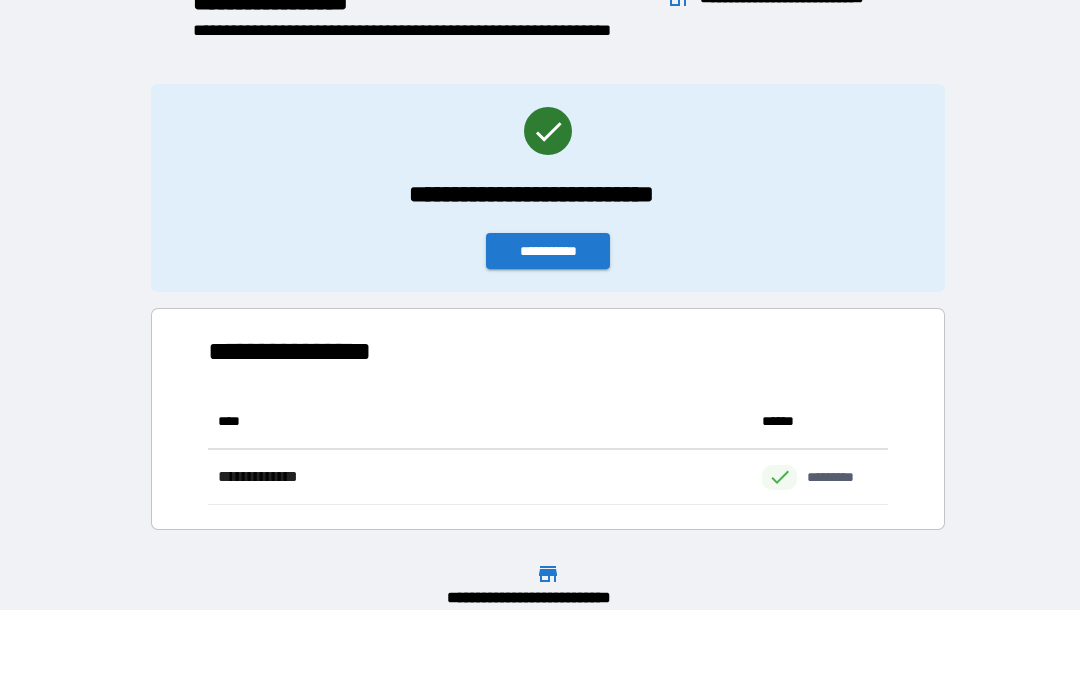 scroll, scrollTop: 1, scrollLeft: 1, axis: both 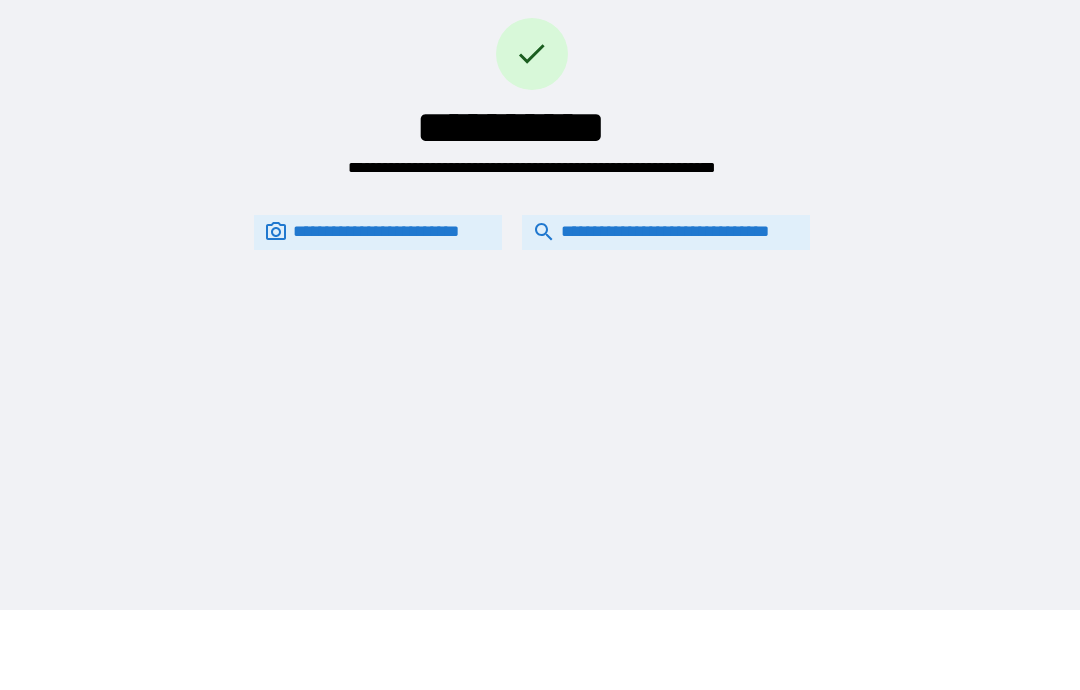 click on "**********" at bounding box center [666, 232] 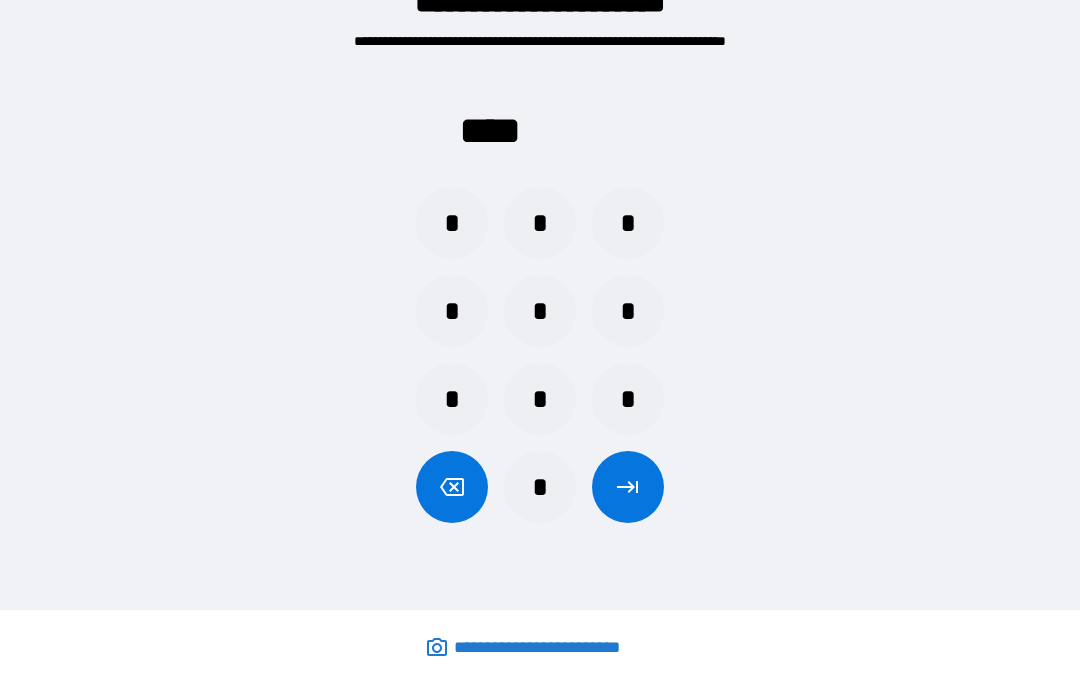 click on "*" at bounding box center (540, 223) 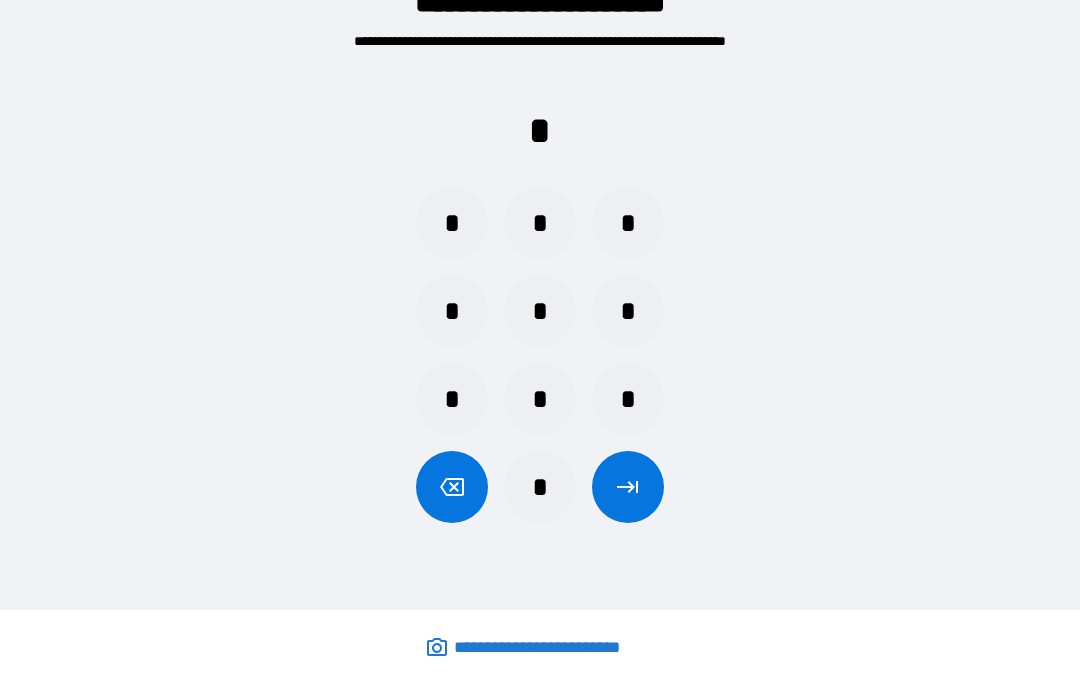 click on "*" at bounding box center [452, 311] 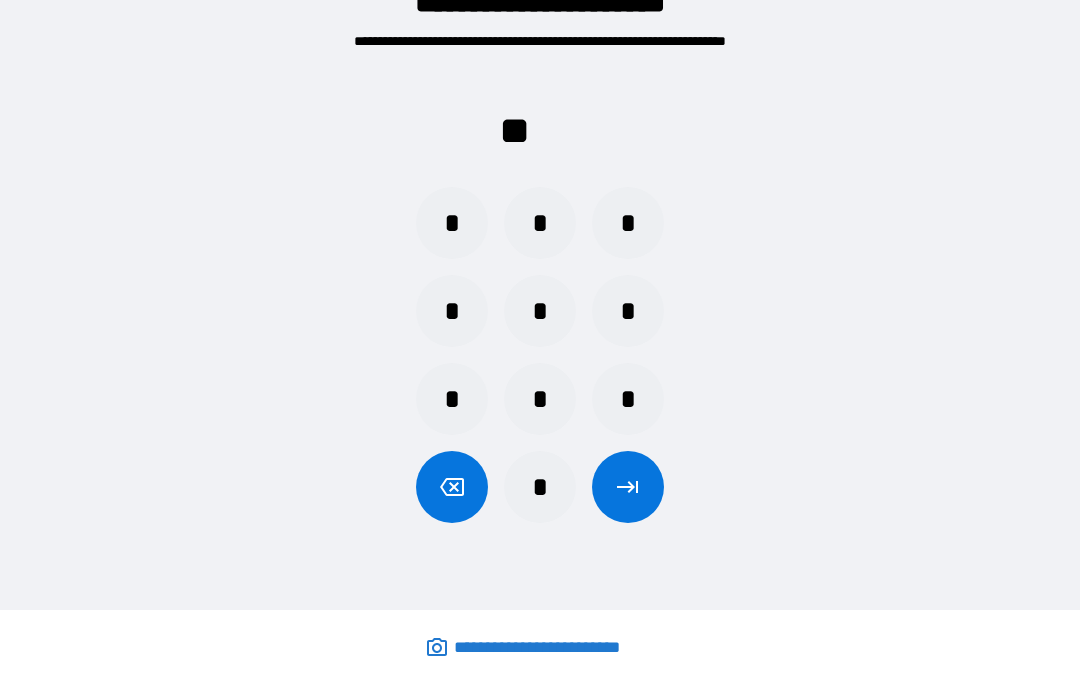 click on "*" at bounding box center [452, 399] 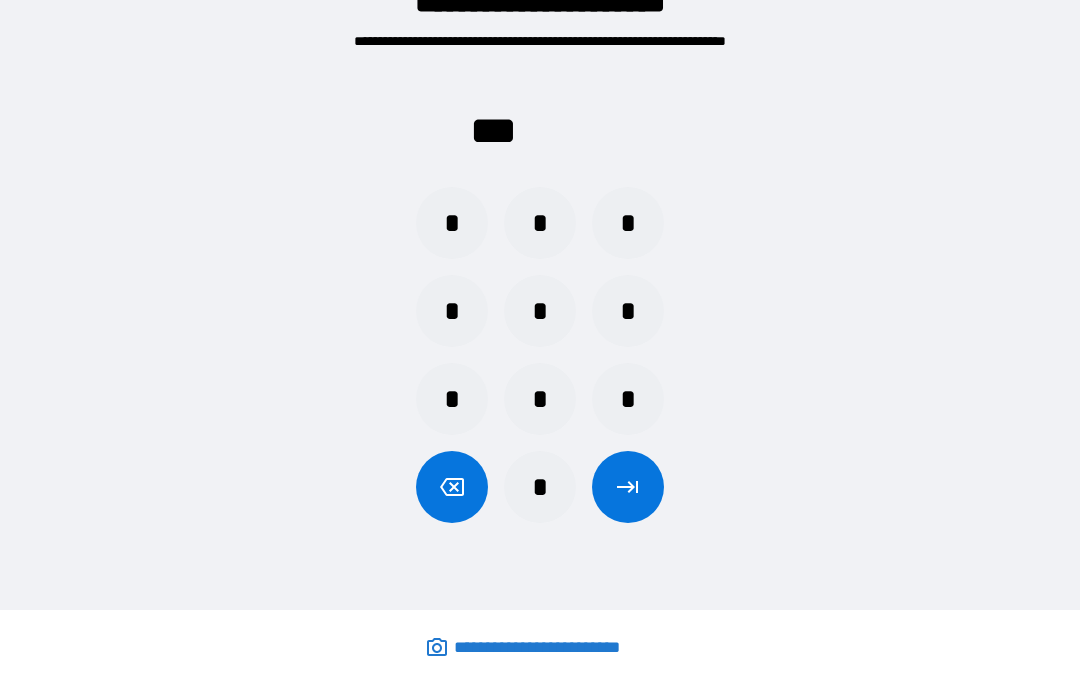 click on "*" at bounding box center [628, 223] 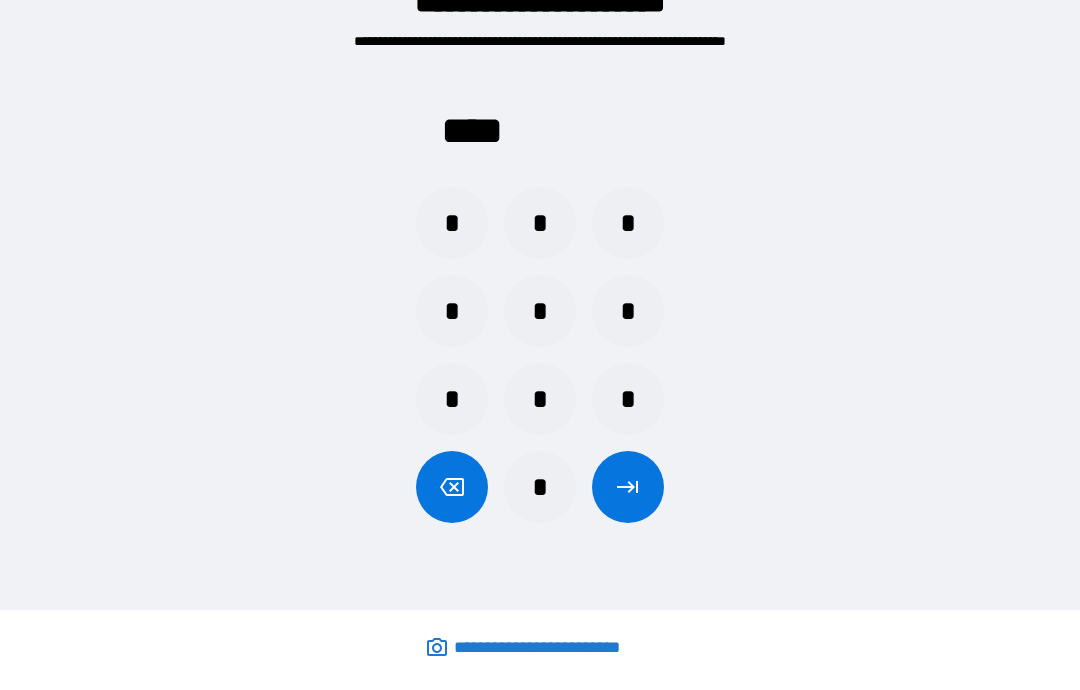click at bounding box center (628, 487) 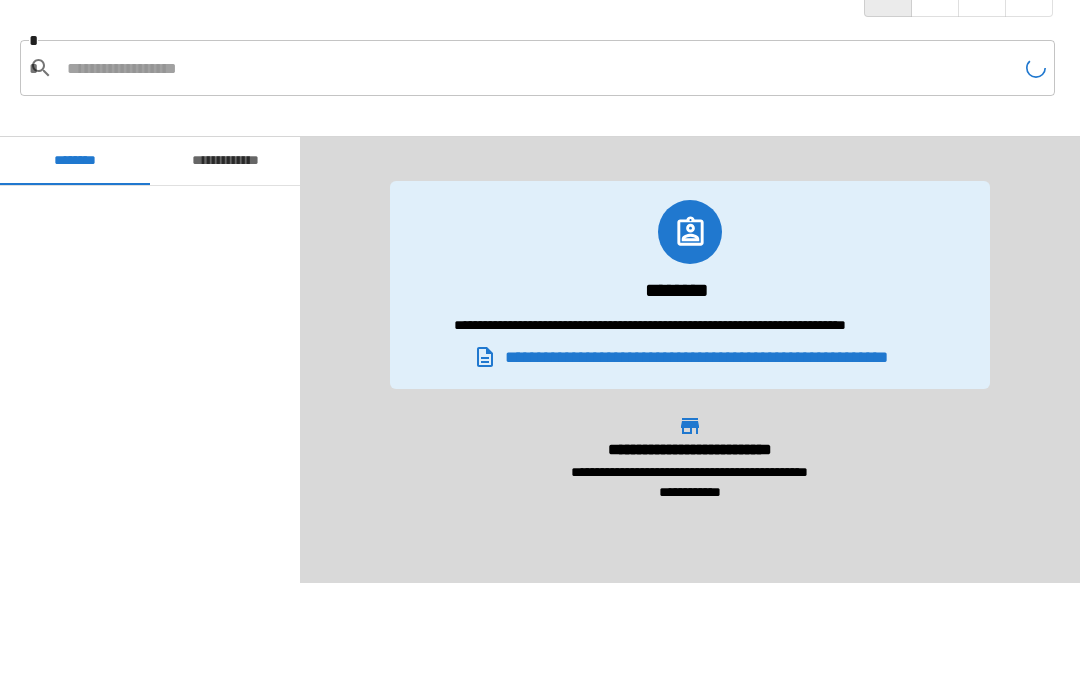 scroll, scrollTop: 2460, scrollLeft: 0, axis: vertical 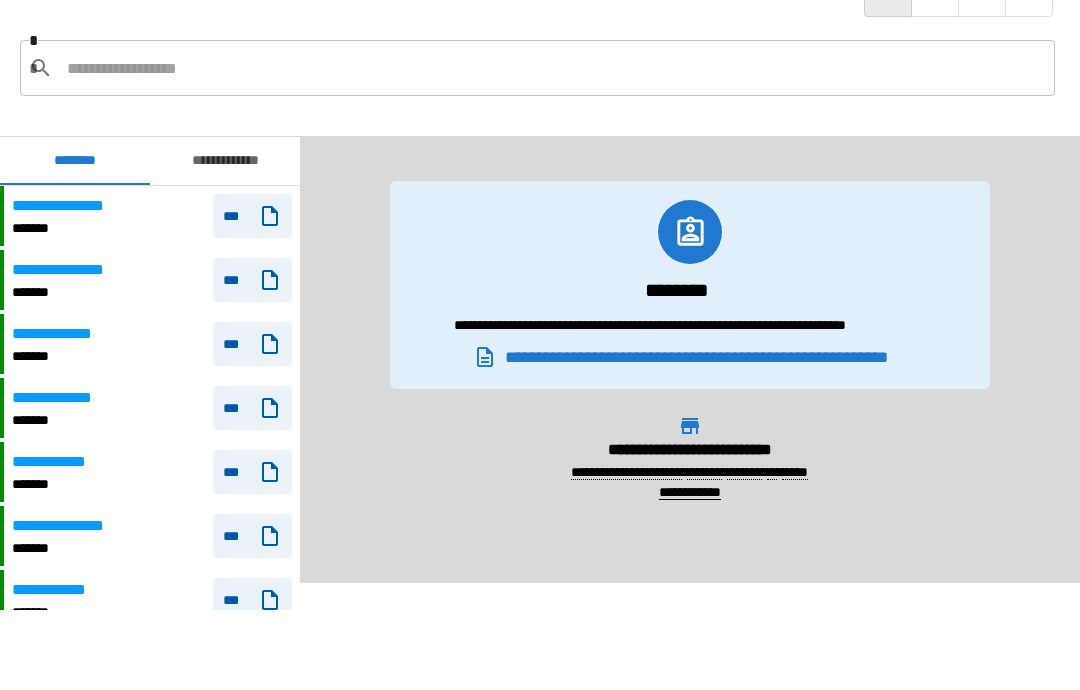 click on "**********" at bounding box center (225, 161) 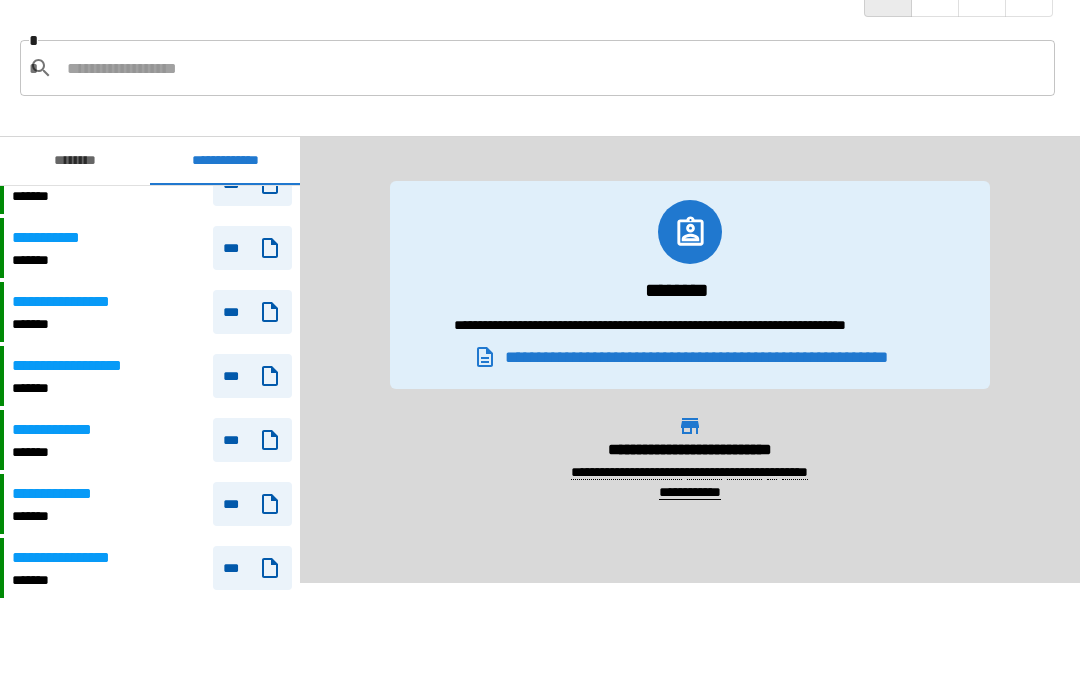 scroll, scrollTop: 240, scrollLeft: 0, axis: vertical 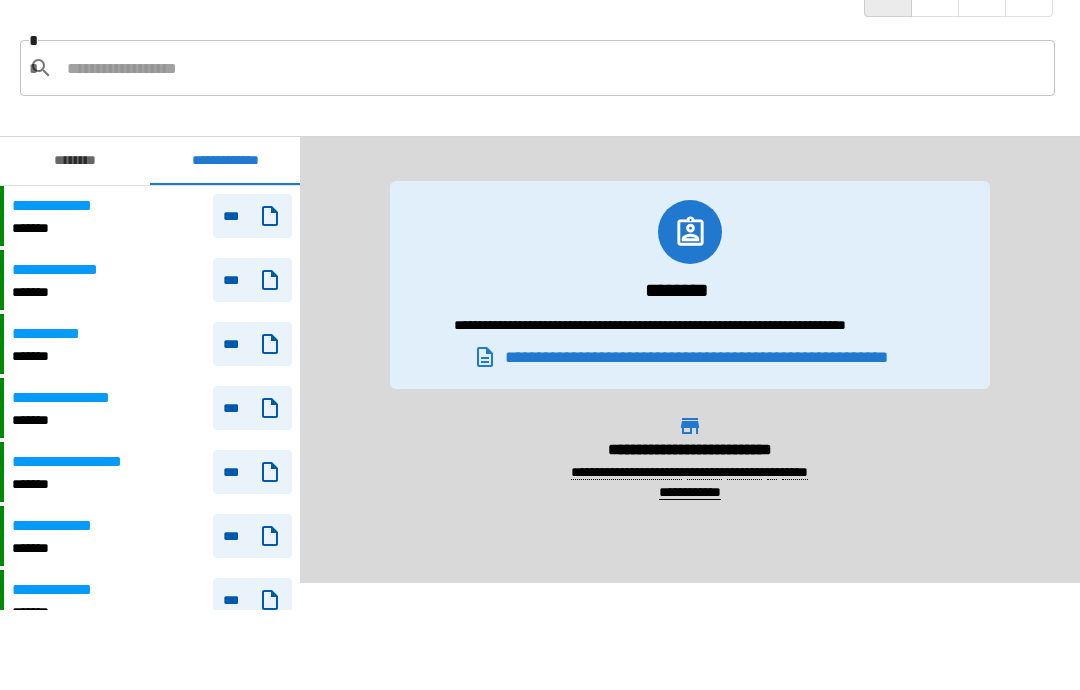 click on "***" at bounding box center [252, 280] 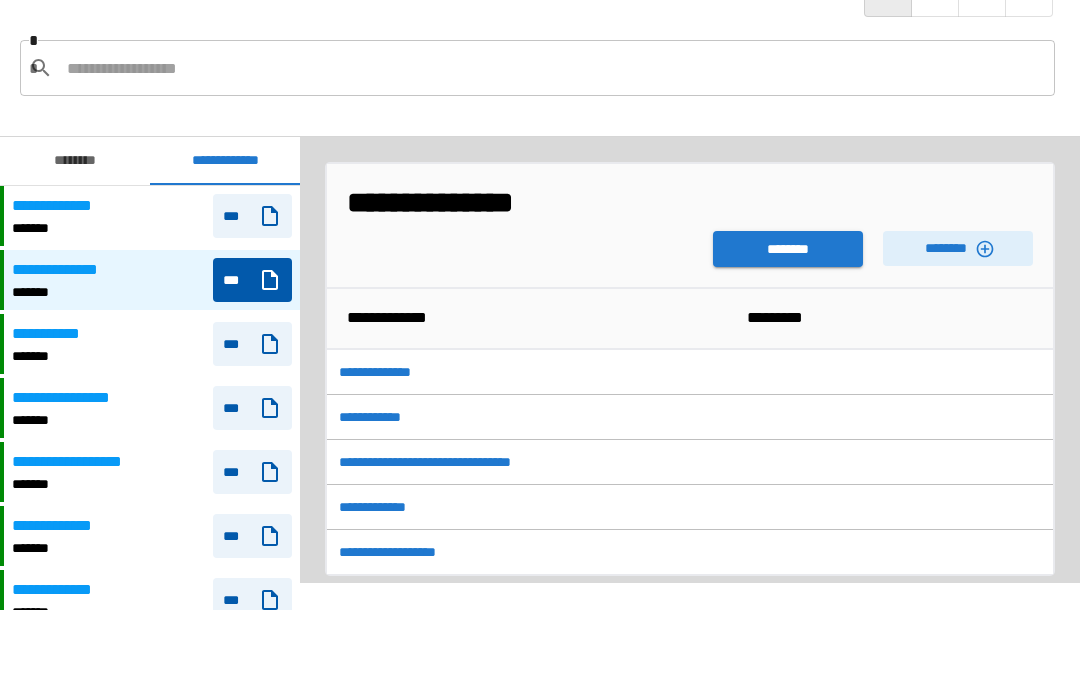 click on "********" at bounding box center [788, 249] 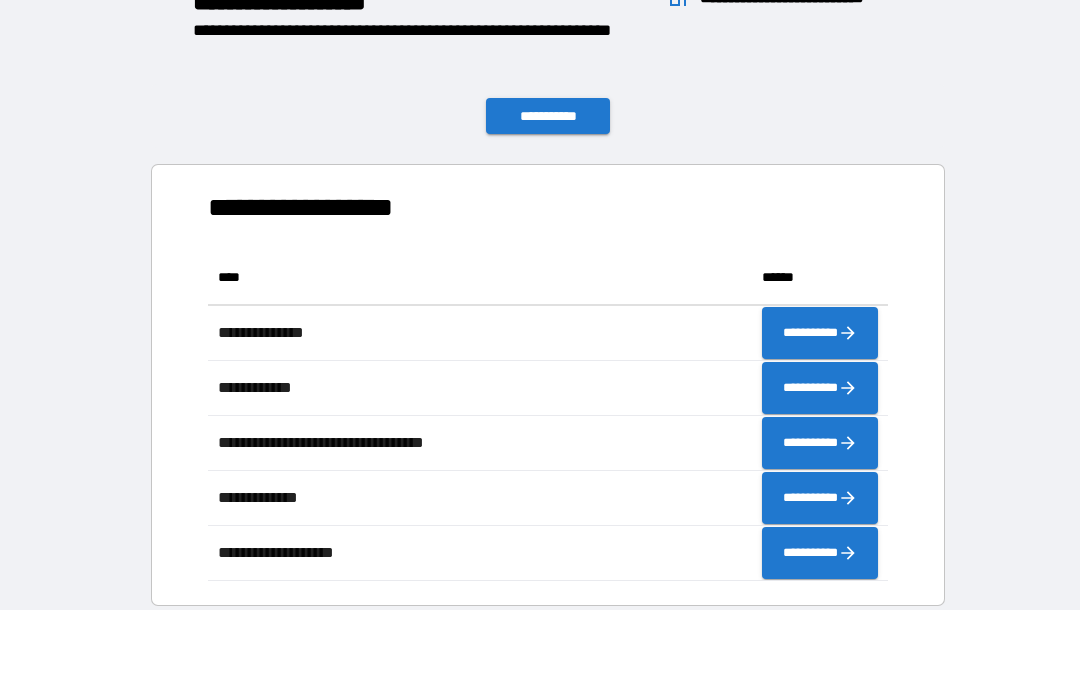 scroll, scrollTop: 1, scrollLeft: 1, axis: both 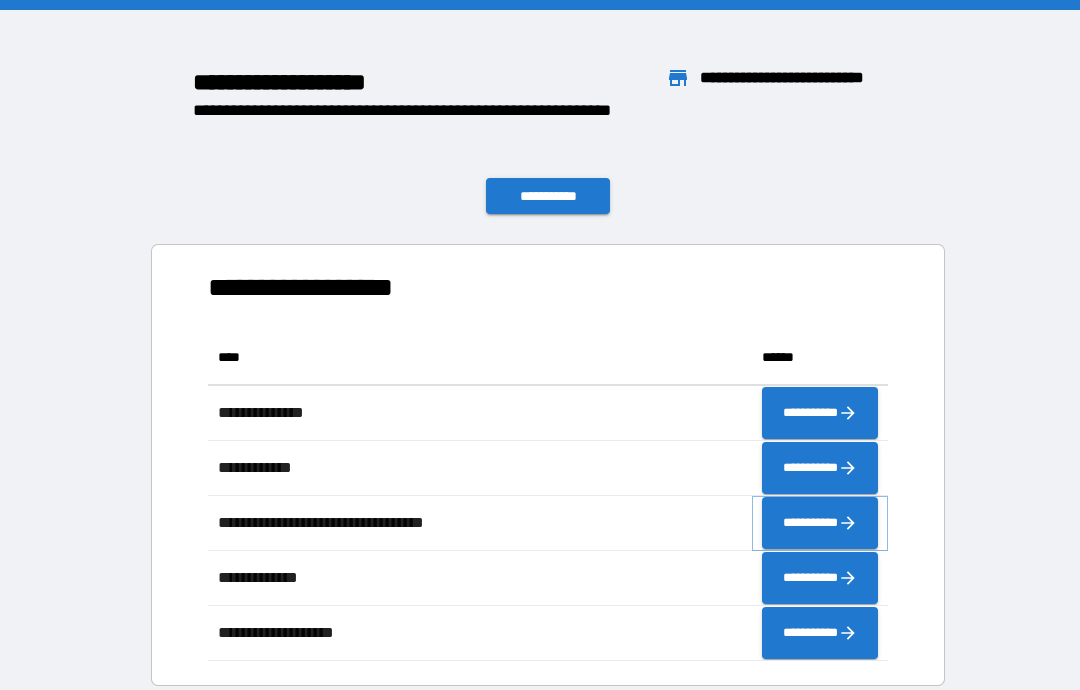 click on "**********" at bounding box center [820, 523] 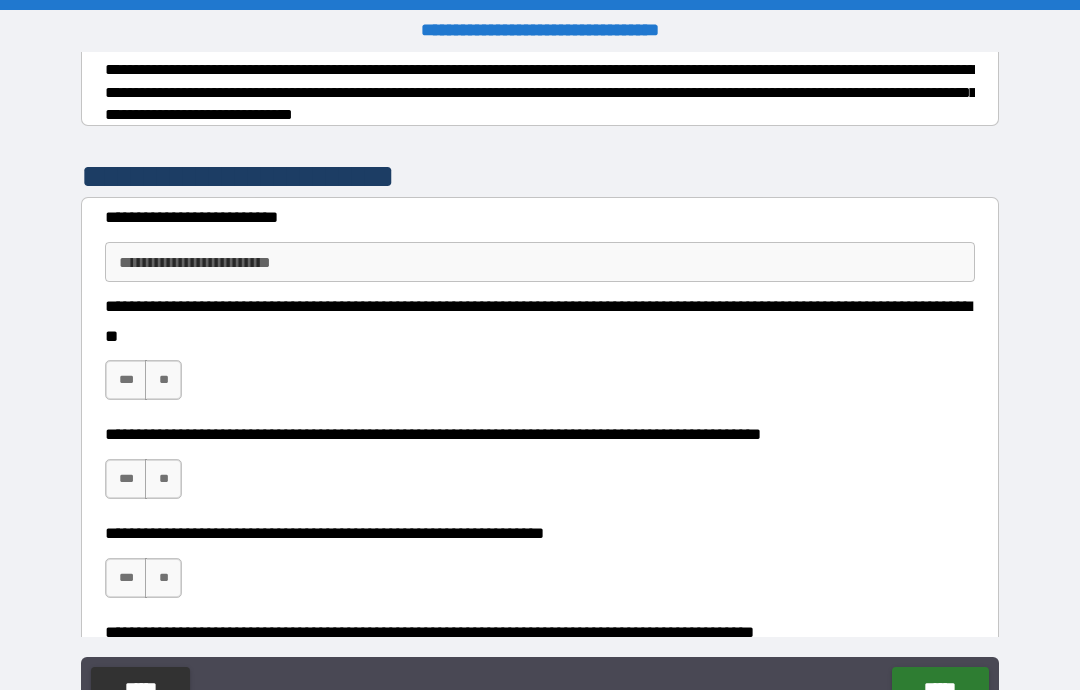 scroll, scrollTop: 323, scrollLeft: 0, axis: vertical 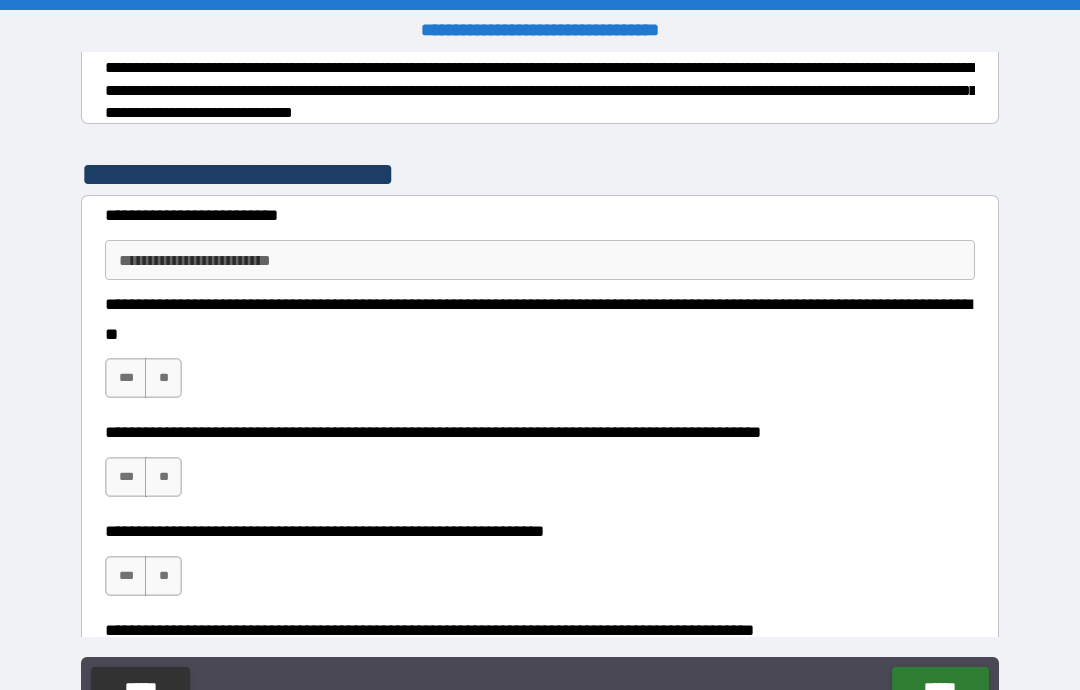 click on "**********" at bounding box center (540, 260) 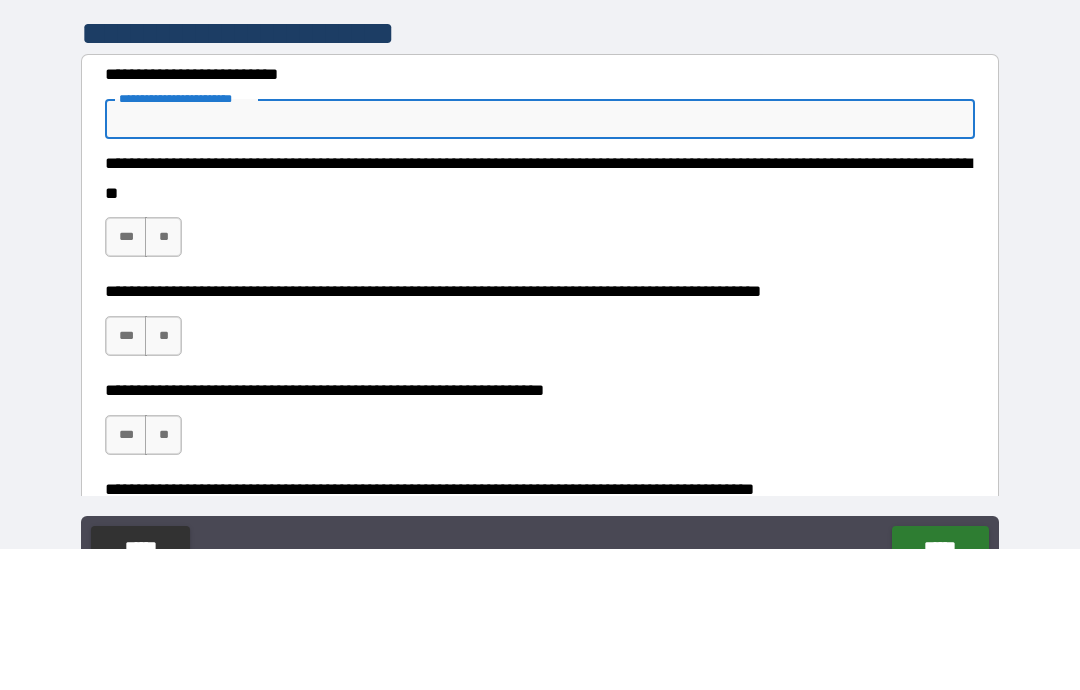 click on "**********" at bounding box center [540, 354] 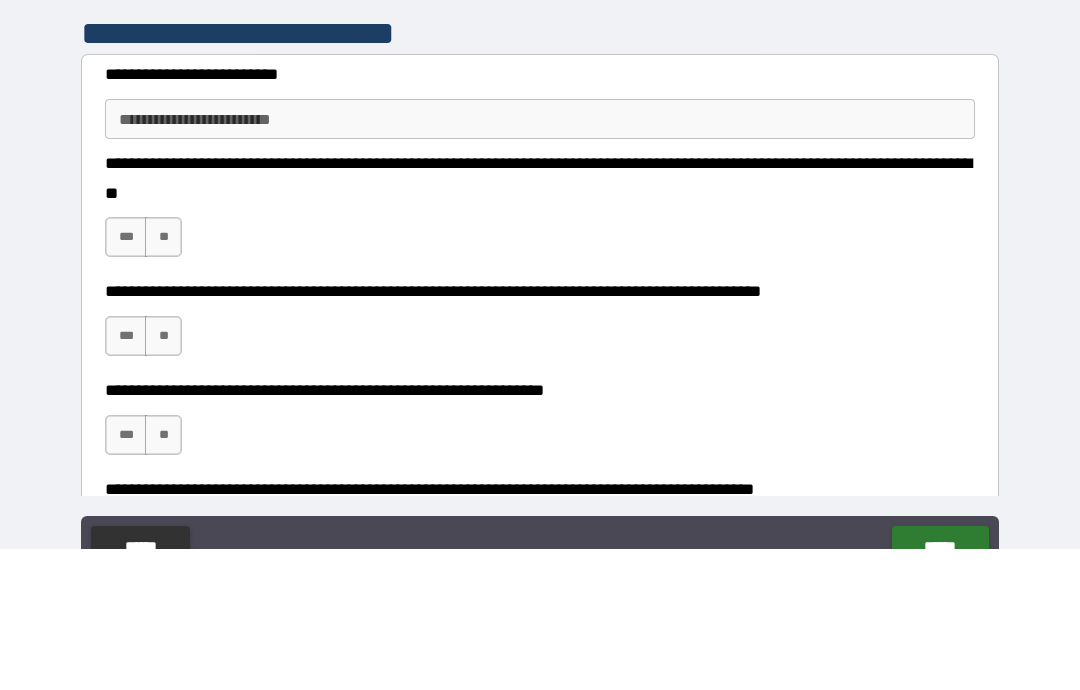 scroll, scrollTop: 80, scrollLeft: 0, axis: vertical 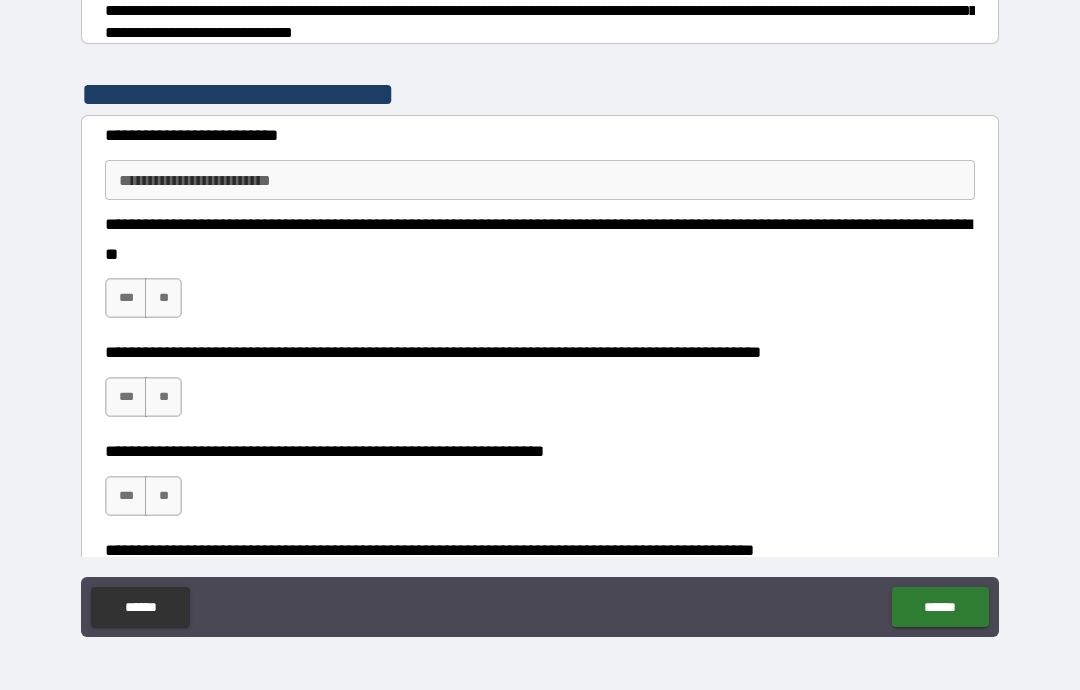 click on "**" at bounding box center (163, 298) 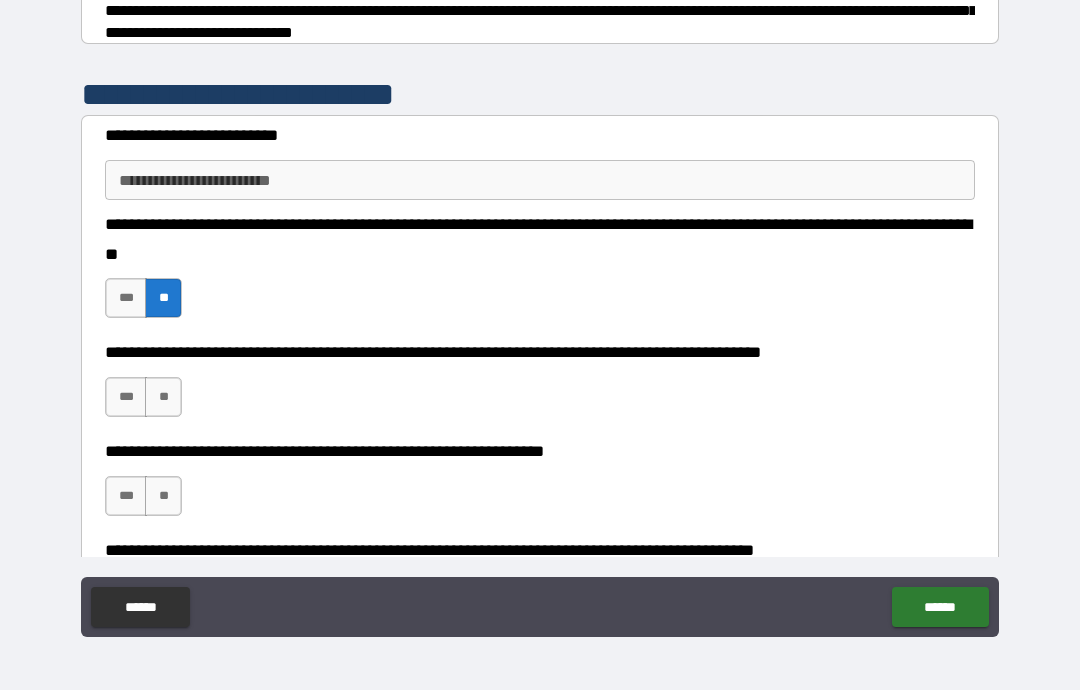 click on "***" at bounding box center (126, 397) 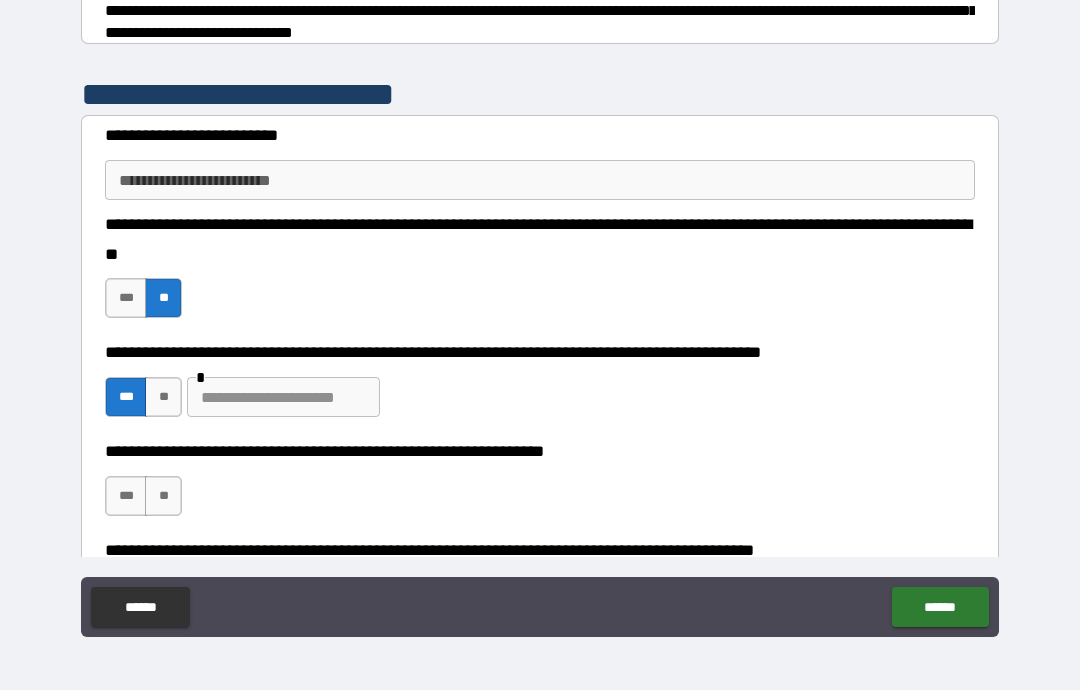 click at bounding box center (283, 397) 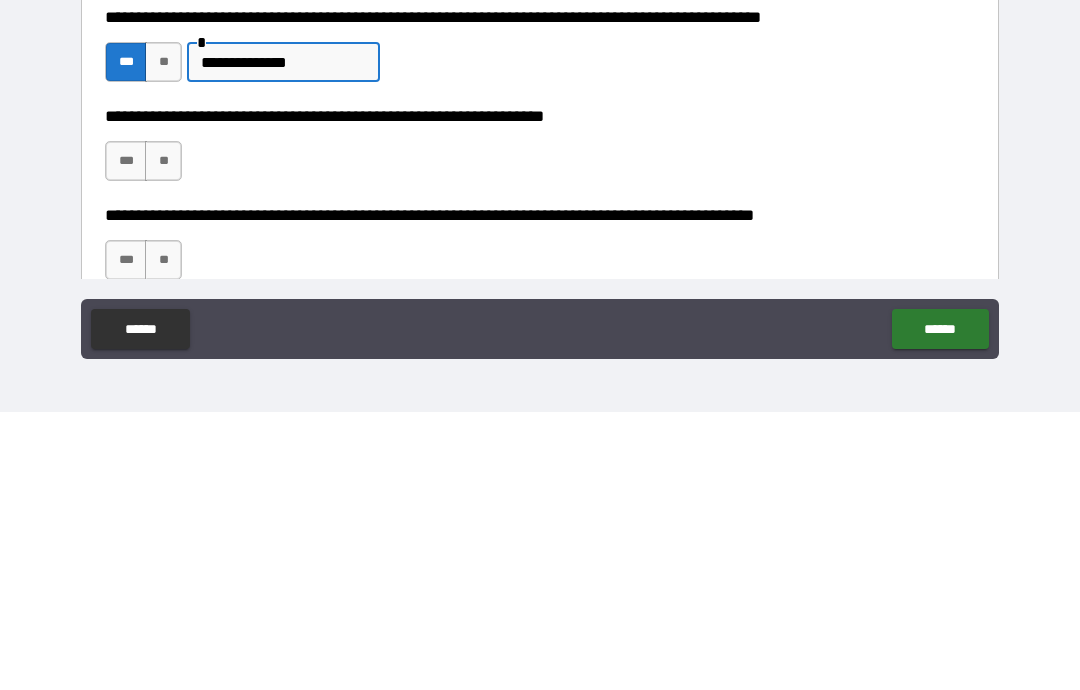 scroll, scrollTop: 385, scrollLeft: 0, axis: vertical 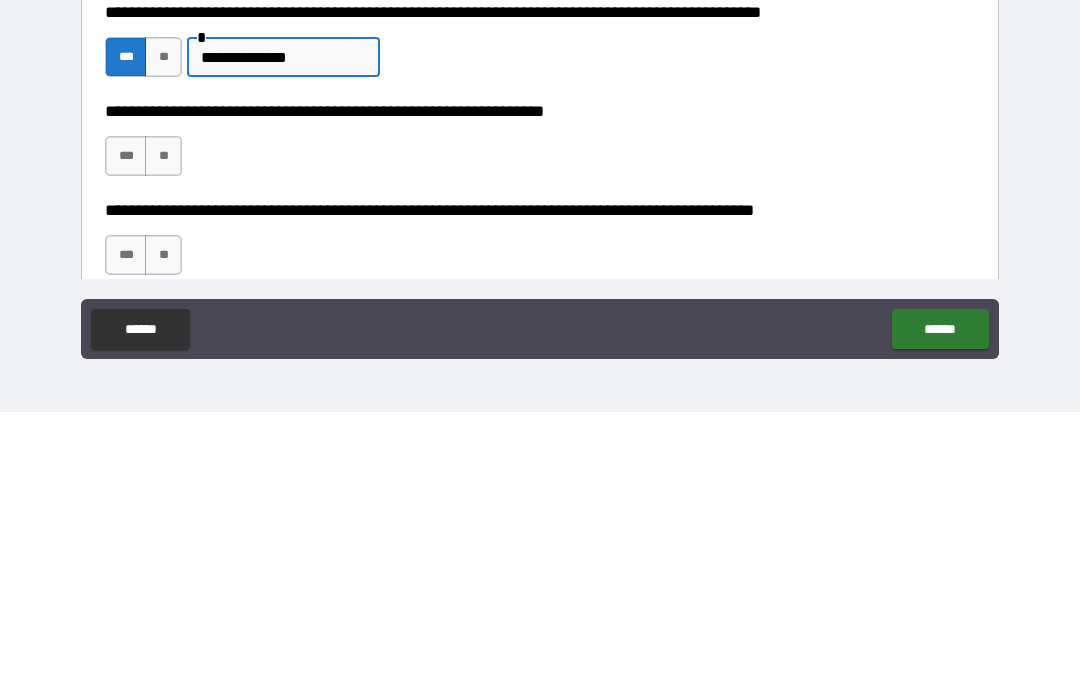 click on "**" at bounding box center (163, 434) 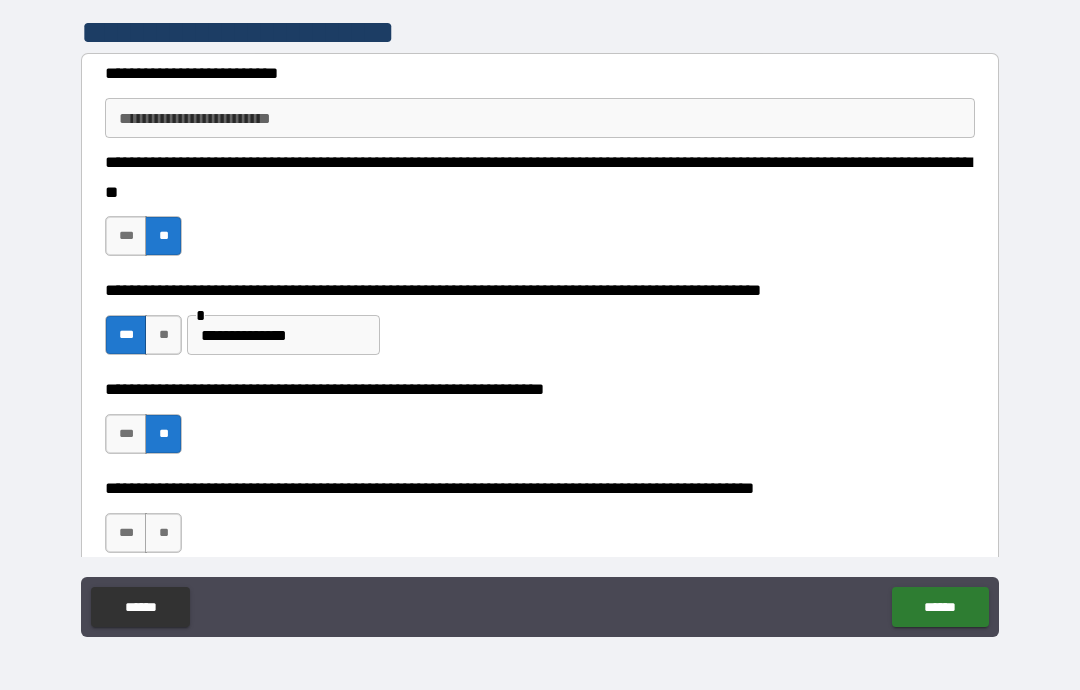 click on "**" at bounding box center [163, 533] 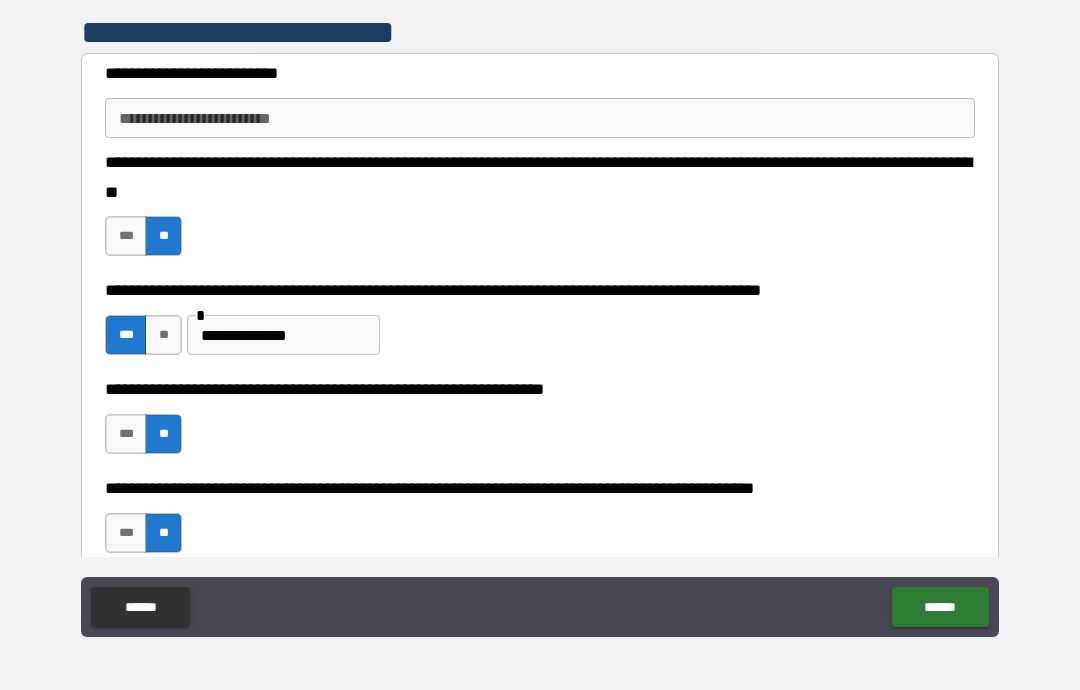 click on "**********" at bounding box center [283, 335] 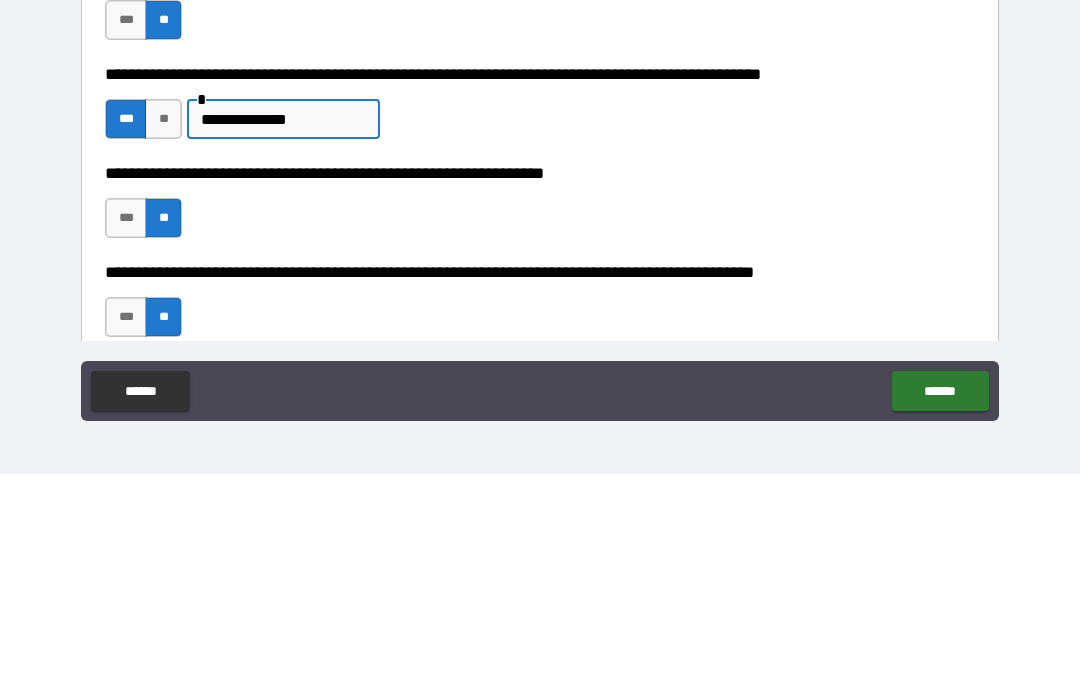 click on "**********" at bounding box center (283, 335) 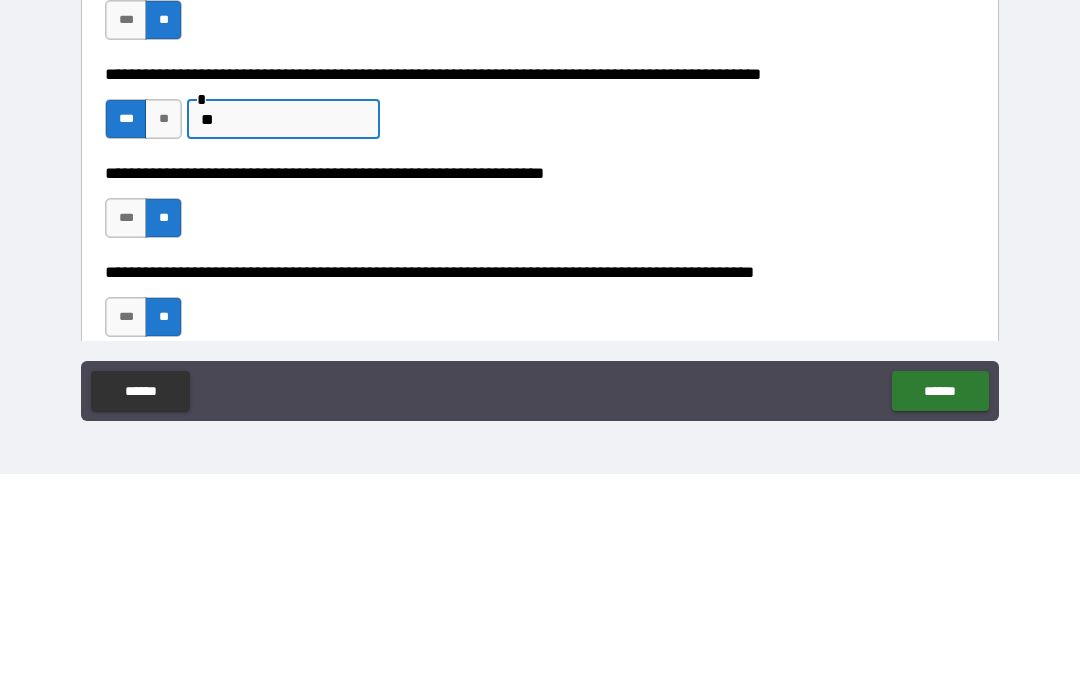 type on "*" 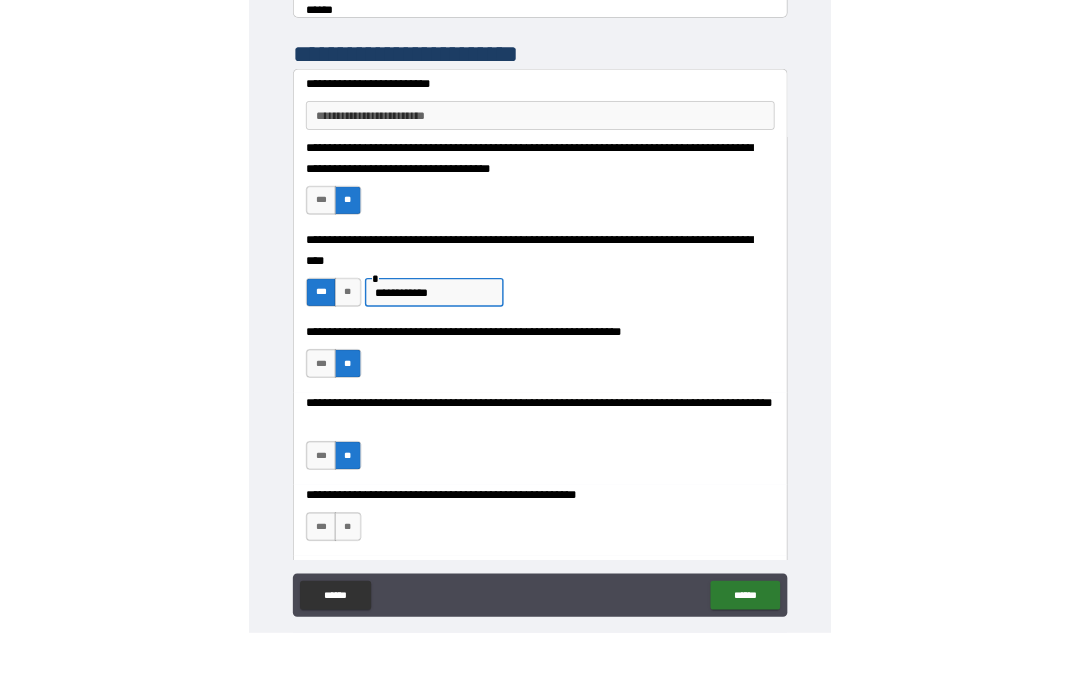 scroll, scrollTop: 80, scrollLeft: 0, axis: vertical 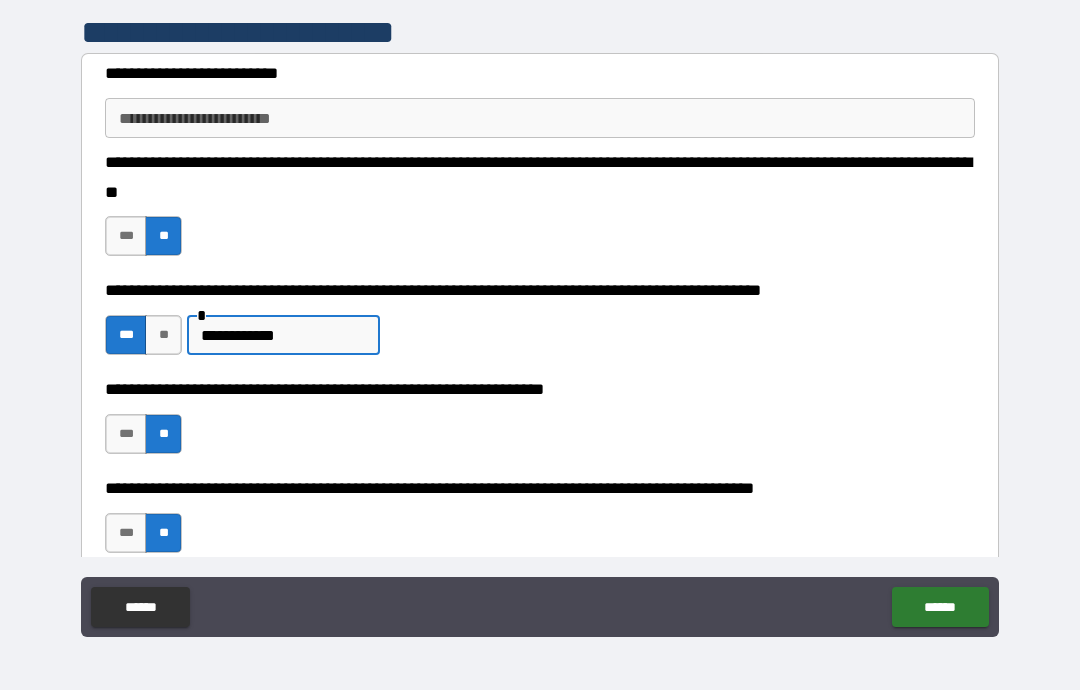 click on "**********" at bounding box center [540, 177] 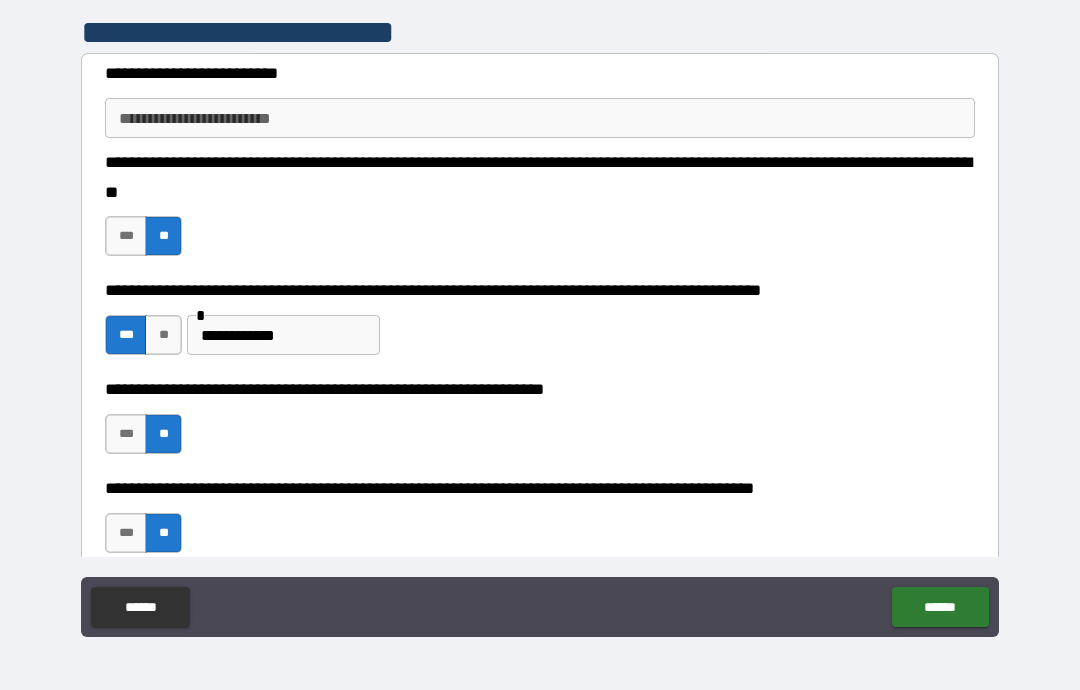 click on "**********" at bounding box center (283, 335) 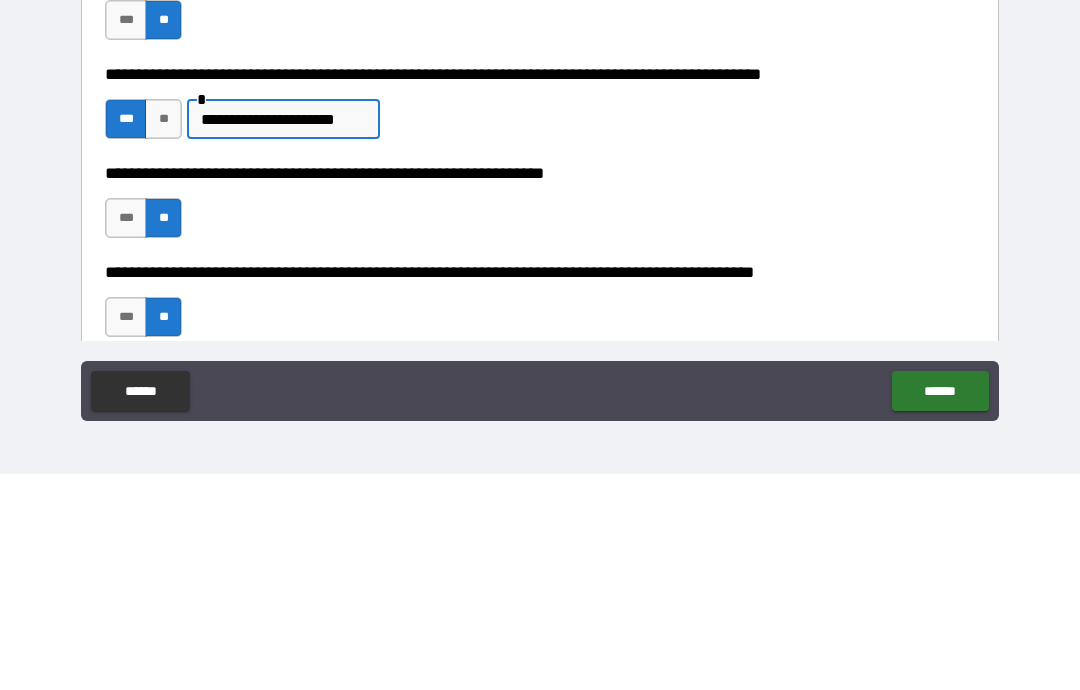 type on "**********" 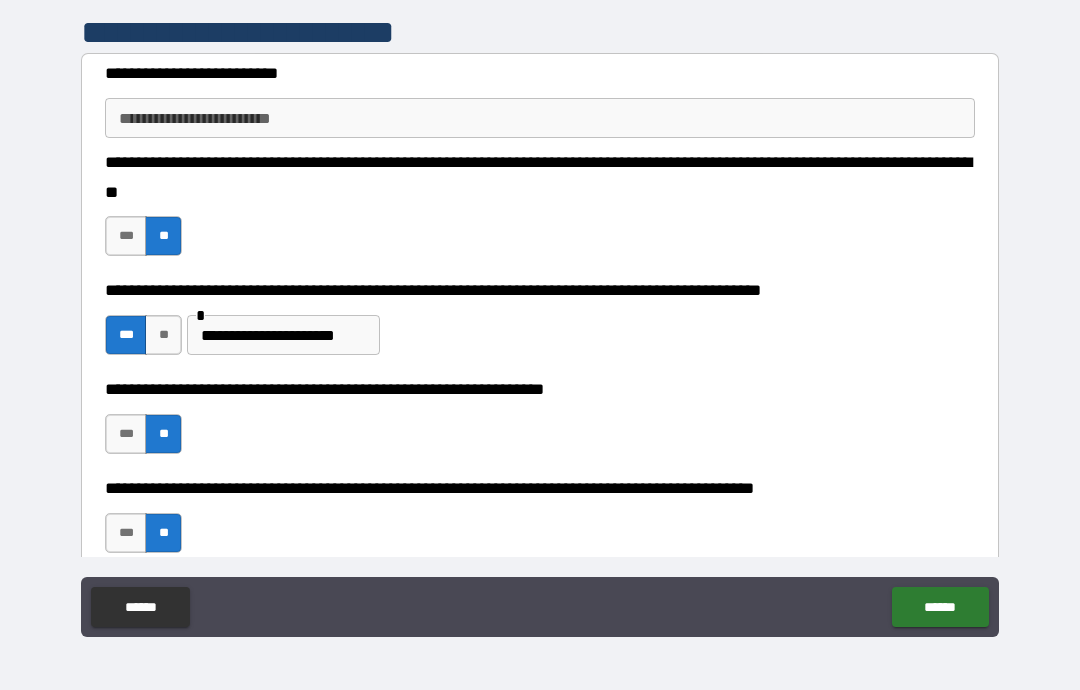 click on "******" at bounding box center (940, 607) 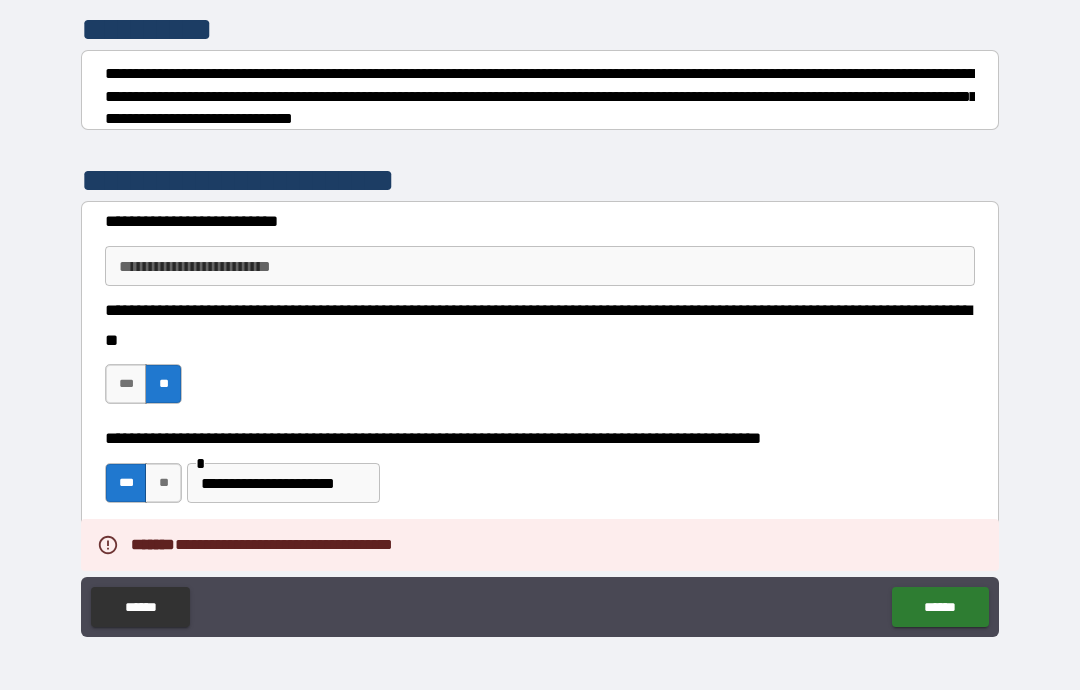scroll, scrollTop: 231, scrollLeft: 0, axis: vertical 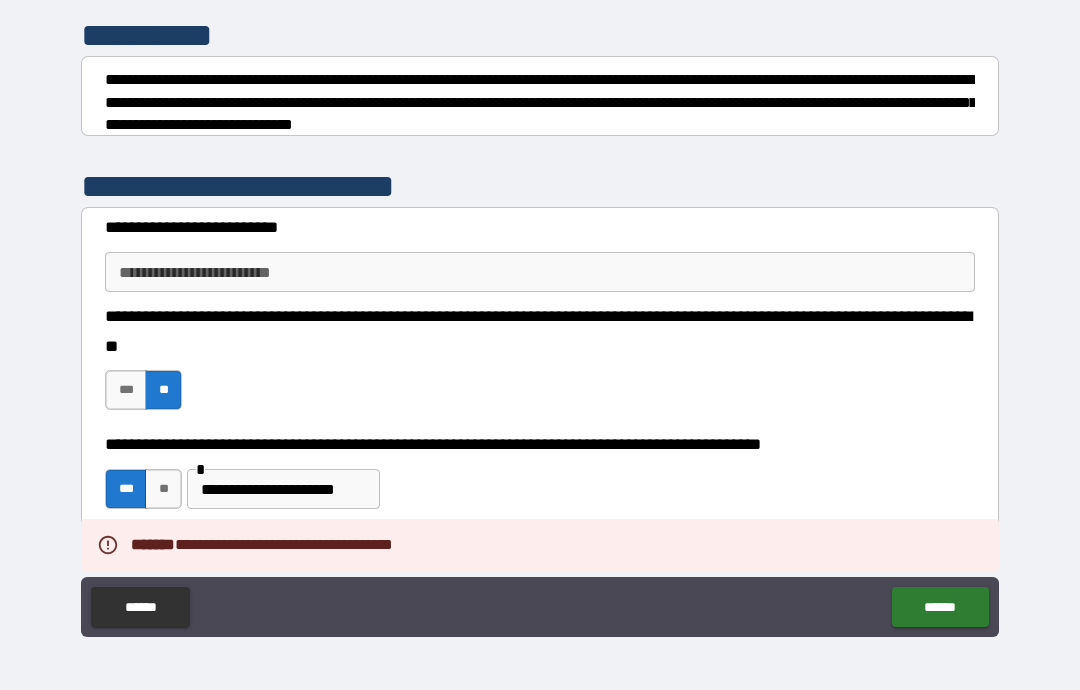 click on "**********" at bounding box center [540, 272] 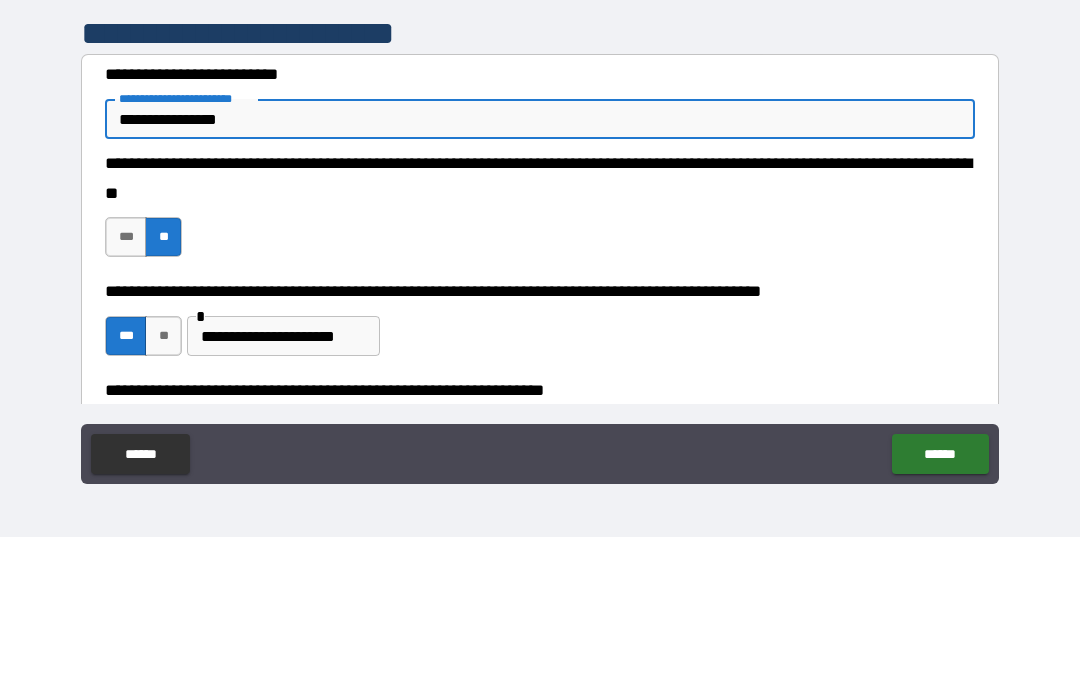 type on "**********" 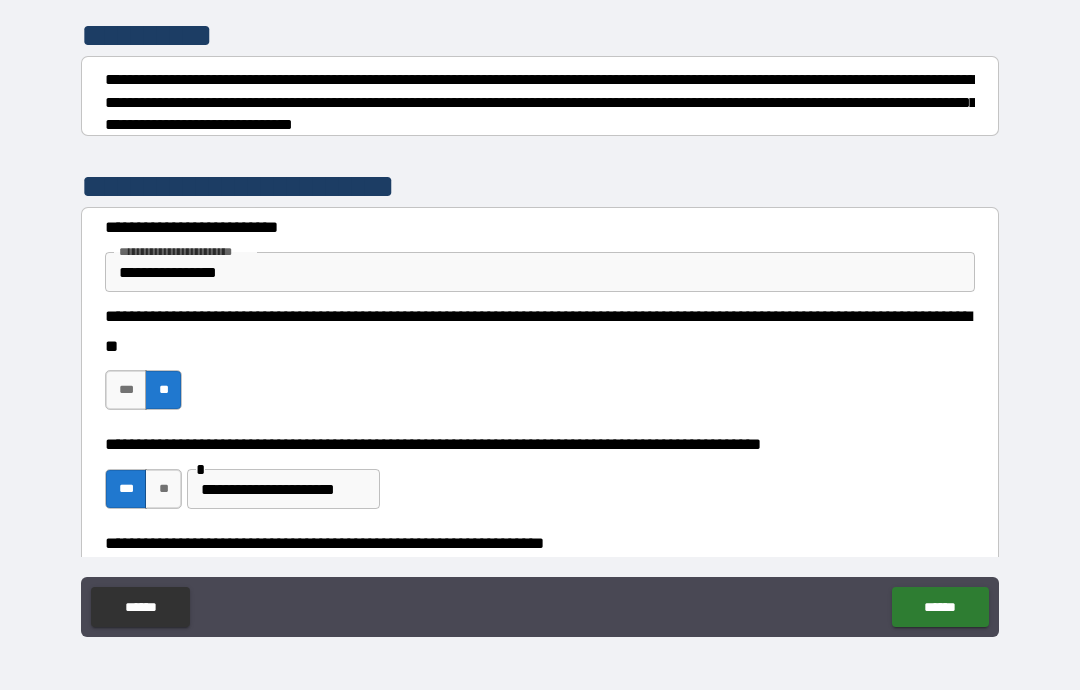 click on "******" at bounding box center (940, 607) 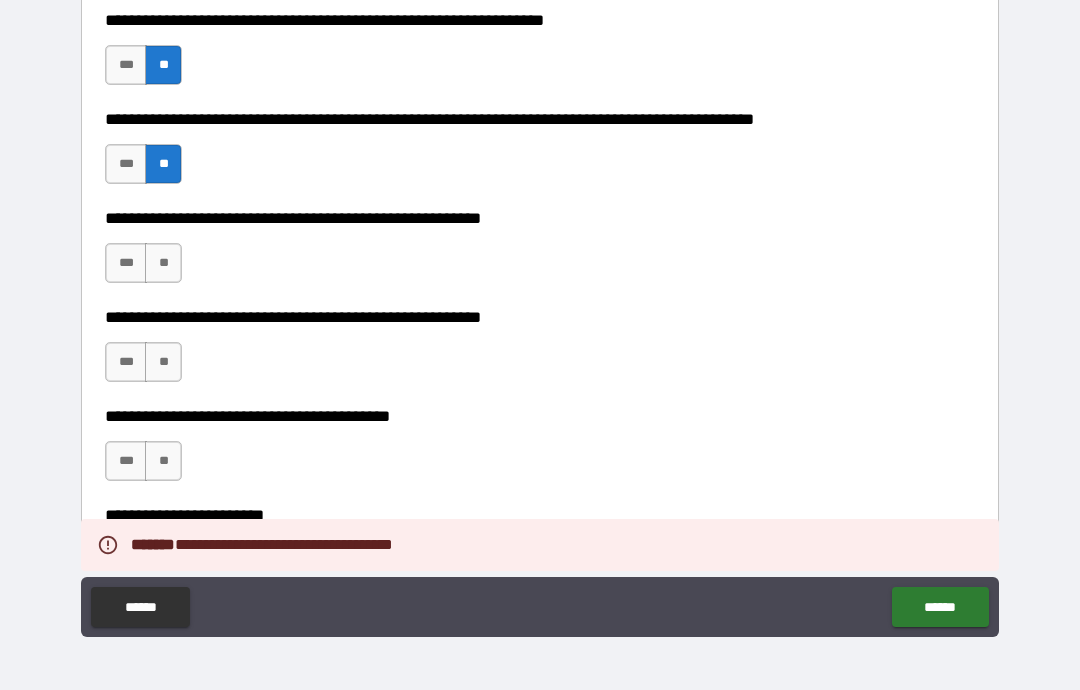 scroll, scrollTop: 758, scrollLeft: 0, axis: vertical 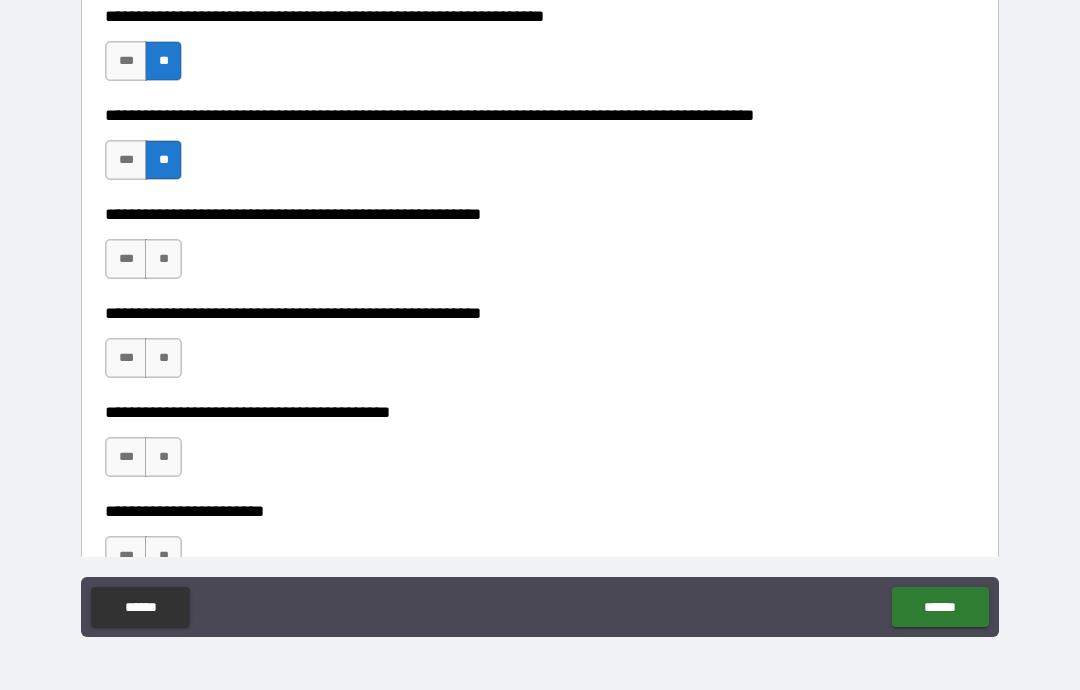 click on "**" at bounding box center [163, 259] 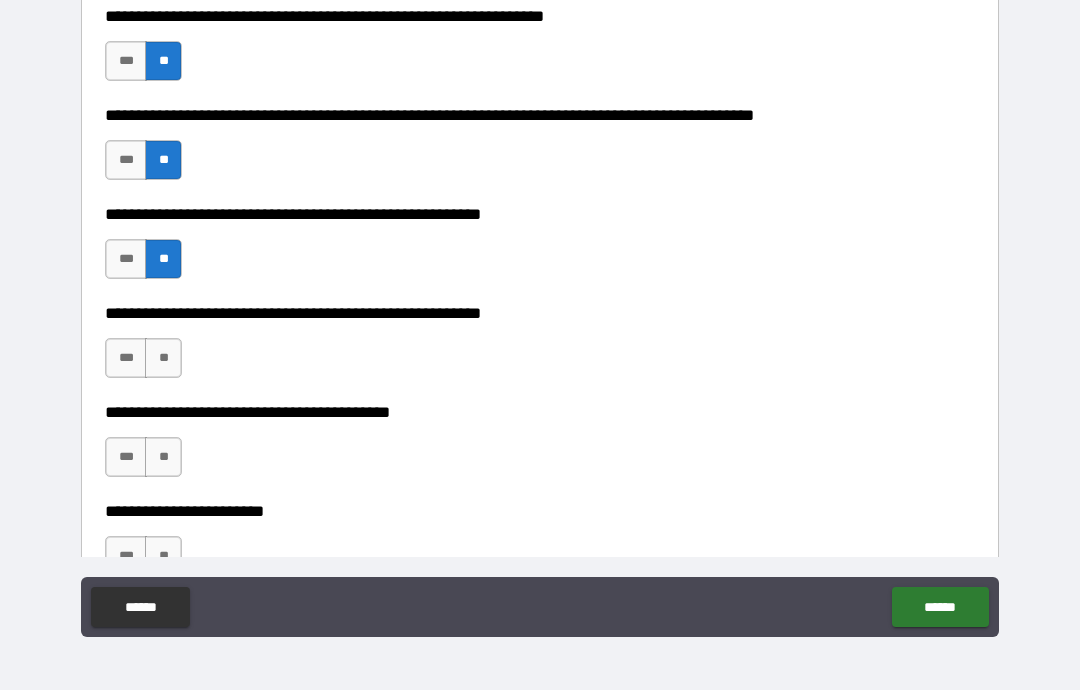 click on "**" at bounding box center [163, 358] 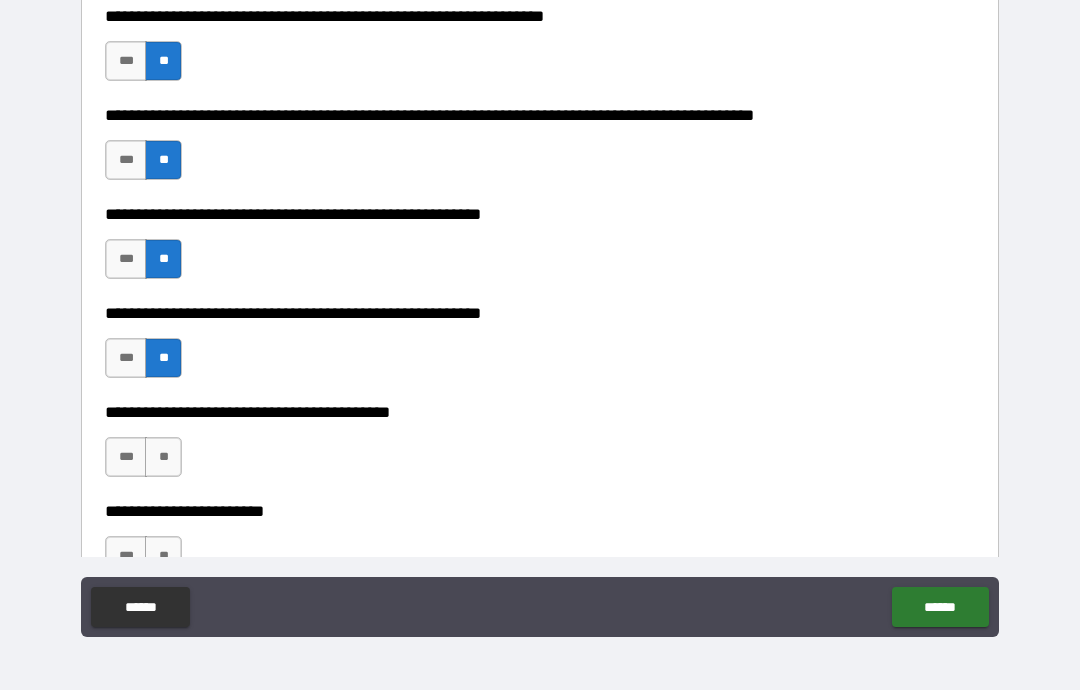 click on "***" at bounding box center [126, 457] 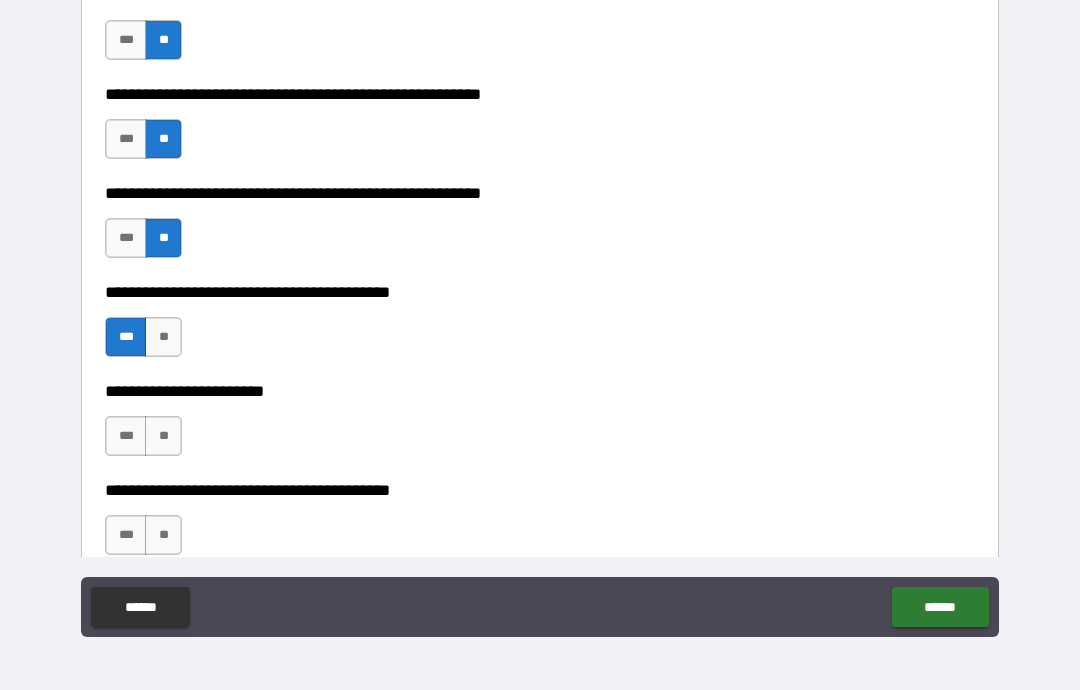 scroll, scrollTop: 879, scrollLeft: 0, axis: vertical 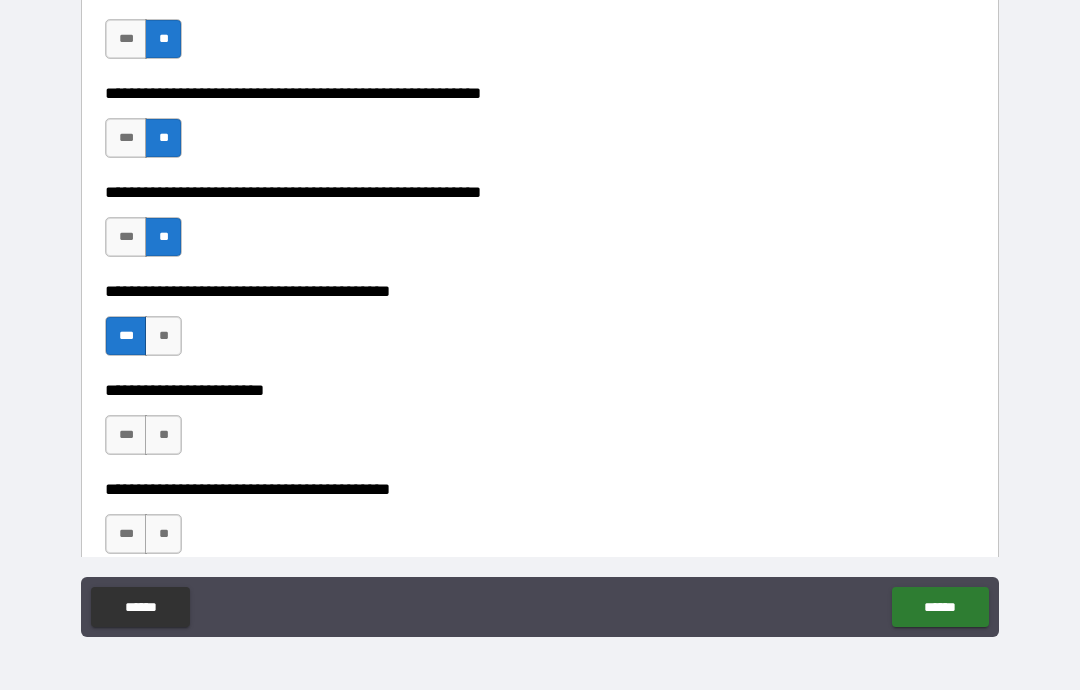 click on "**" at bounding box center (163, 435) 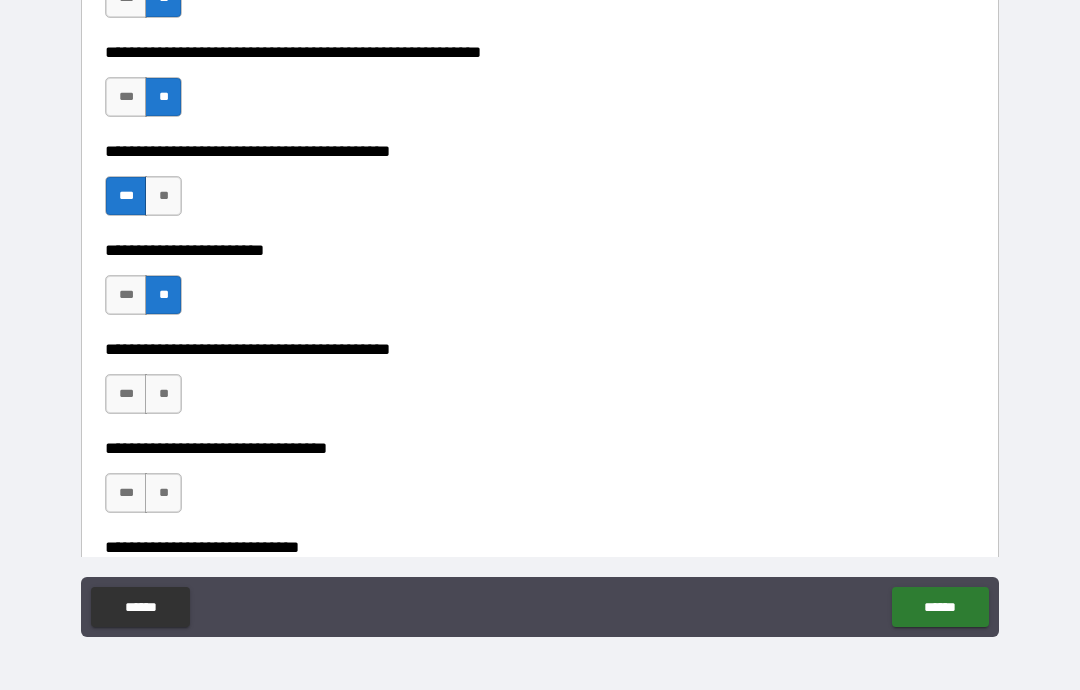 scroll, scrollTop: 1042, scrollLeft: 0, axis: vertical 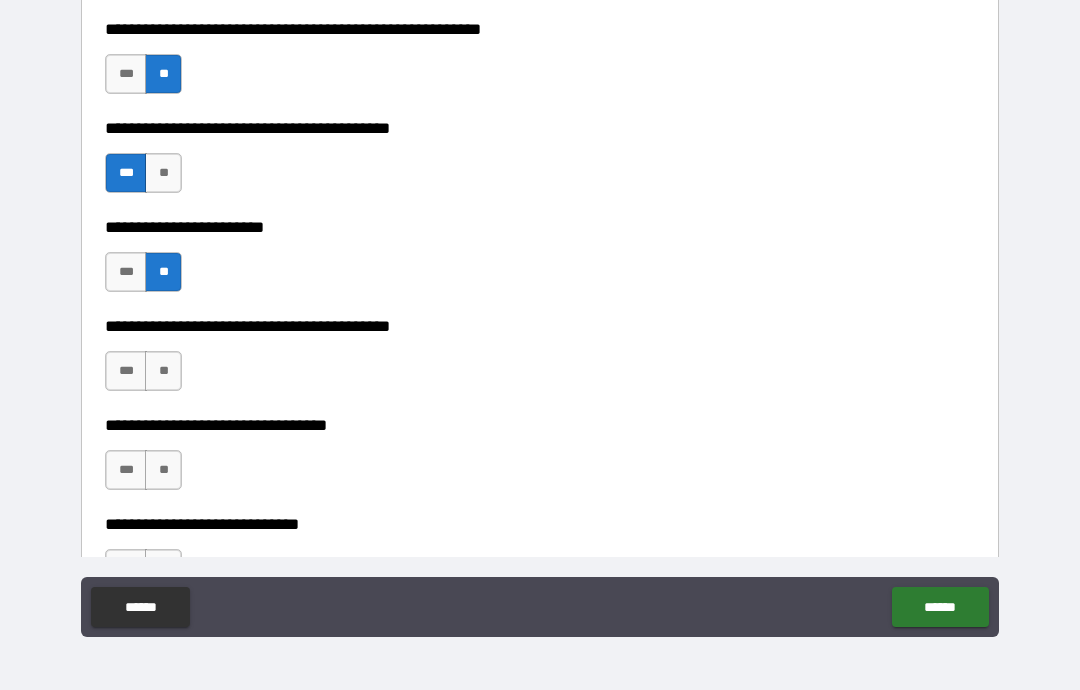 click on "**" at bounding box center (163, 371) 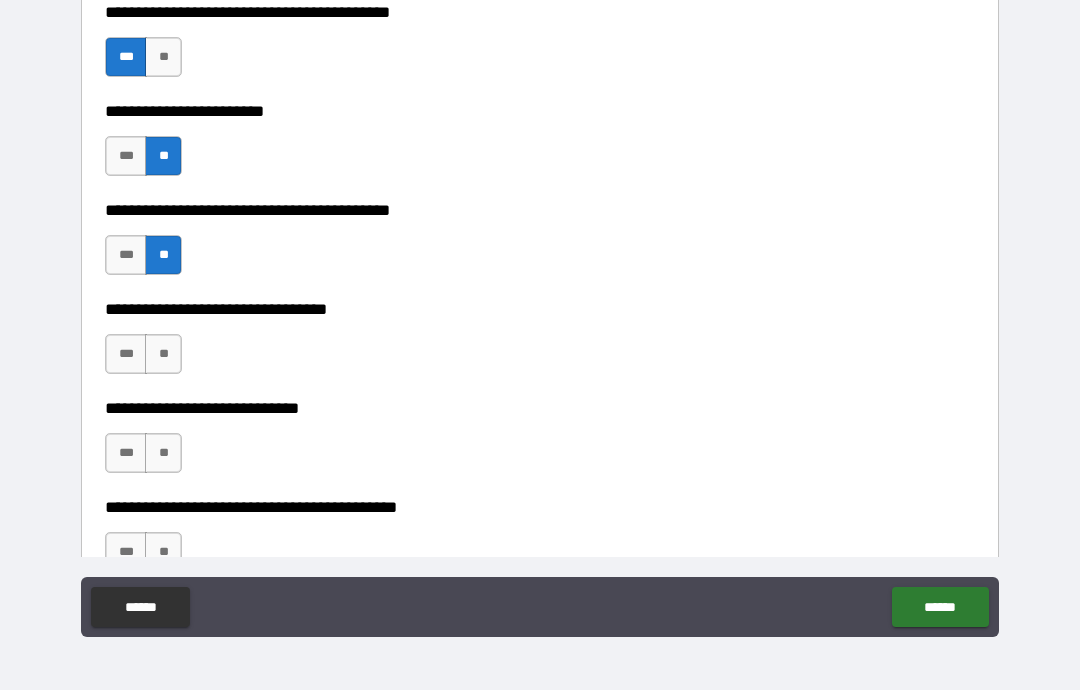 scroll, scrollTop: 1196, scrollLeft: 0, axis: vertical 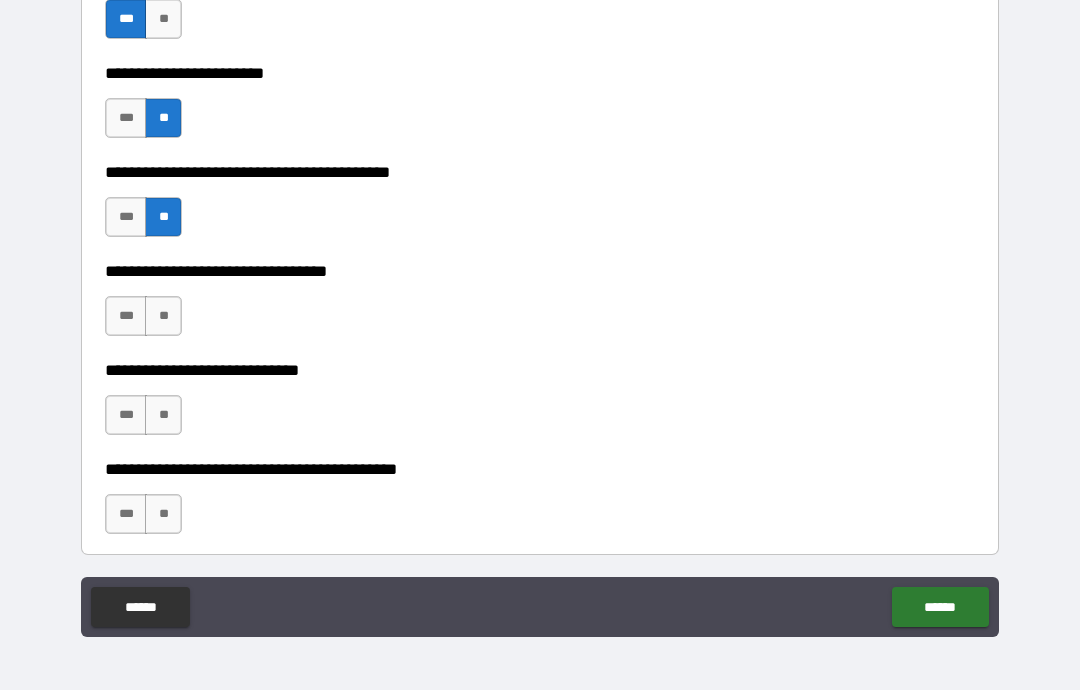click on "**" at bounding box center [163, 316] 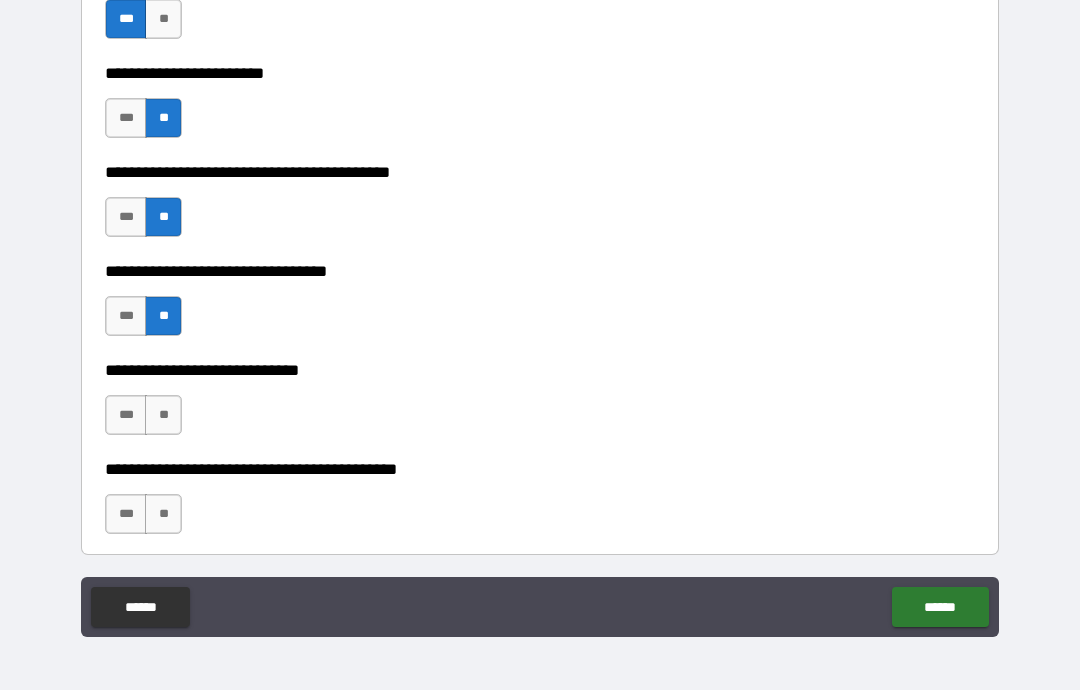 click on "**" at bounding box center [163, 415] 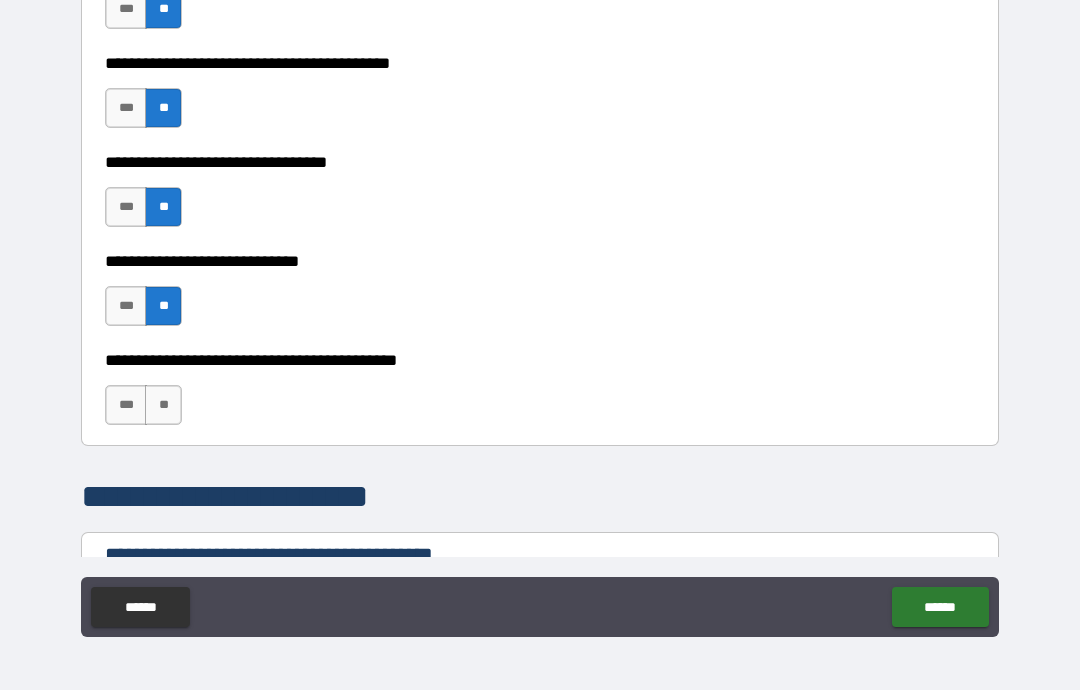 scroll, scrollTop: 1306, scrollLeft: 0, axis: vertical 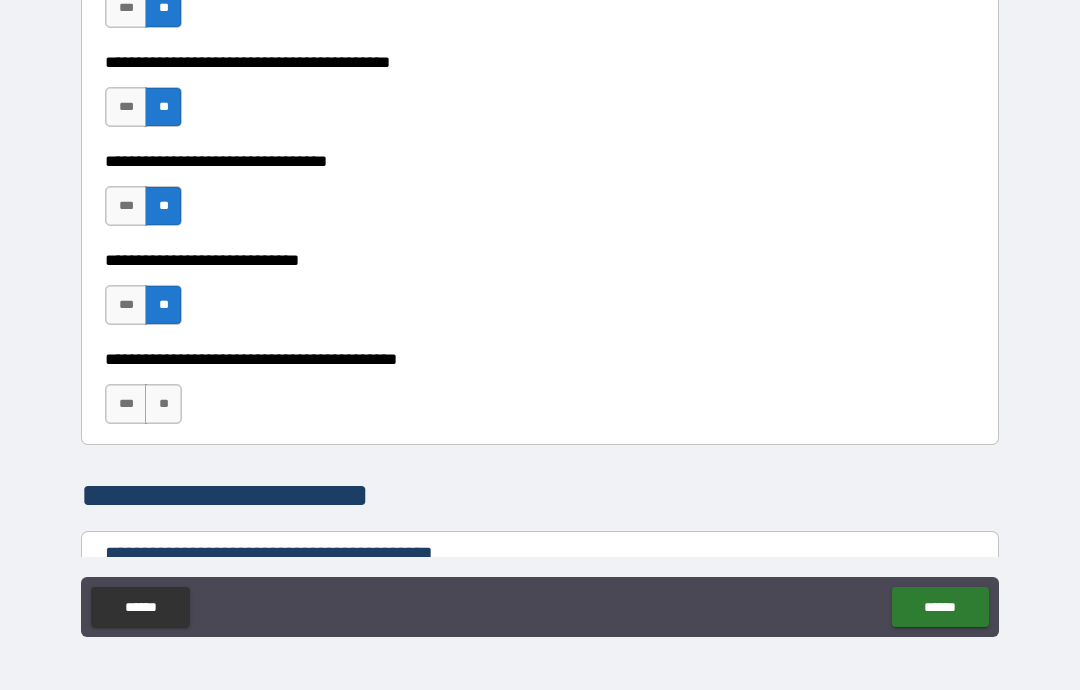 click on "**" at bounding box center (163, 404) 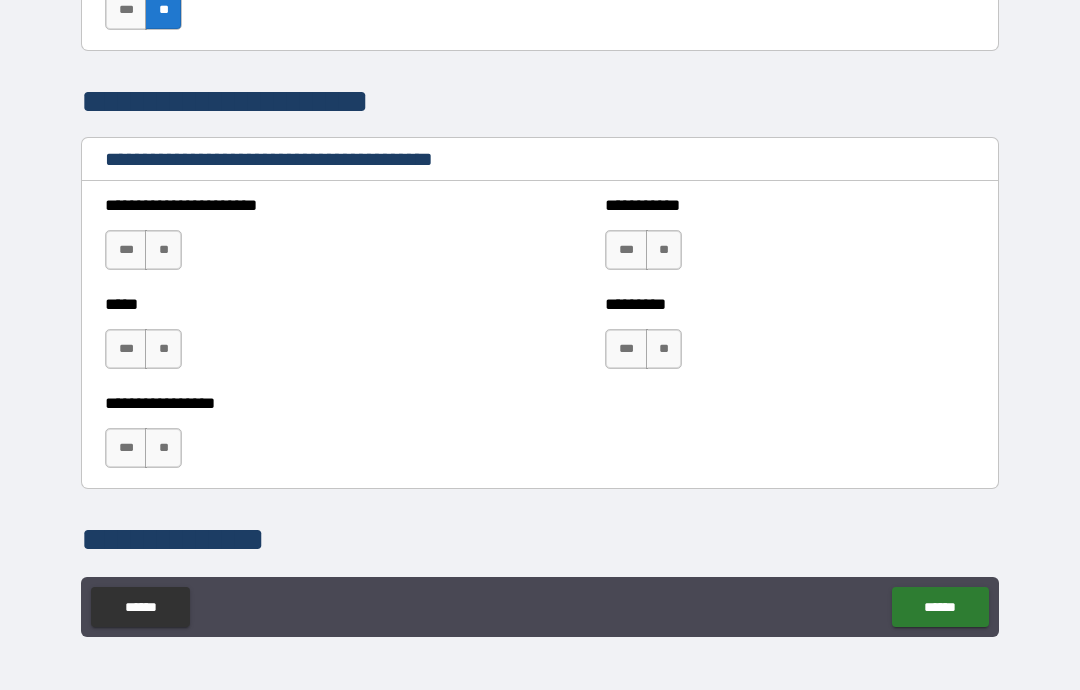scroll, scrollTop: 1701, scrollLeft: 0, axis: vertical 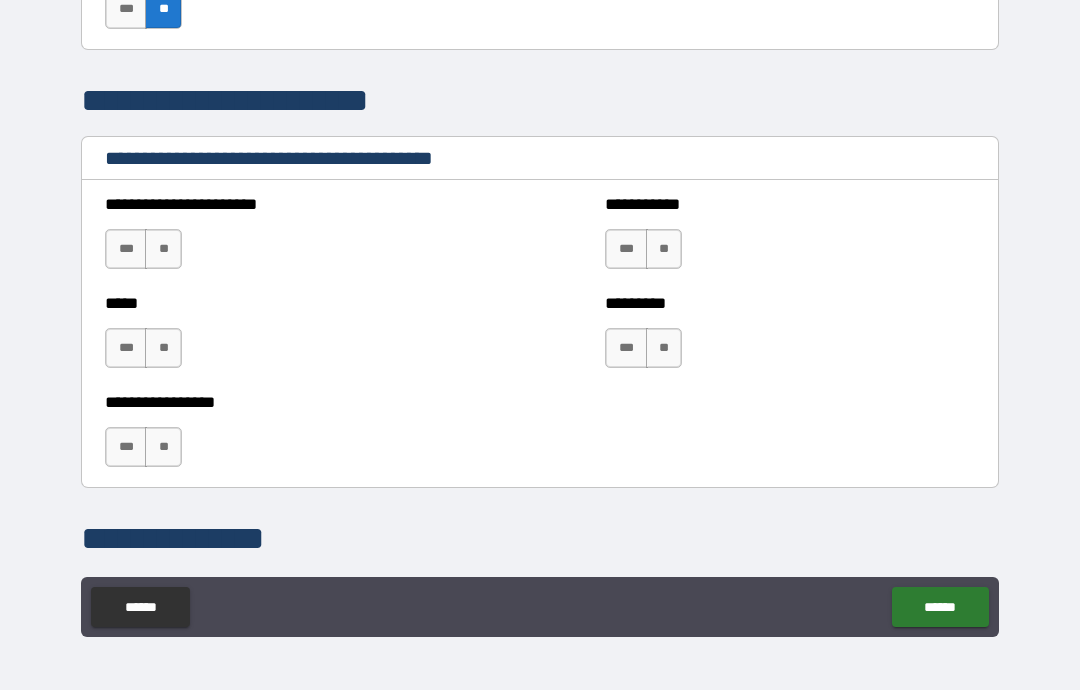 click on "**" at bounding box center (163, 249) 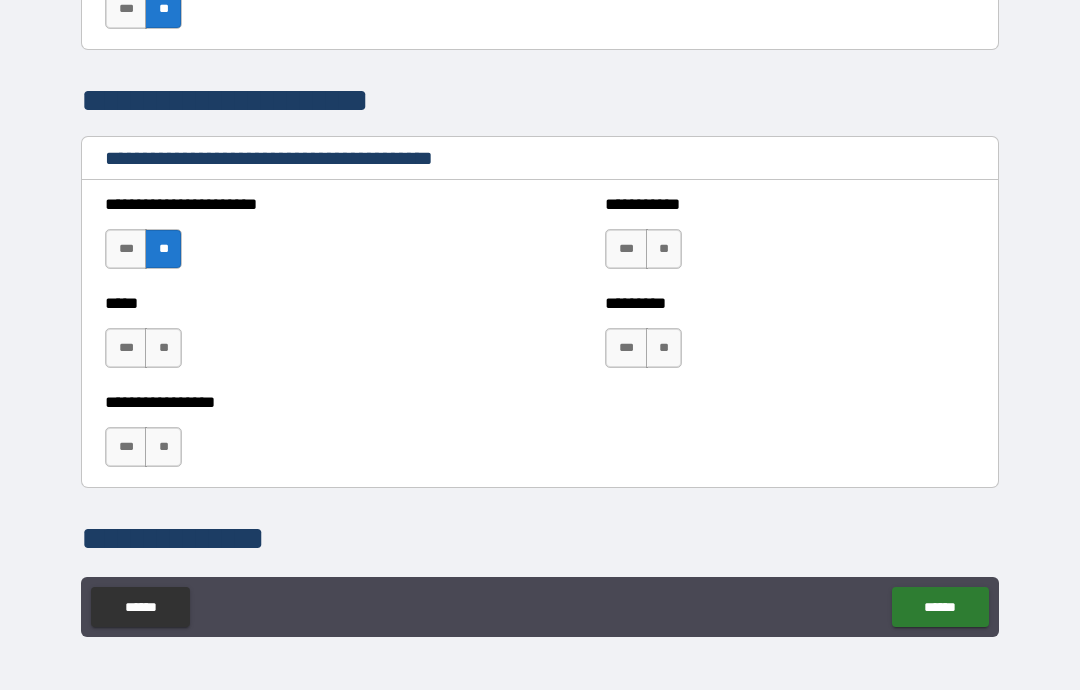click on "**" at bounding box center [163, 348] 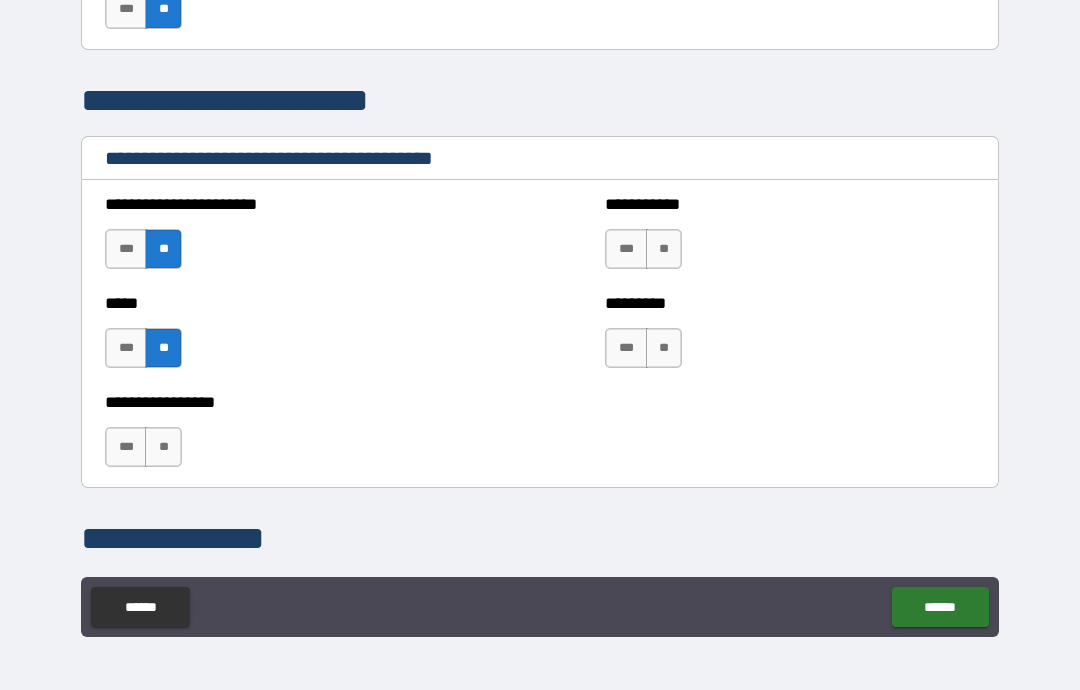 click on "**" at bounding box center (163, 447) 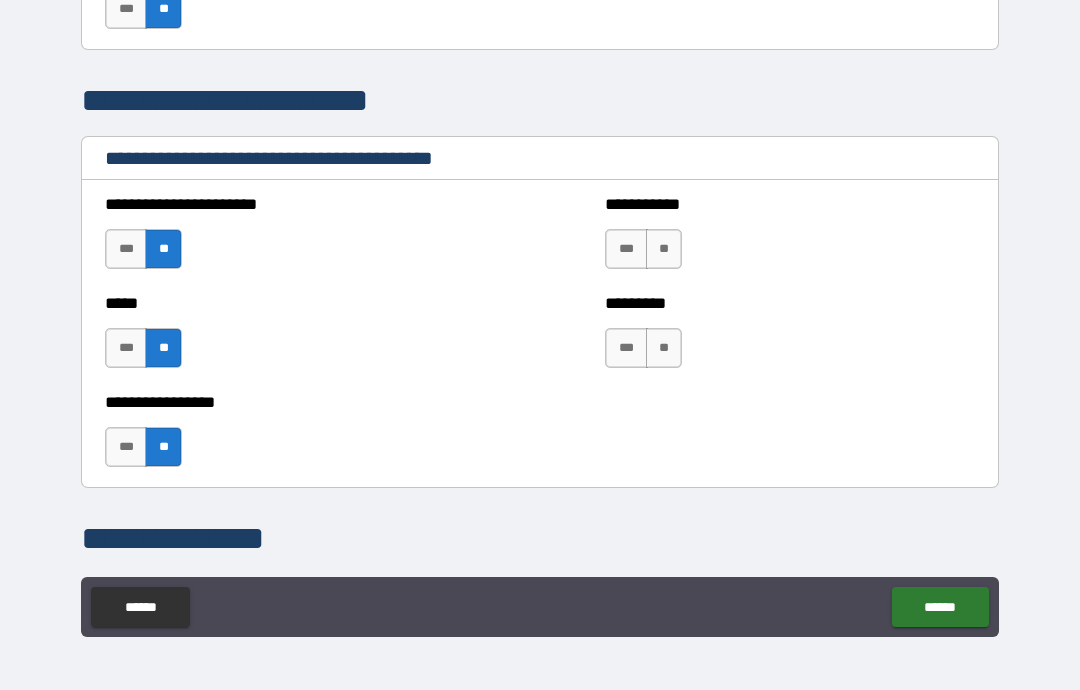 click on "**" at bounding box center (664, 249) 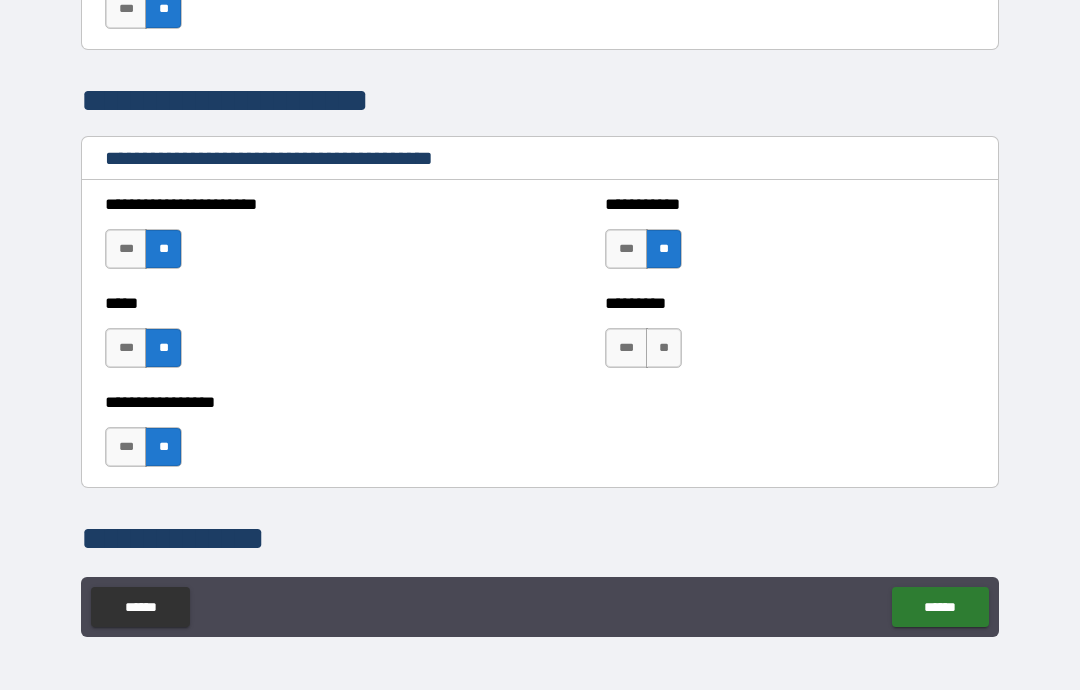 click on "**" at bounding box center [664, 249] 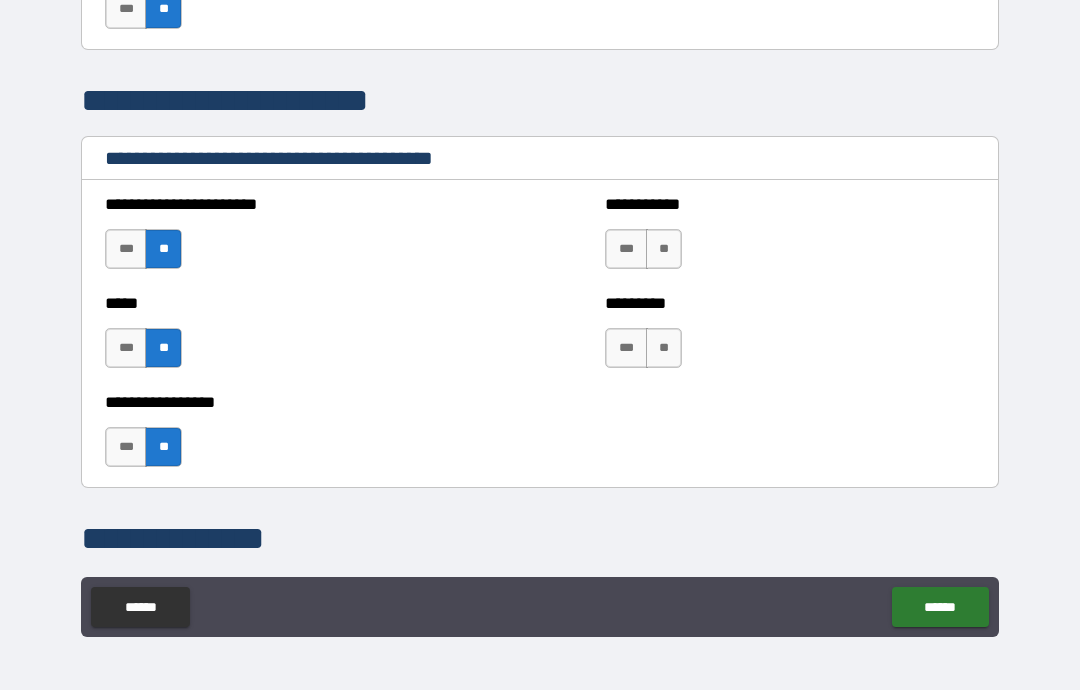 click on "**" at bounding box center (664, 249) 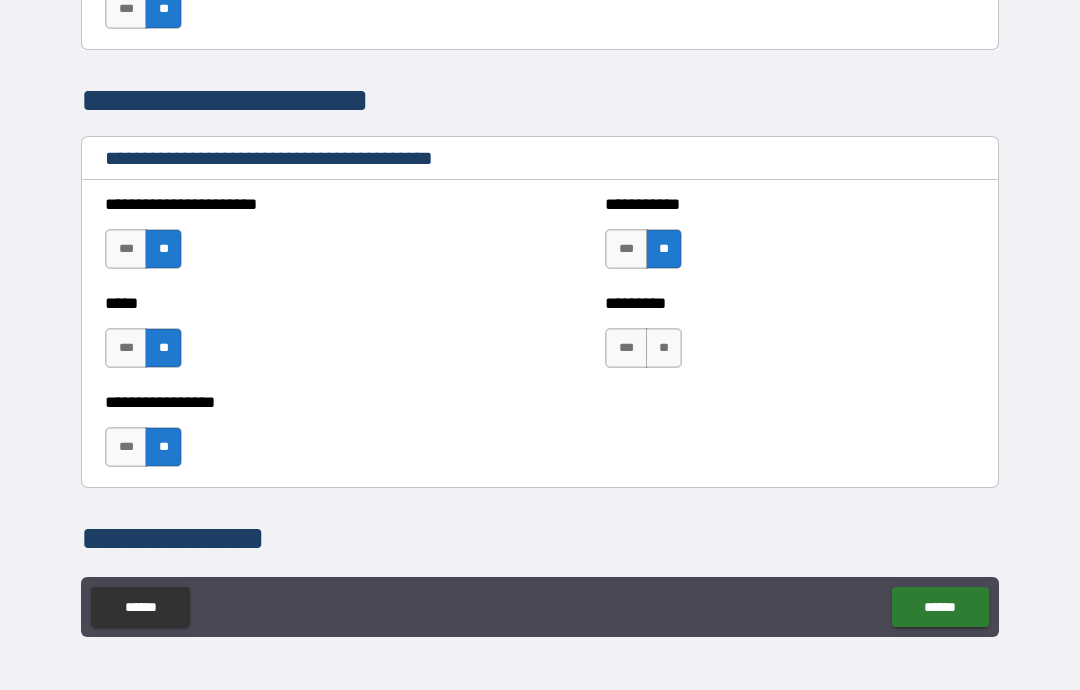 click on "**" at bounding box center [664, 348] 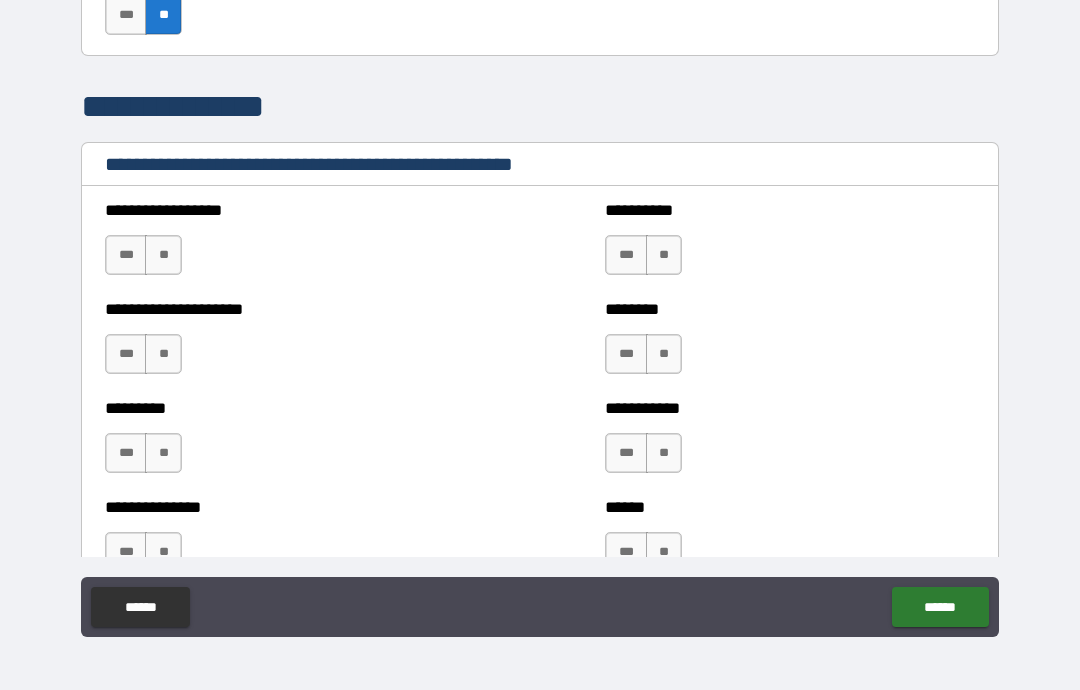 scroll, scrollTop: 2135, scrollLeft: 0, axis: vertical 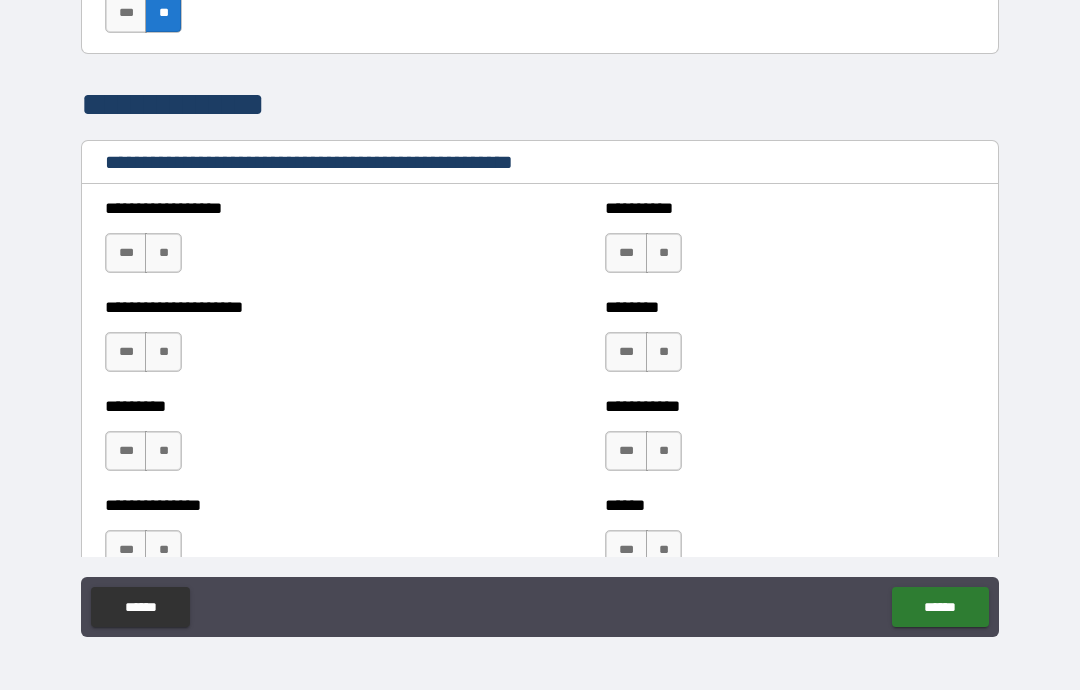 click on "**" at bounding box center (163, 253) 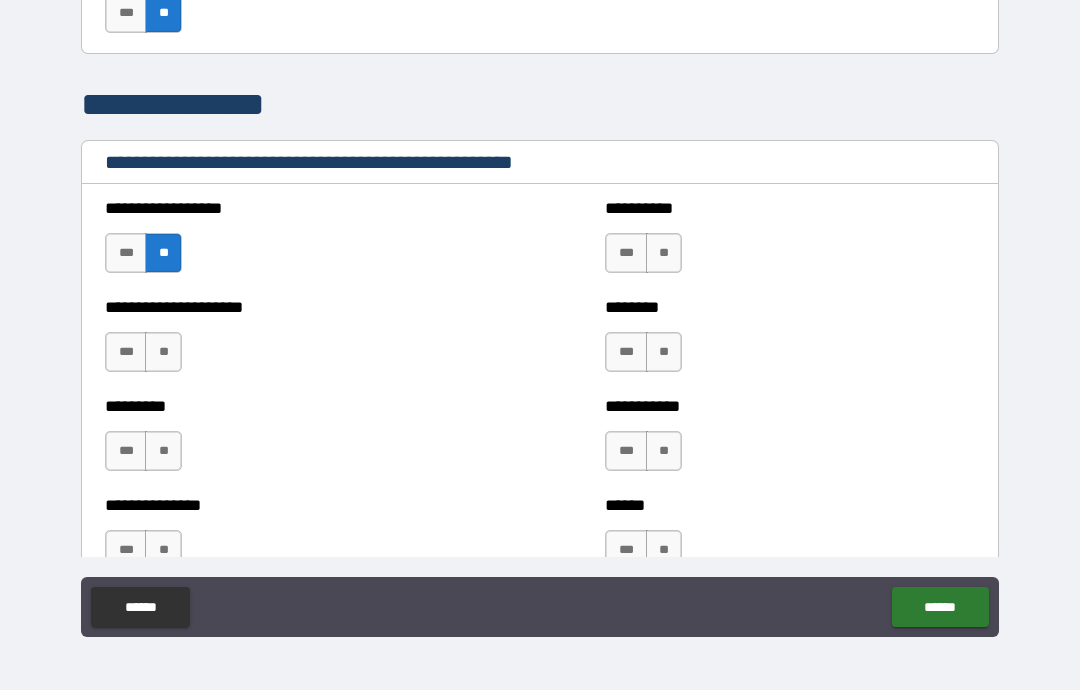 click on "**" at bounding box center [163, 352] 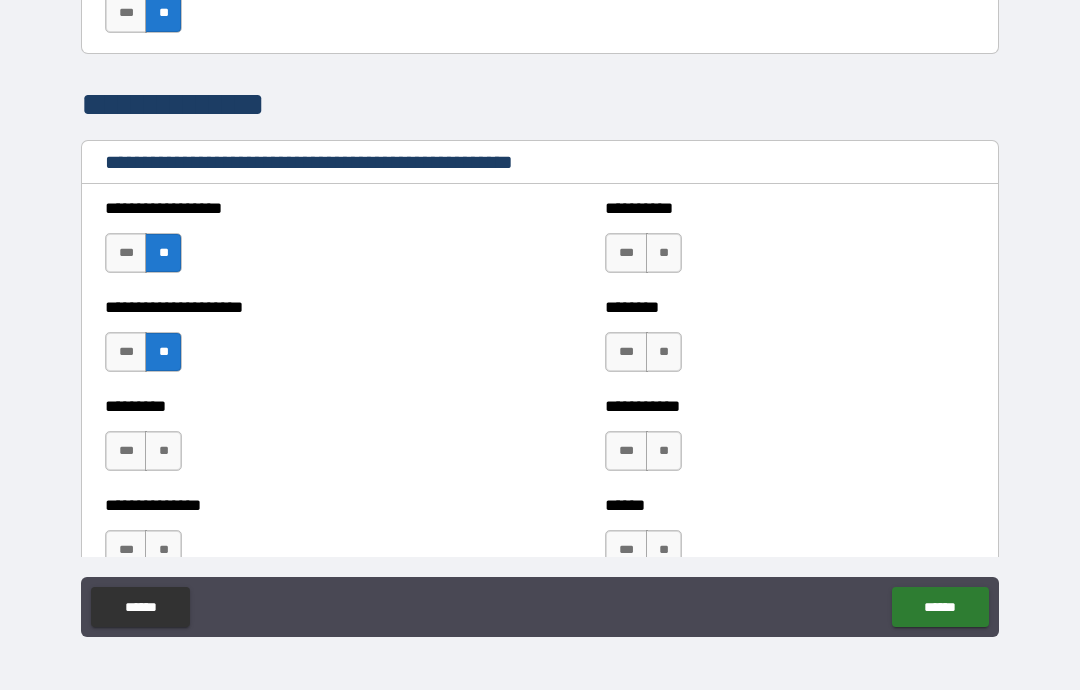 click on "**" at bounding box center (163, 451) 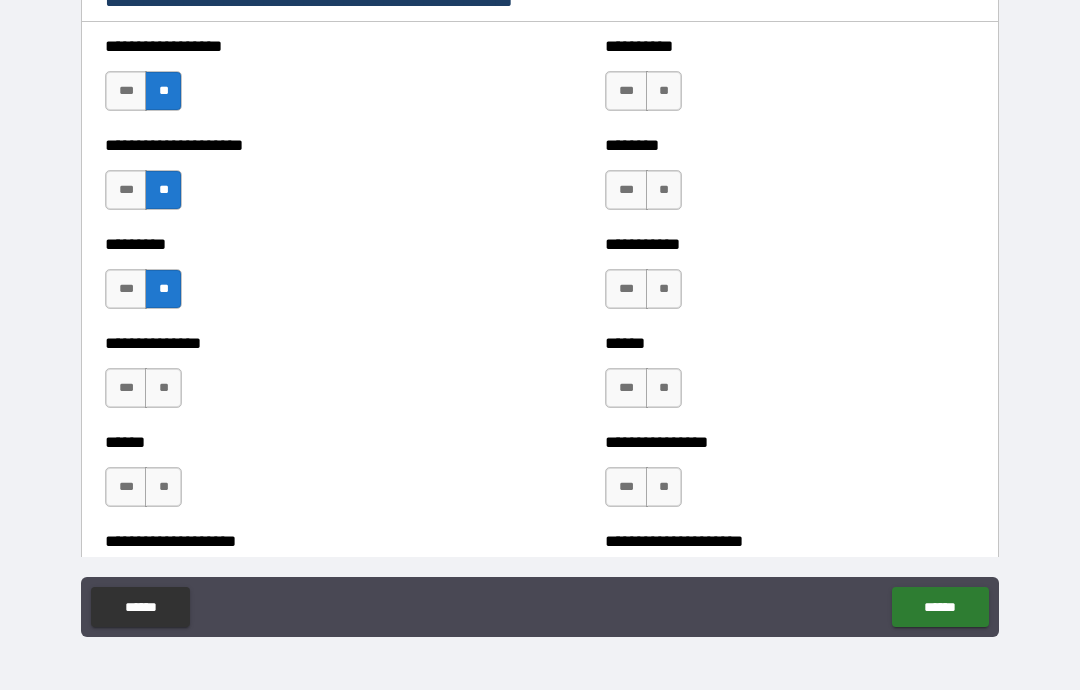scroll, scrollTop: 2300, scrollLeft: 0, axis: vertical 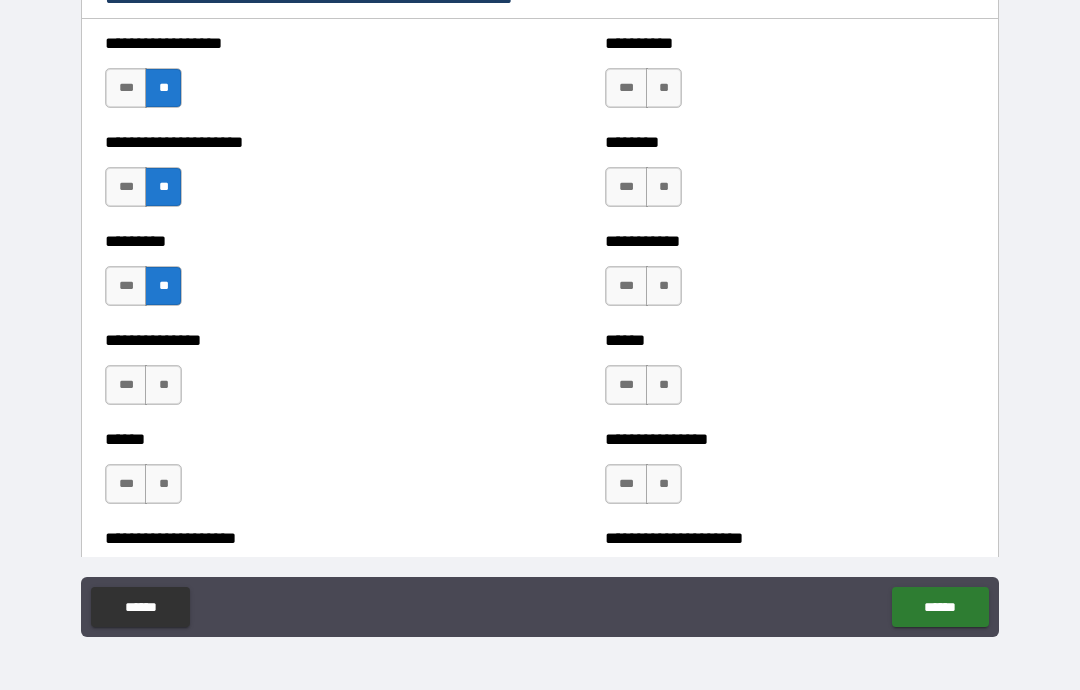click on "**" at bounding box center [163, 385] 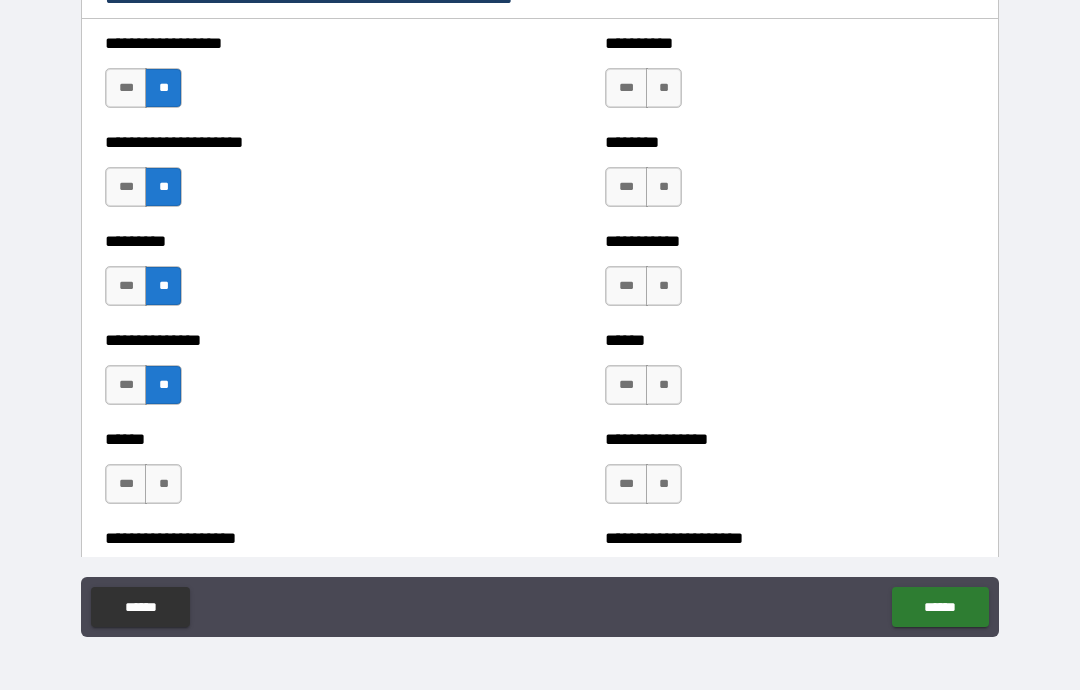 click on "**" at bounding box center (163, 484) 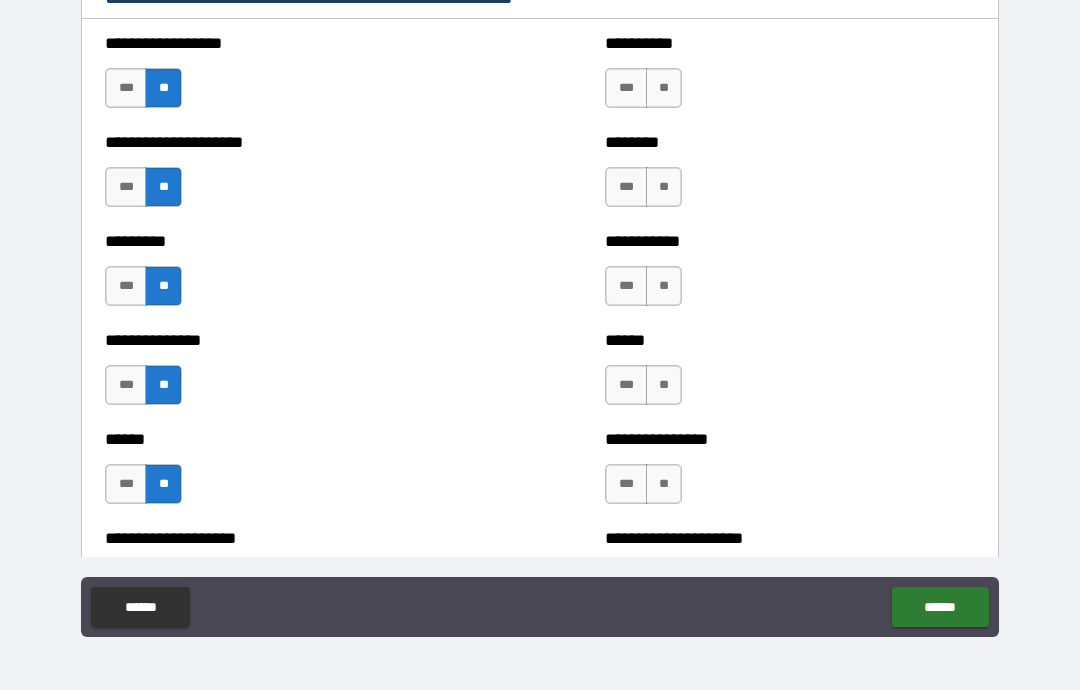 click on "**" at bounding box center [664, 88] 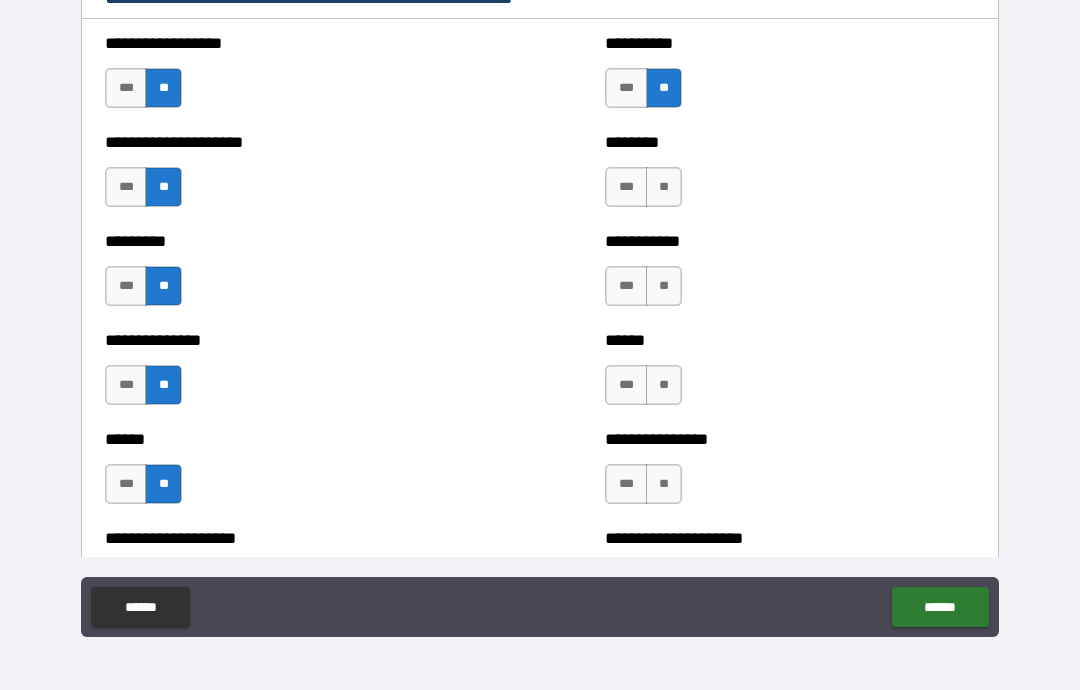 click on "**" at bounding box center (664, 187) 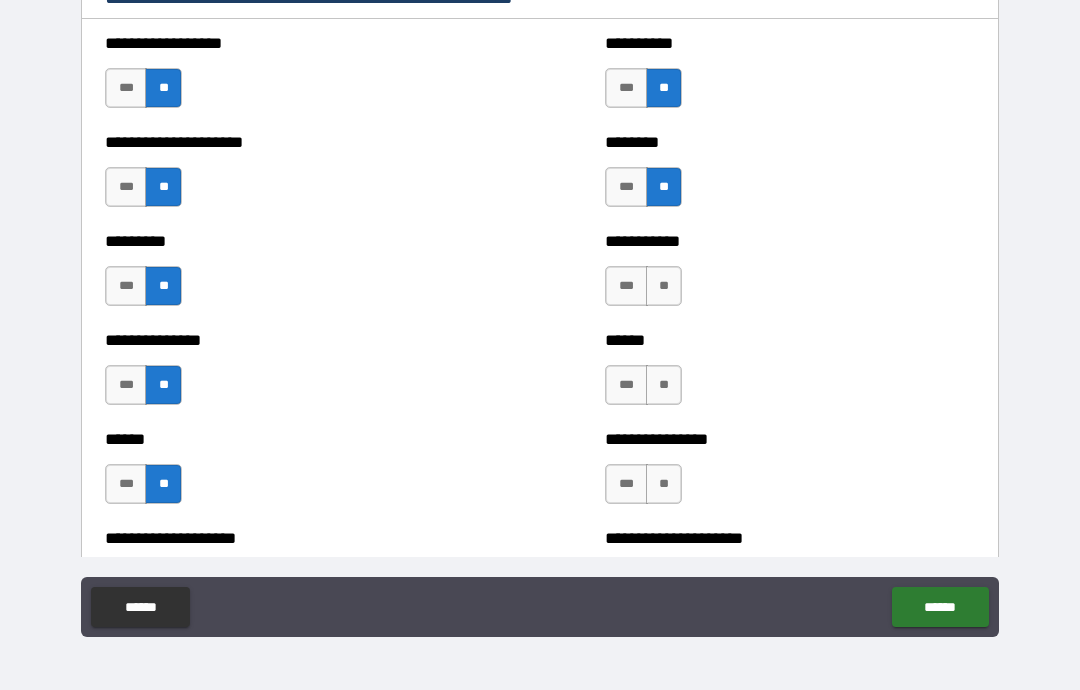 click on "**" at bounding box center (664, 286) 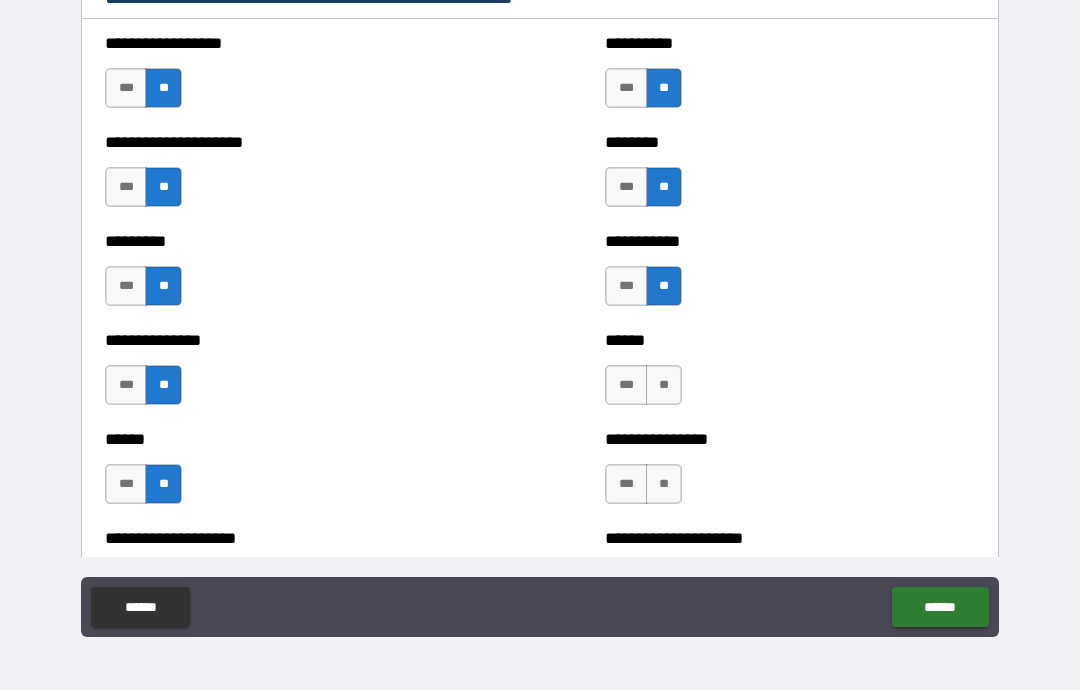 click on "**" at bounding box center [664, 385] 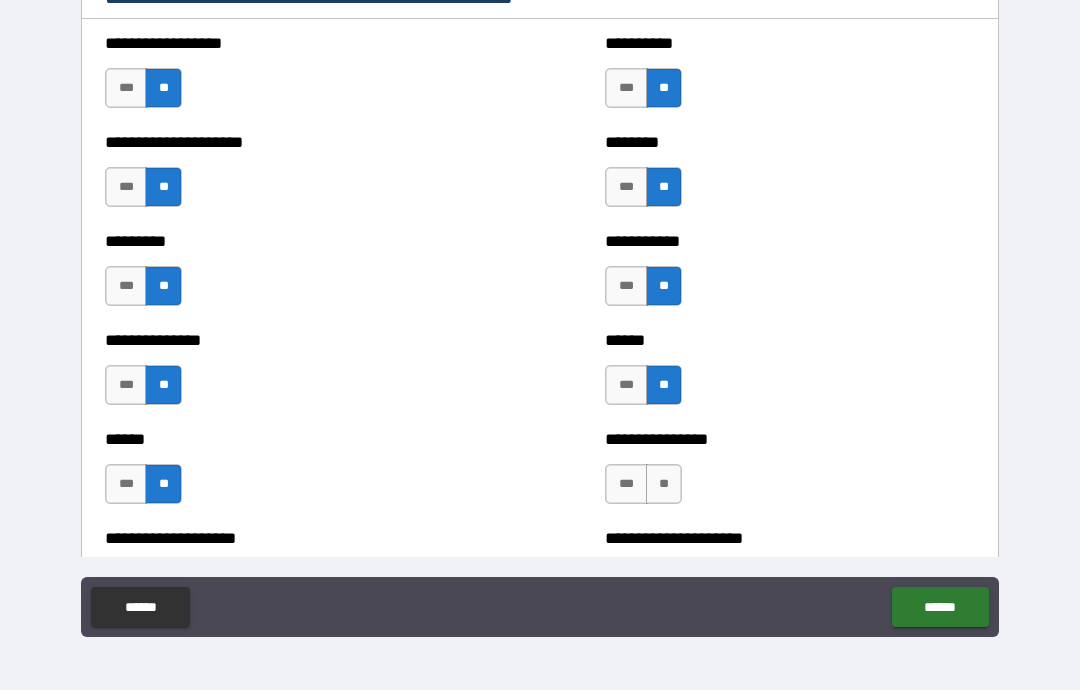 click on "**" at bounding box center (664, 484) 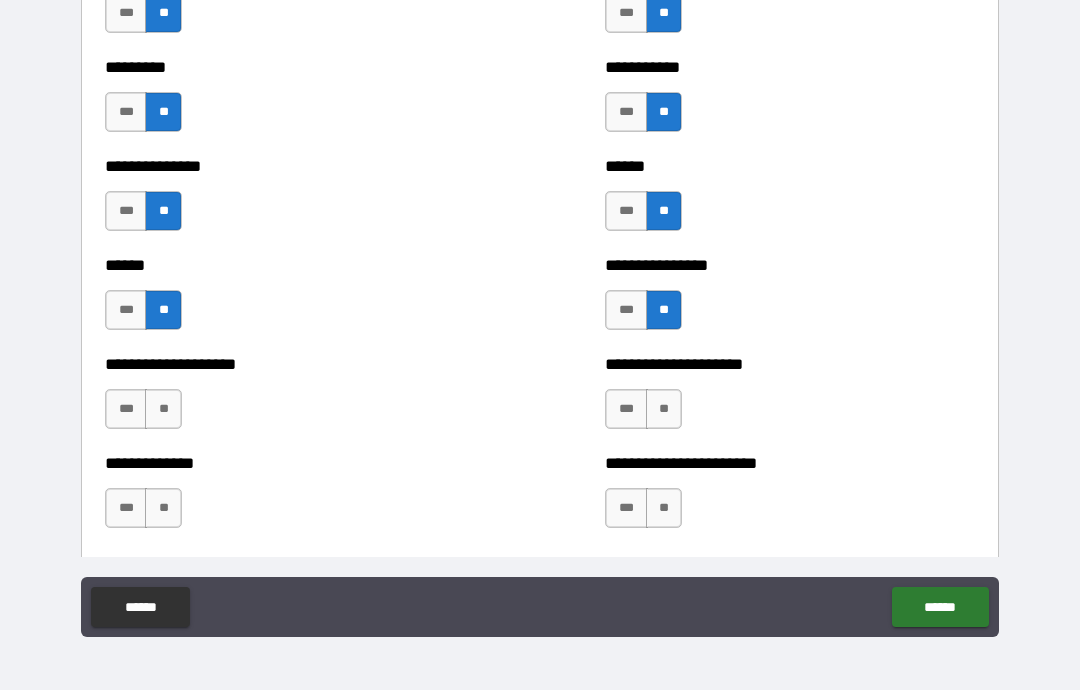 scroll, scrollTop: 2507, scrollLeft: 0, axis: vertical 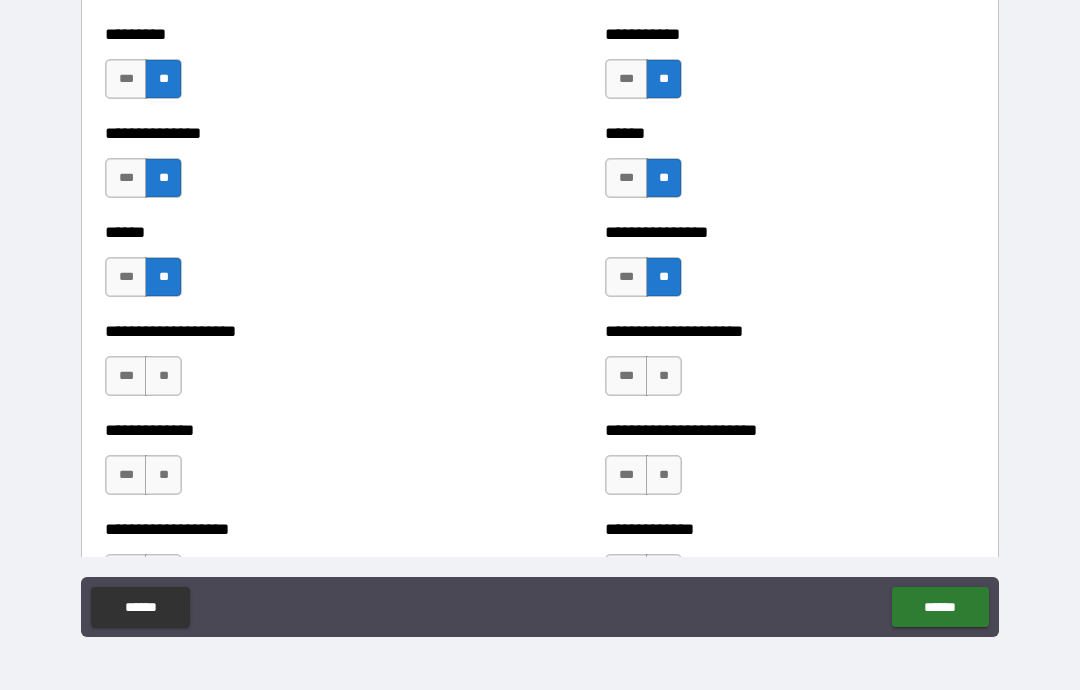 click on "**" at bounding box center (664, 376) 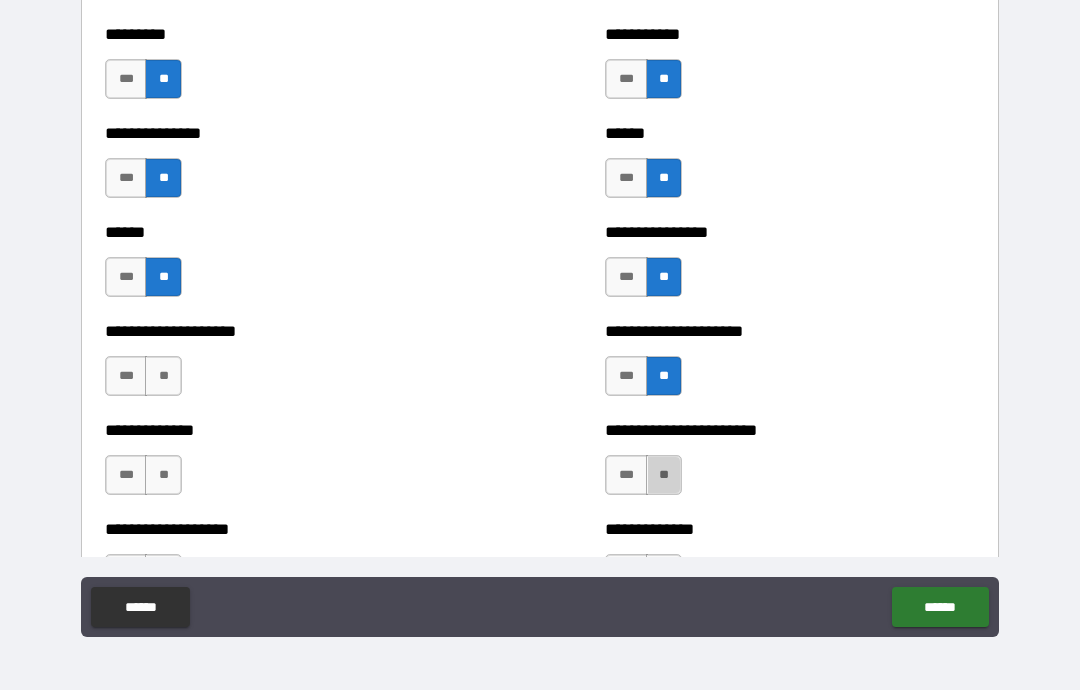 click on "**" at bounding box center (664, 475) 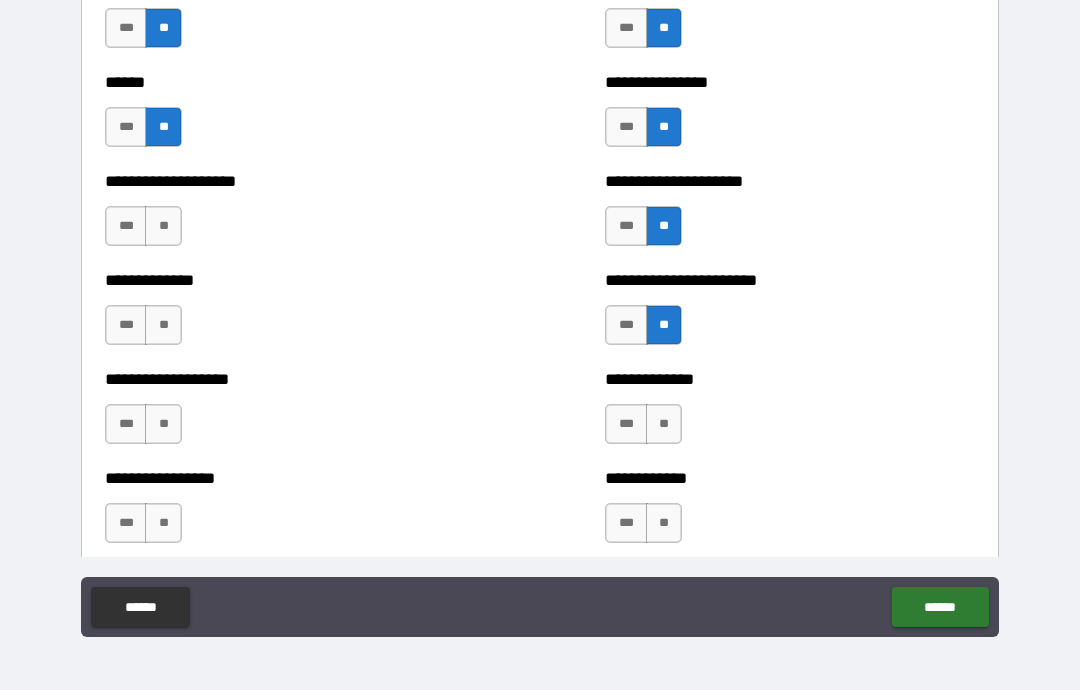 scroll, scrollTop: 2667, scrollLeft: 0, axis: vertical 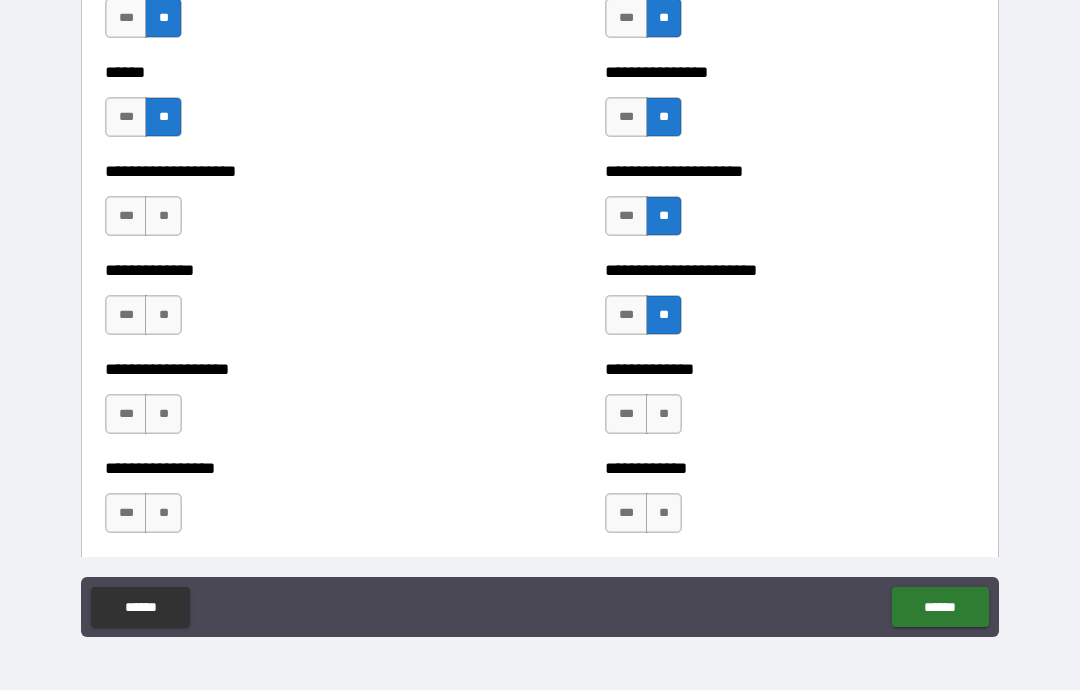 click on "**" at bounding box center (664, 414) 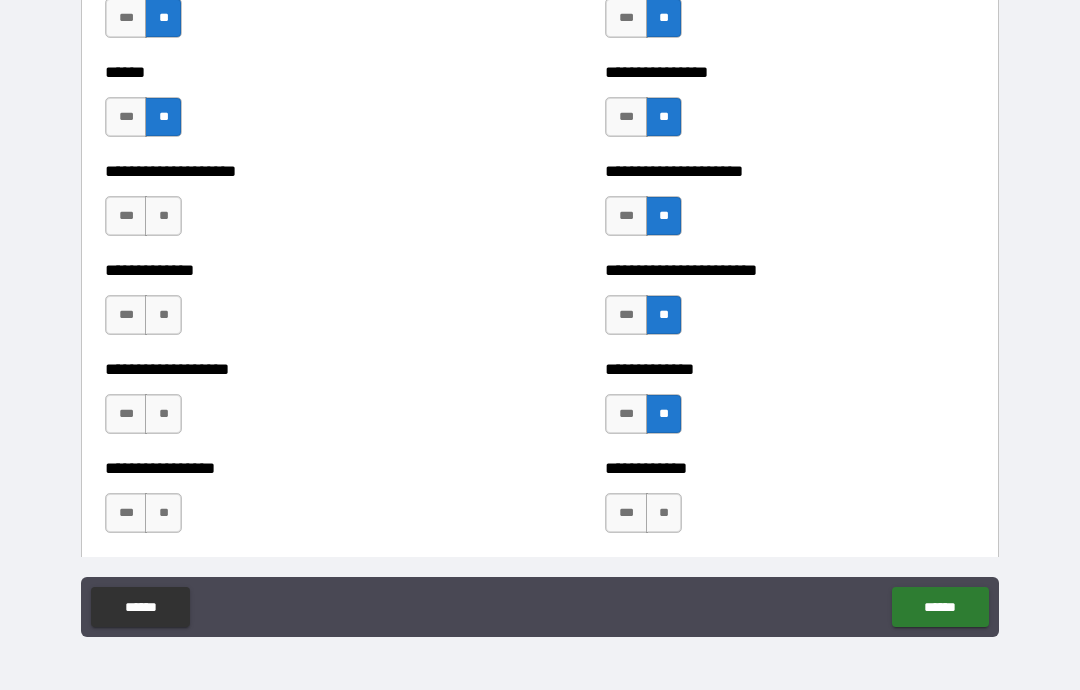click on "**" at bounding box center [664, 513] 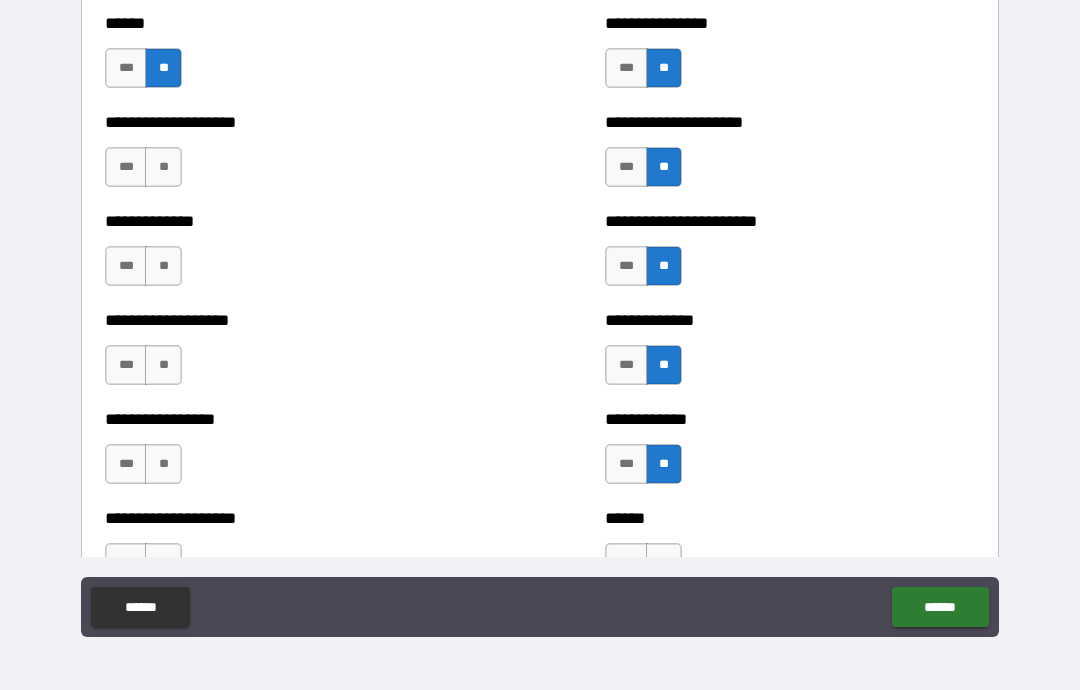 scroll, scrollTop: 2739, scrollLeft: 0, axis: vertical 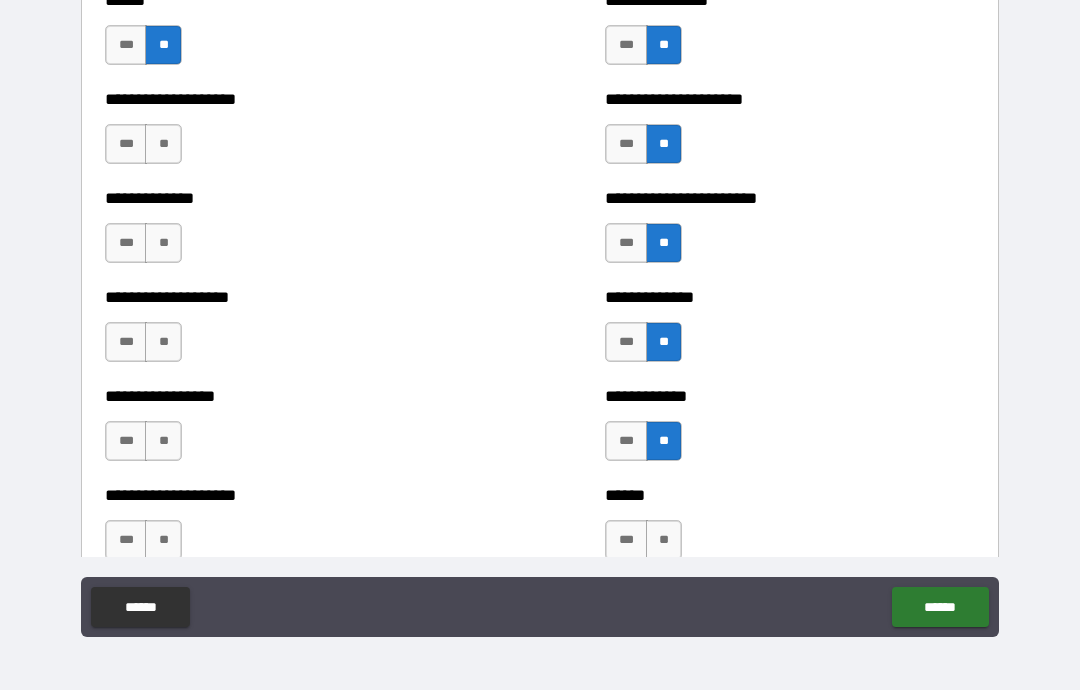 click on "**" at bounding box center (163, 144) 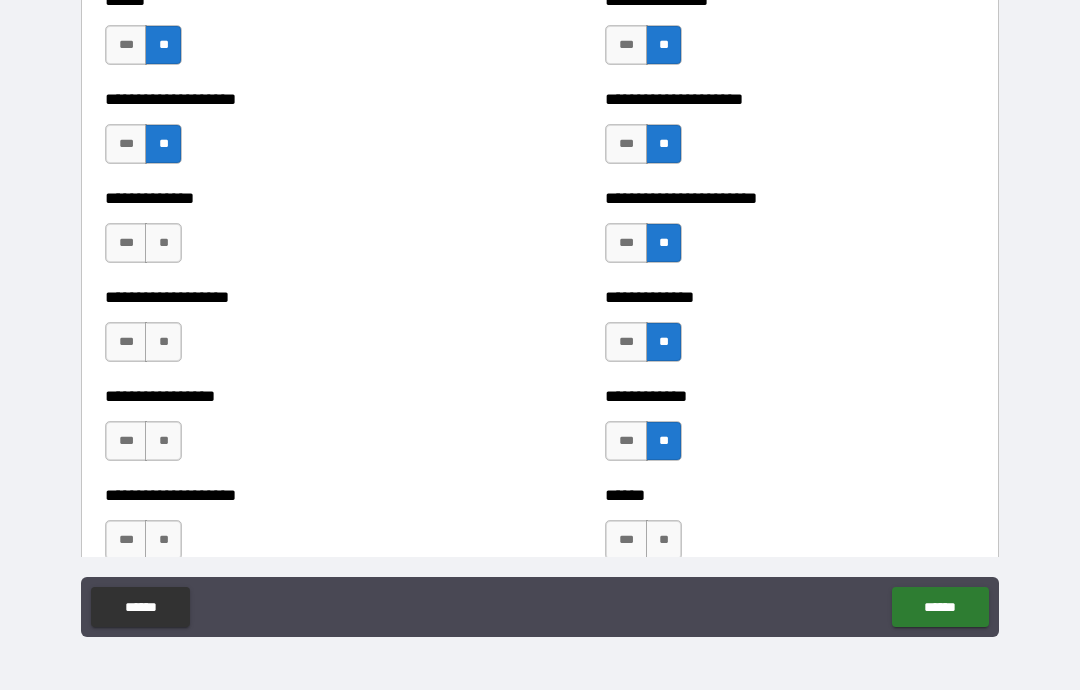 click on "**" at bounding box center [163, 243] 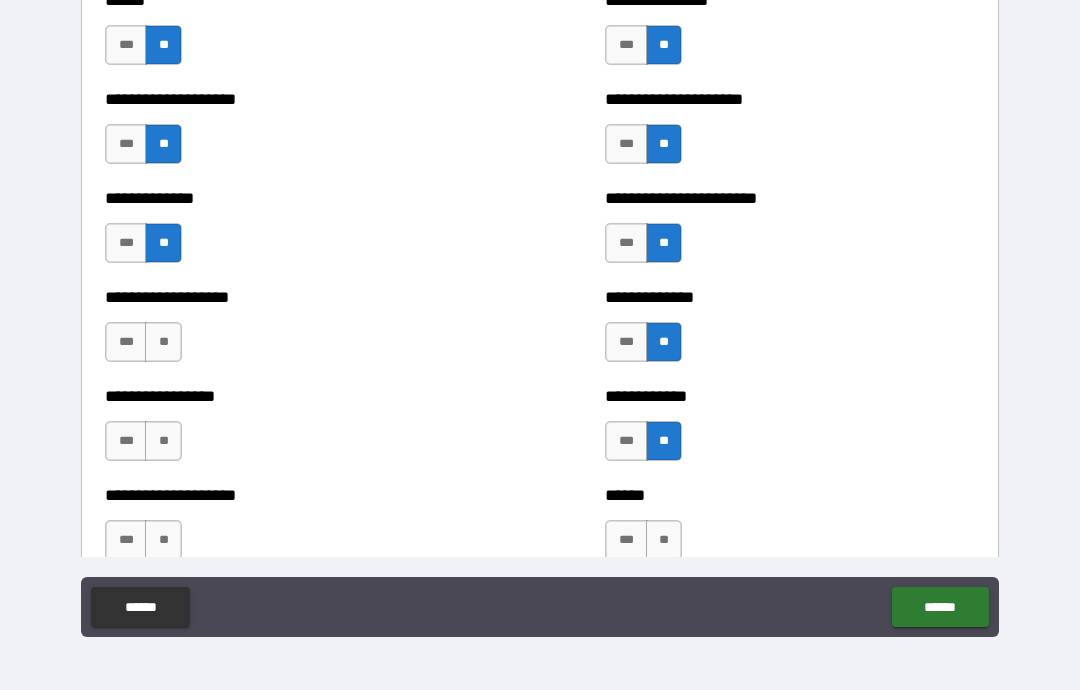click on "**" at bounding box center [163, 342] 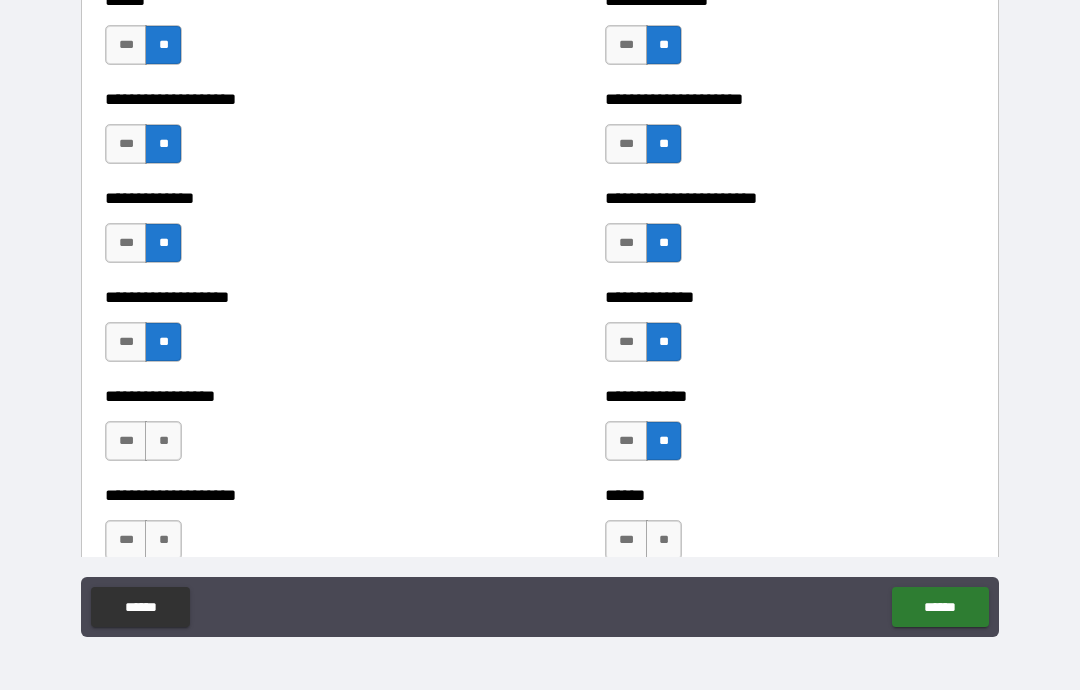 click on "**" at bounding box center (163, 441) 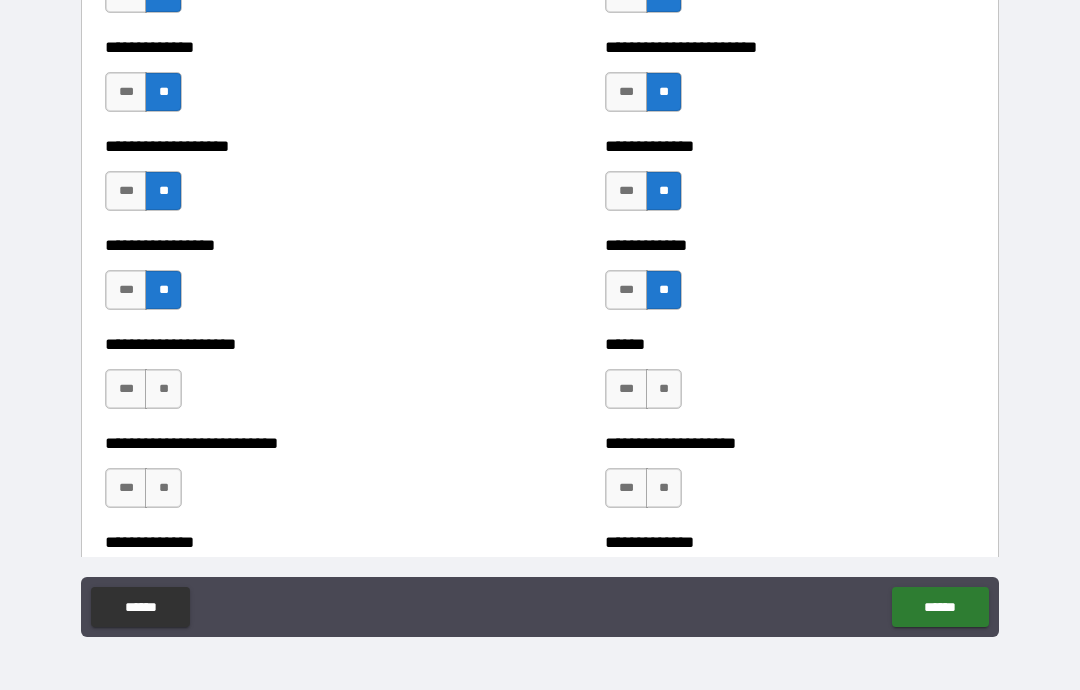 scroll, scrollTop: 2898, scrollLeft: 0, axis: vertical 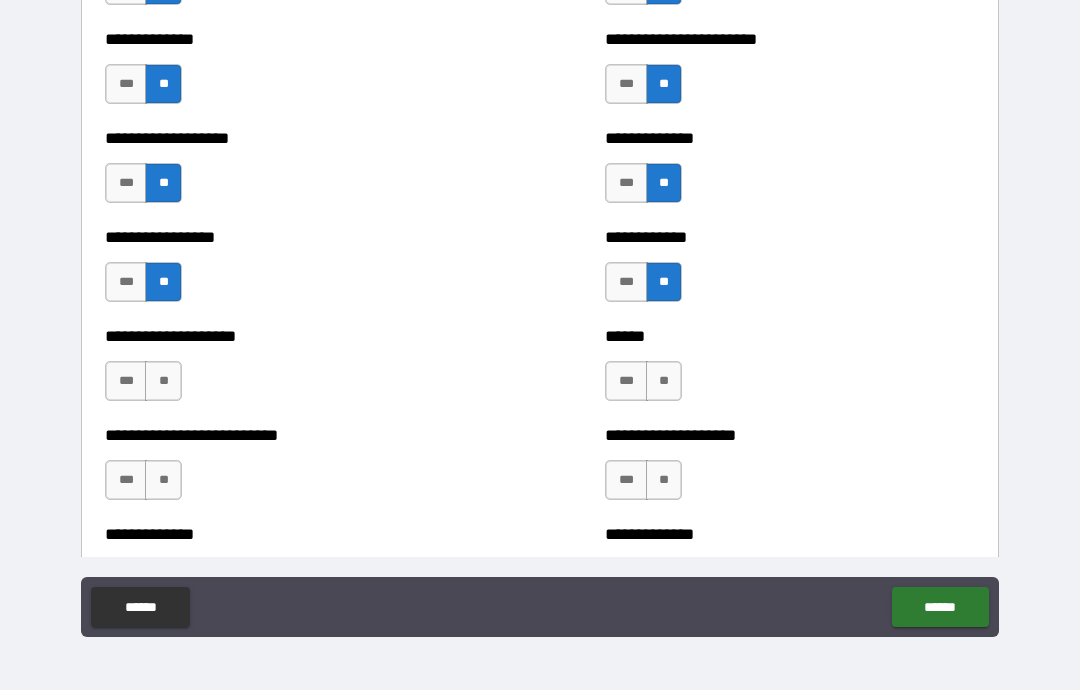 click on "**" at bounding box center [163, 381] 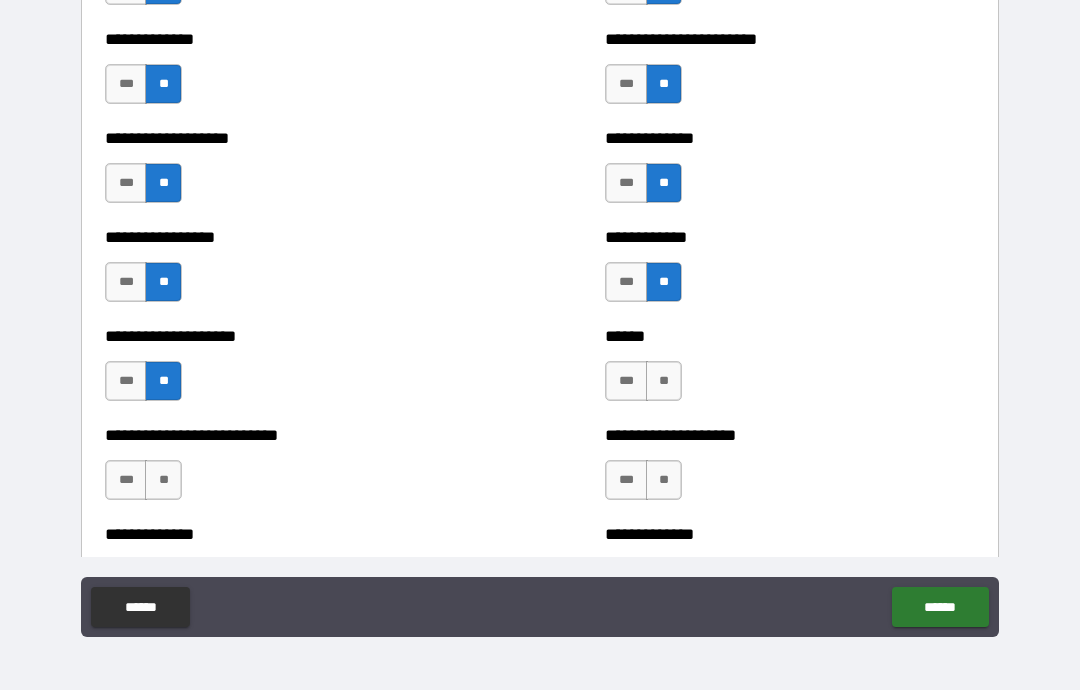 click on "**" at bounding box center (163, 480) 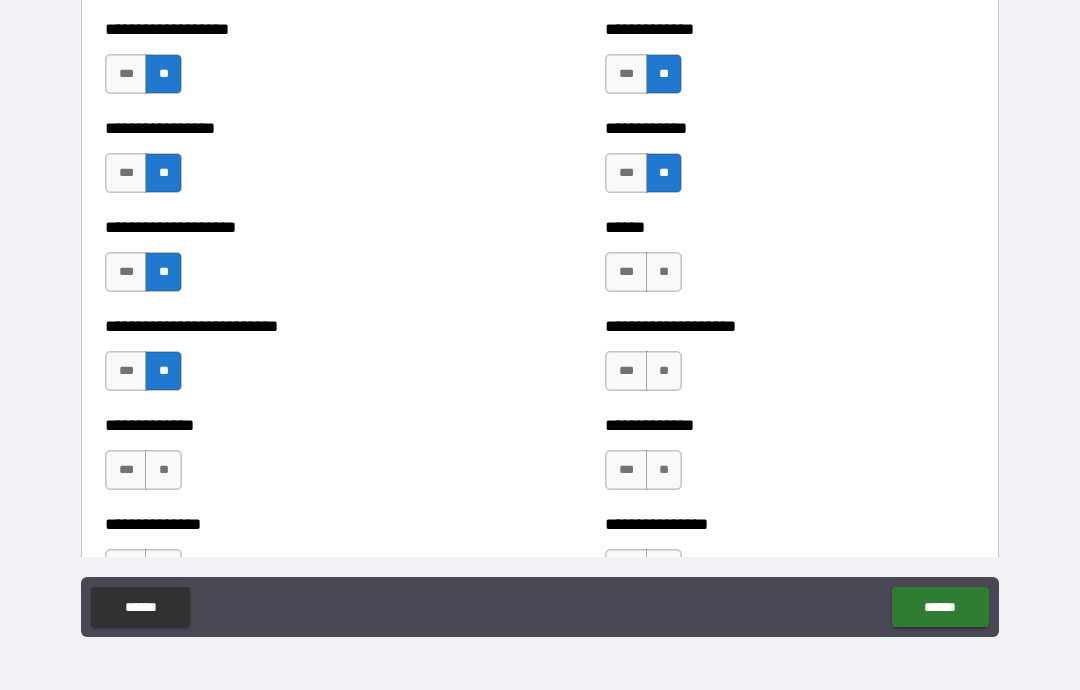 scroll, scrollTop: 3026, scrollLeft: 0, axis: vertical 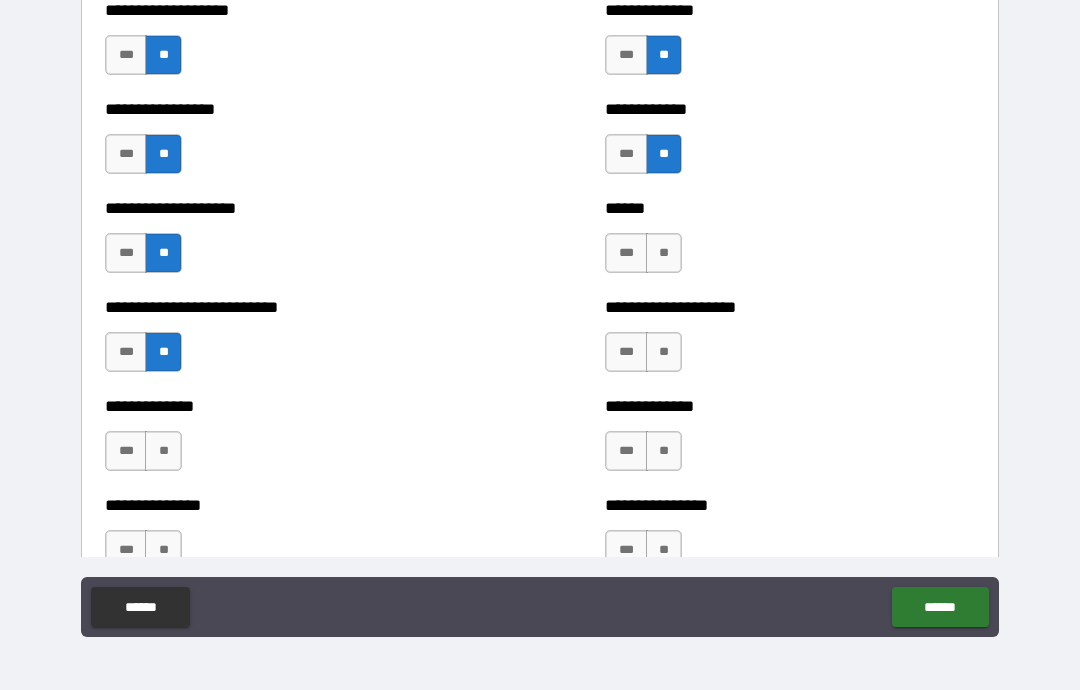 click on "**" at bounding box center (664, 253) 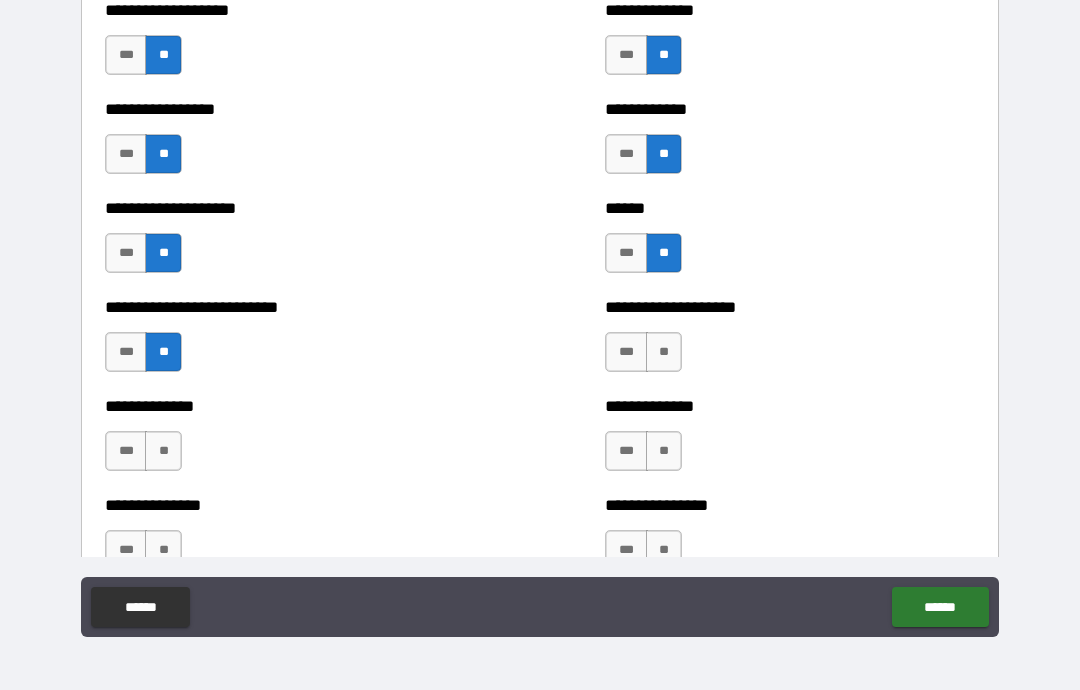 click on "**" at bounding box center [664, 352] 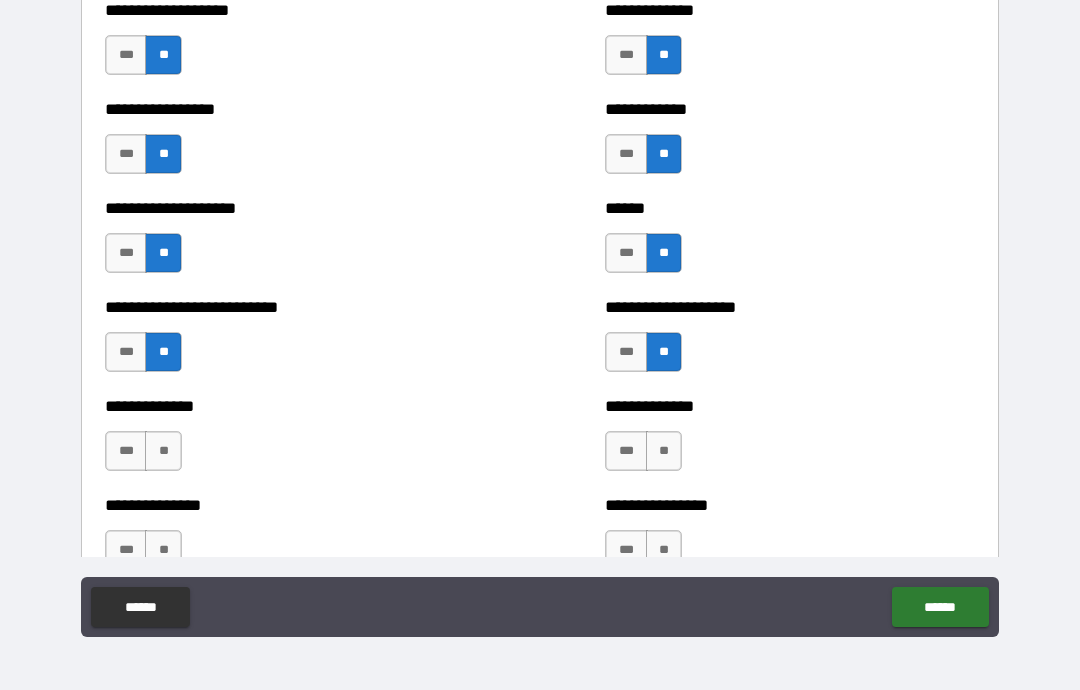 click on "**" at bounding box center [664, 451] 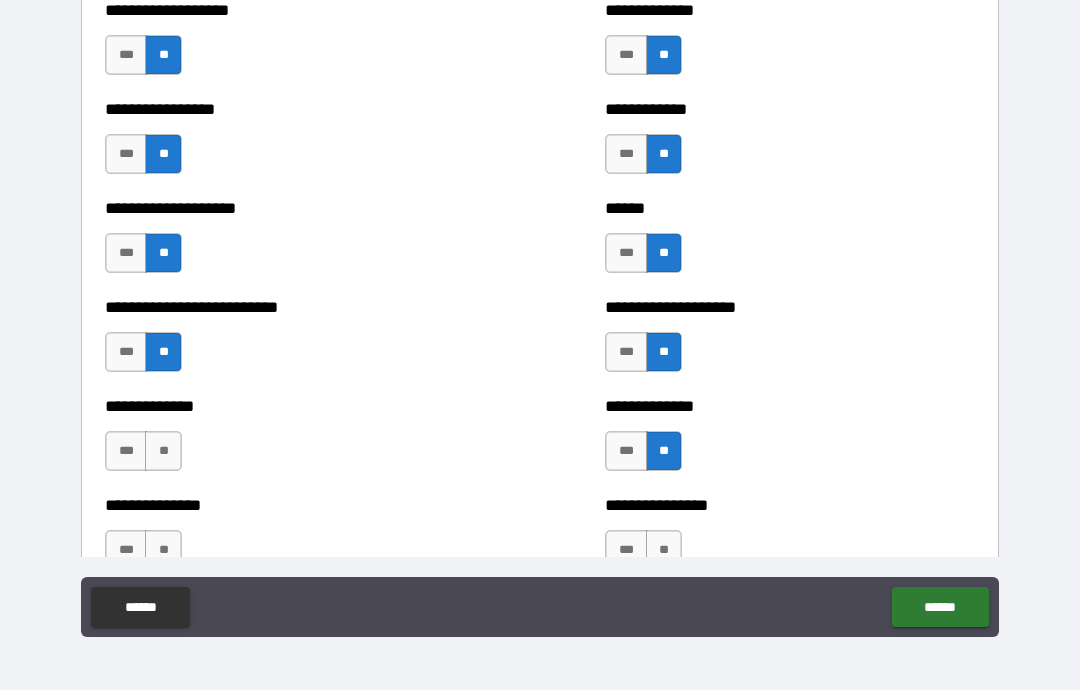 click on "**" at bounding box center (664, 550) 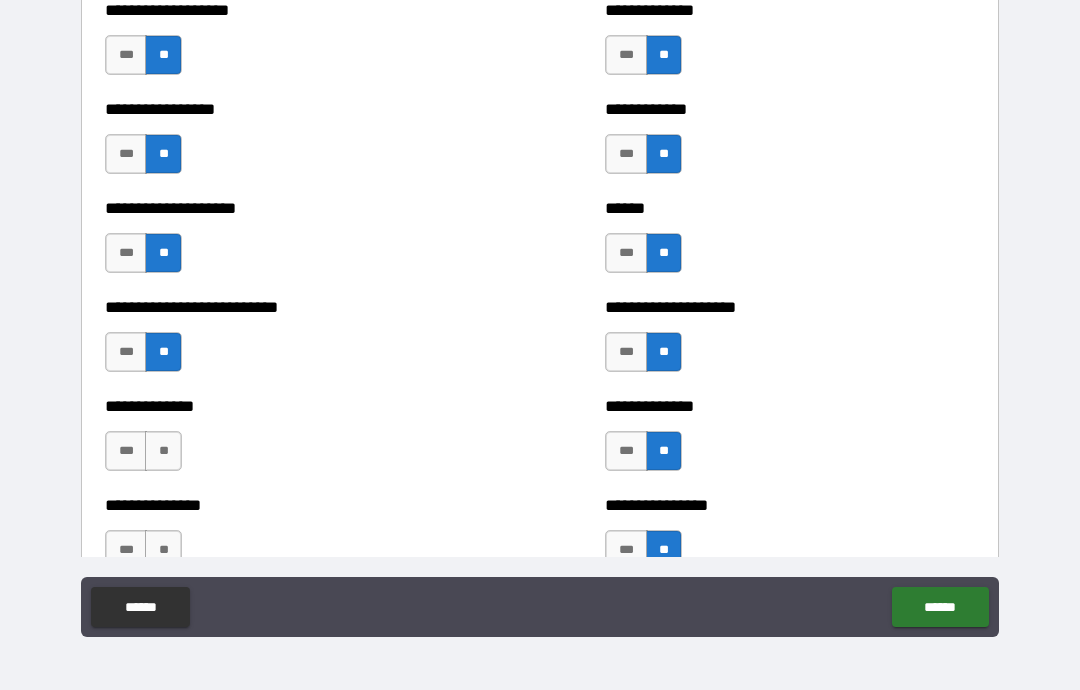click on "**" at bounding box center [163, 451] 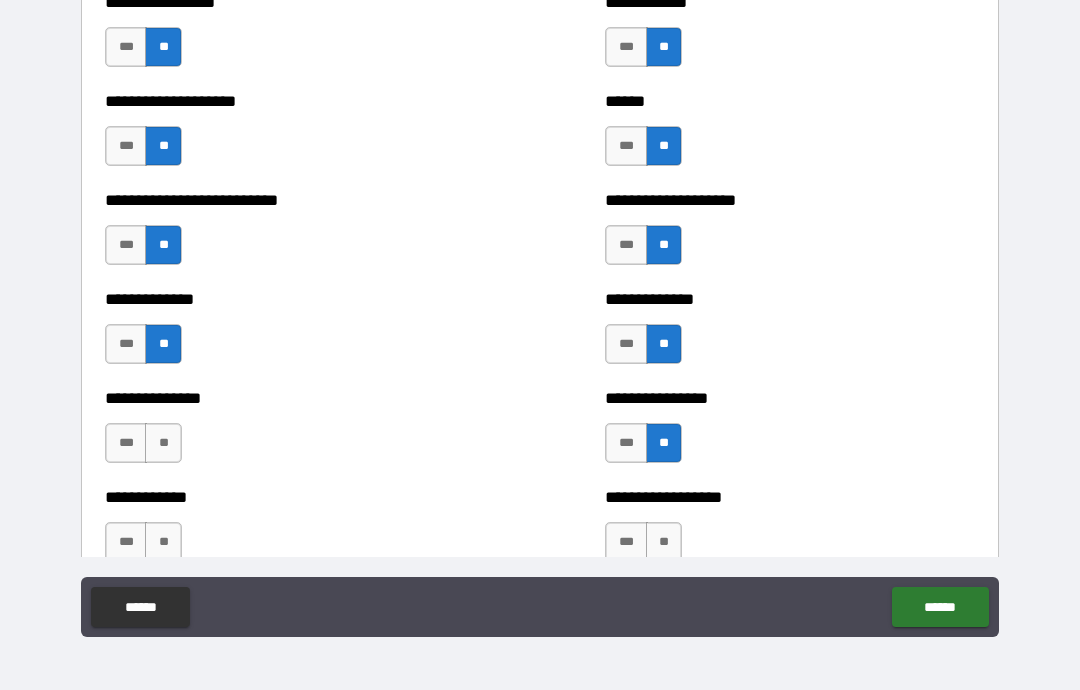 scroll, scrollTop: 3132, scrollLeft: 0, axis: vertical 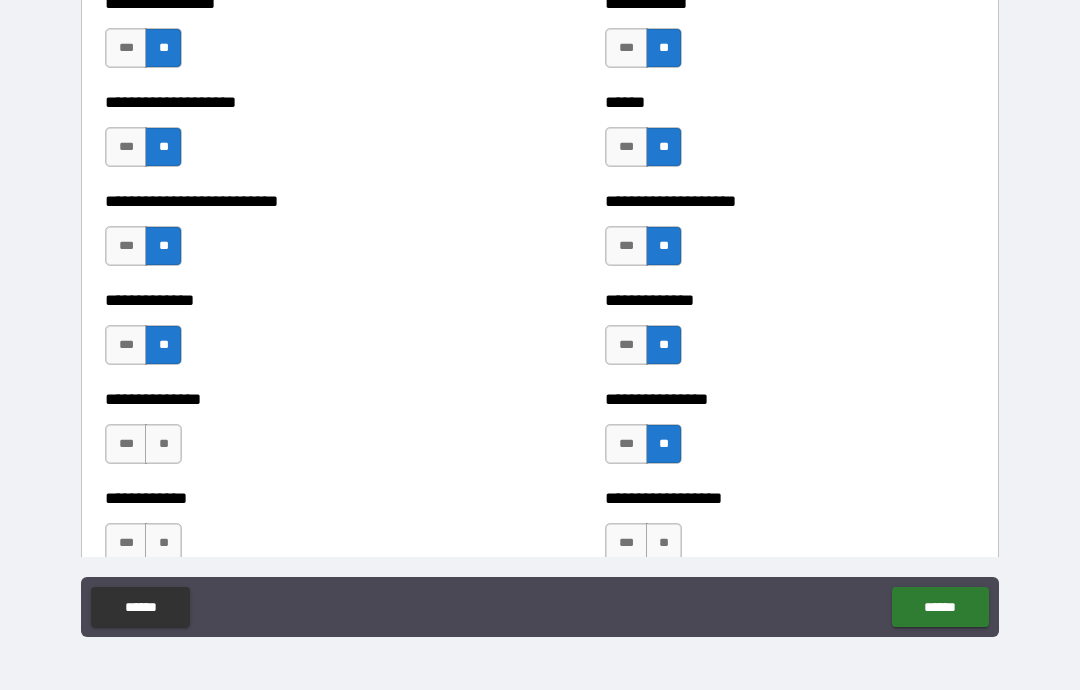 click on "**" at bounding box center [163, 444] 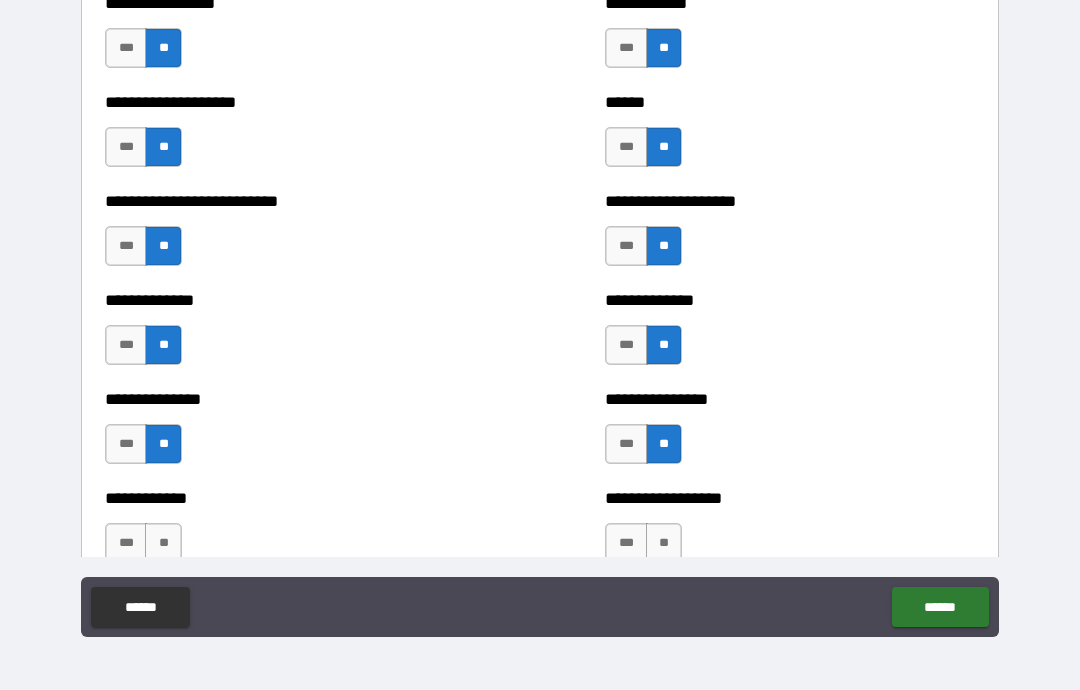 click on "**" at bounding box center (163, 543) 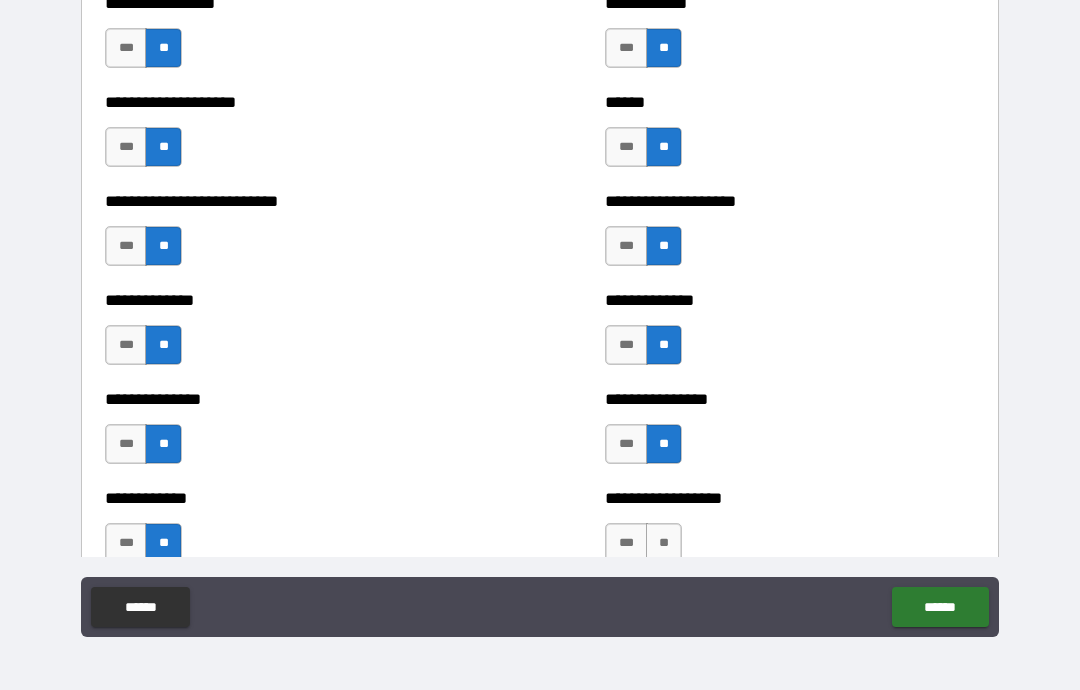 click on "**" at bounding box center (664, 543) 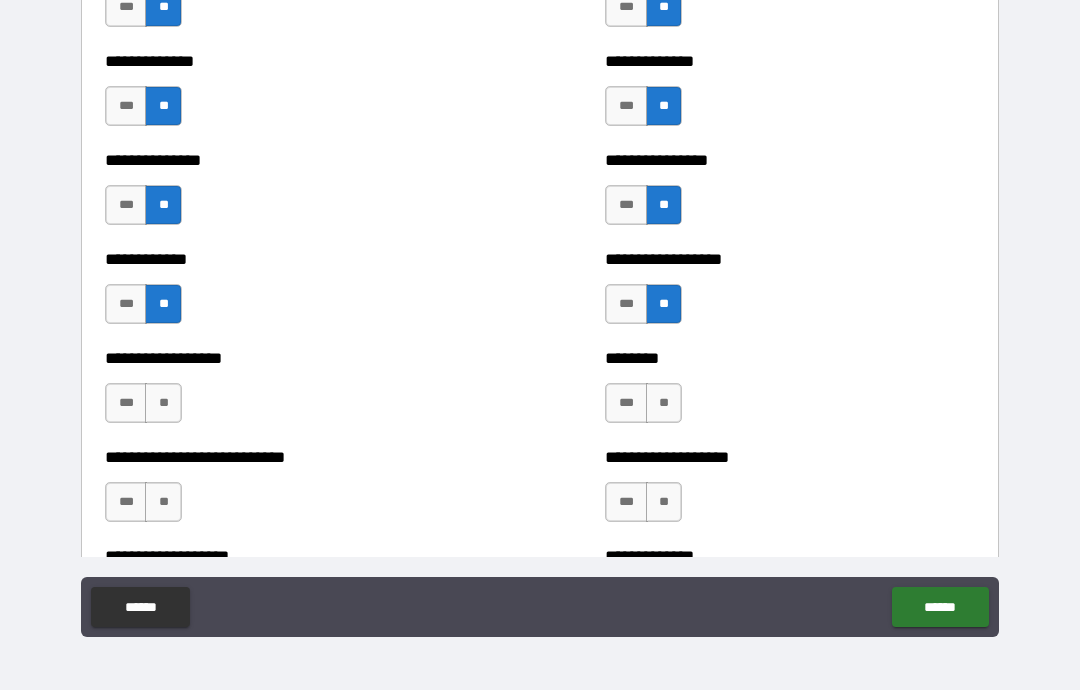 scroll, scrollTop: 3404, scrollLeft: 0, axis: vertical 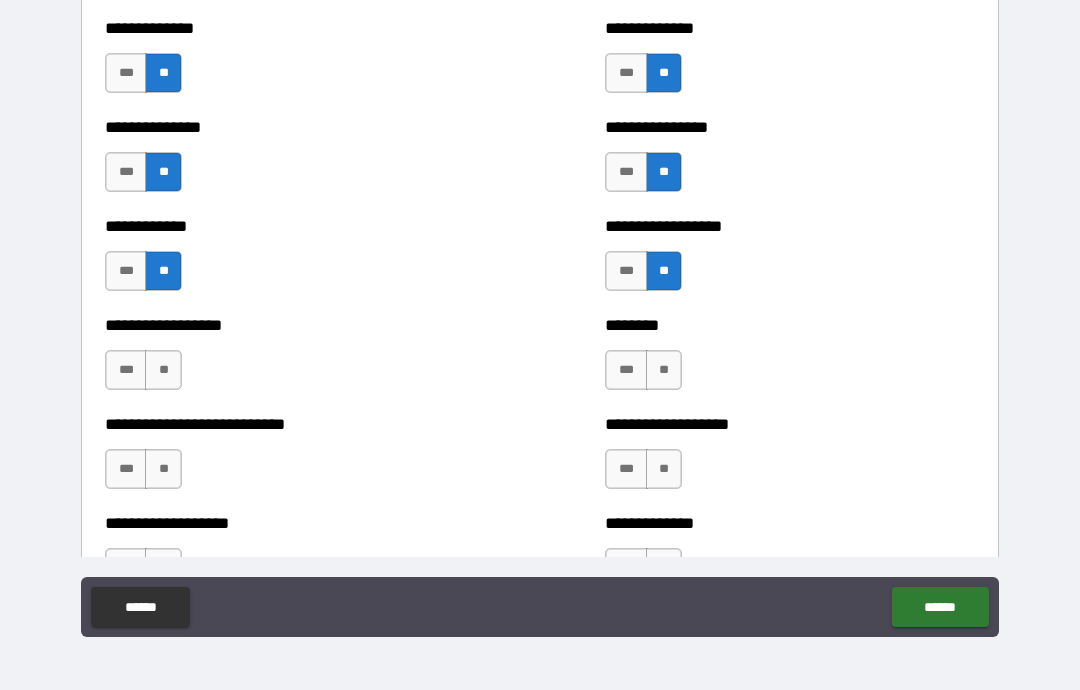 click on "**" at bounding box center [664, 370] 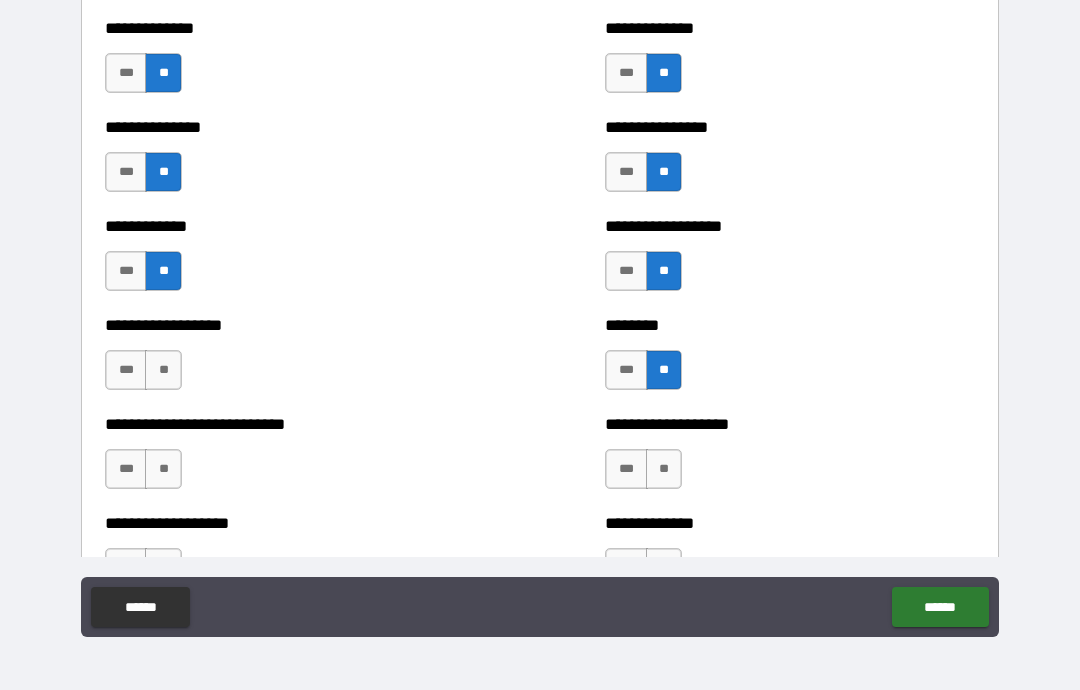 click on "**" at bounding box center (664, 469) 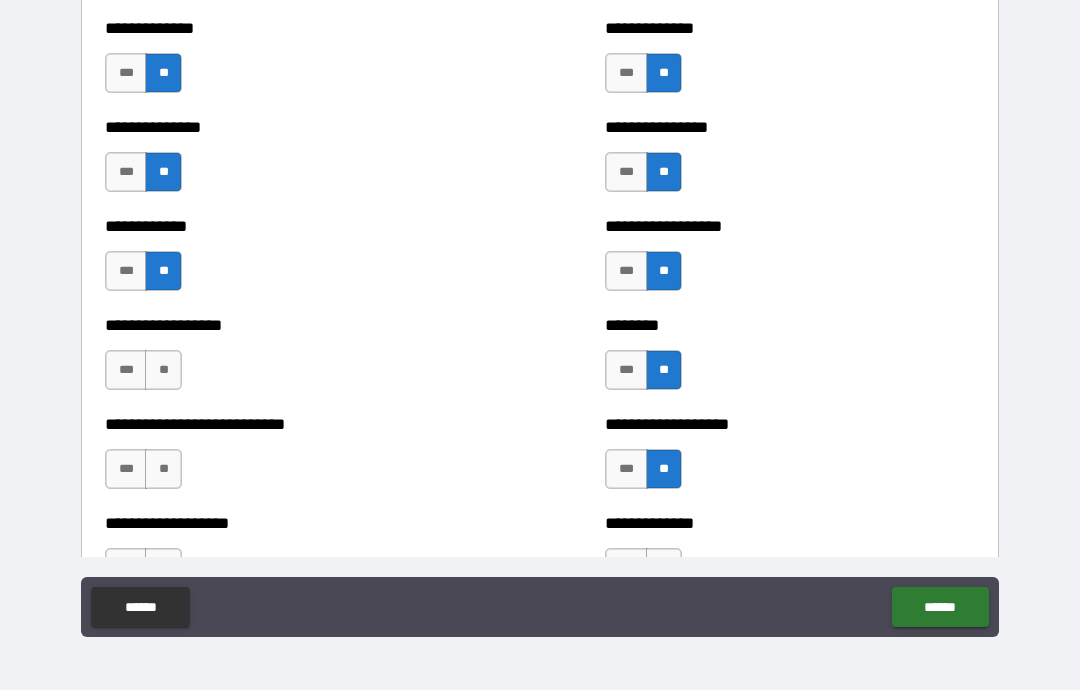 click on "**" at bounding box center [163, 370] 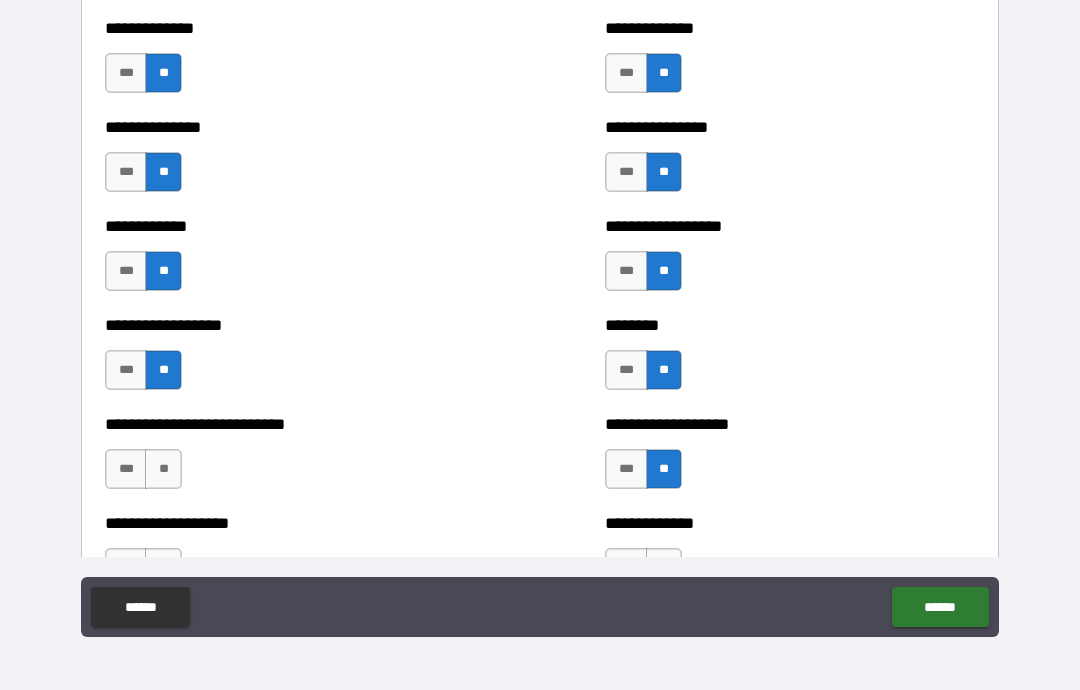 click on "**" at bounding box center (163, 469) 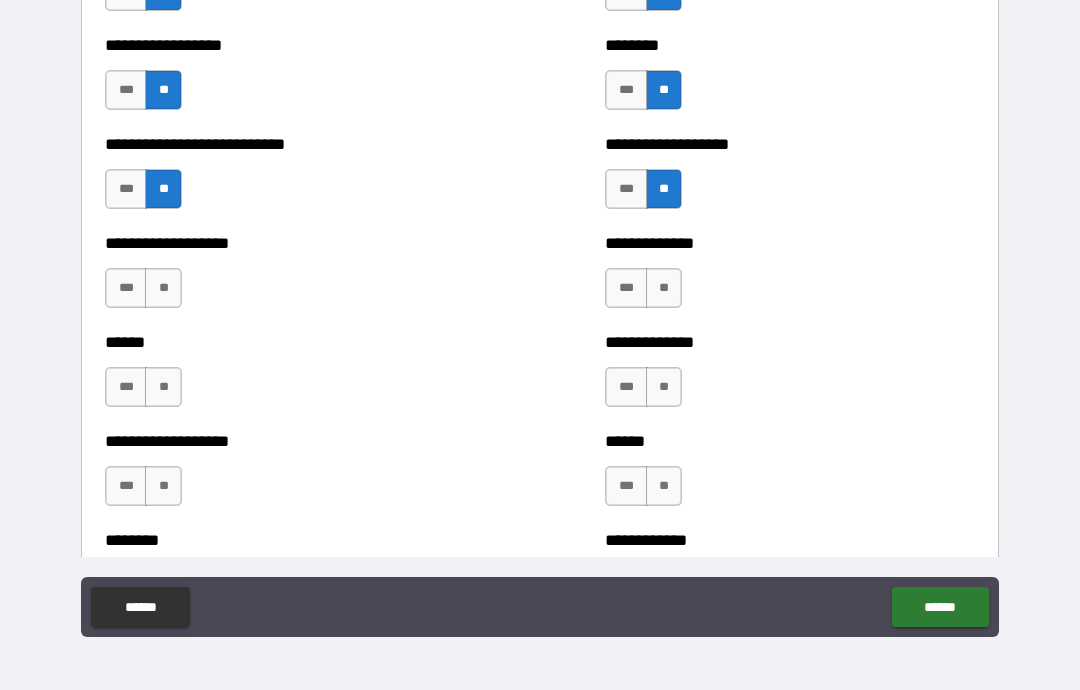 scroll, scrollTop: 3685, scrollLeft: 0, axis: vertical 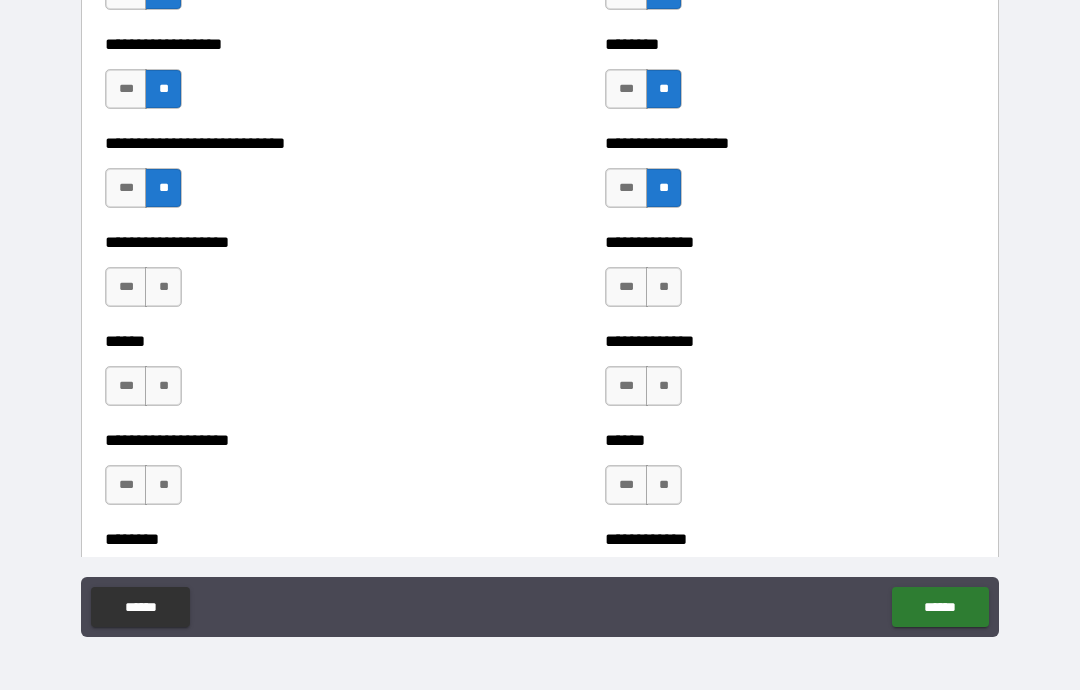 click on "**" at bounding box center (163, 287) 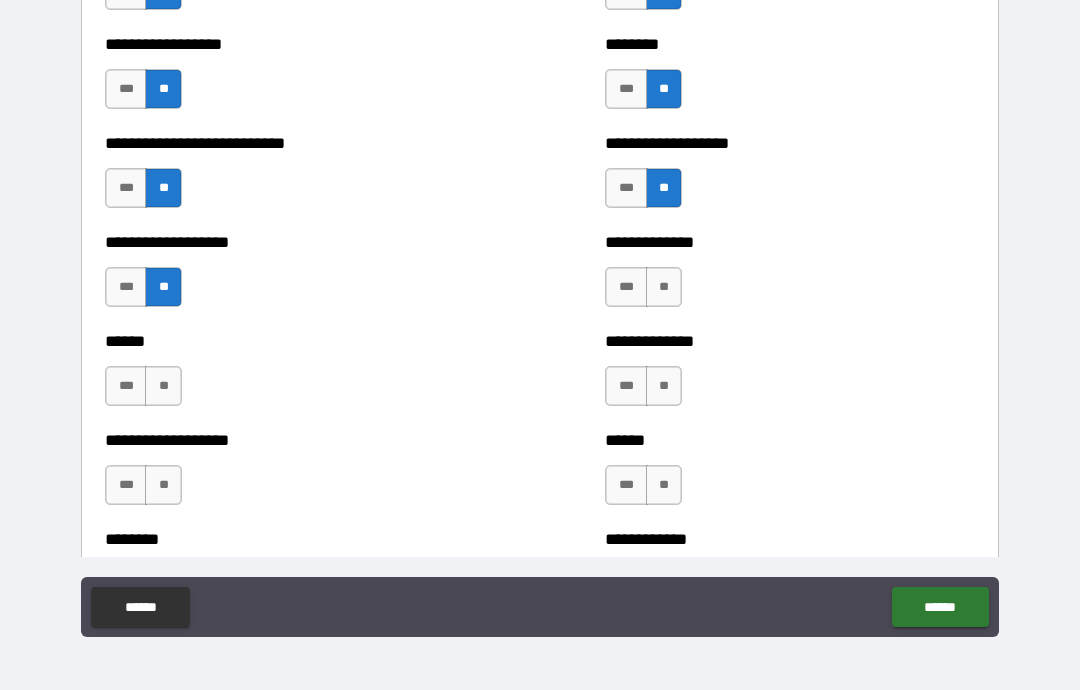 click on "**" at bounding box center (163, 386) 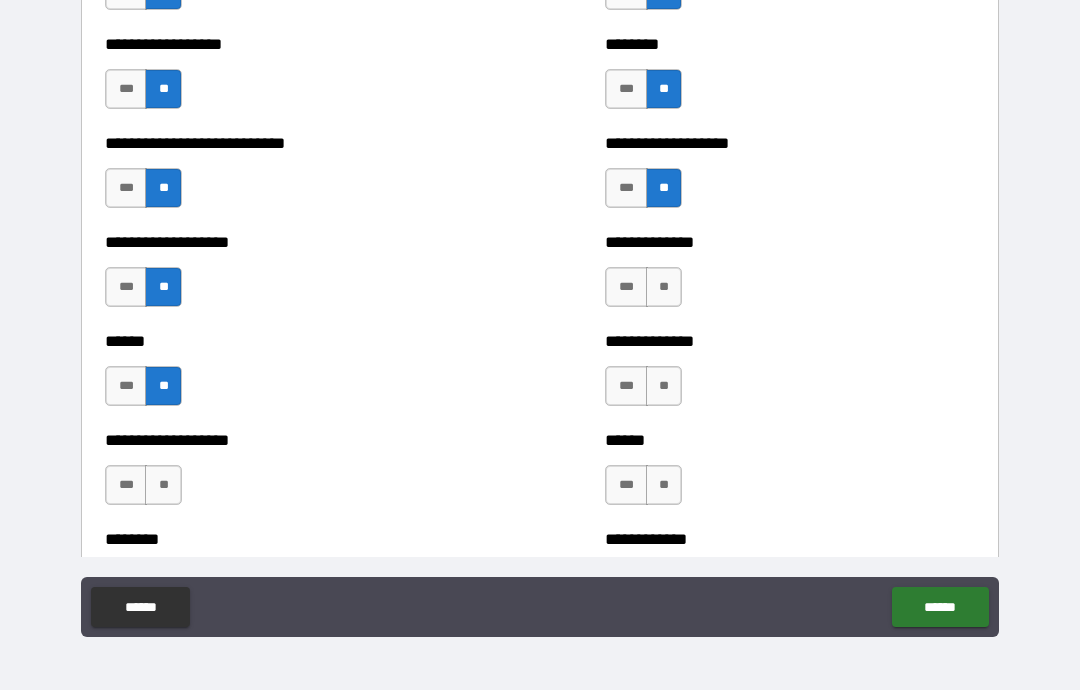 click on "**" at bounding box center (163, 485) 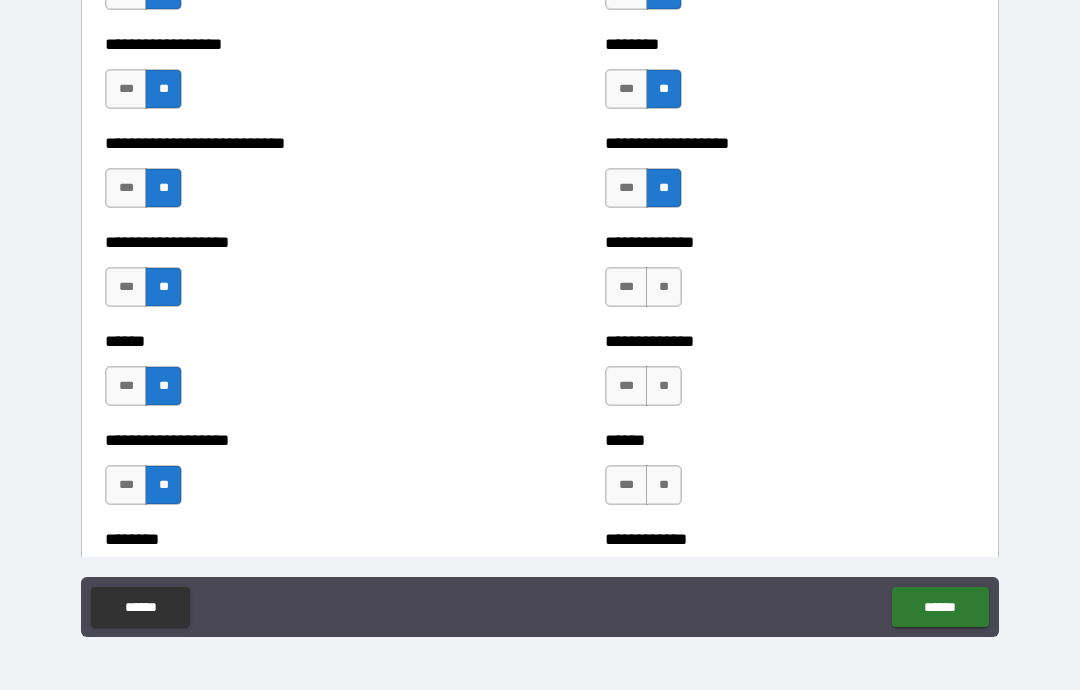 click on "**" at bounding box center (664, 287) 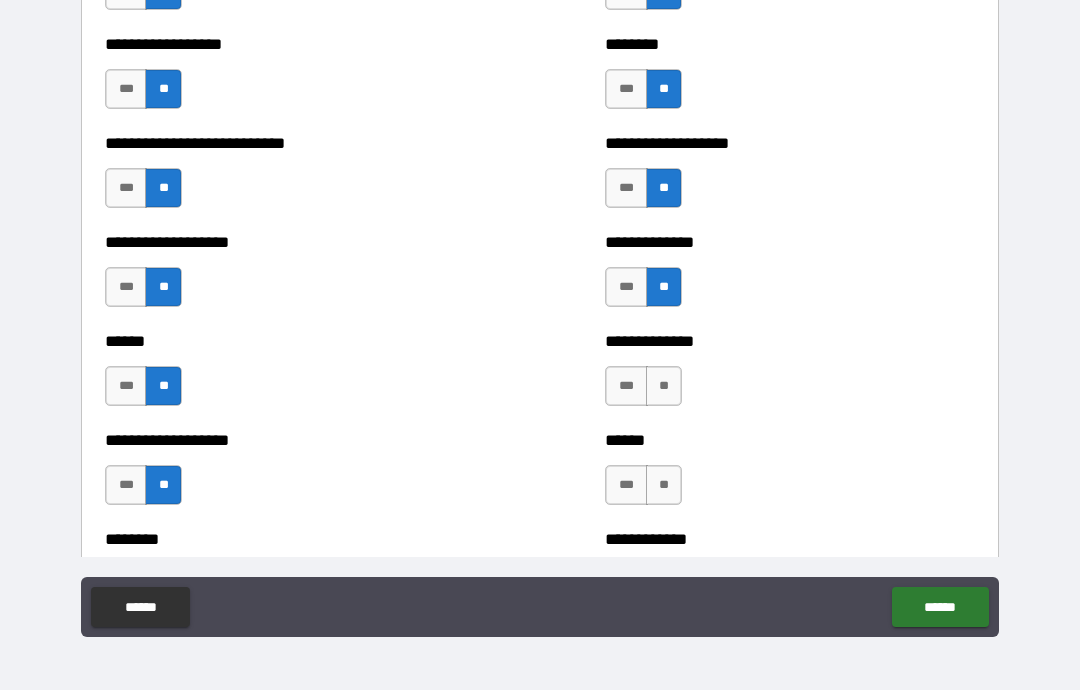 click on "**" at bounding box center (664, 386) 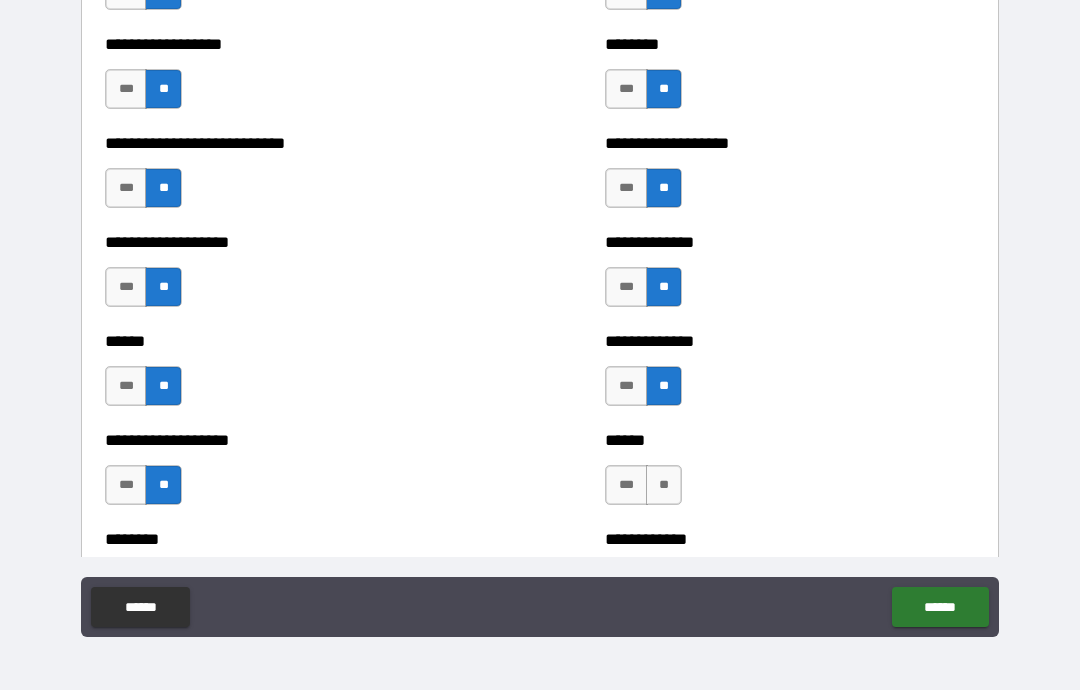 click on "**" at bounding box center (664, 485) 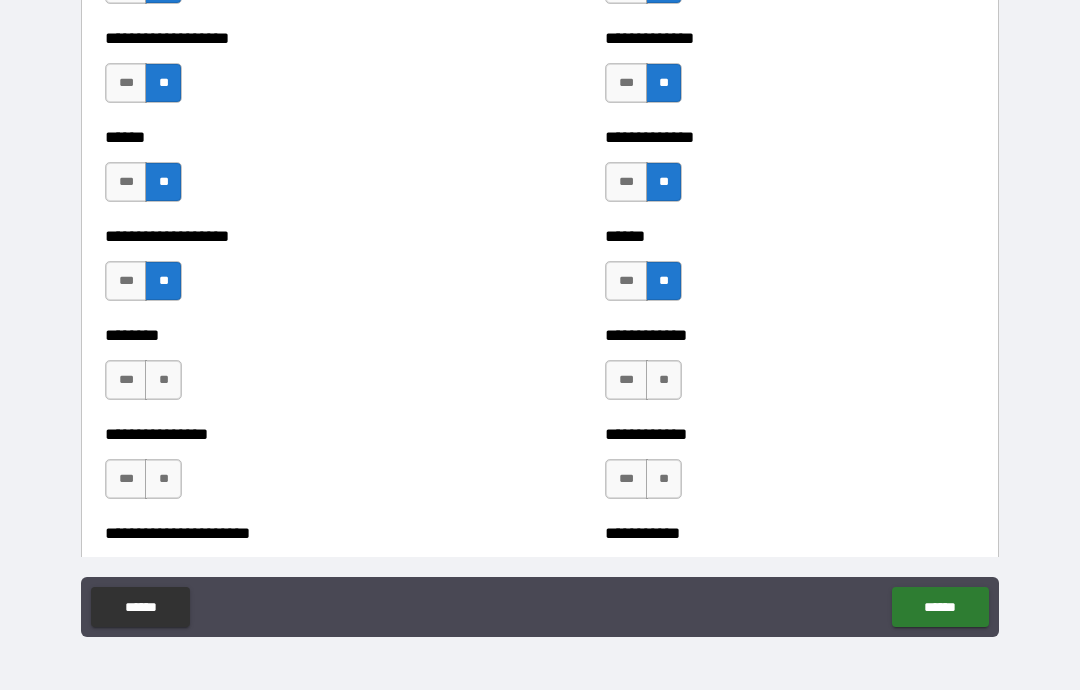 scroll, scrollTop: 3893, scrollLeft: 0, axis: vertical 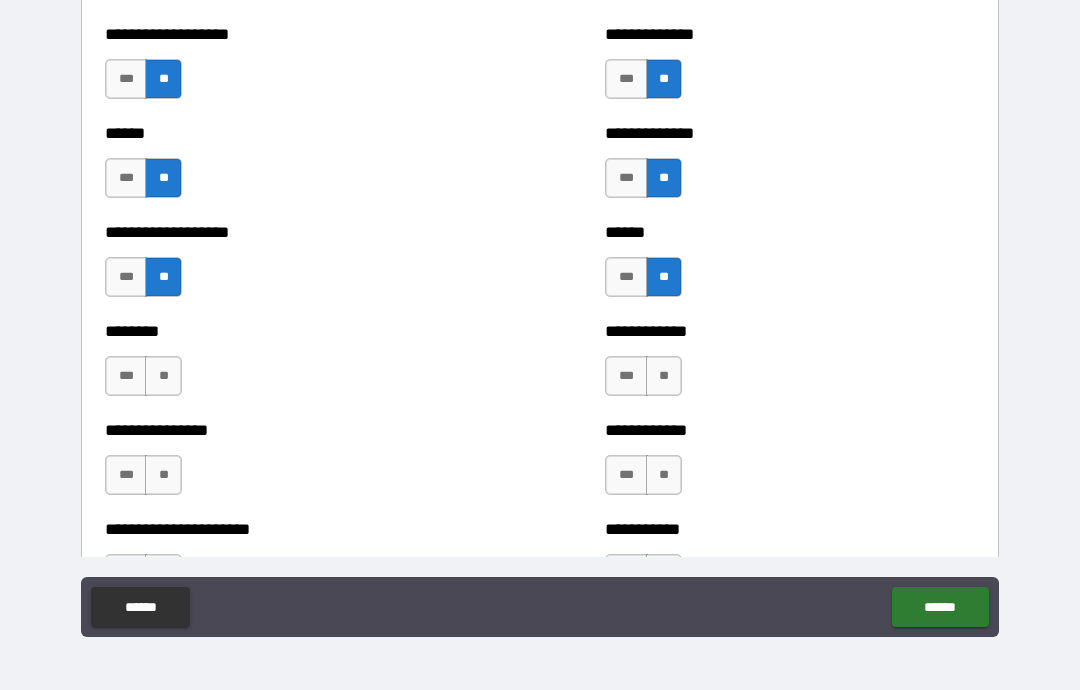 click on "**" at bounding box center (664, 376) 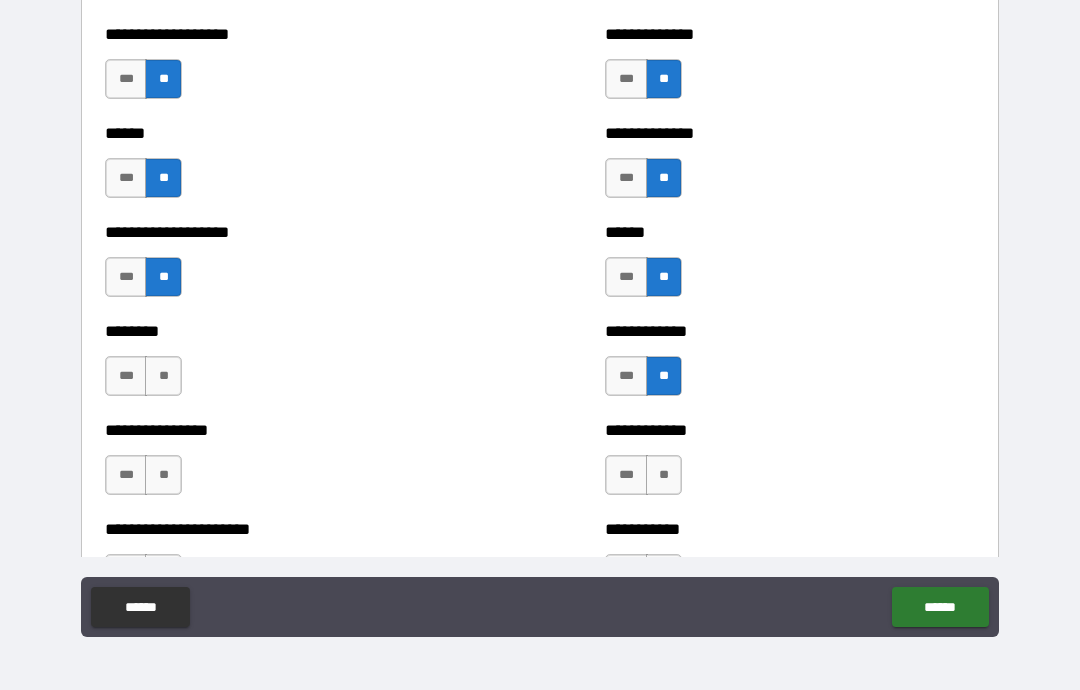 click on "**" at bounding box center (664, 475) 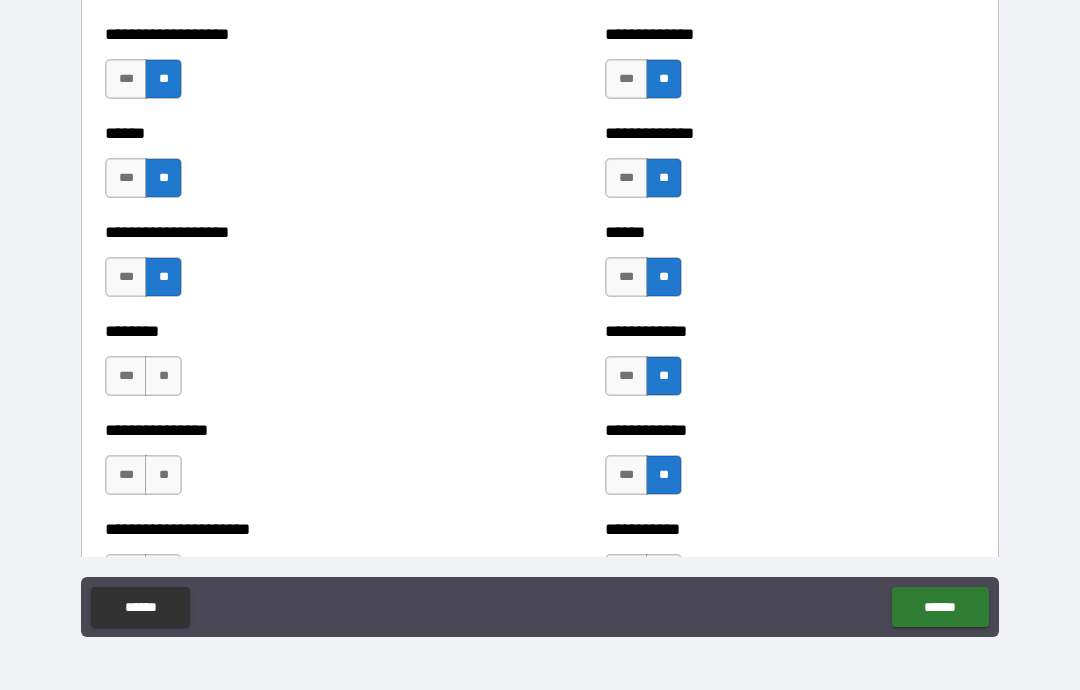 click on "**" at bounding box center (163, 376) 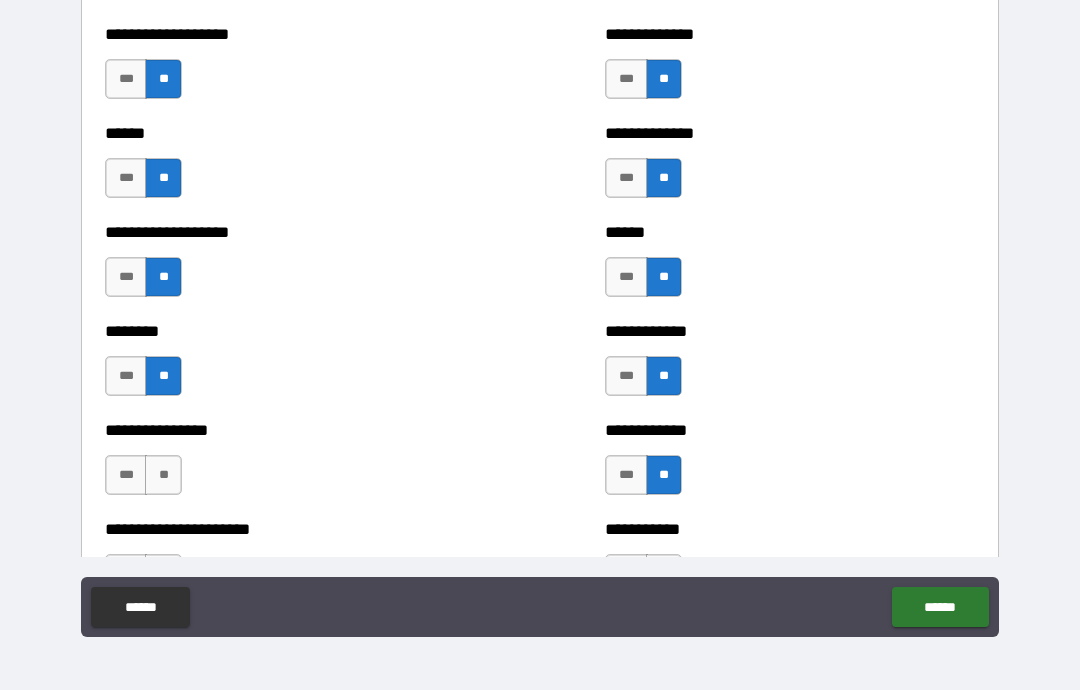 click on "**" at bounding box center (163, 475) 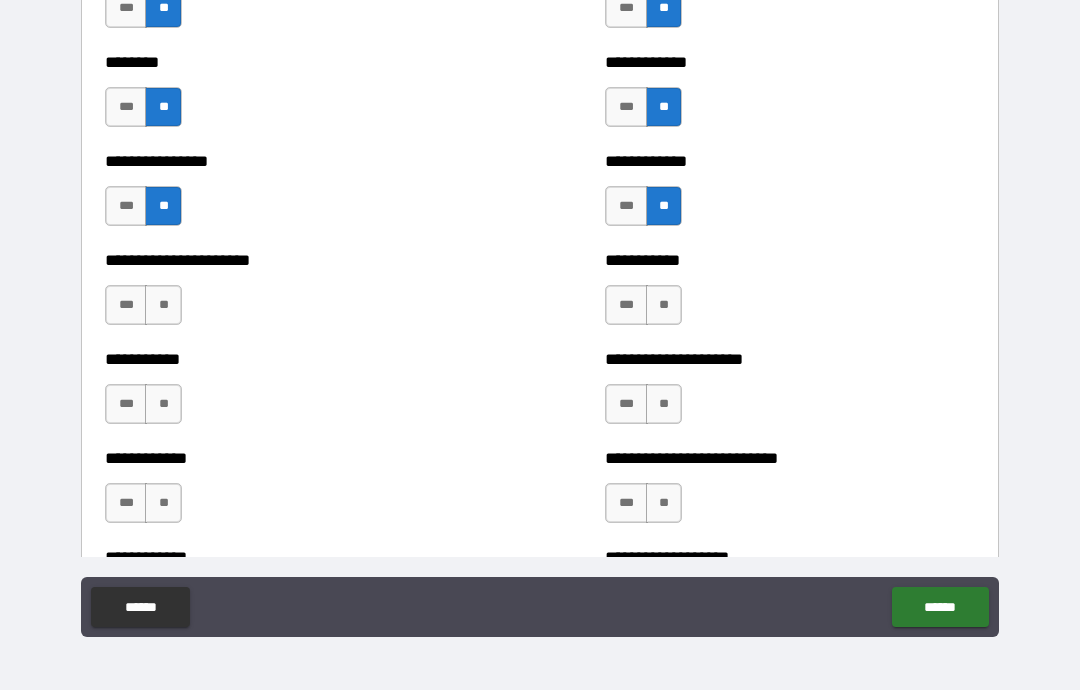 scroll, scrollTop: 4169, scrollLeft: 0, axis: vertical 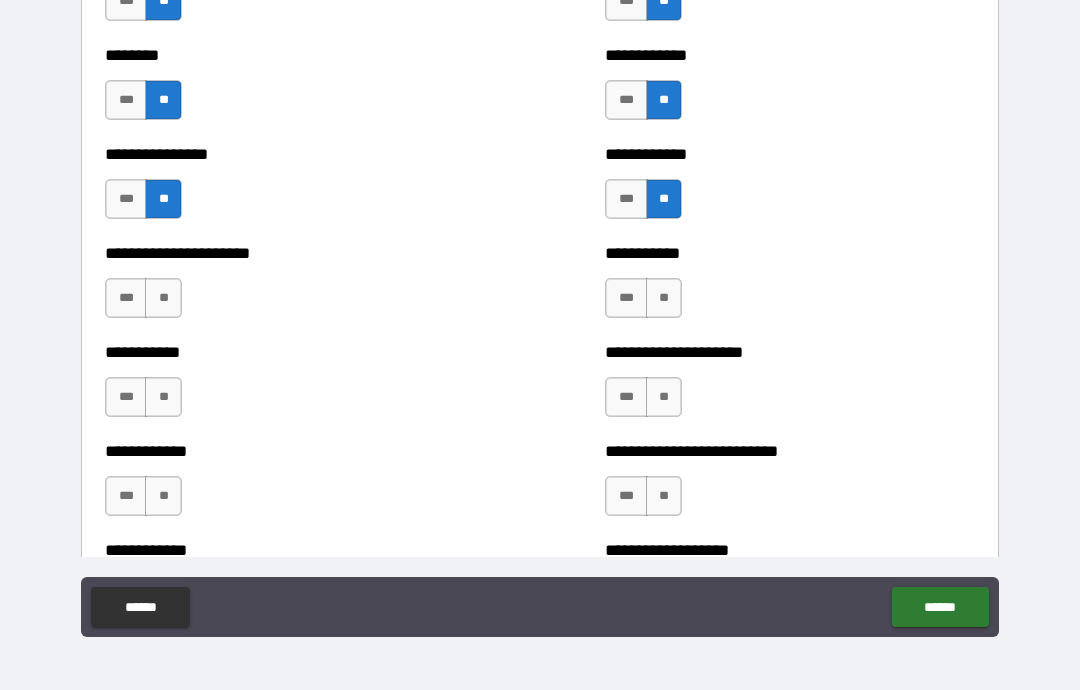 click on "**" at bounding box center (163, 298) 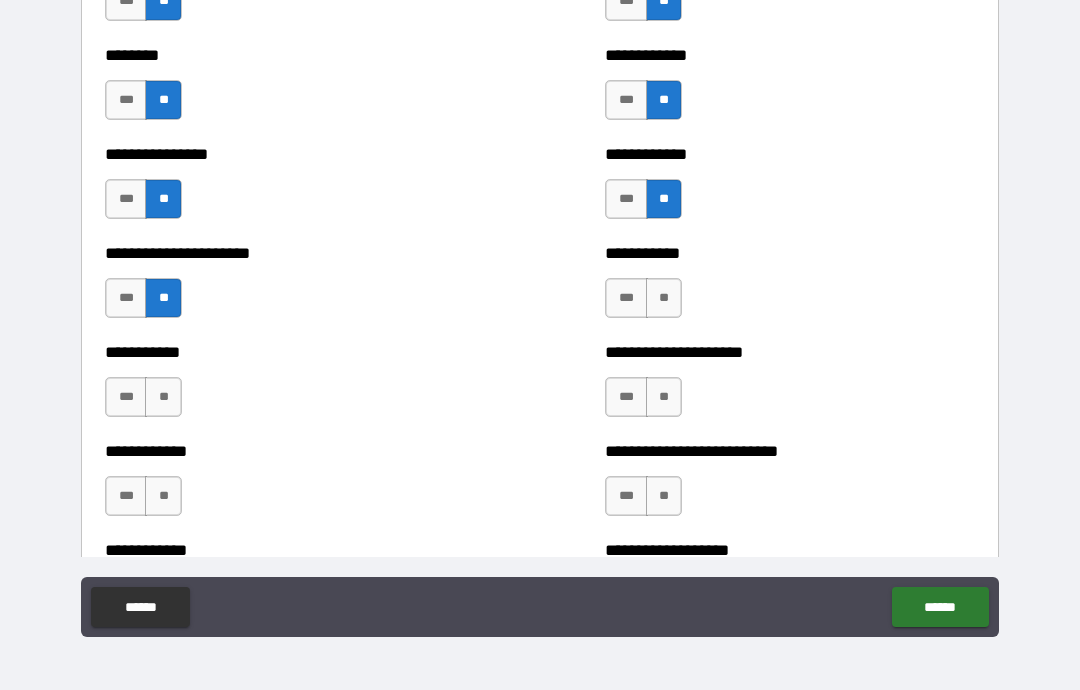 click on "**" at bounding box center (163, 397) 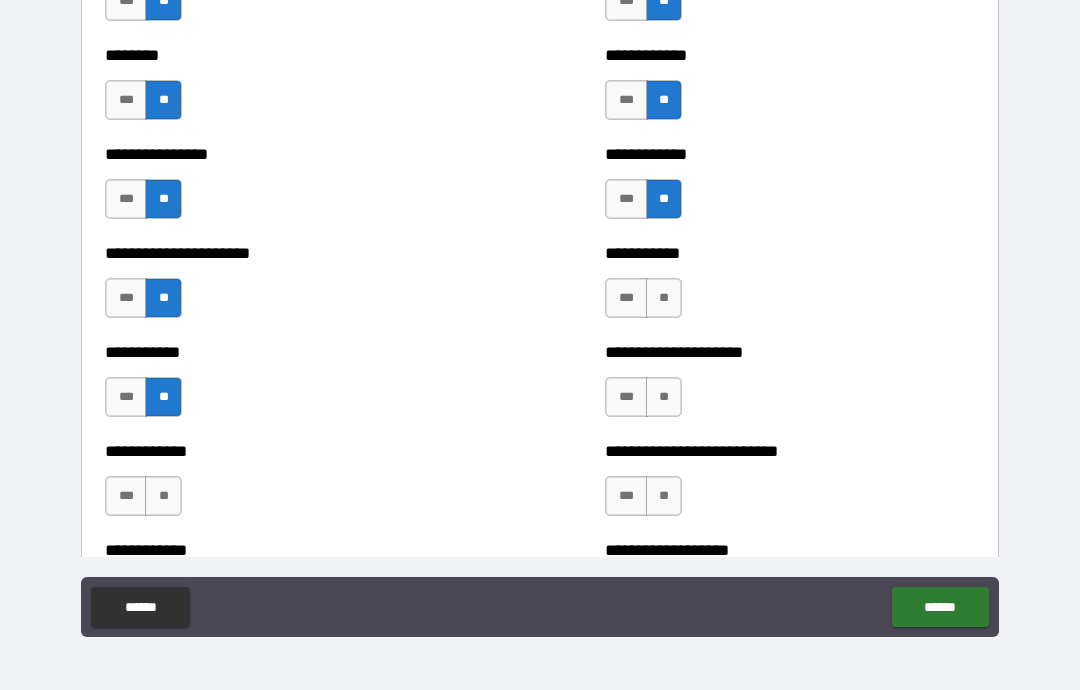click on "**" at bounding box center (163, 496) 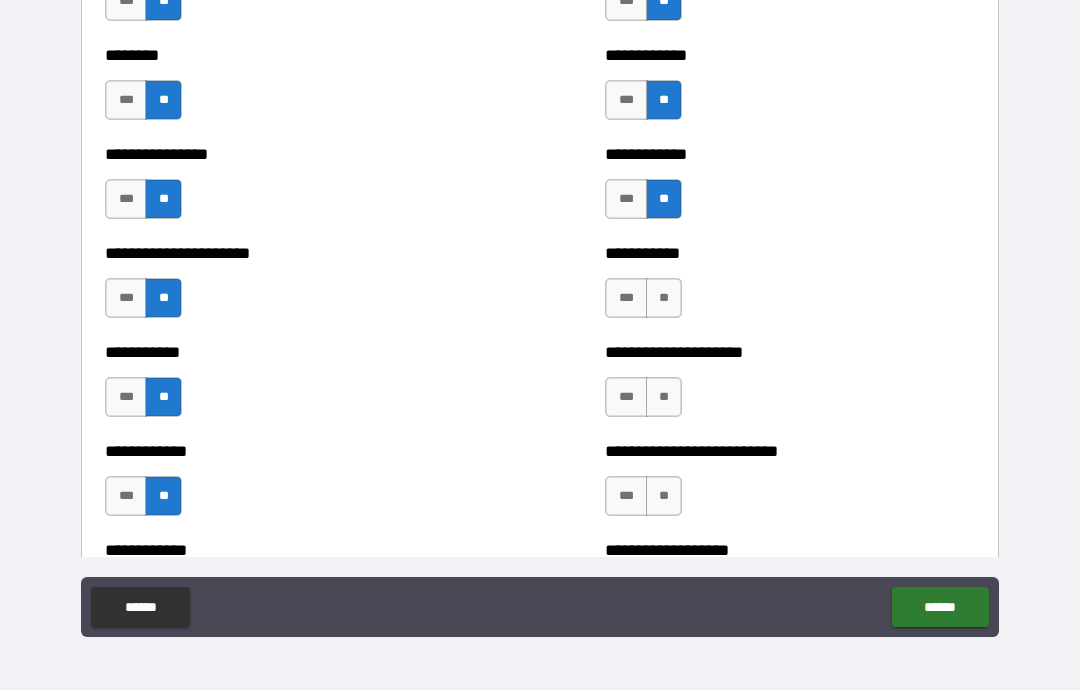 click on "**" at bounding box center (664, 298) 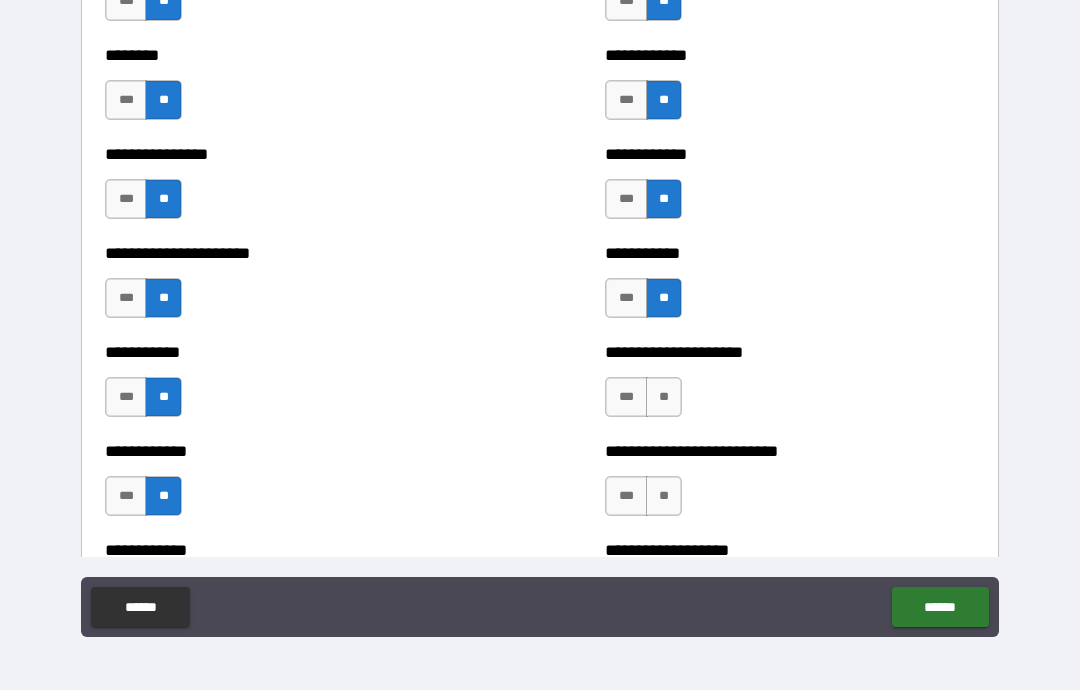 click on "**" at bounding box center [664, 397] 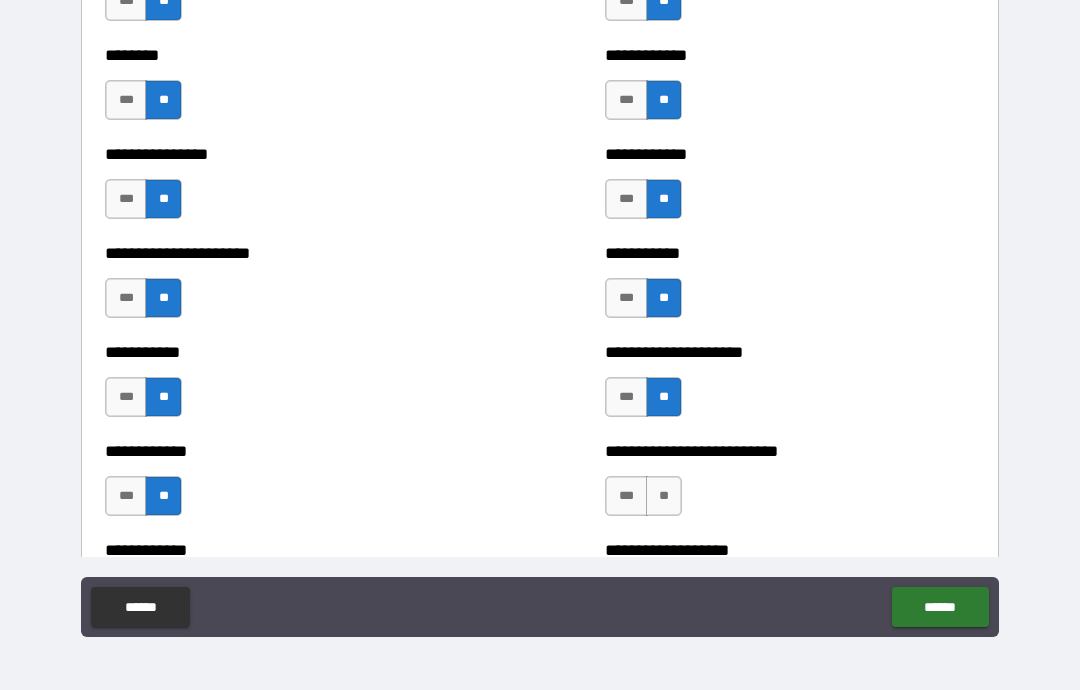 click on "**" at bounding box center [664, 496] 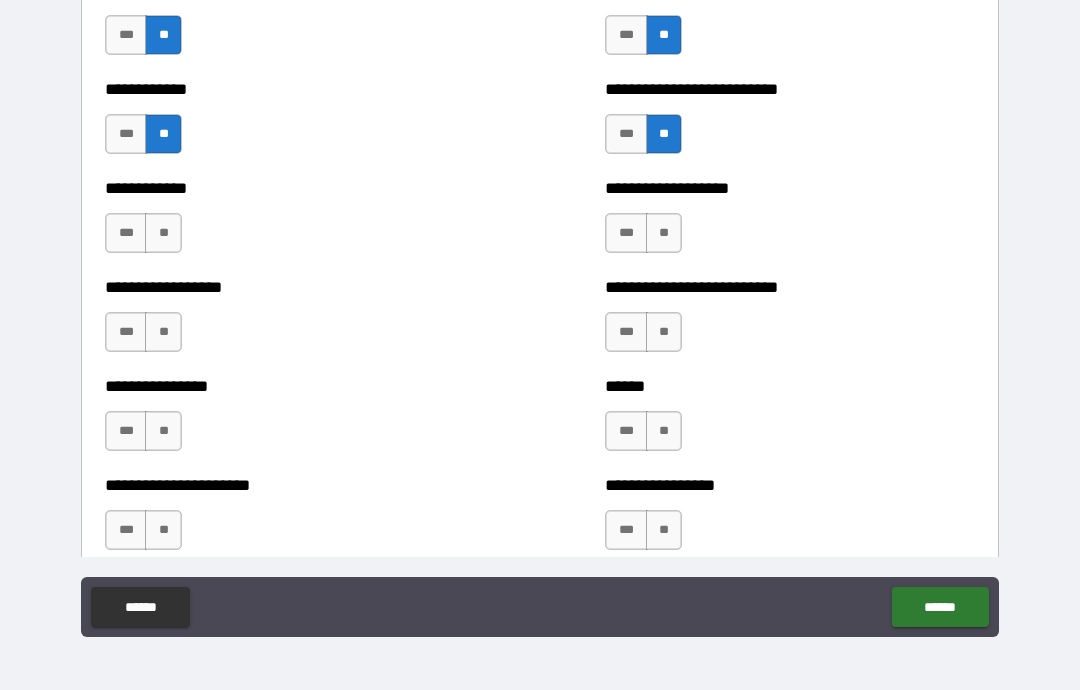 scroll, scrollTop: 4533, scrollLeft: 0, axis: vertical 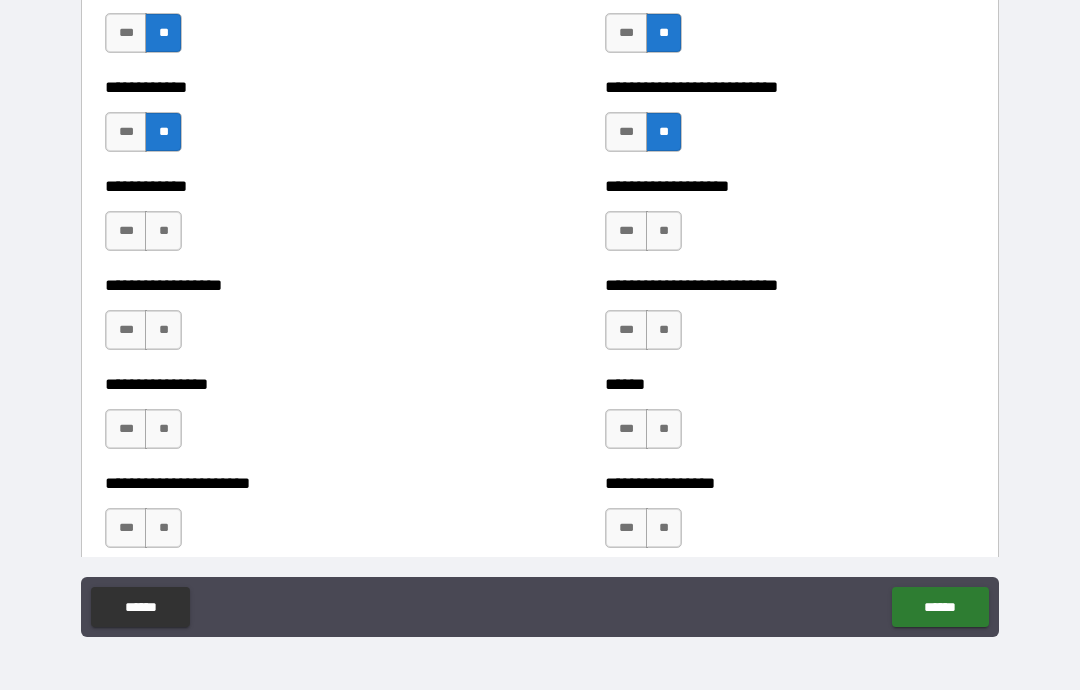 click on "**" at bounding box center [163, 231] 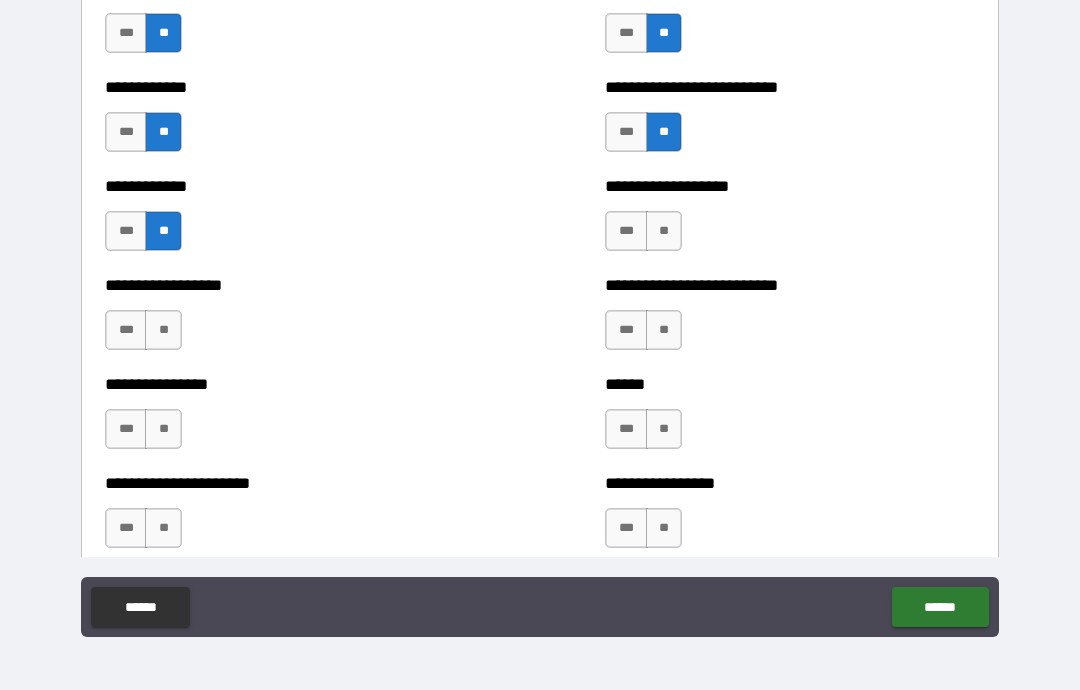 click on "**" at bounding box center (163, 330) 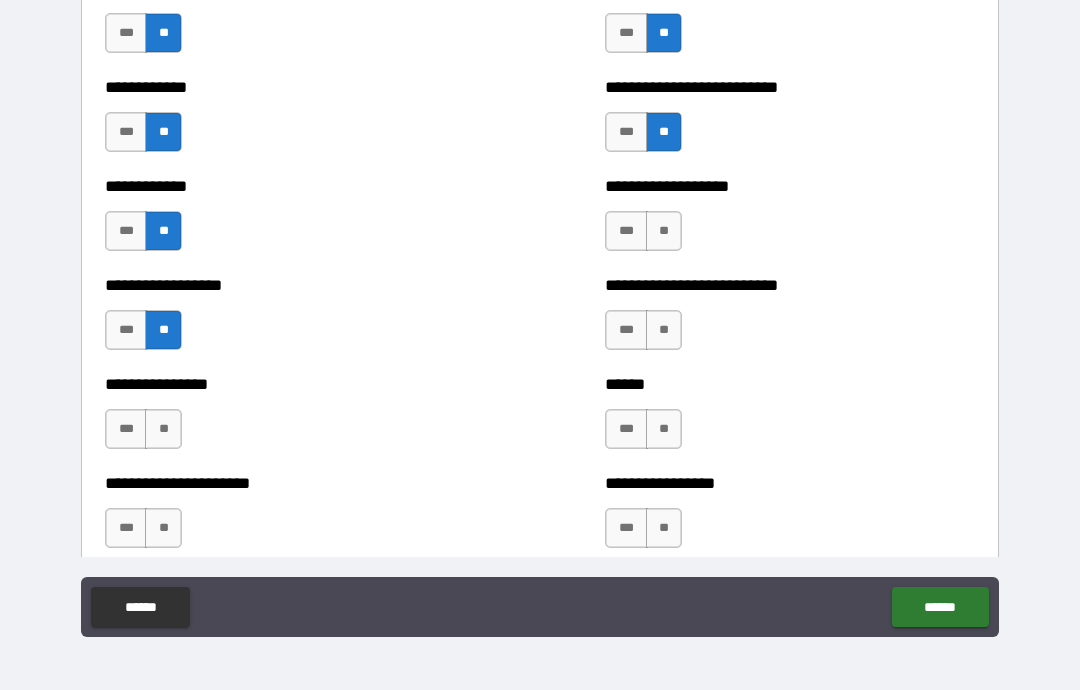 click on "**" at bounding box center [163, 429] 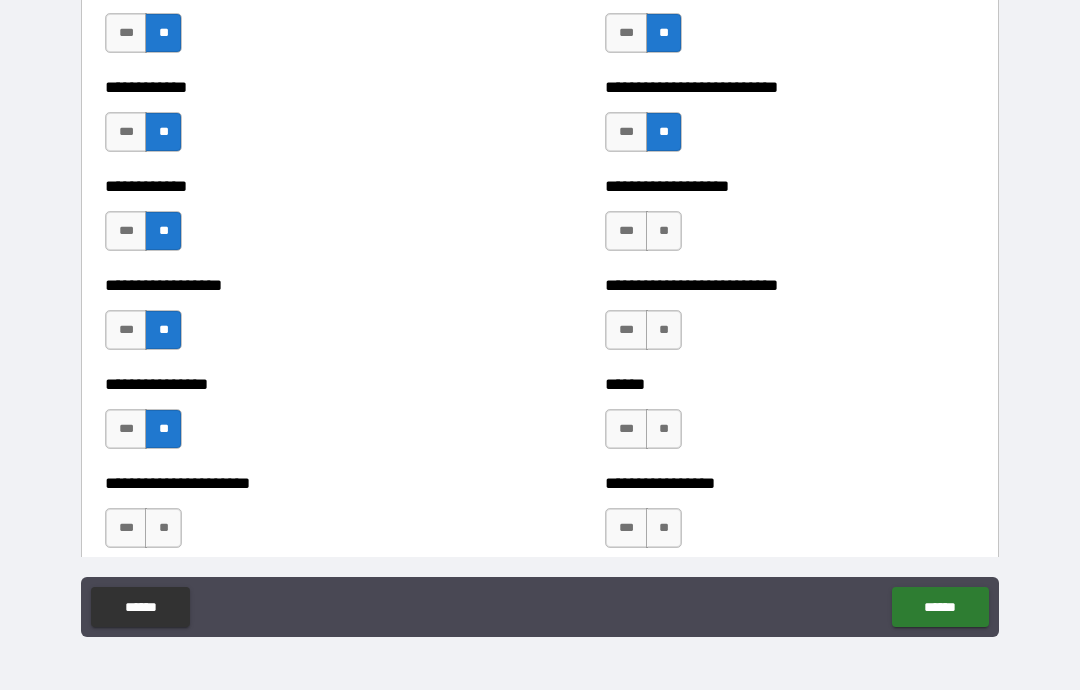 click on "**" at bounding box center [163, 528] 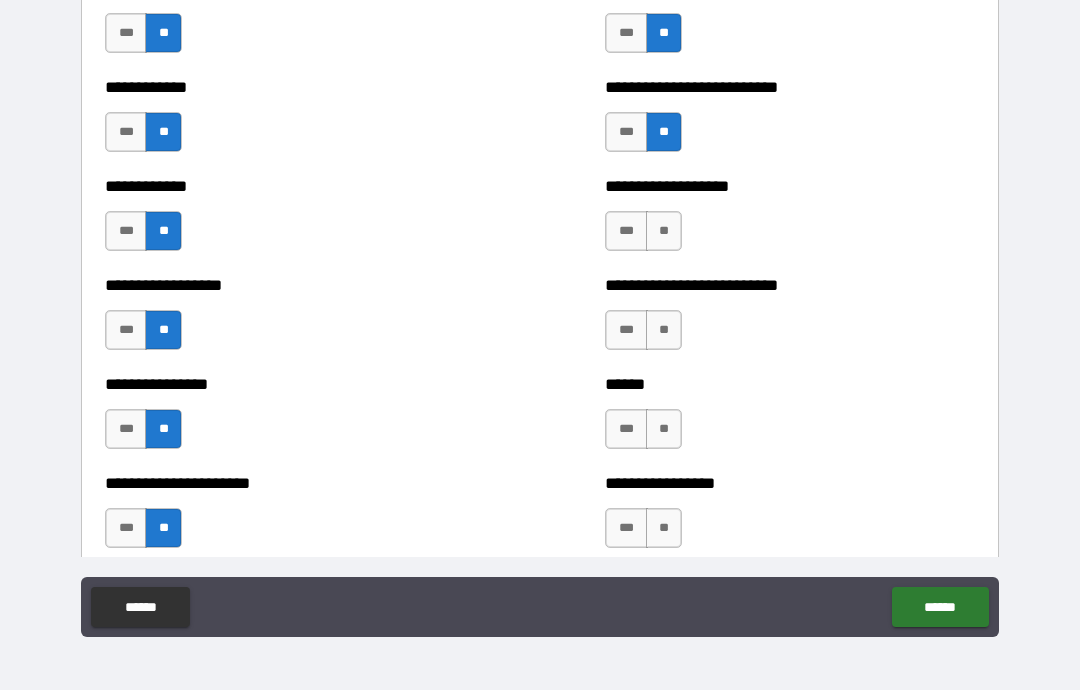 click on "**" at bounding box center (664, 231) 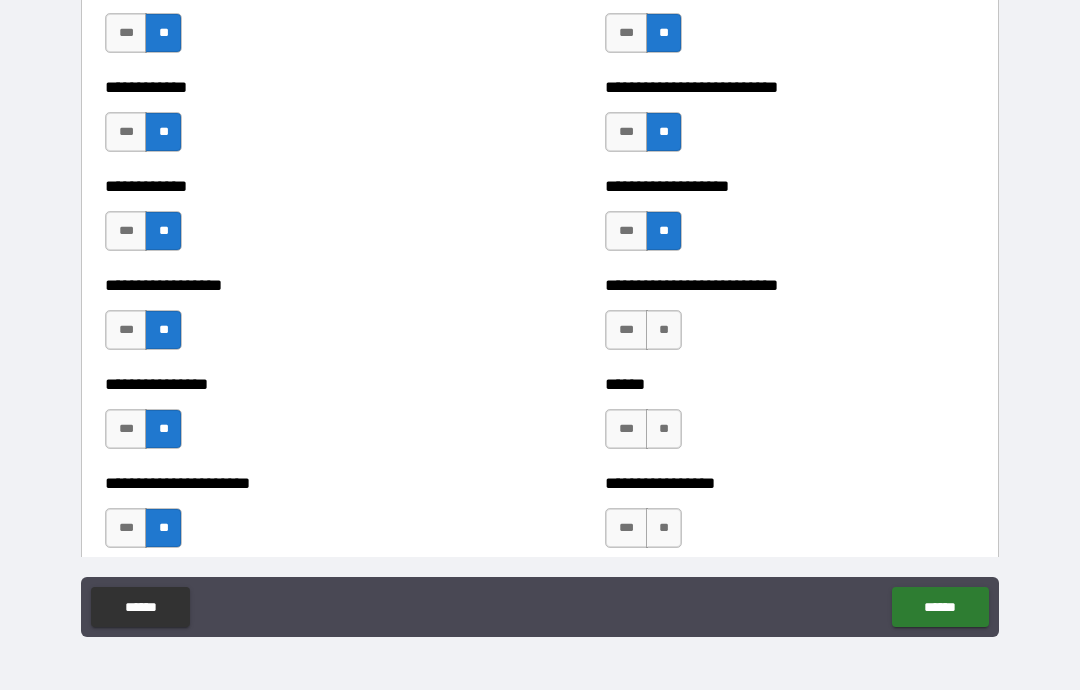 click on "**" at bounding box center [664, 330] 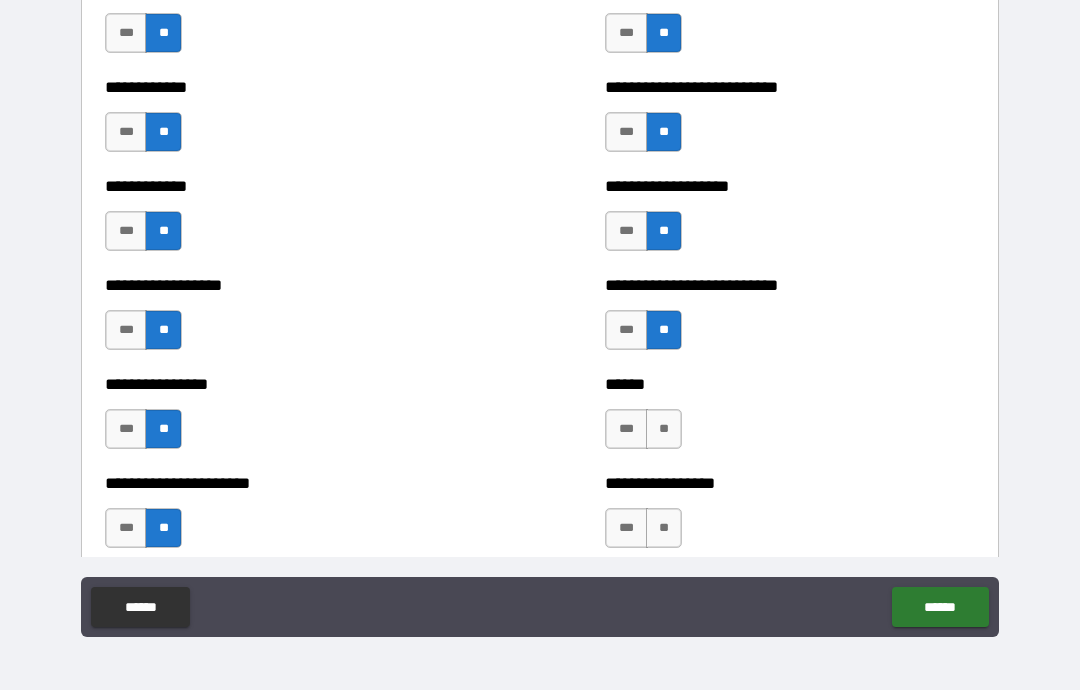 click on "**" at bounding box center [664, 429] 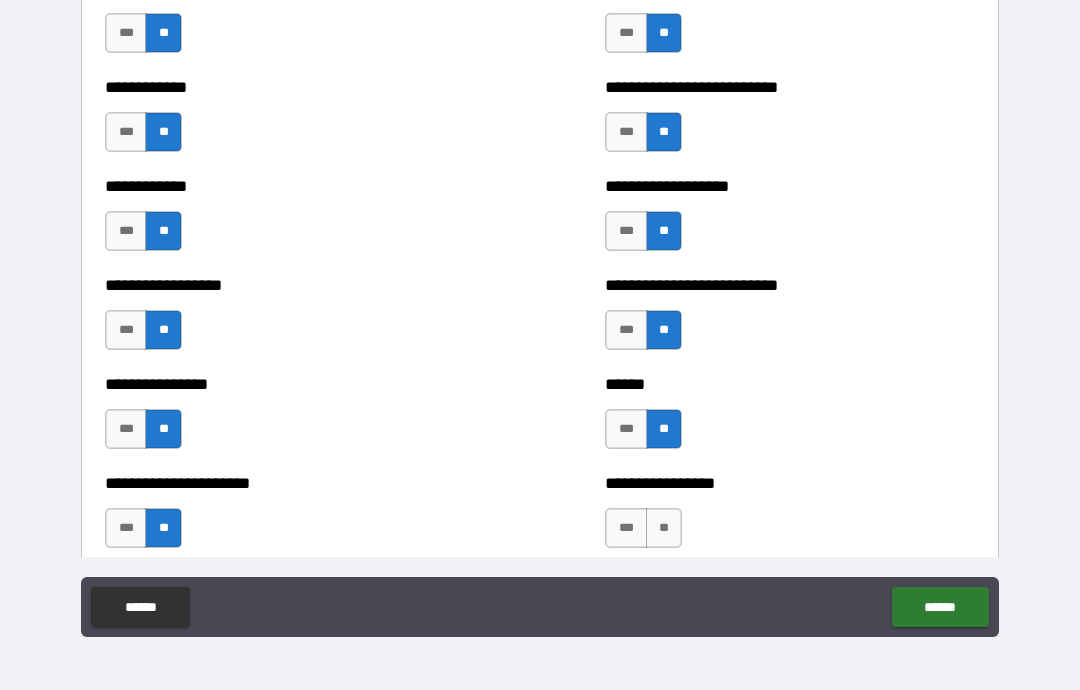 click on "**" at bounding box center (664, 528) 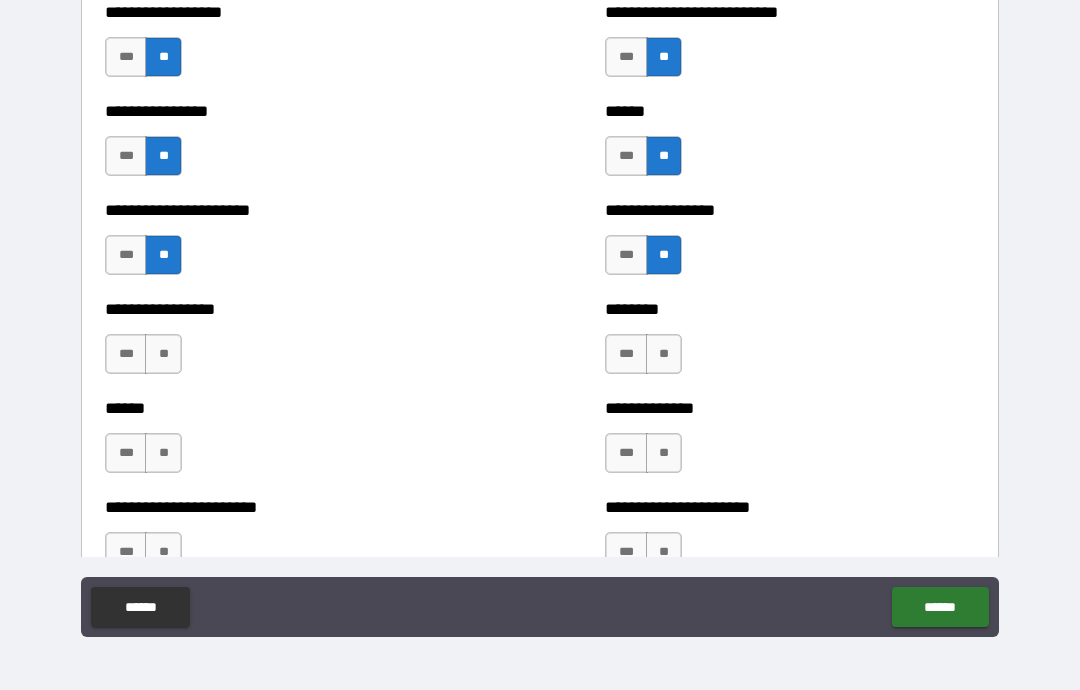 scroll, scrollTop: 4818, scrollLeft: 0, axis: vertical 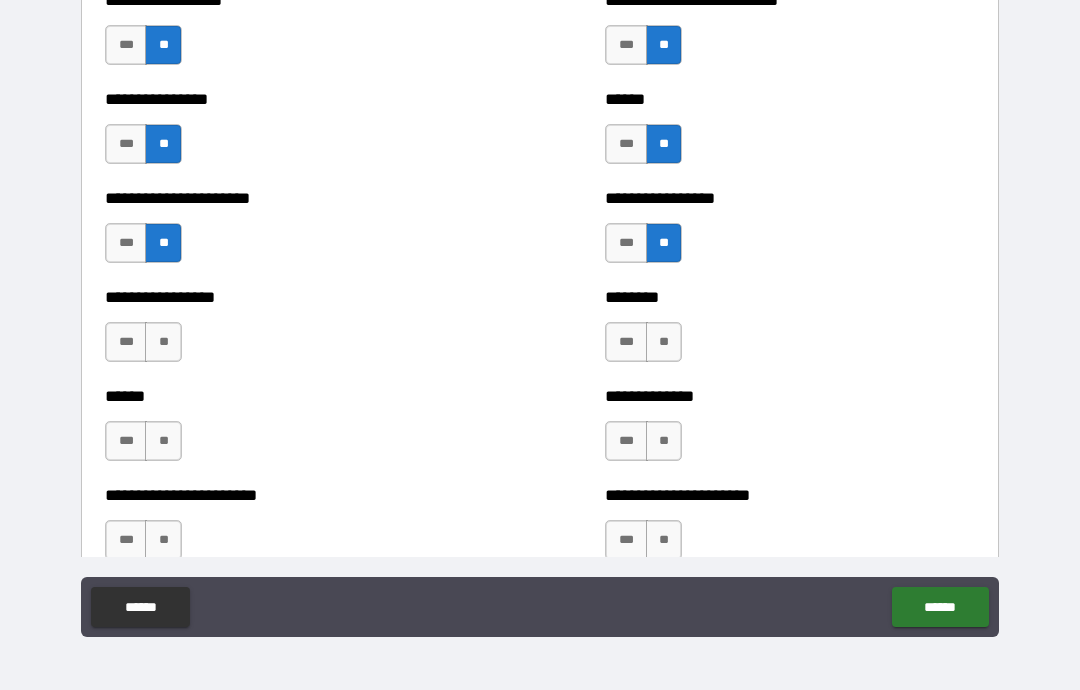 click on "**" at bounding box center [163, 342] 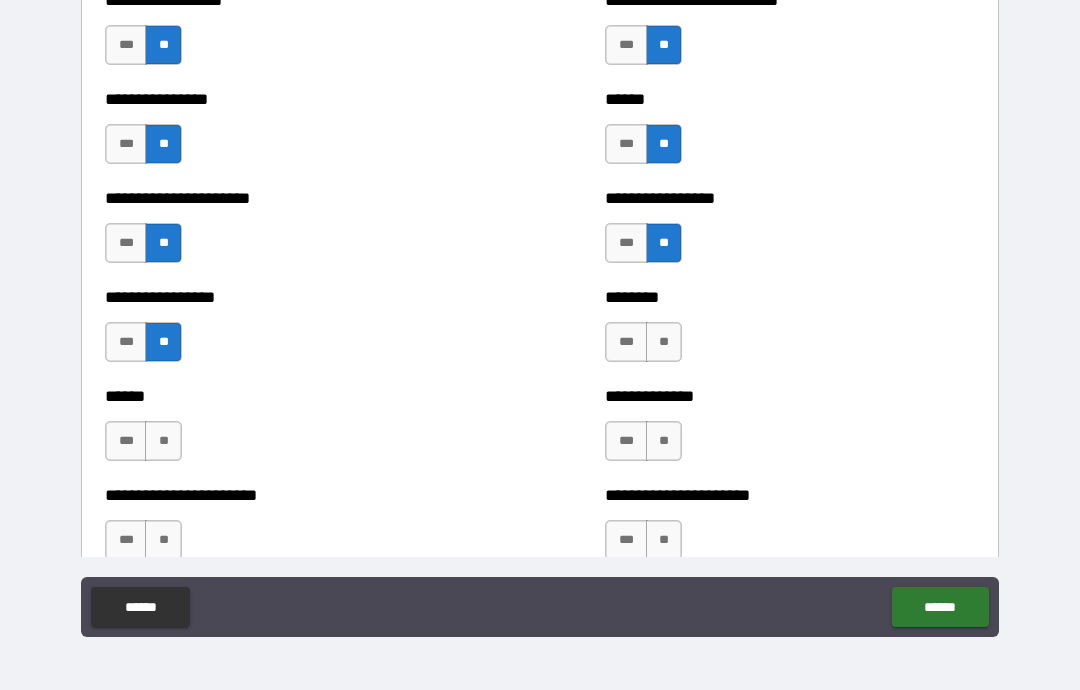 click on "**" at bounding box center [163, 441] 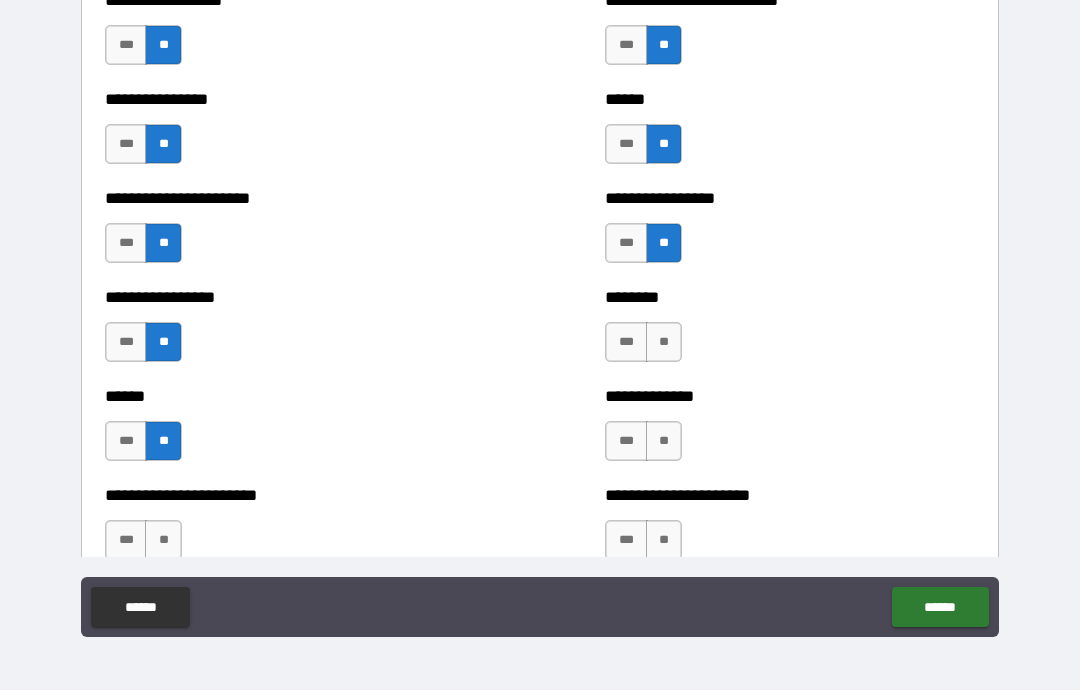 click on "**" at bounding box center [664, 342] 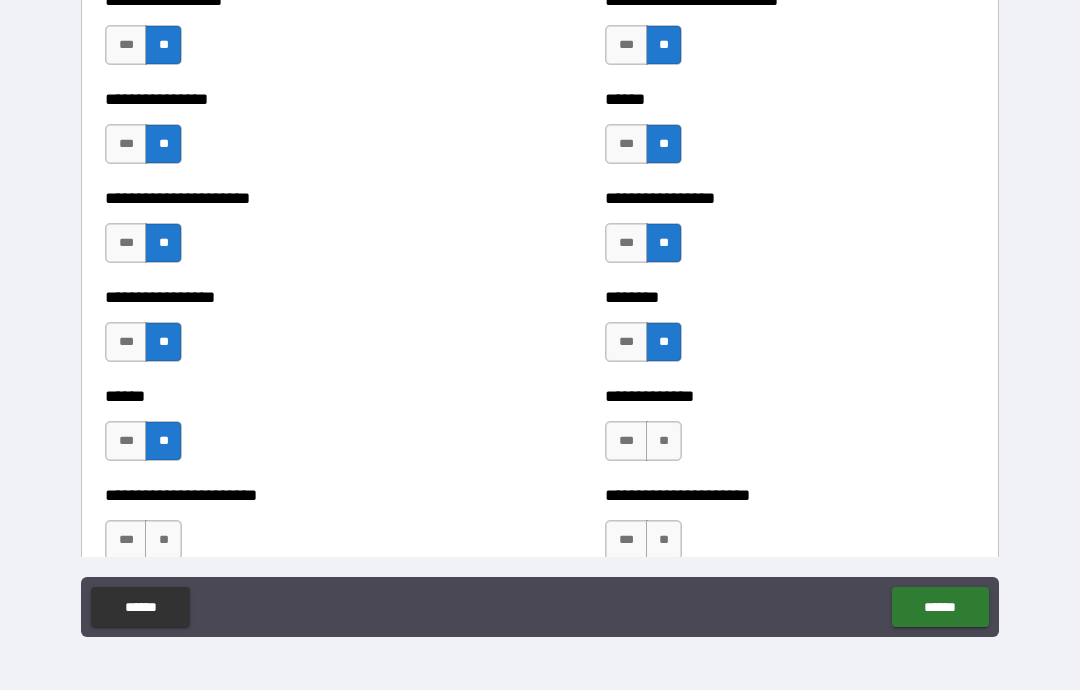 click on "**" at bounding box center (664, 441) 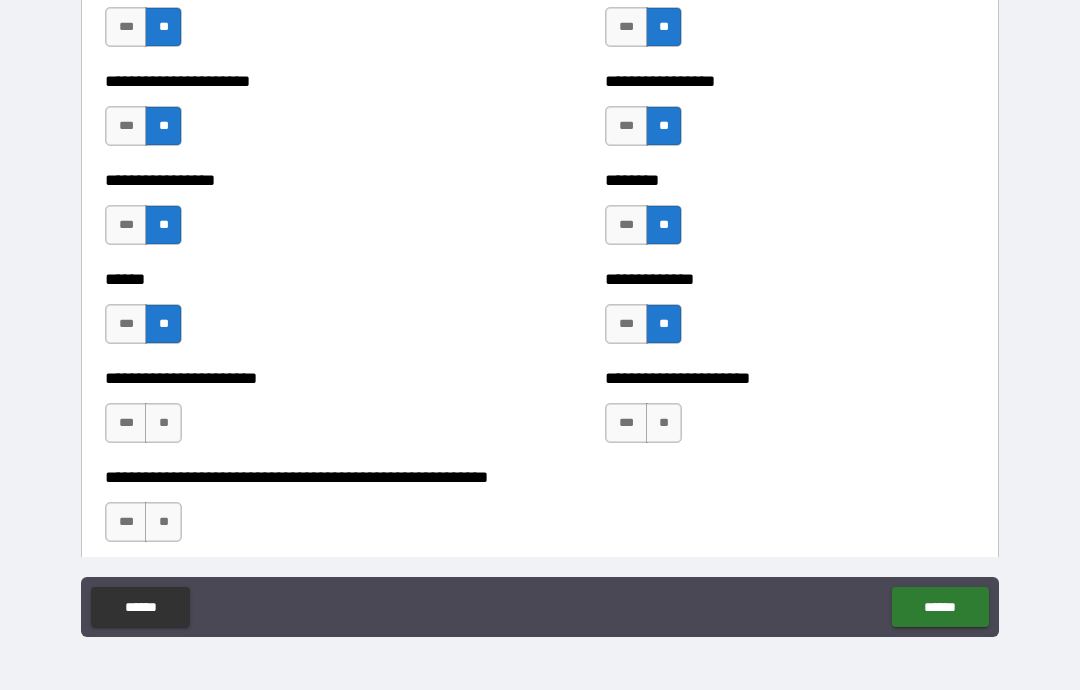 scroll, scrollTop: 4936, scrollLeft: 0, axis: vertical 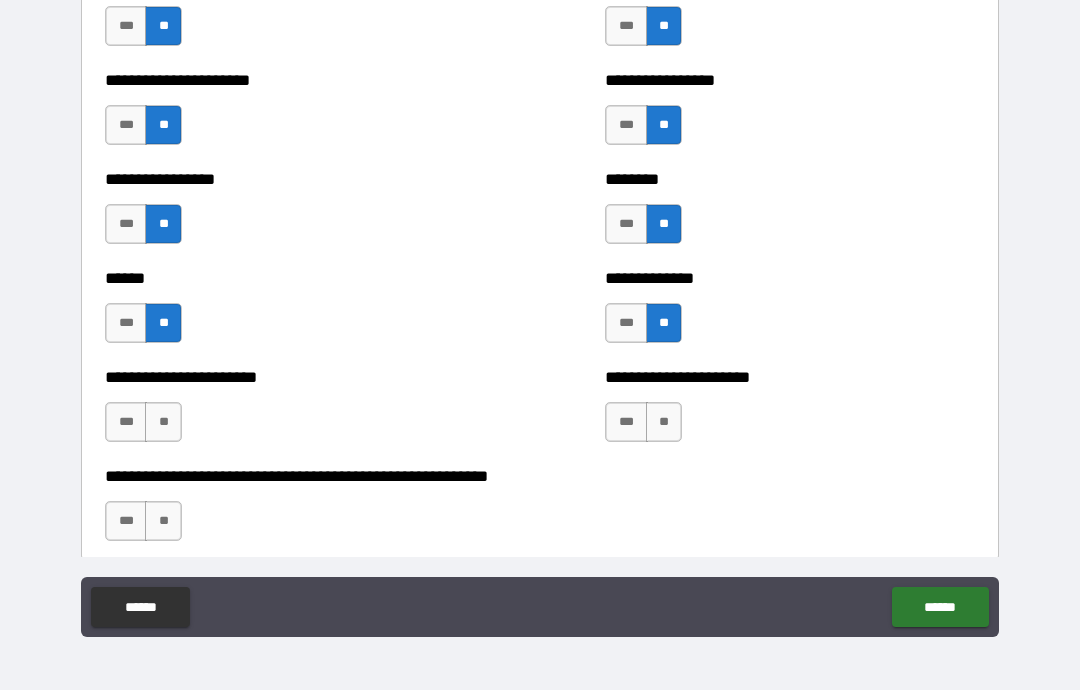 click on "**" at bounding box center [664, 422] 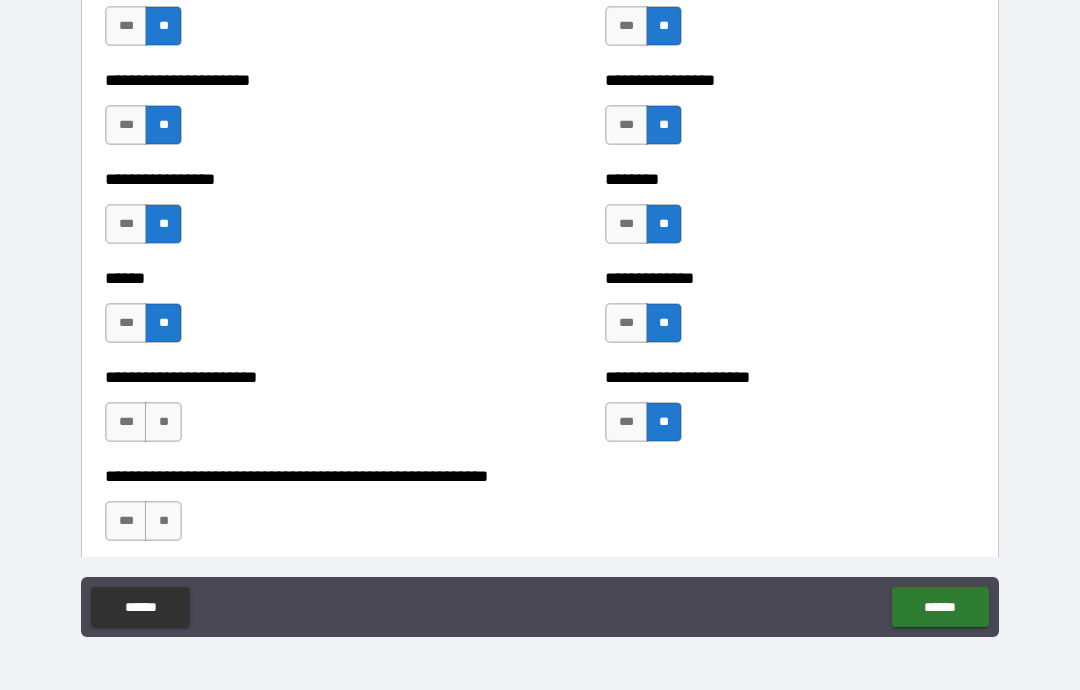 click on "**" at bounding box center (163, 422) 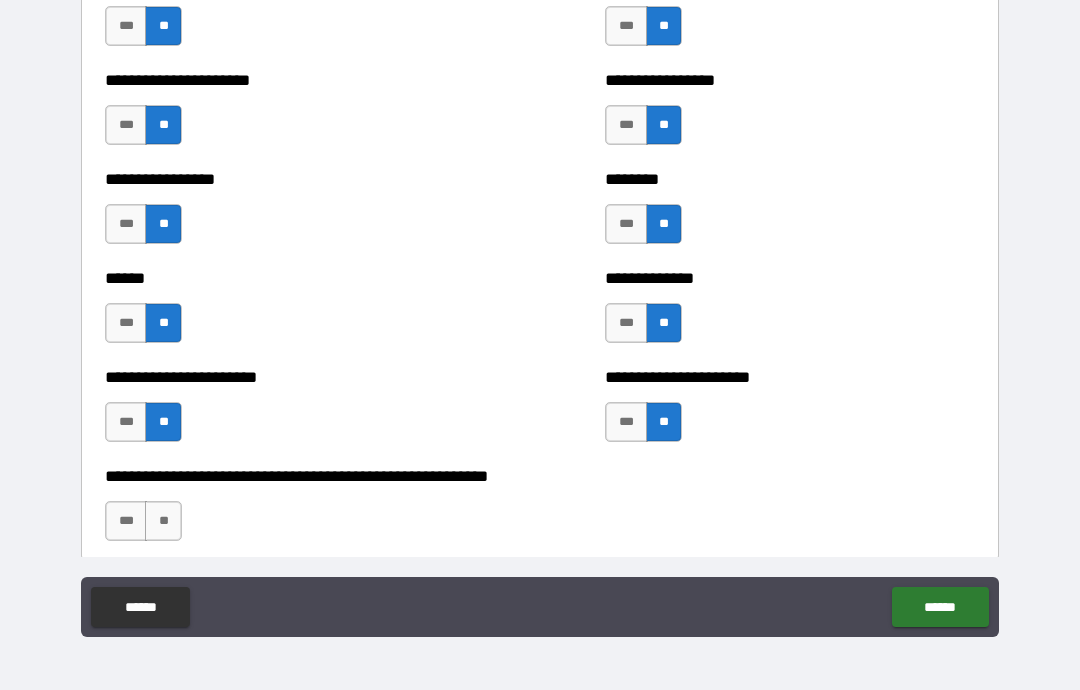 click on "**" at bounding box center [163, 521] 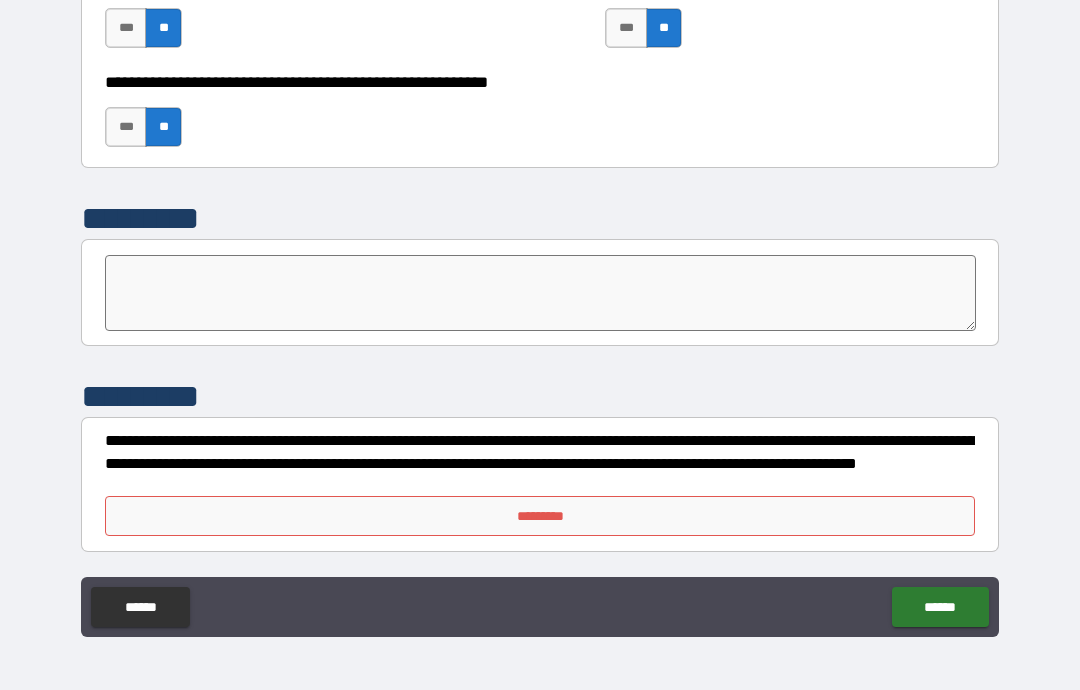 scroll, scrollTop: 5330, scrollLeft: 0, axis: vertical 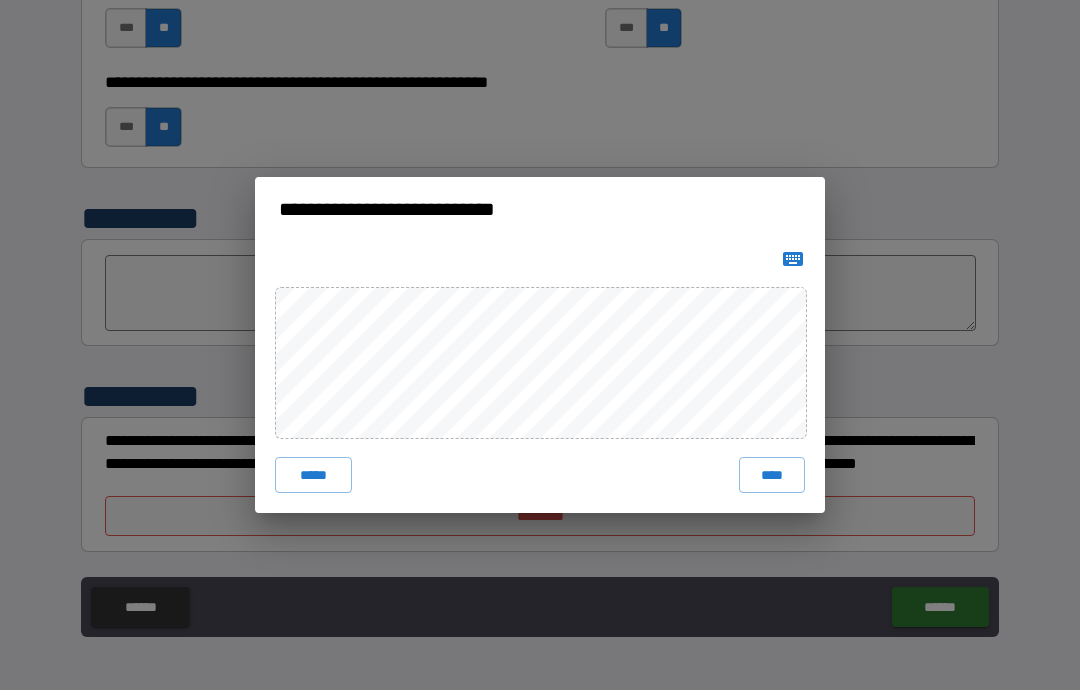 click on "****" at bounding box center [772, 475] 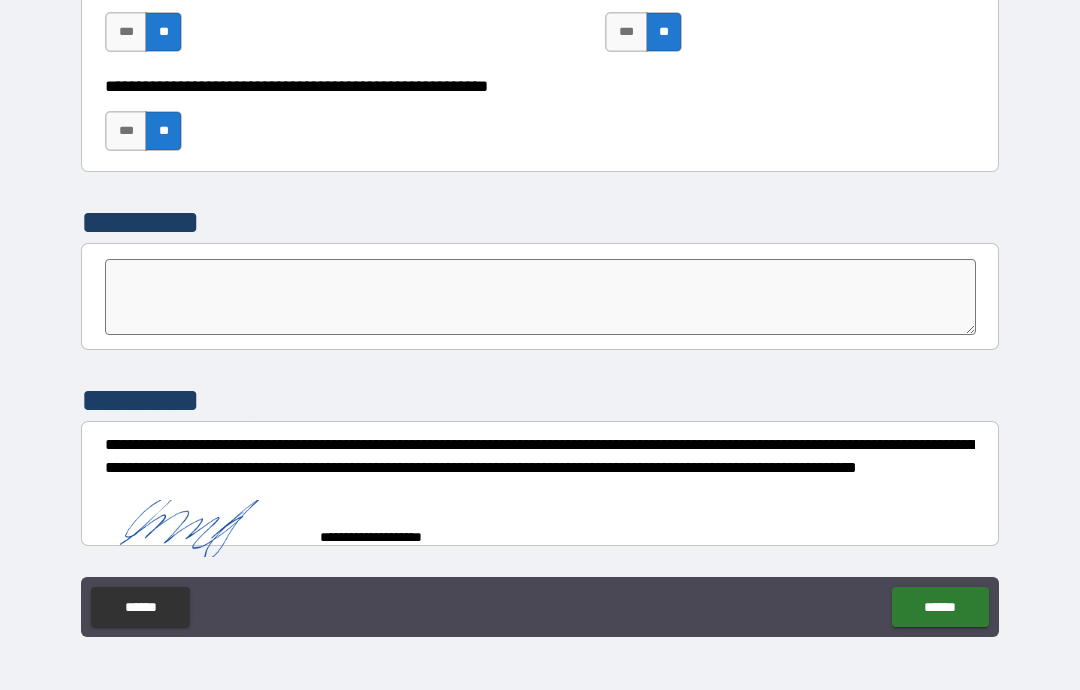 scroll, scrollTop: 5320, scrollLeft: 0, axis: vertical 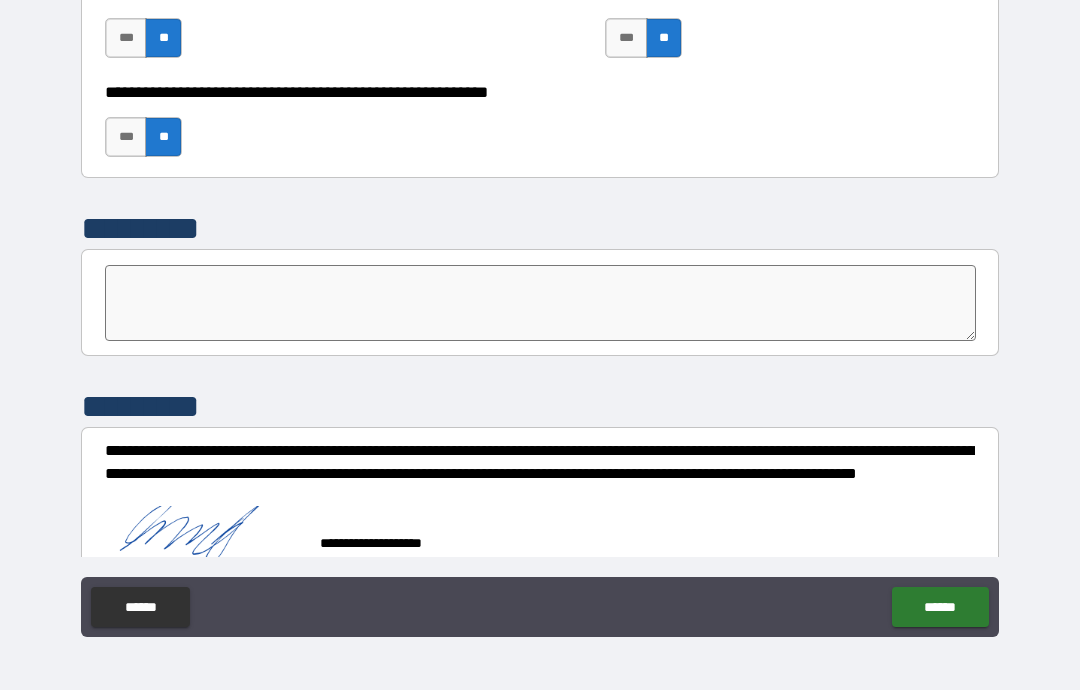 click on "******" at bounding box center (940, 607) 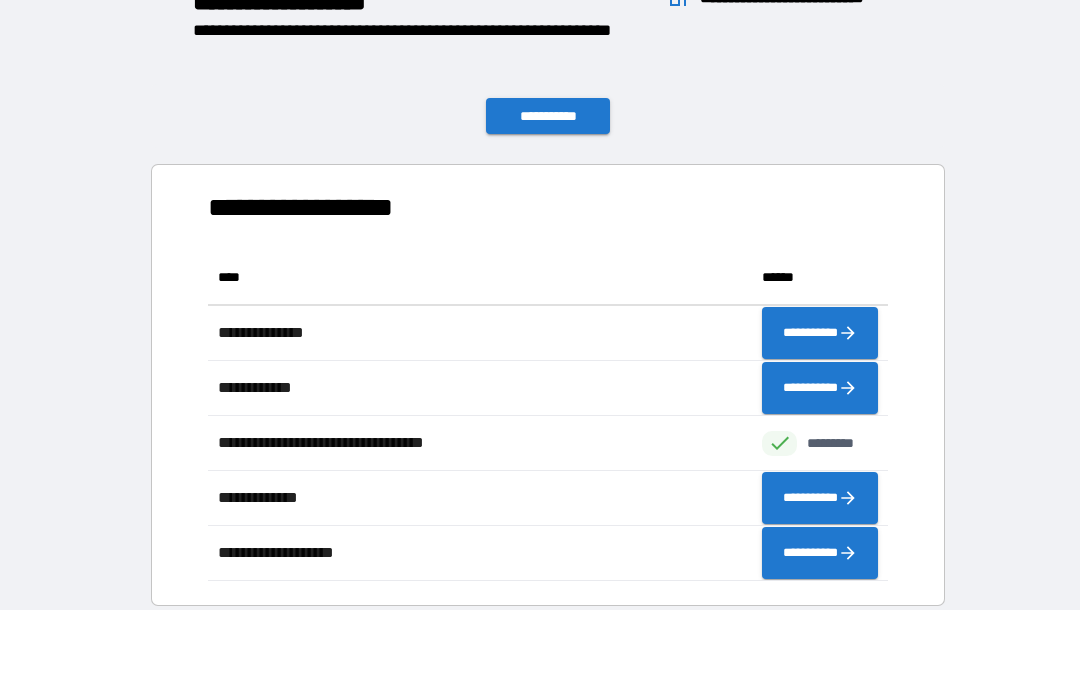scroll, scrollTop: 331, scrollLeft: 680, axis: both 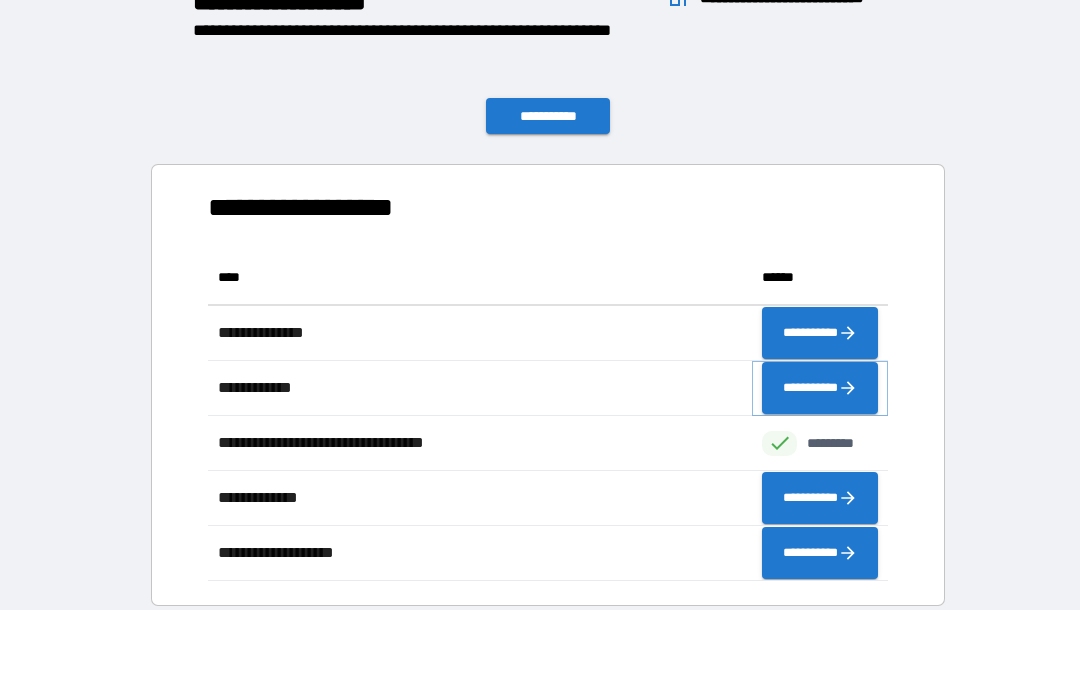 click on "**********" at bounding box center [820, 388] 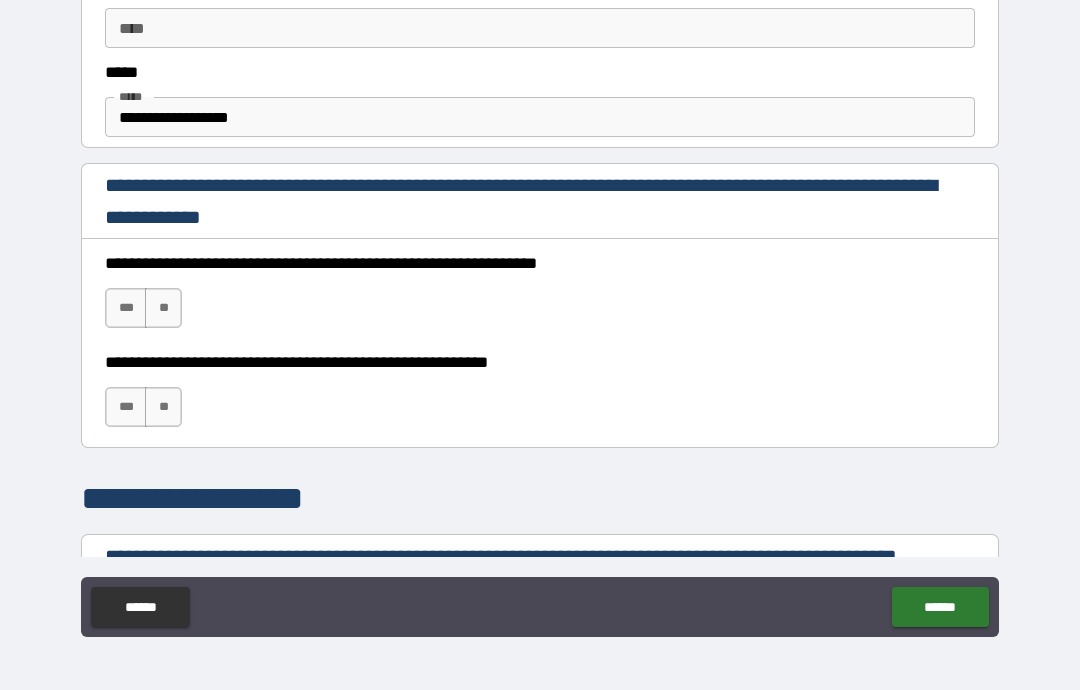 scroll, scrollTop: 1120, scrollLeft: 0, axis: vertical 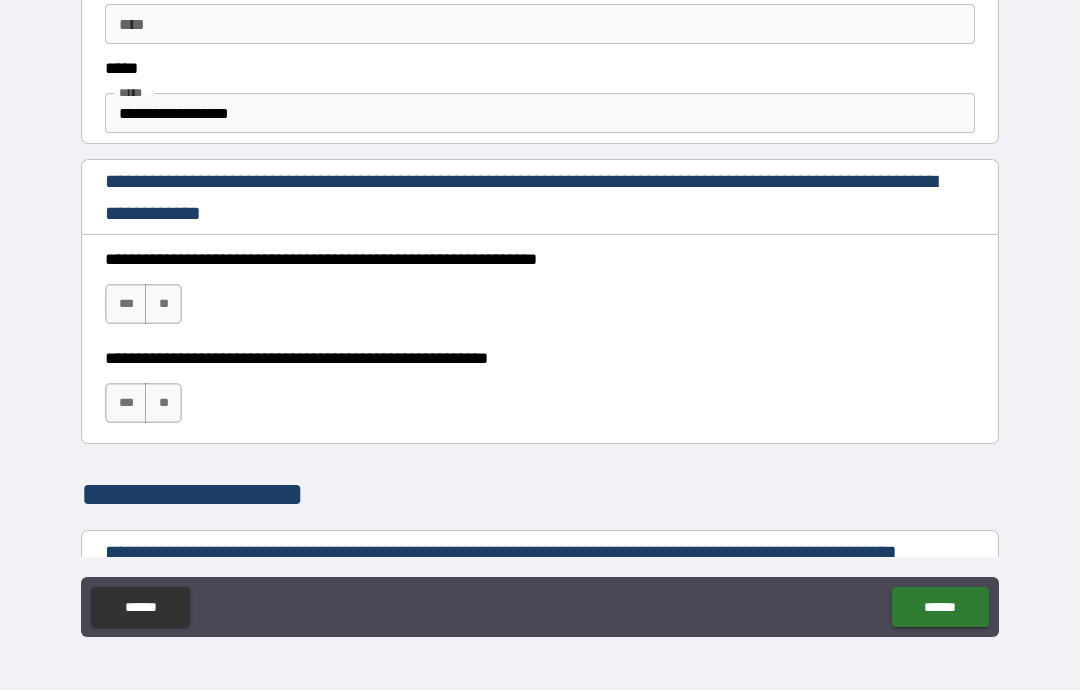 click on "***" at bounding box center [126, 304] 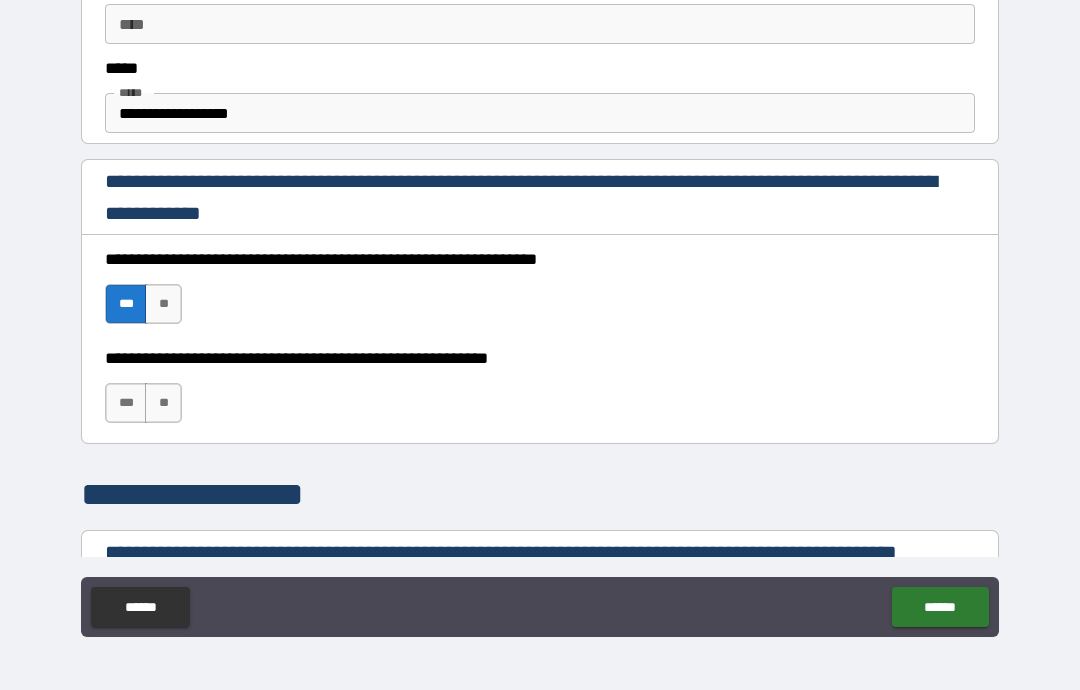 click on "***" at bounding box center [126, 403] 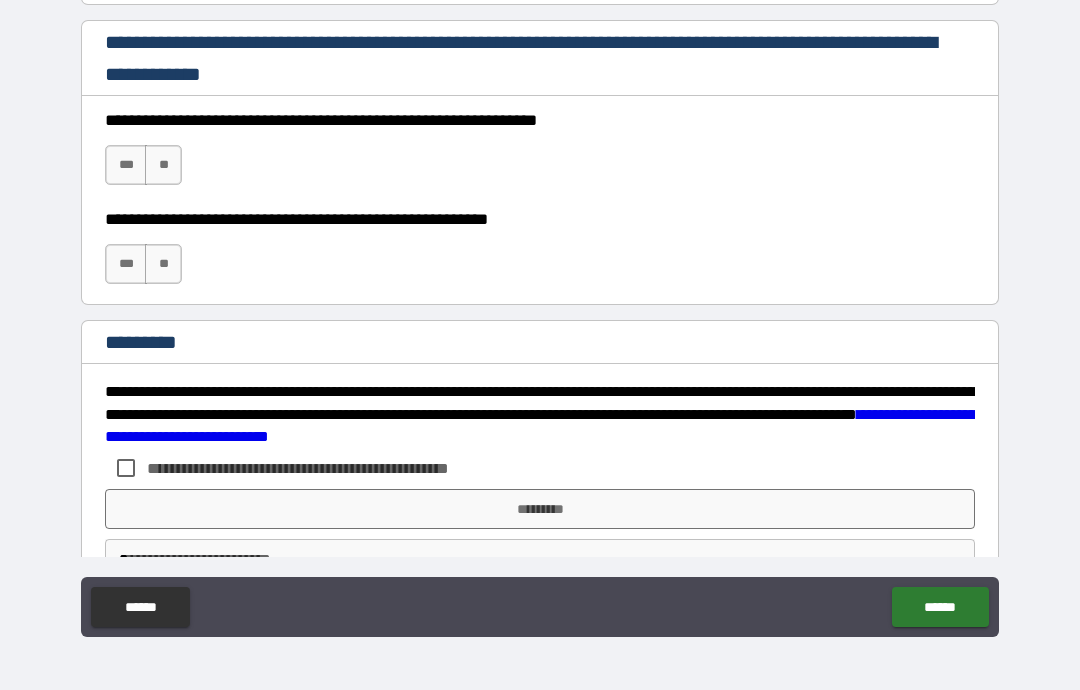 scroll, scrollTop: 2853, scrollLeft: 0, axis: vertical 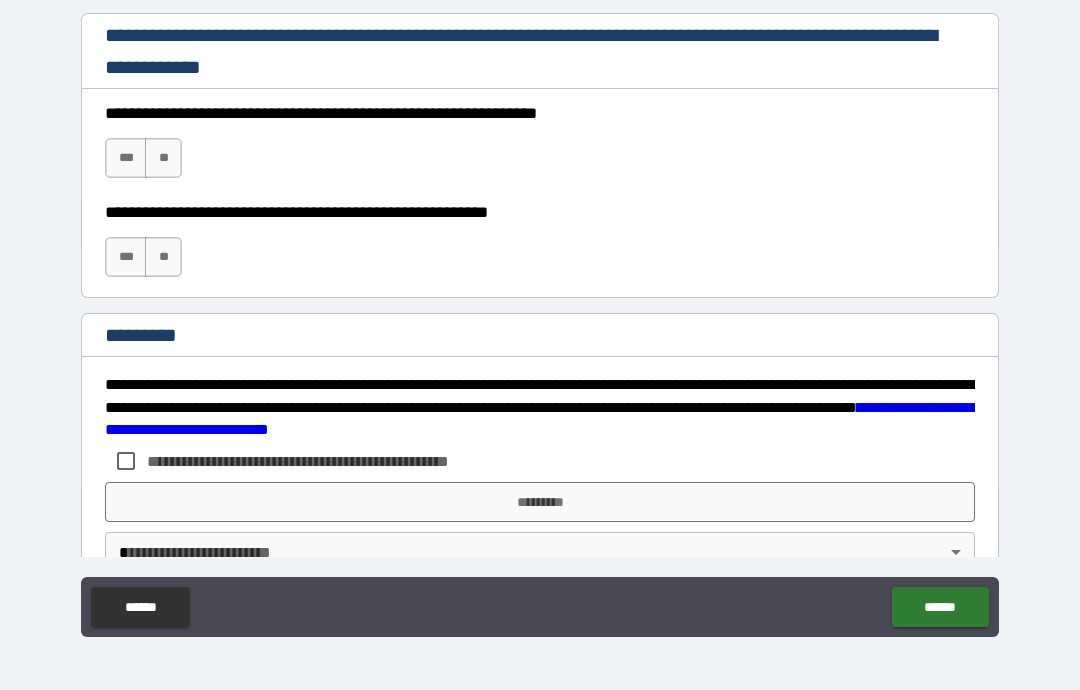 click on "**" at bounding box center (163, 158) 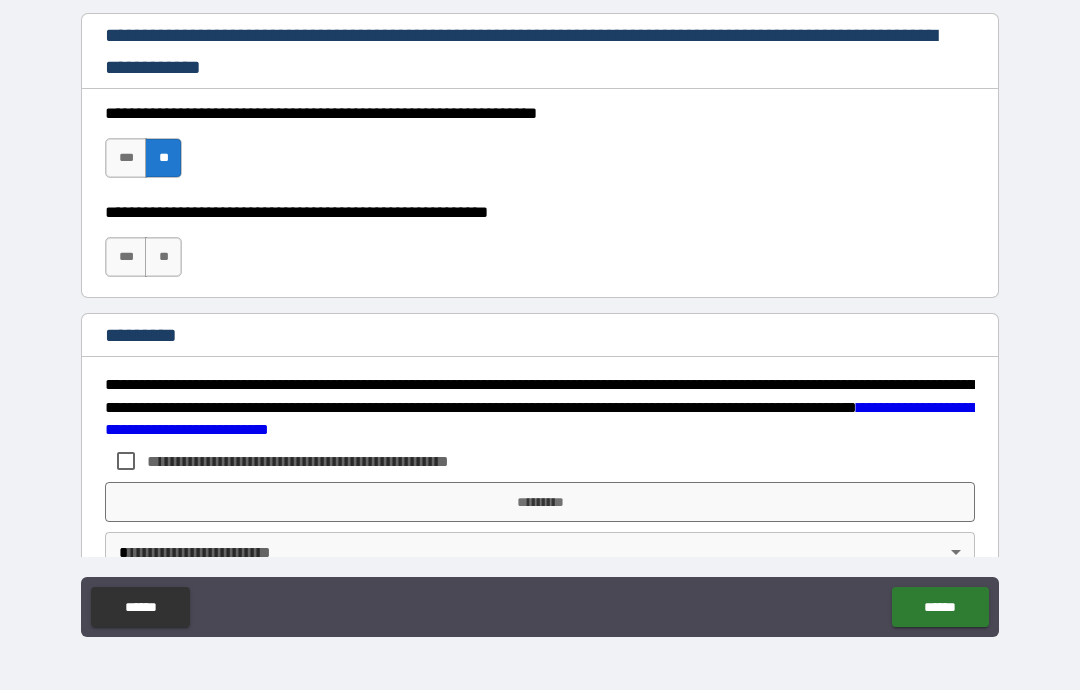 click on "**" at bounding box center [163, 257] 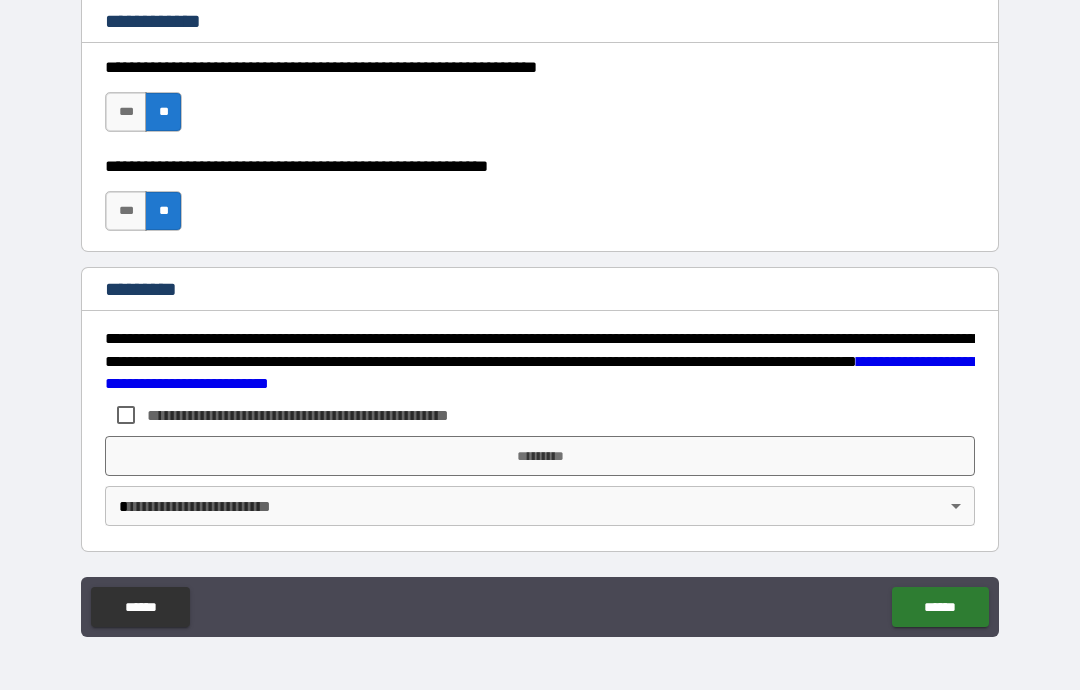 scroll, scrollTop: 2899, scrollLeft: 0, axis: vertical 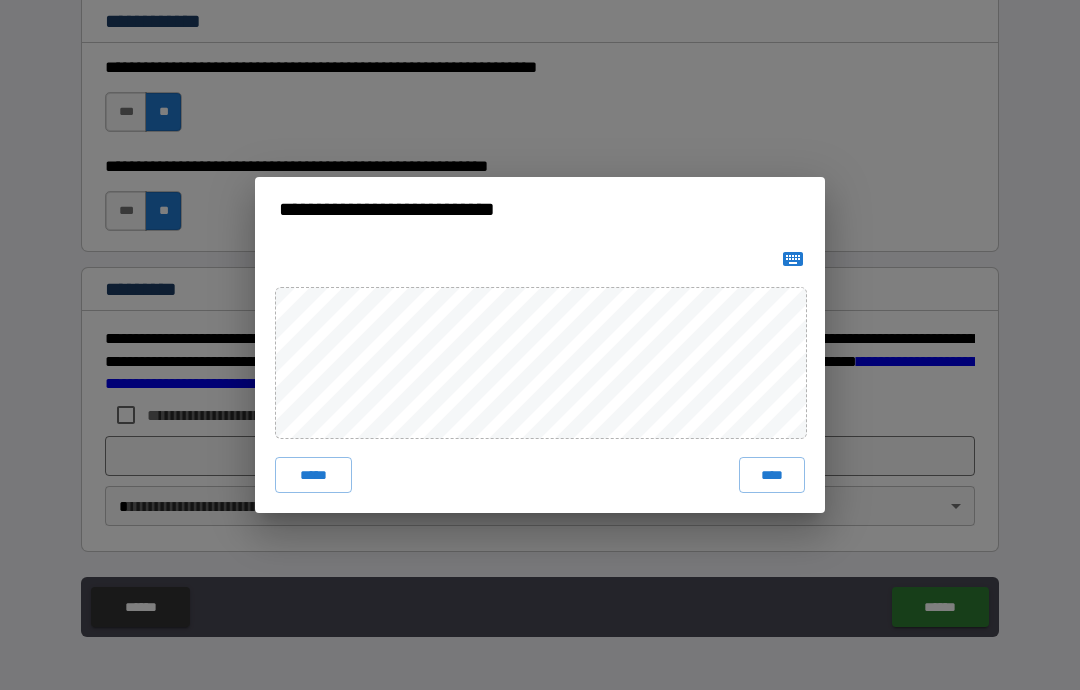 click on "****" at bounding box center [772, 475] 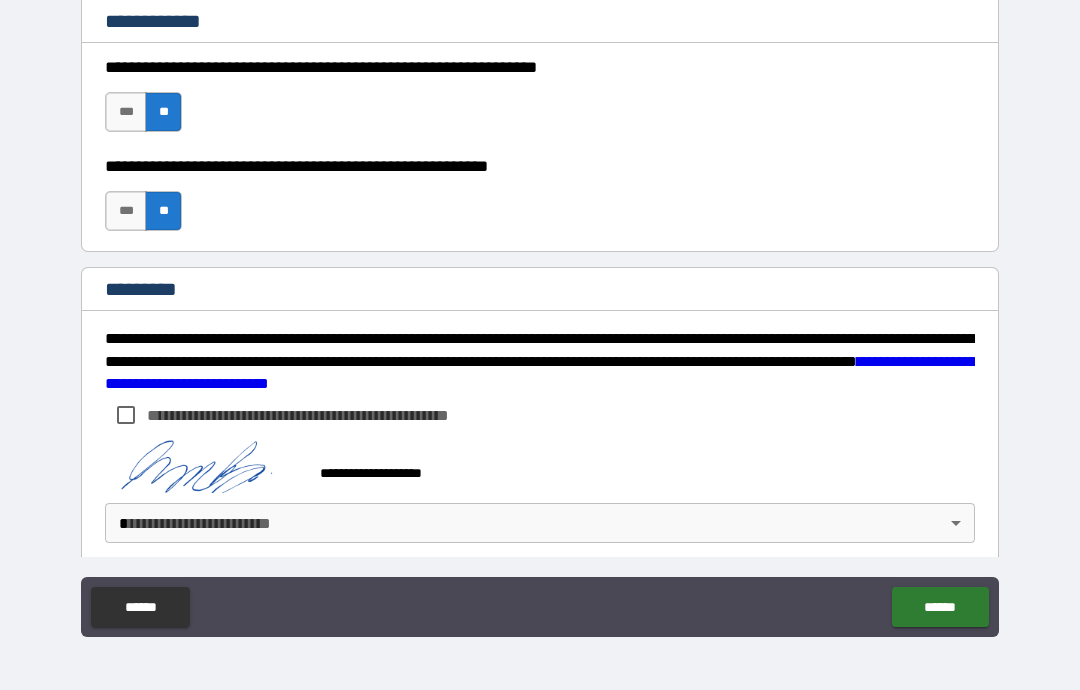 click on "**********" at bounding box center [540, 305] 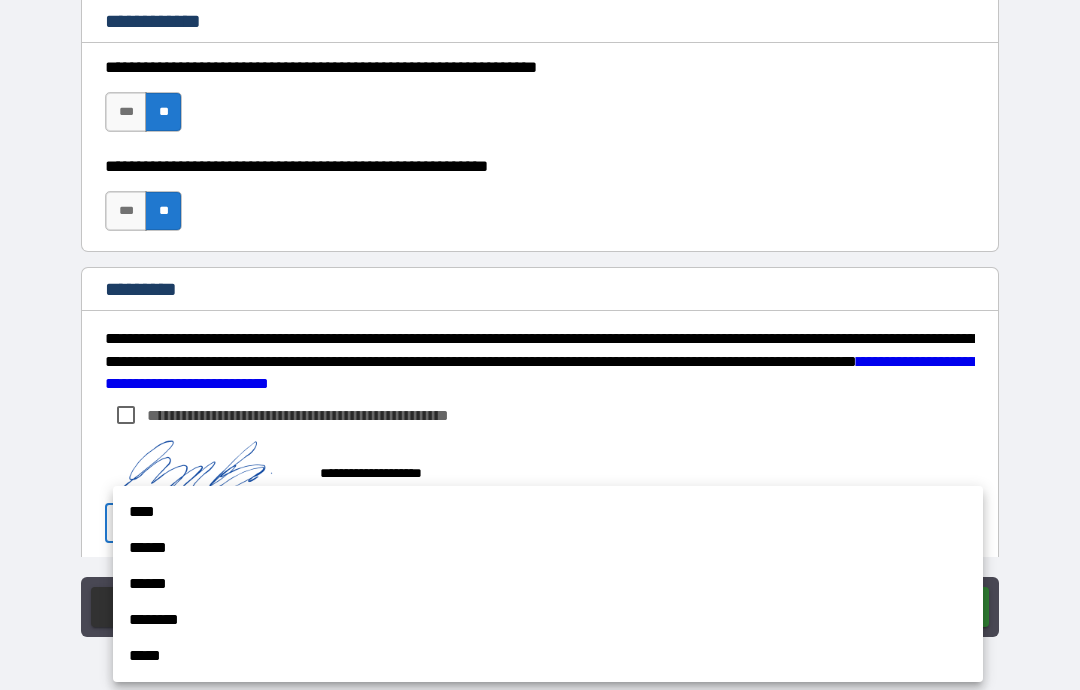 click on "******" at bounding box center (548, 548) 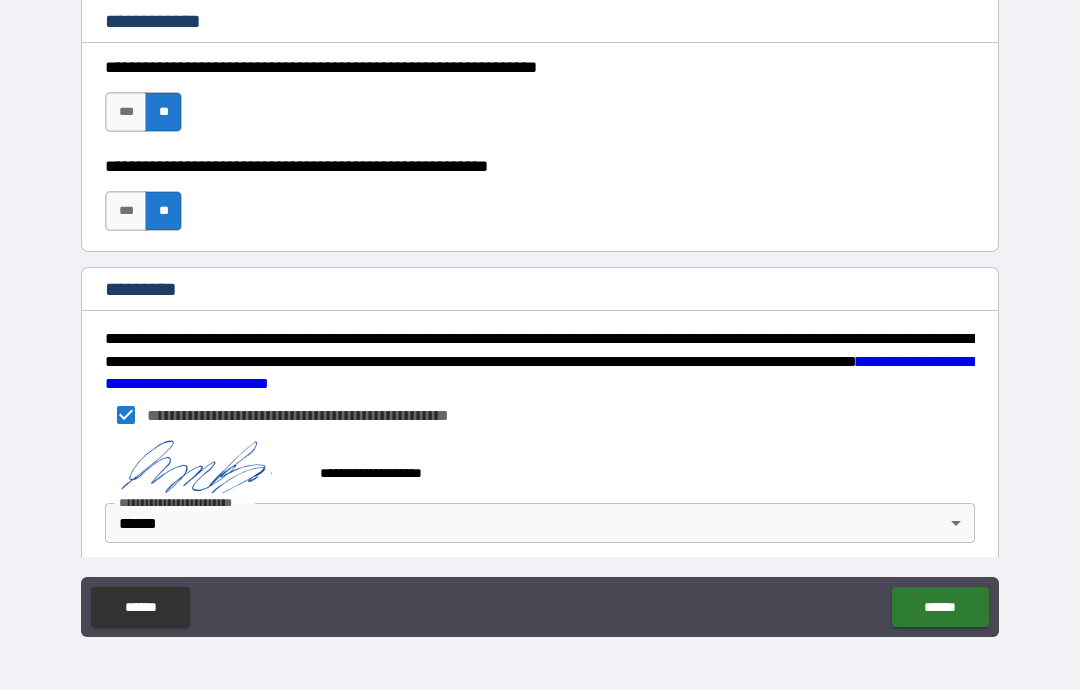 click on "******" at bounding box center (940, 607) 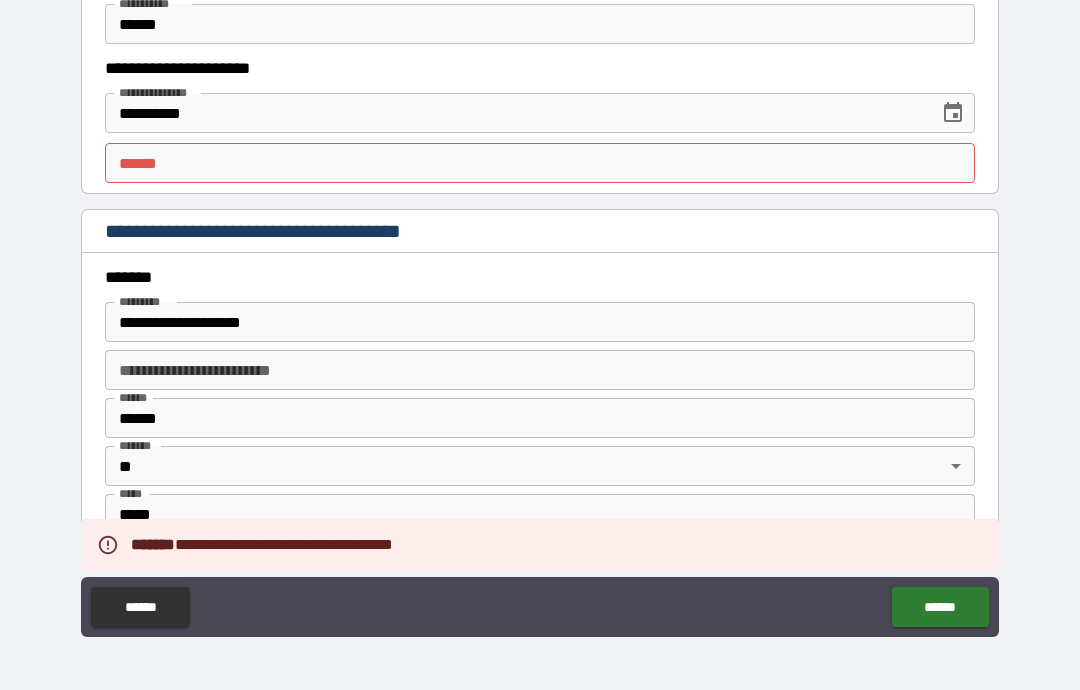 scroll, scrollTop: 2031, scrollLeft: 0, axis: vertical 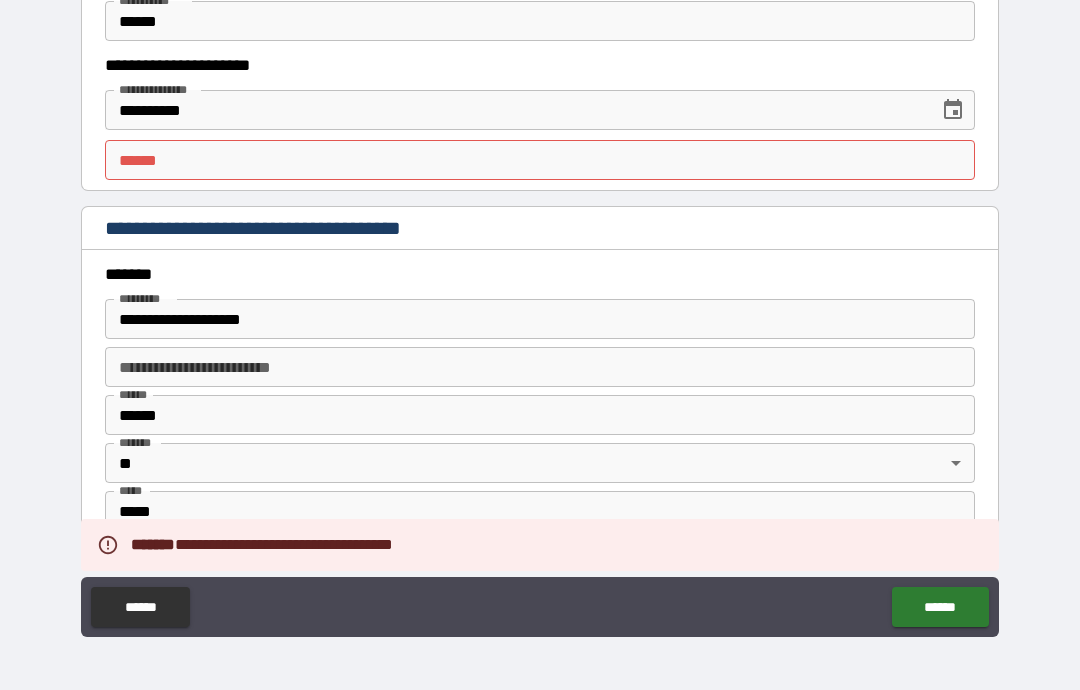 click on "****   *" at bounding box center (540, 160) 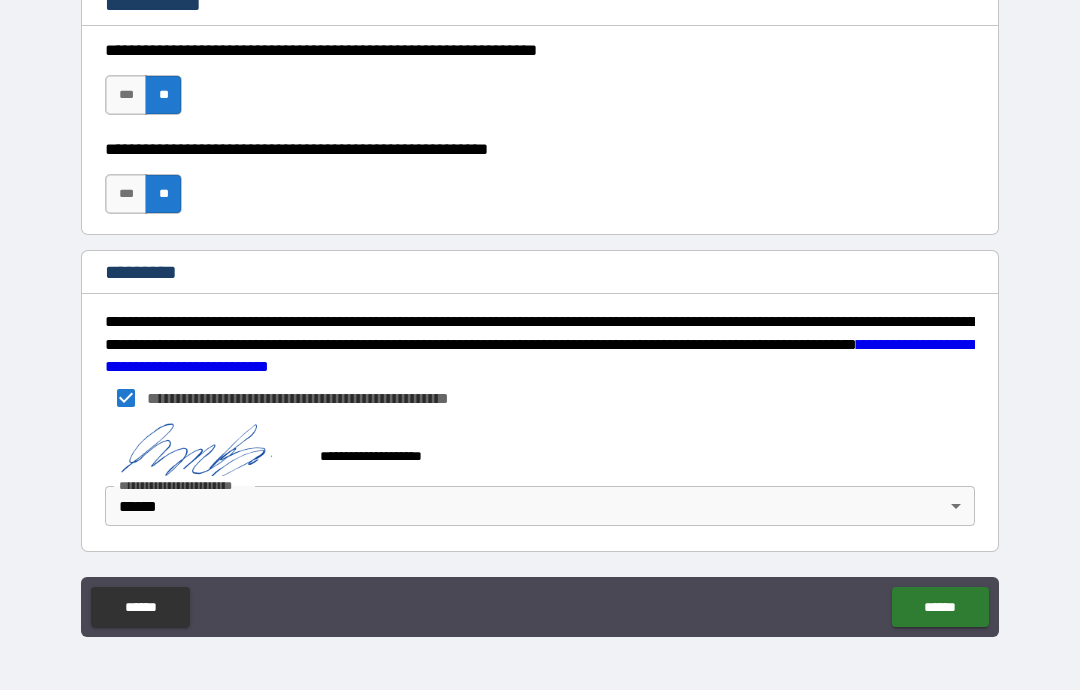 scroll, scrollTop: 2916, scrollLeft: 0, axis: vertical 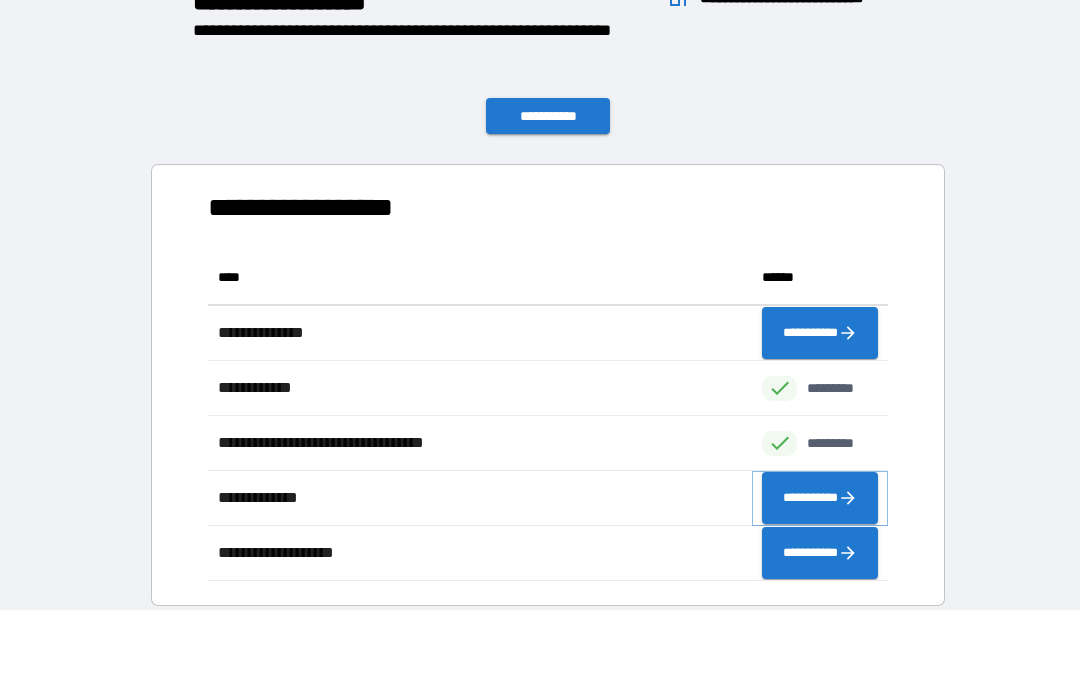 click on "**********" at bounding box center (820, 498) 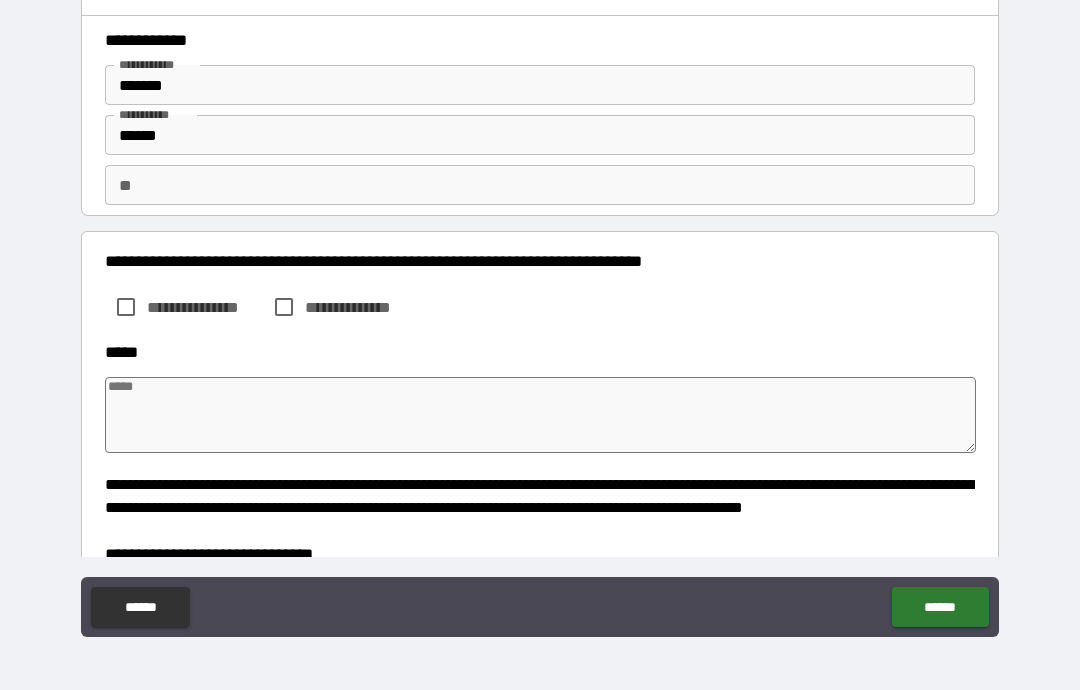 type on "*" 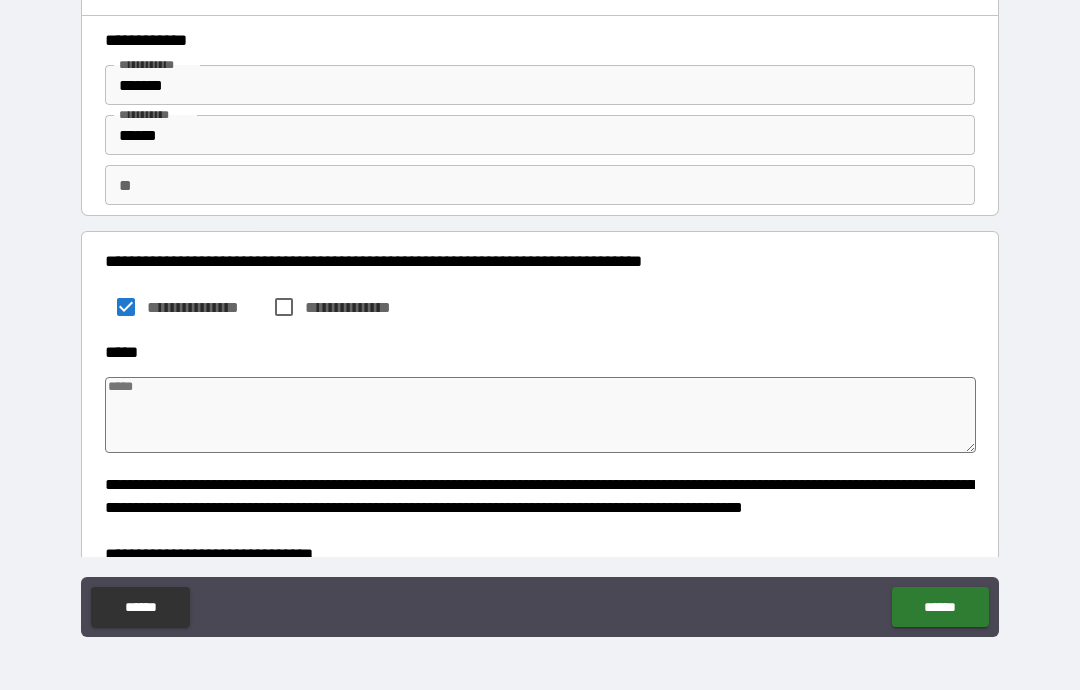 type on "*" 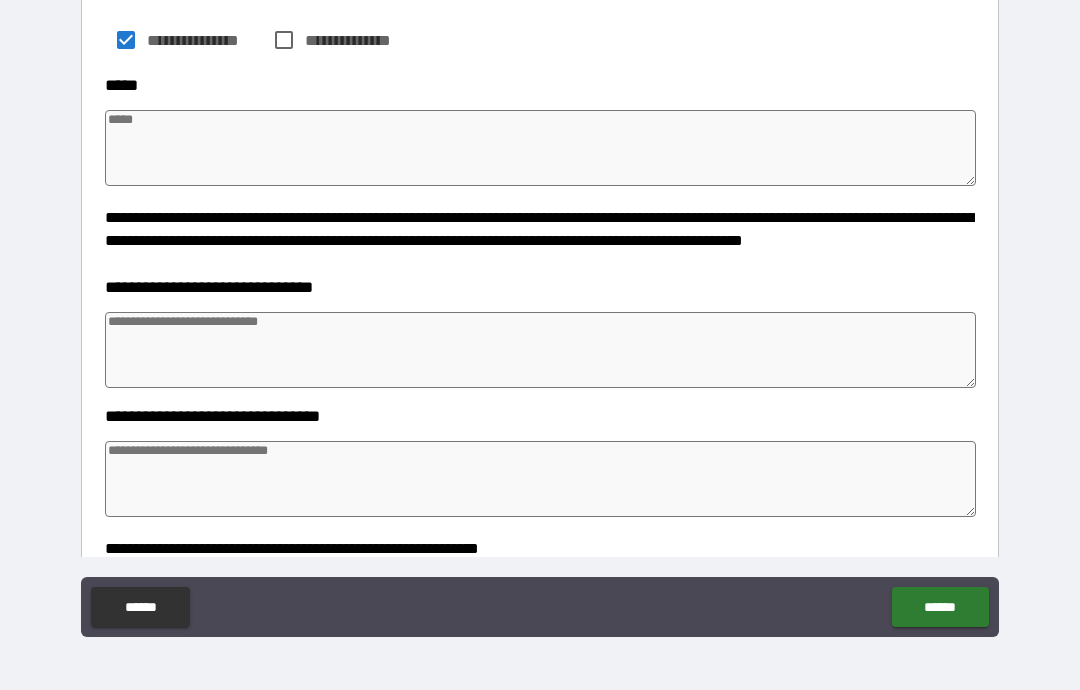 scroll, scrollTop: 266, scrollLeft: 0, axis: vertical 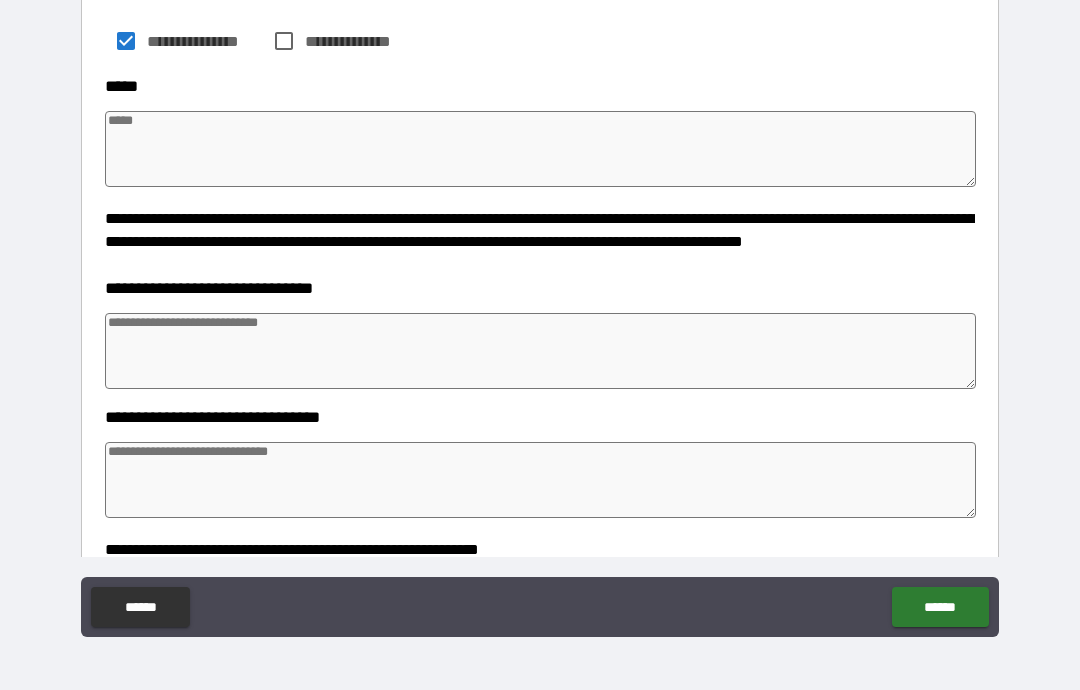 click at bounding box center [540, 351] 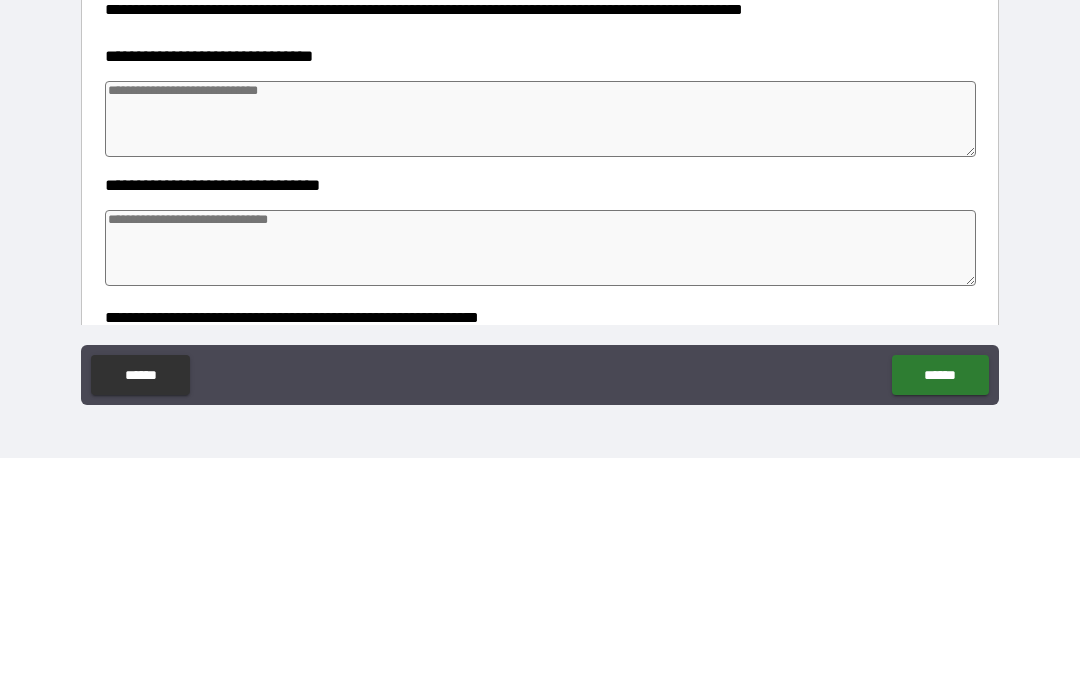 type on "*" 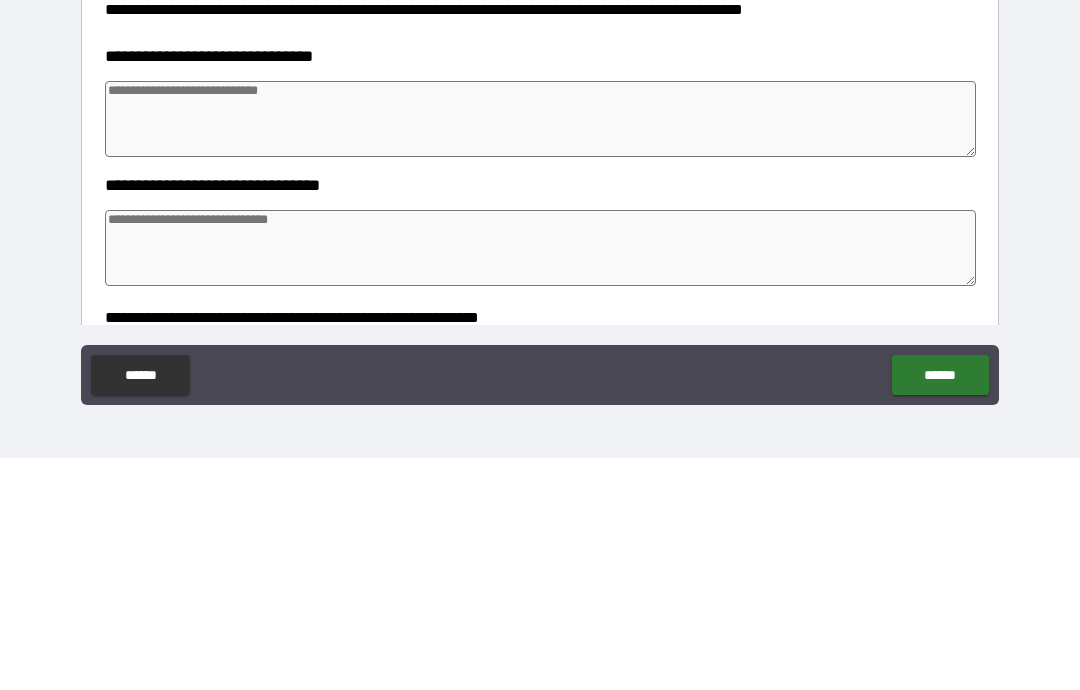 type on "*" 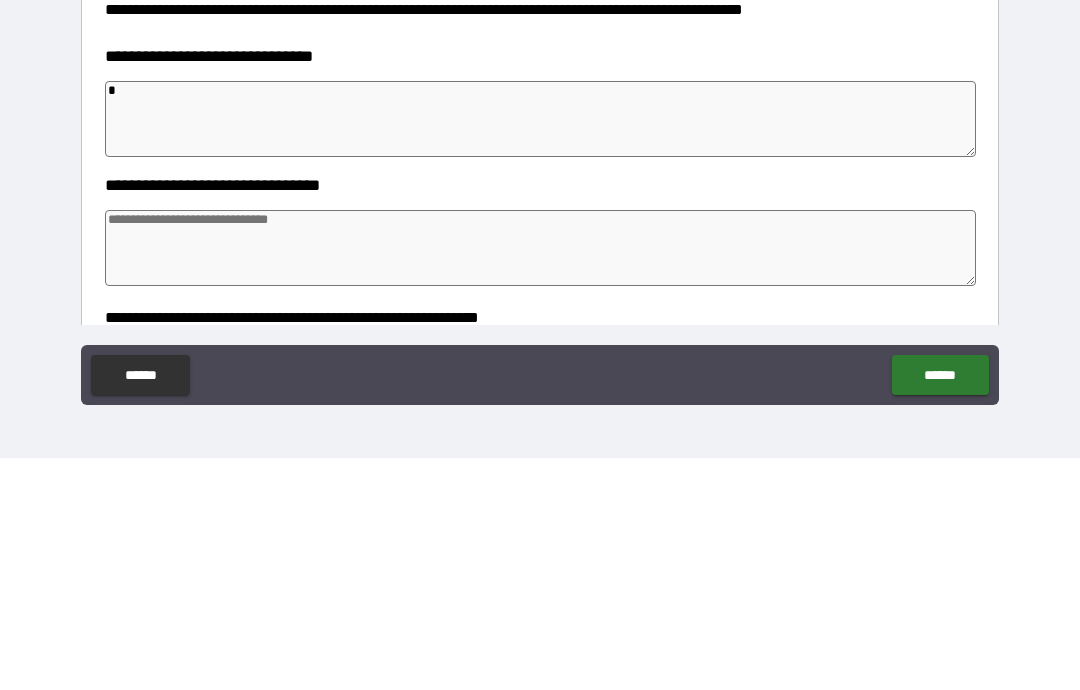 type on "*" 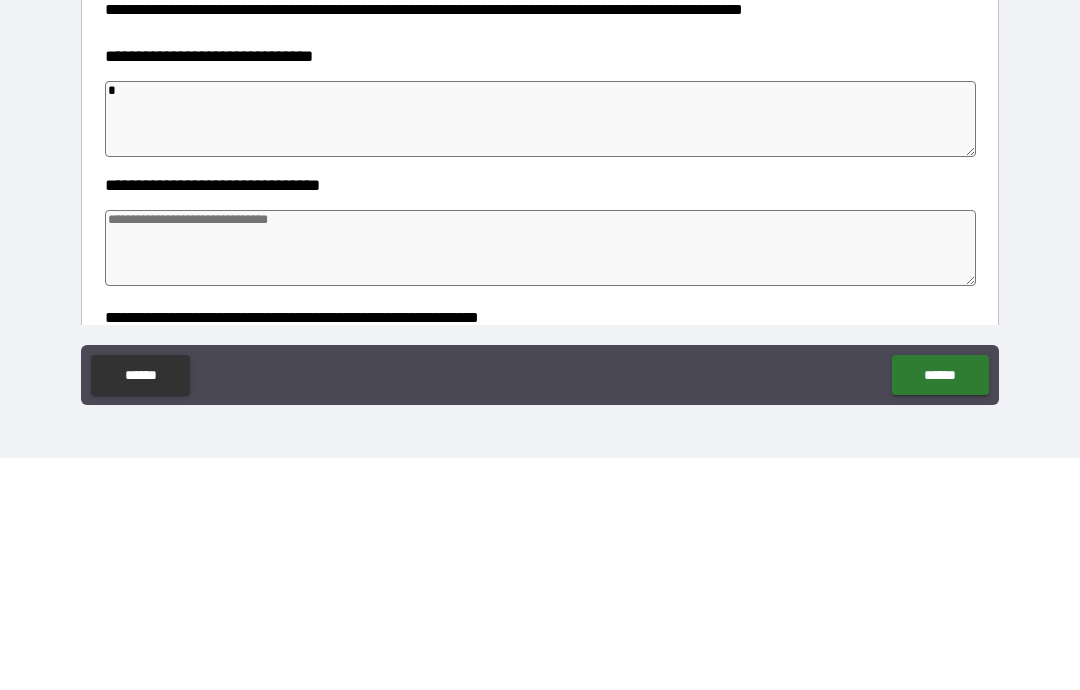 type on "*" 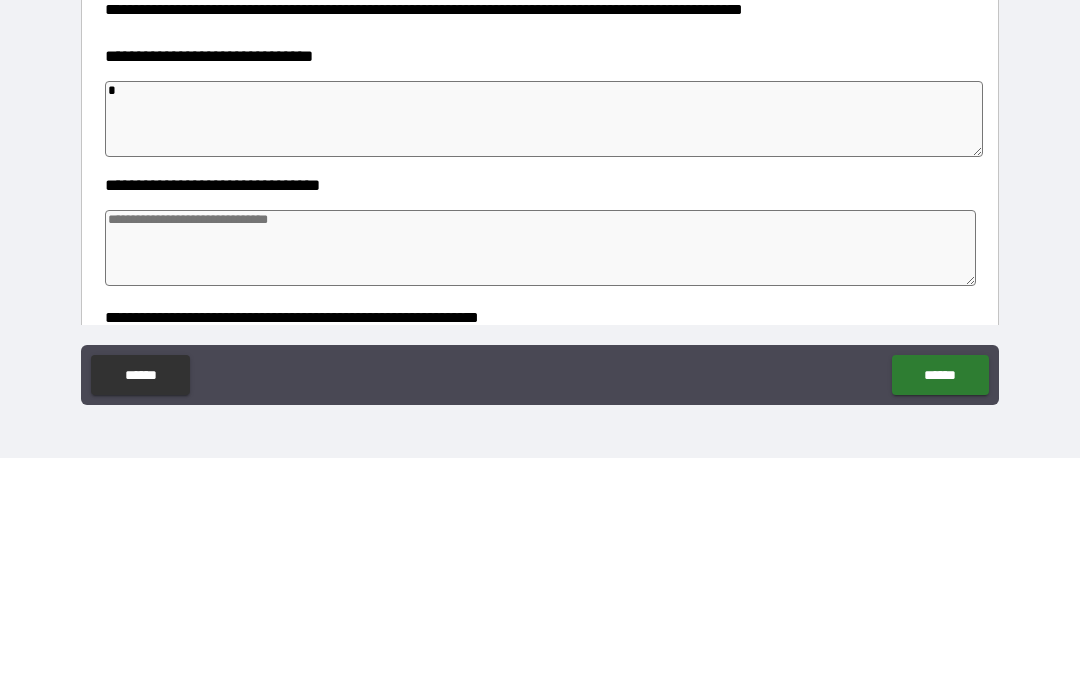 type on "*" 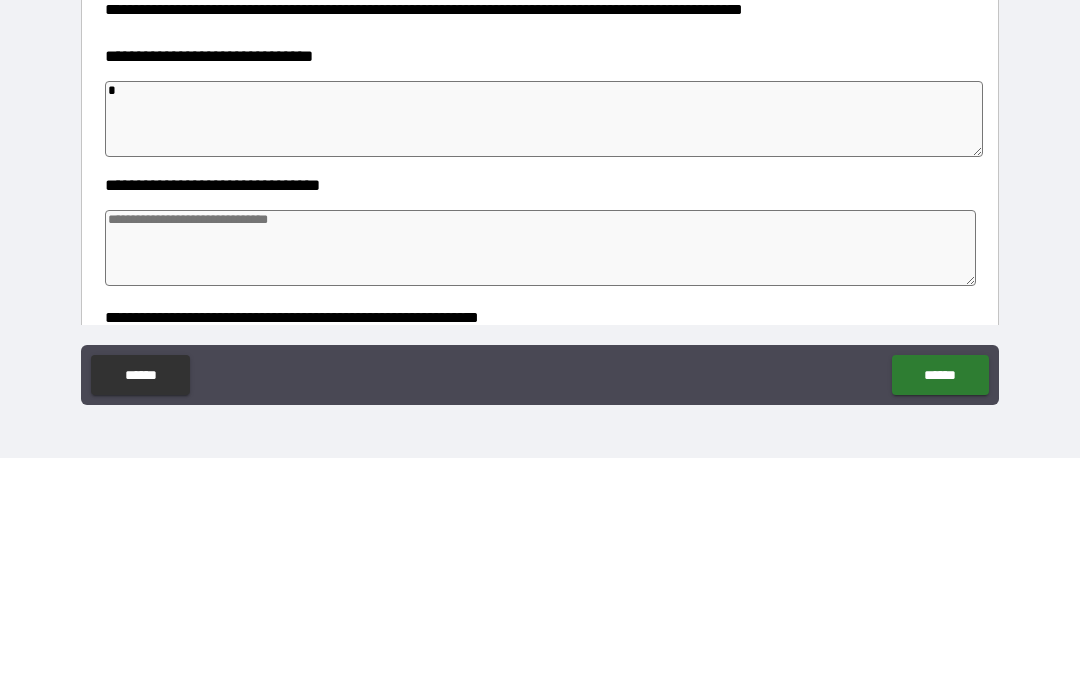 type on "**" 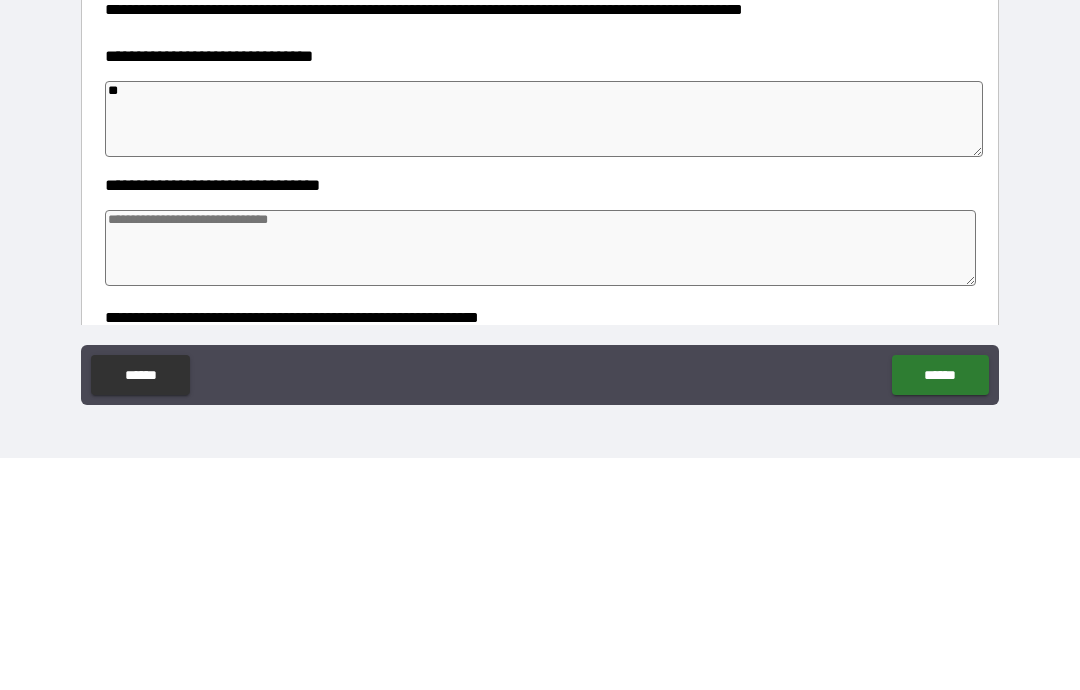 type on "*" 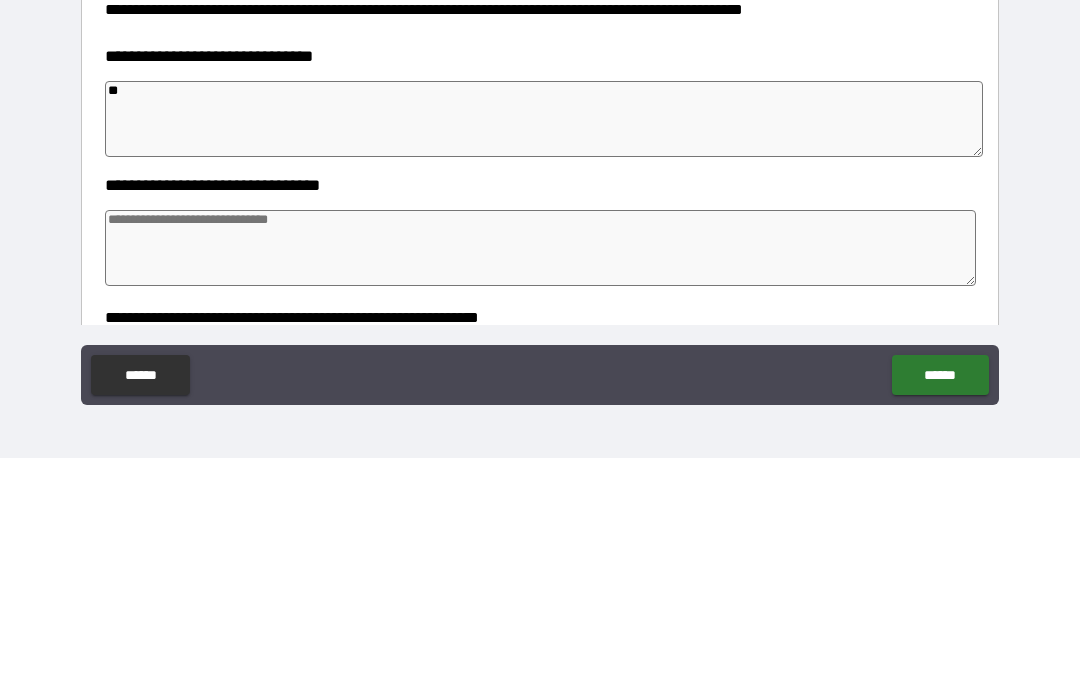 type on "*" 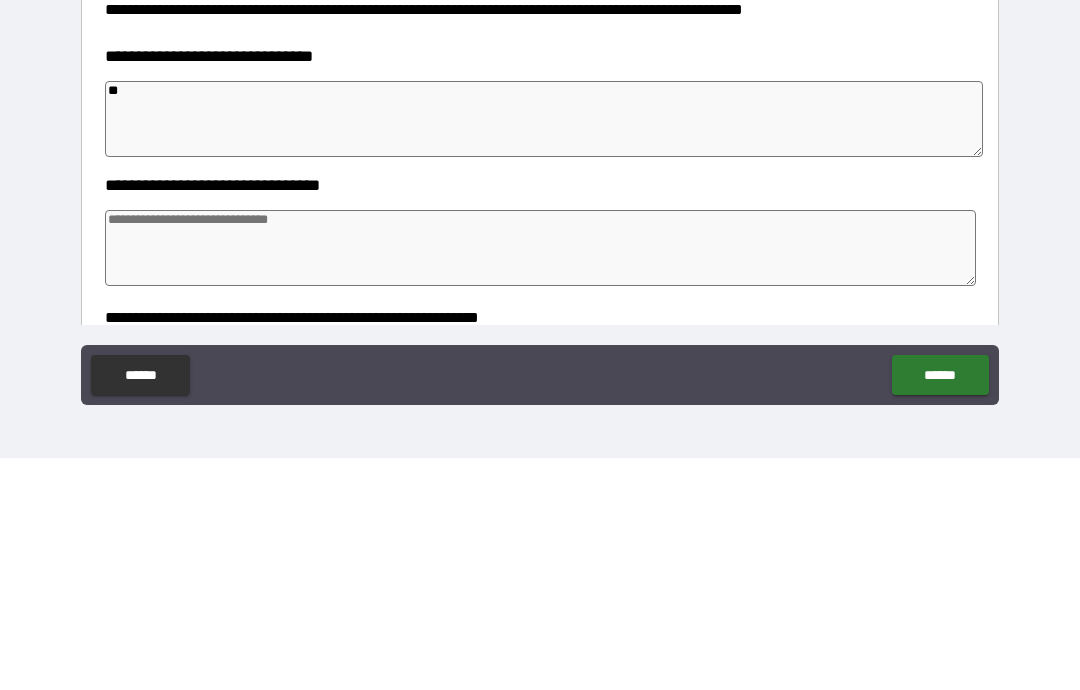 type on "***" 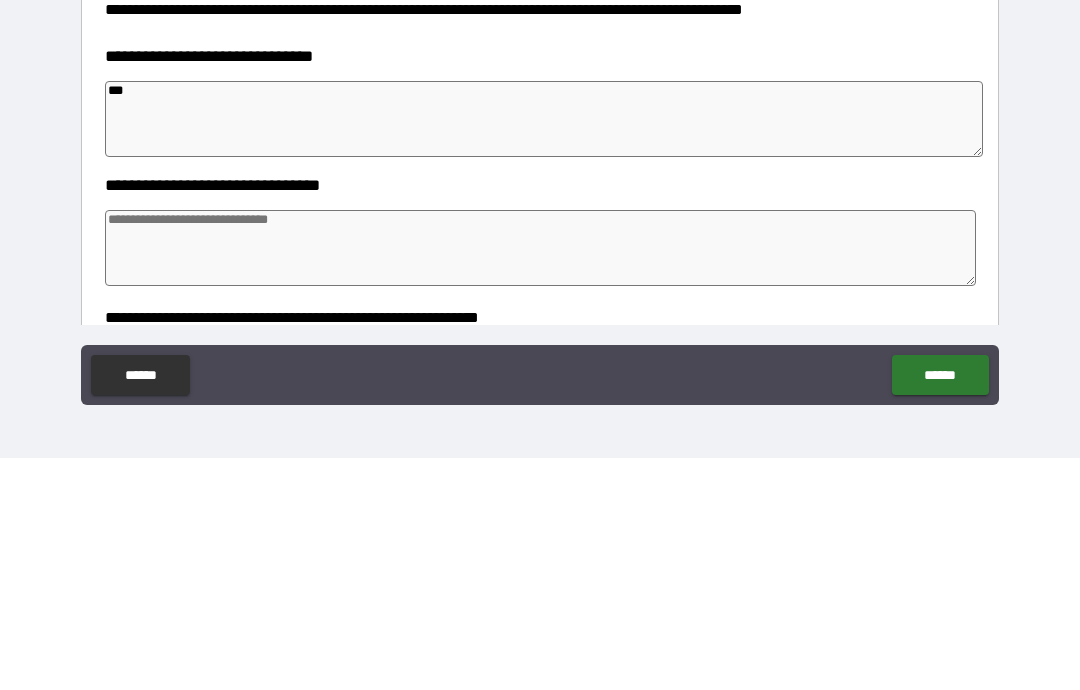 type on "*" 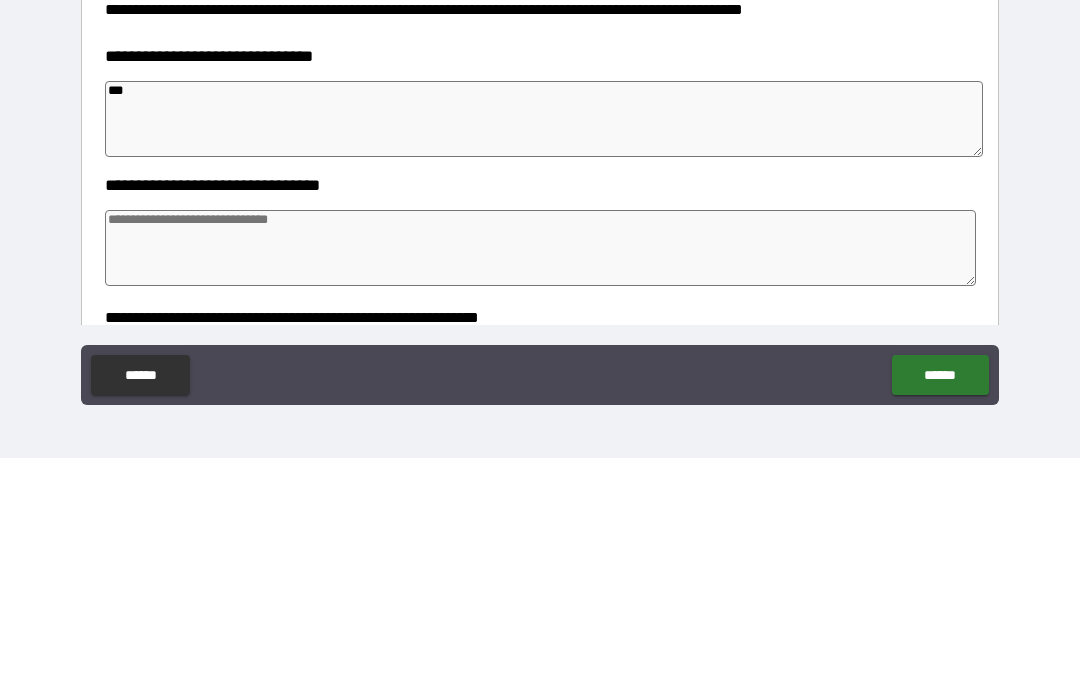 type on "*" 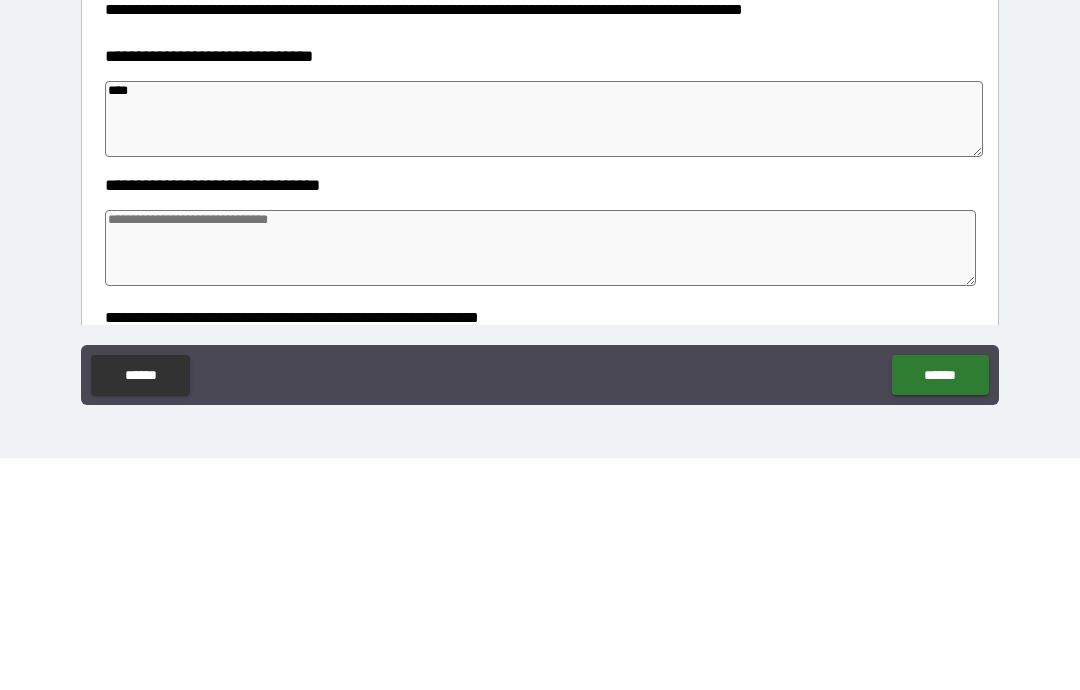 type on "*" 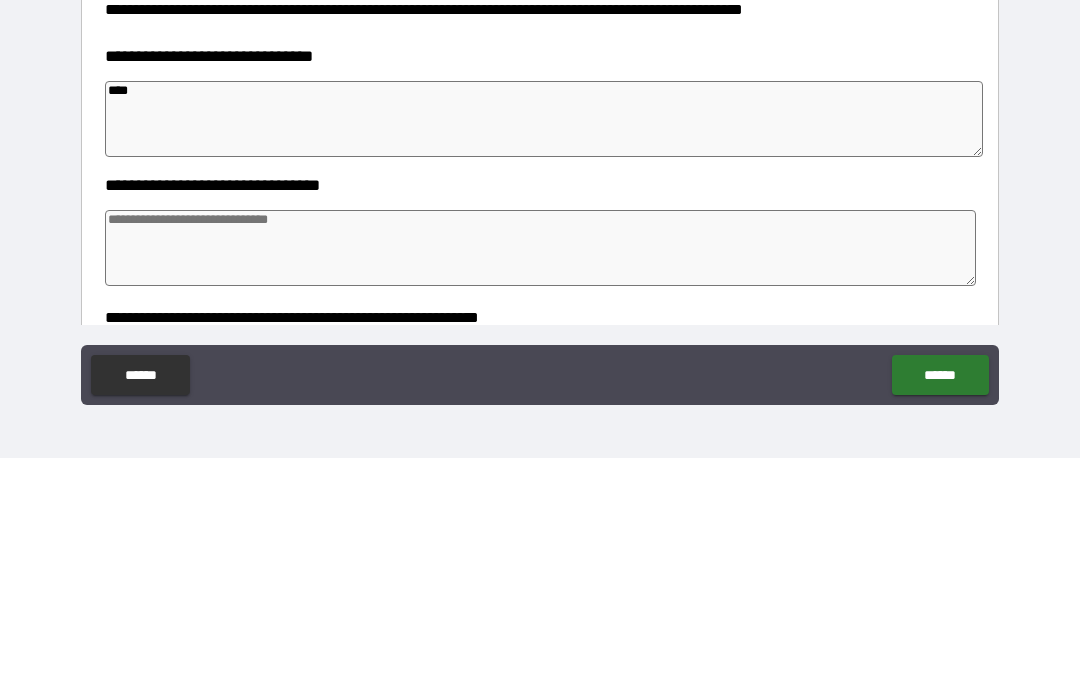 type on "*" 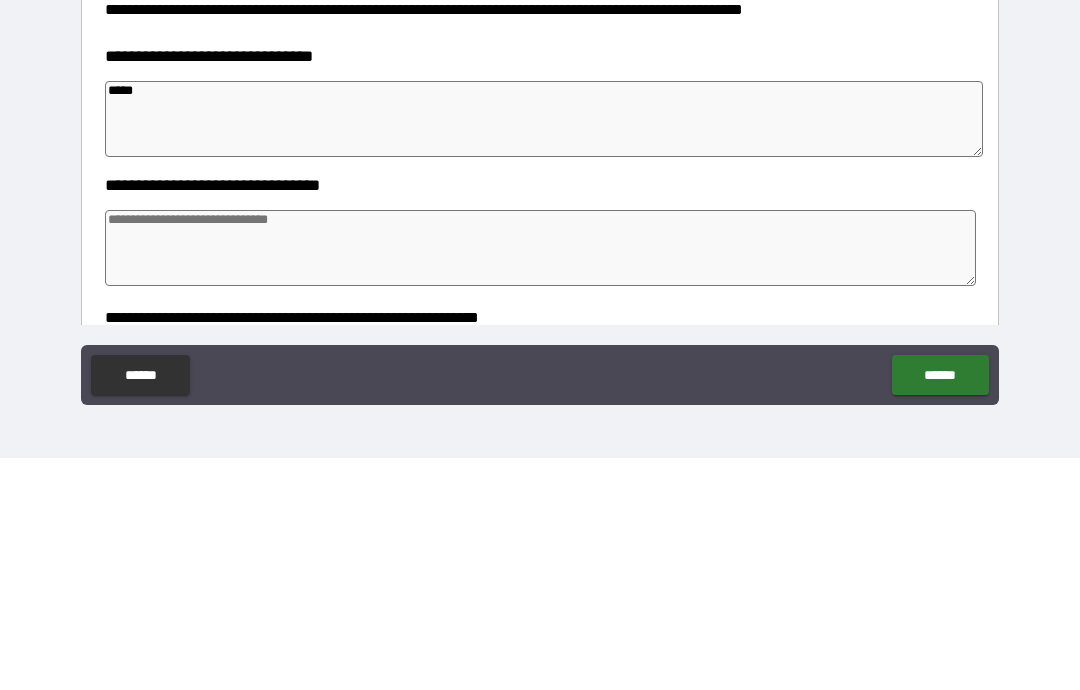 type on "*" 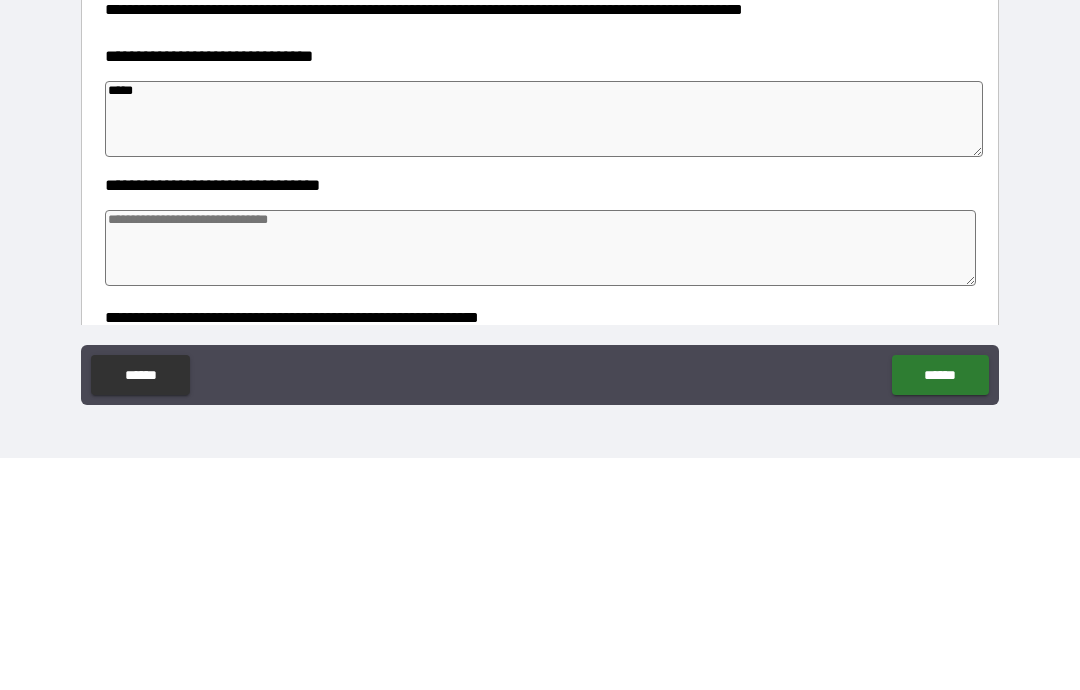 type on "*" 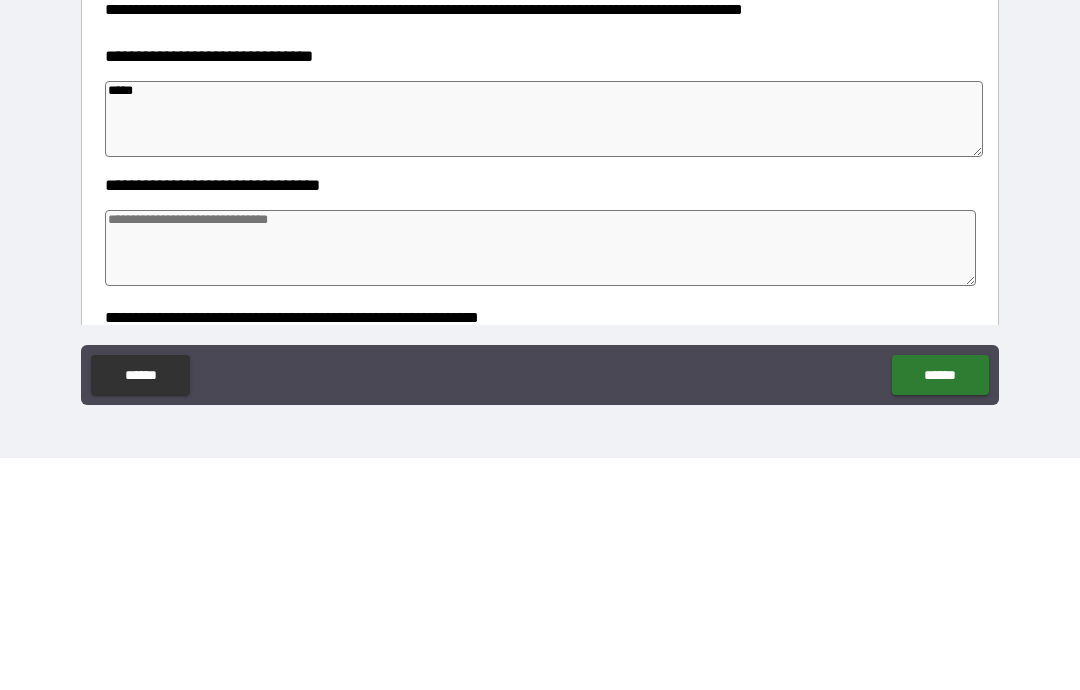 type on "******" 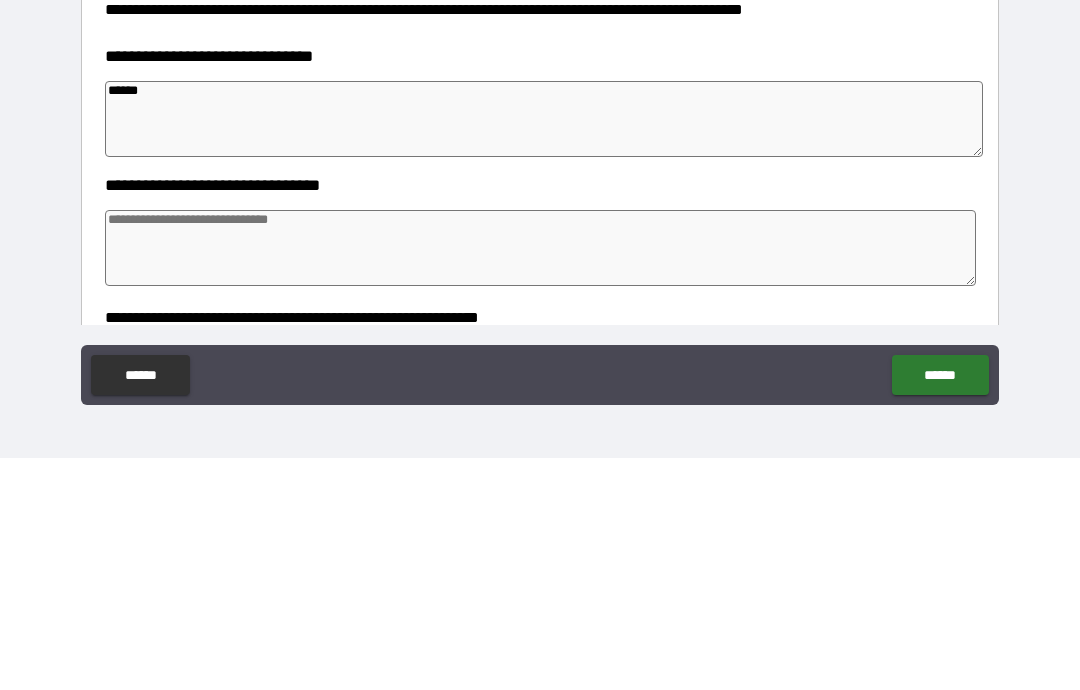 type on "*" 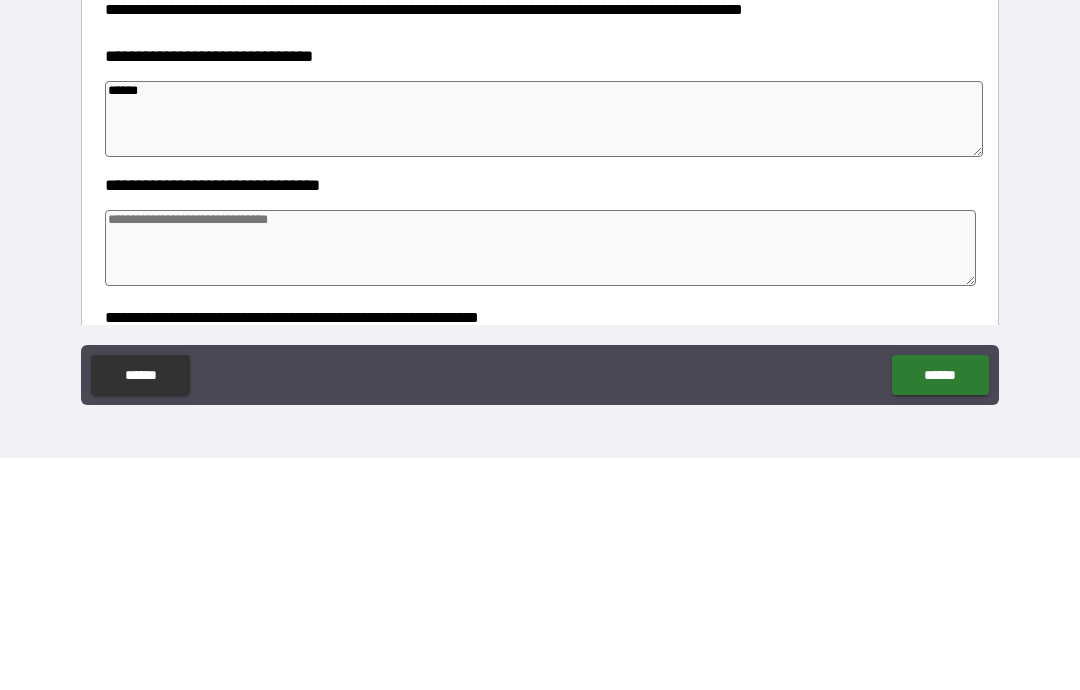 type on "*" 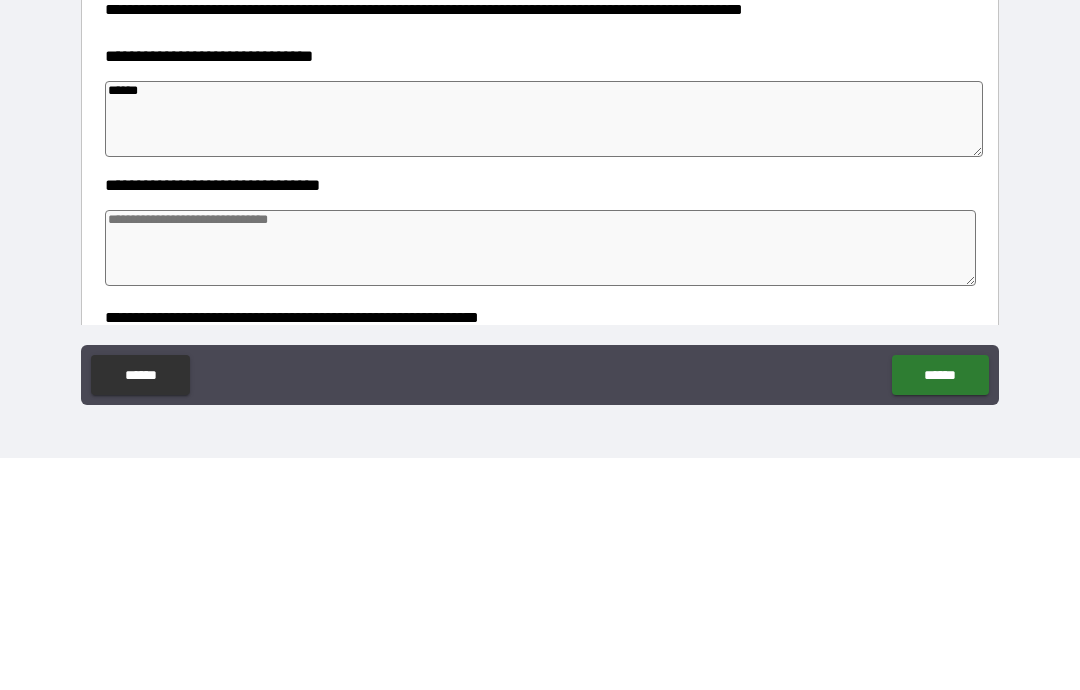 type on "*" 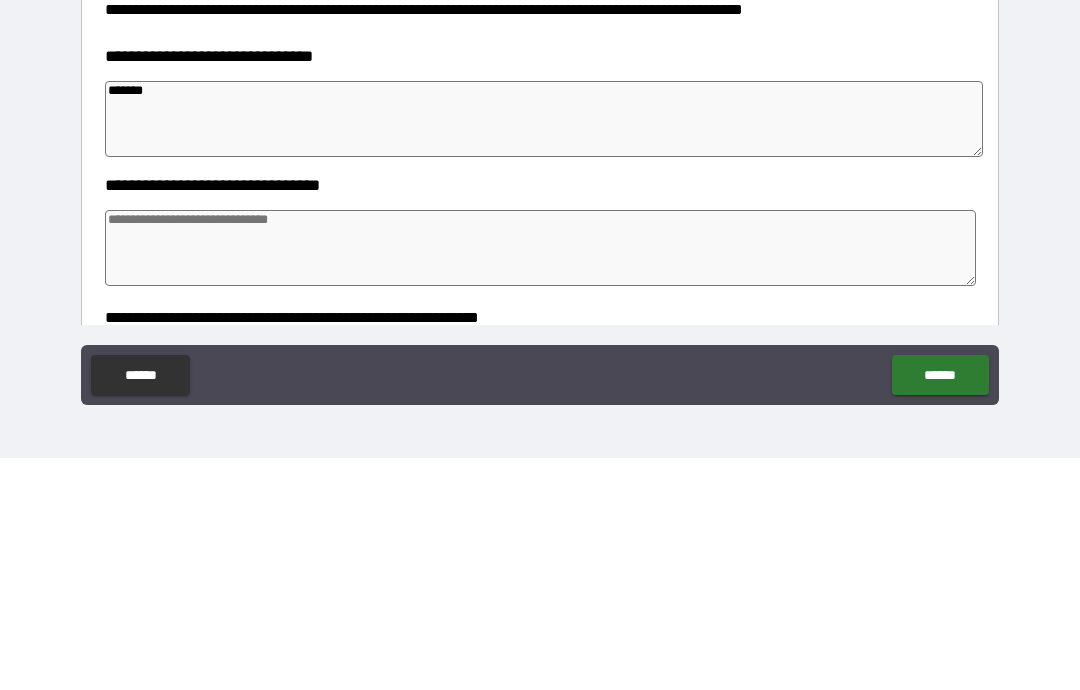 type on "*" 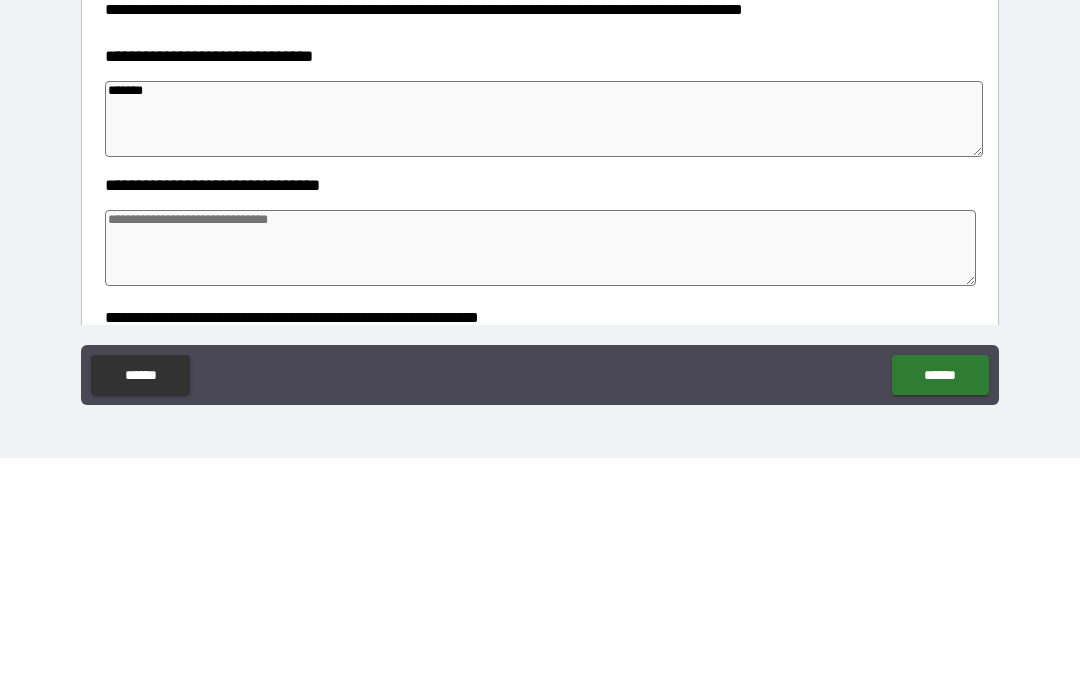 type on "*" 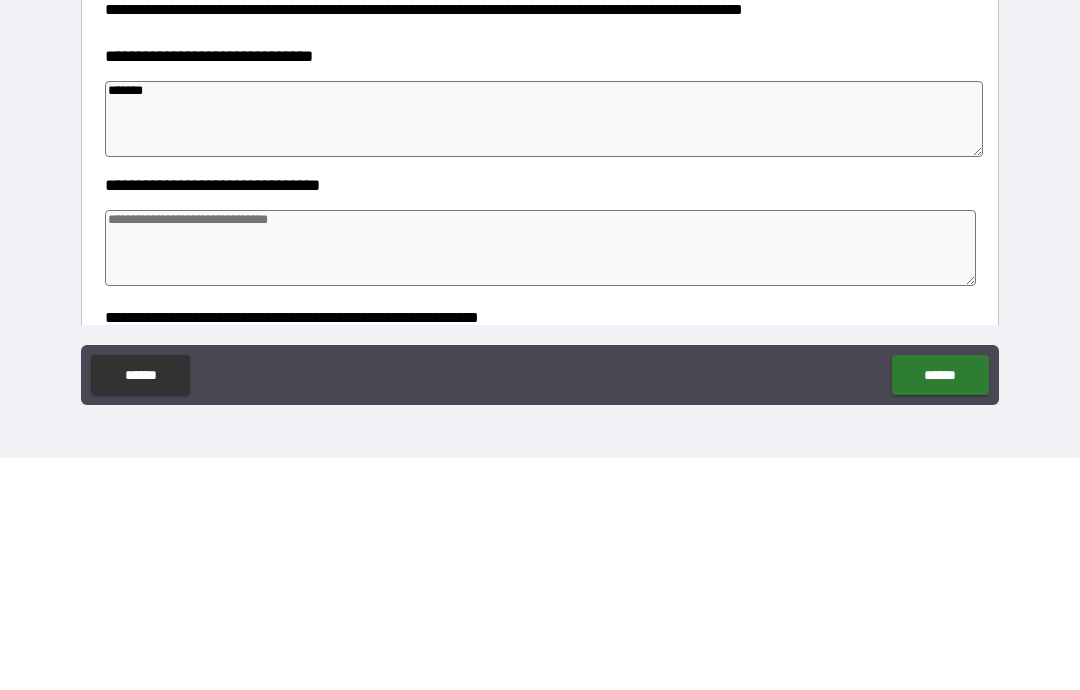 type on "*" 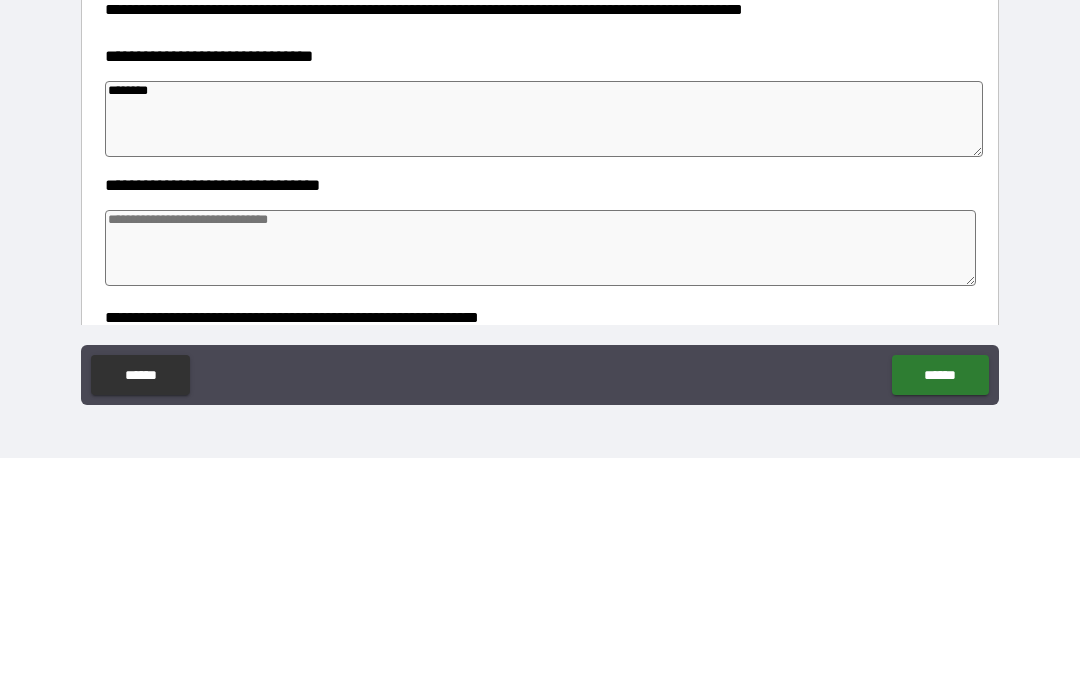 type on "*" 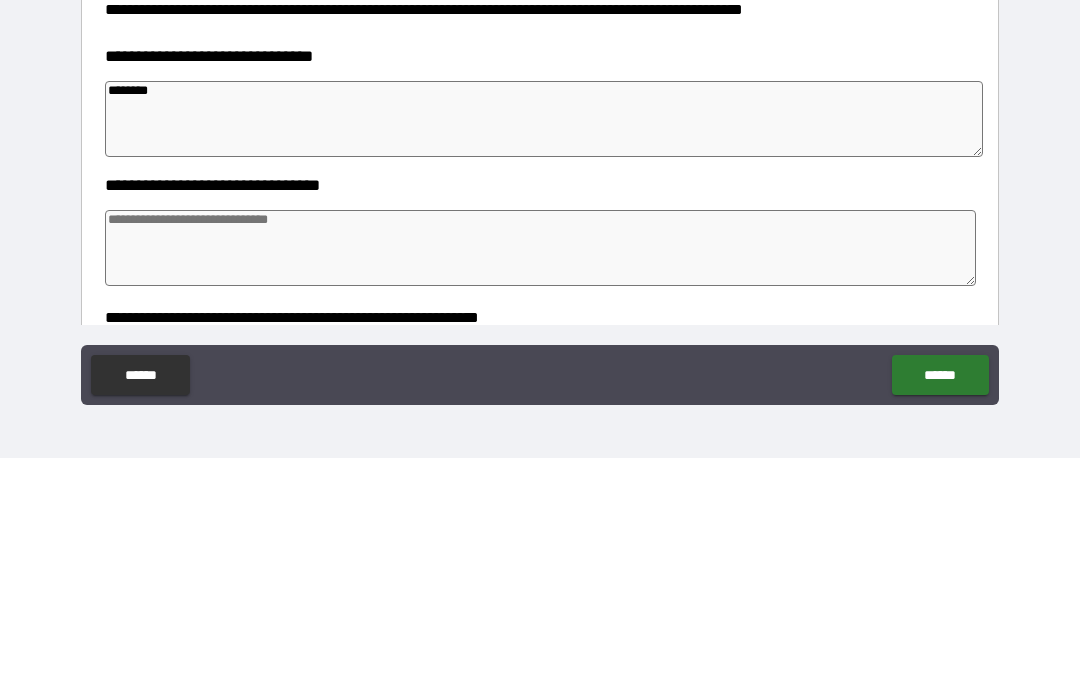 type on "*" 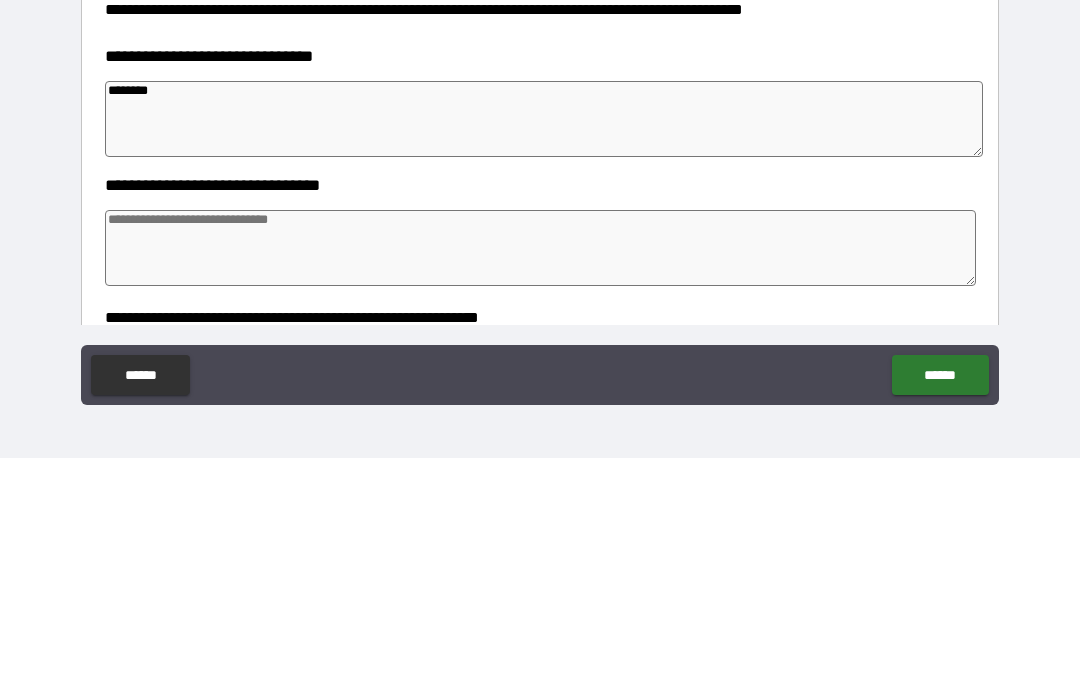type on "*" 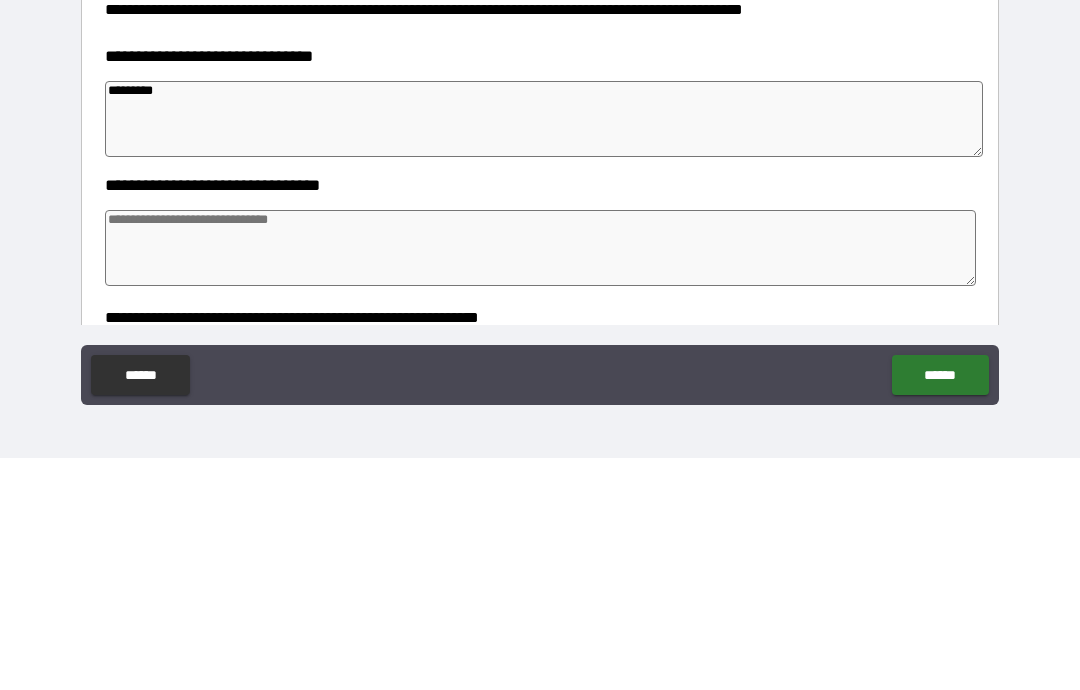 type on "*" 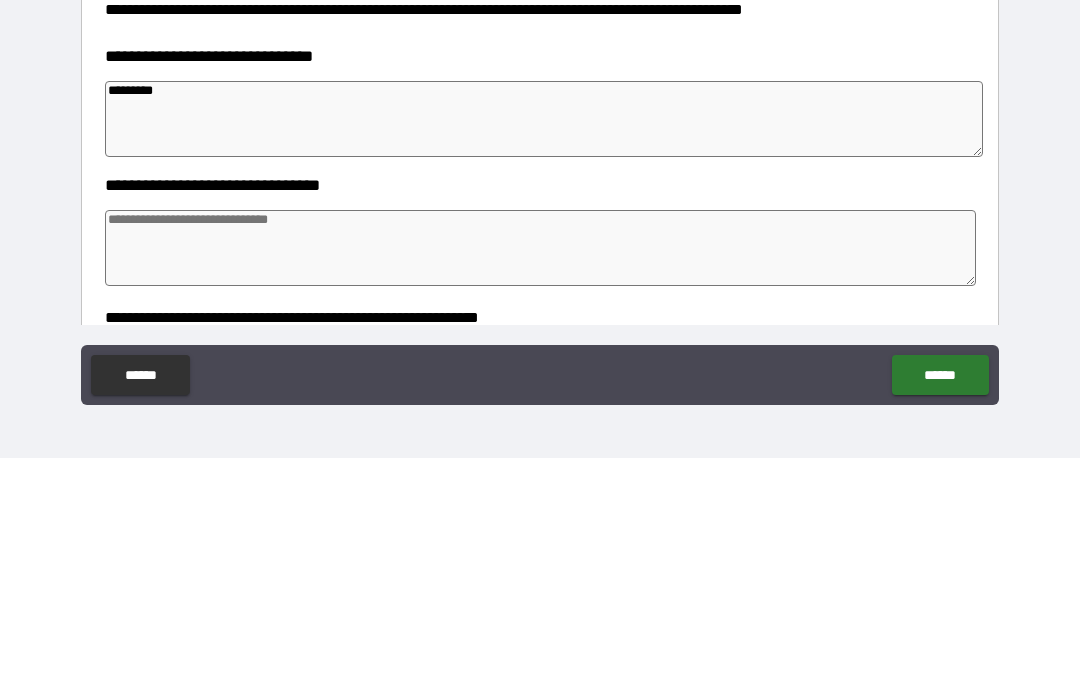 type on "*" 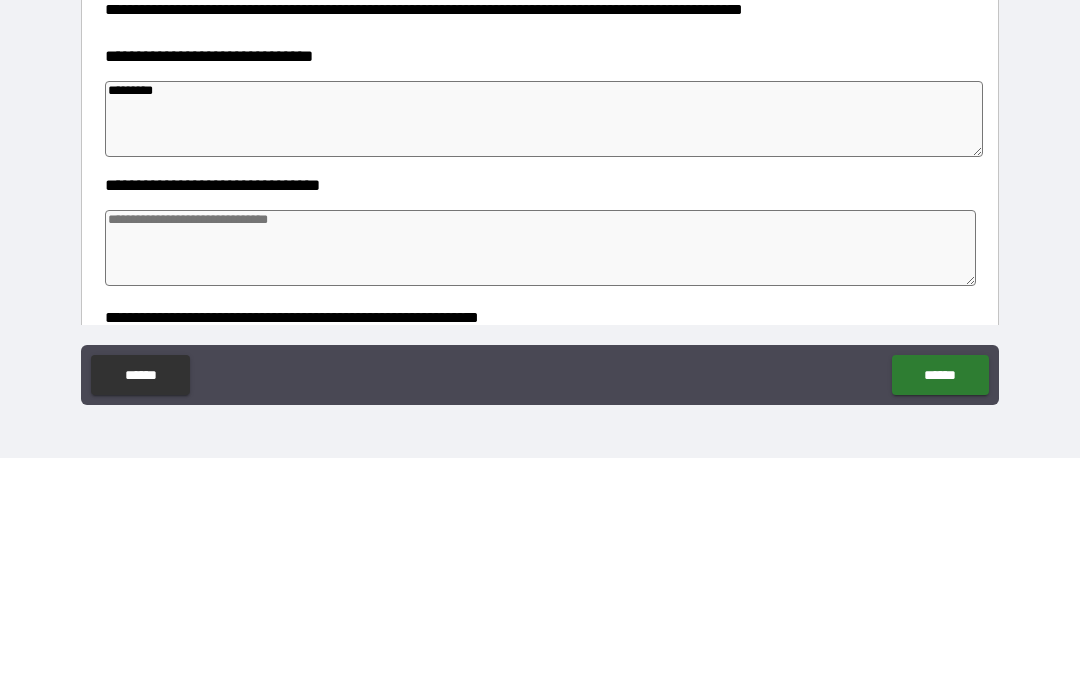 type on "**********" 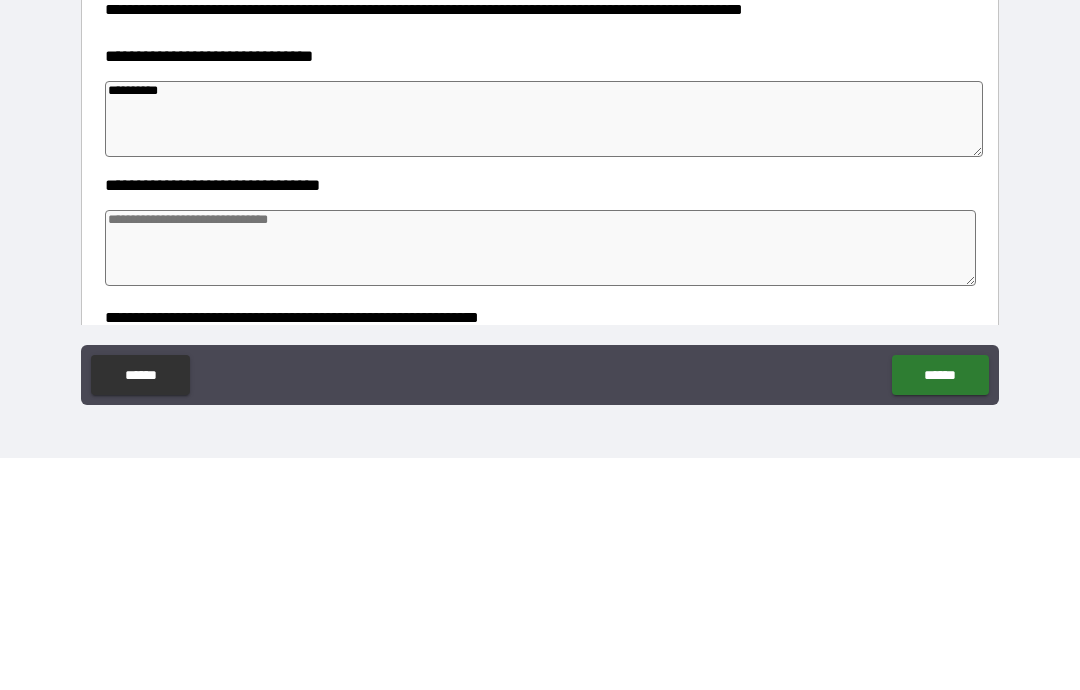 type on "*" 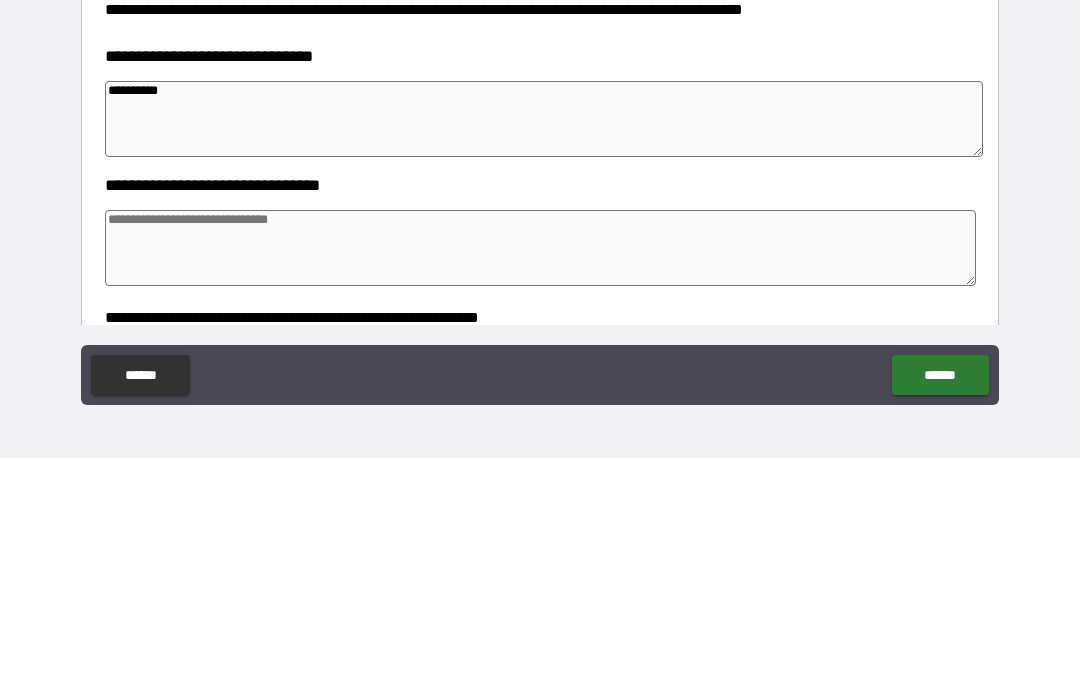 type on "*" 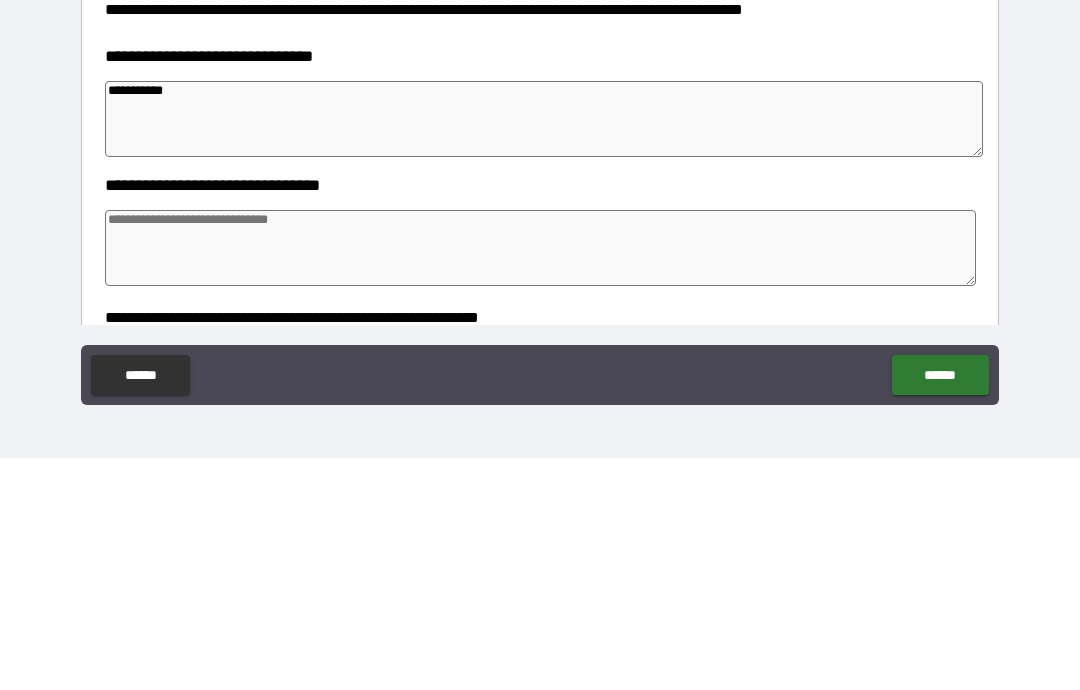 type on "*" 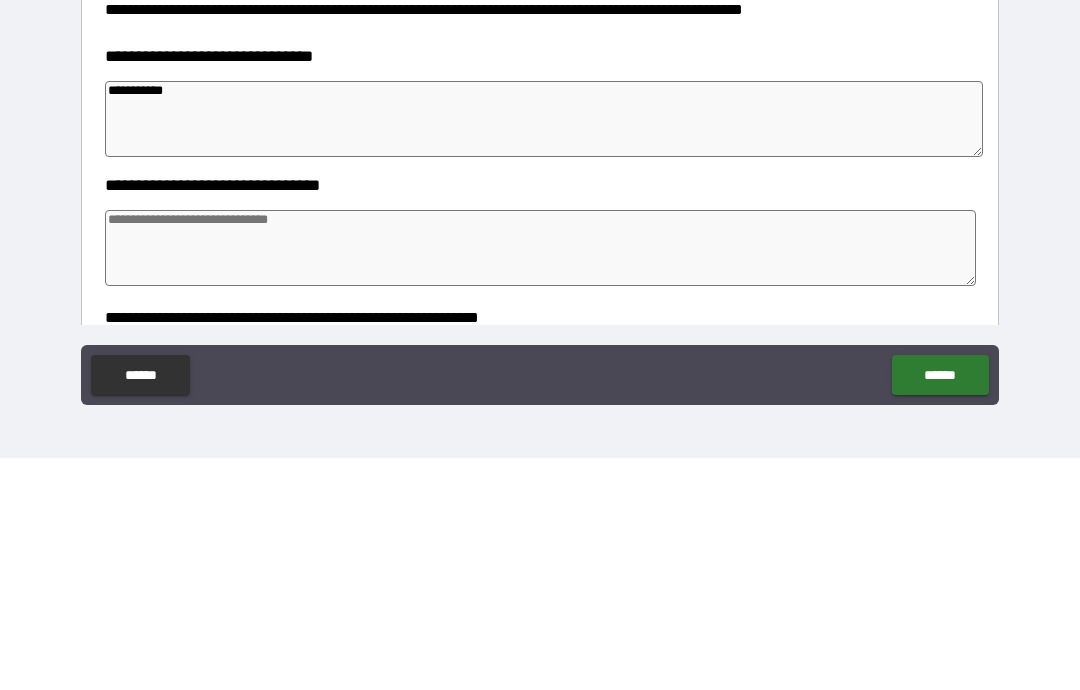 type on "*" 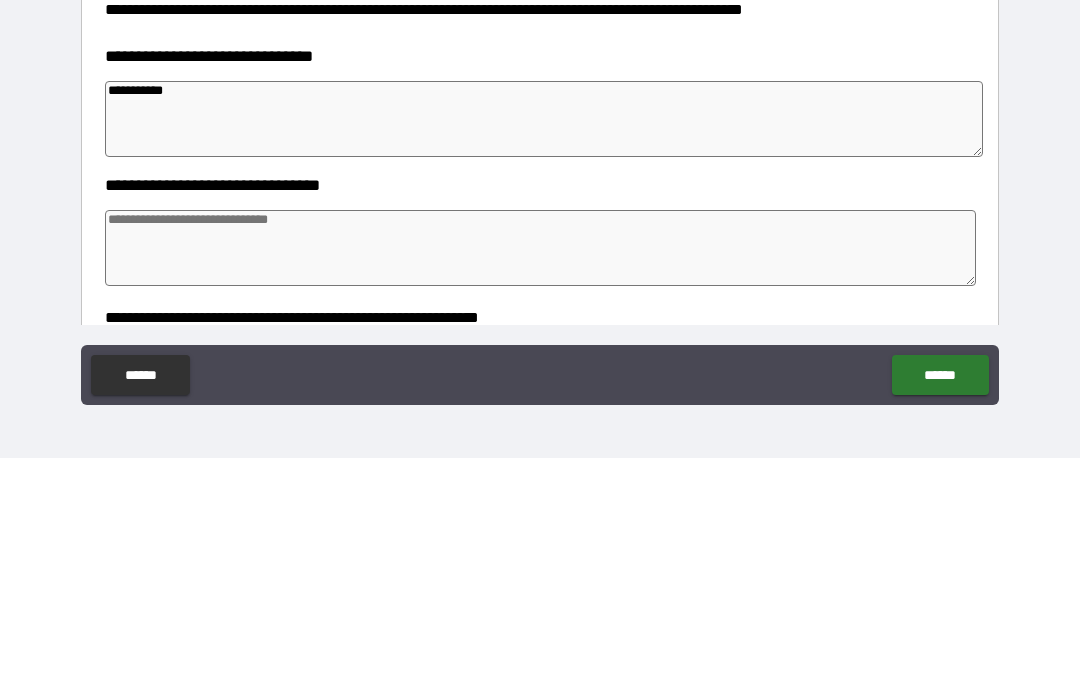 type on "*" 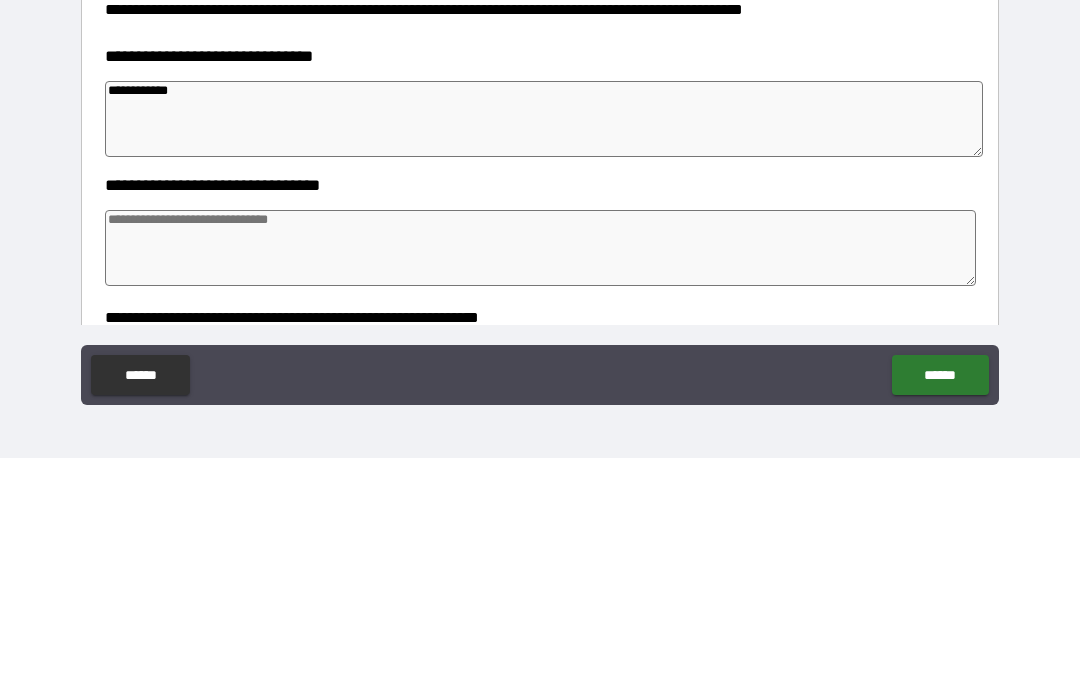 type on "*" 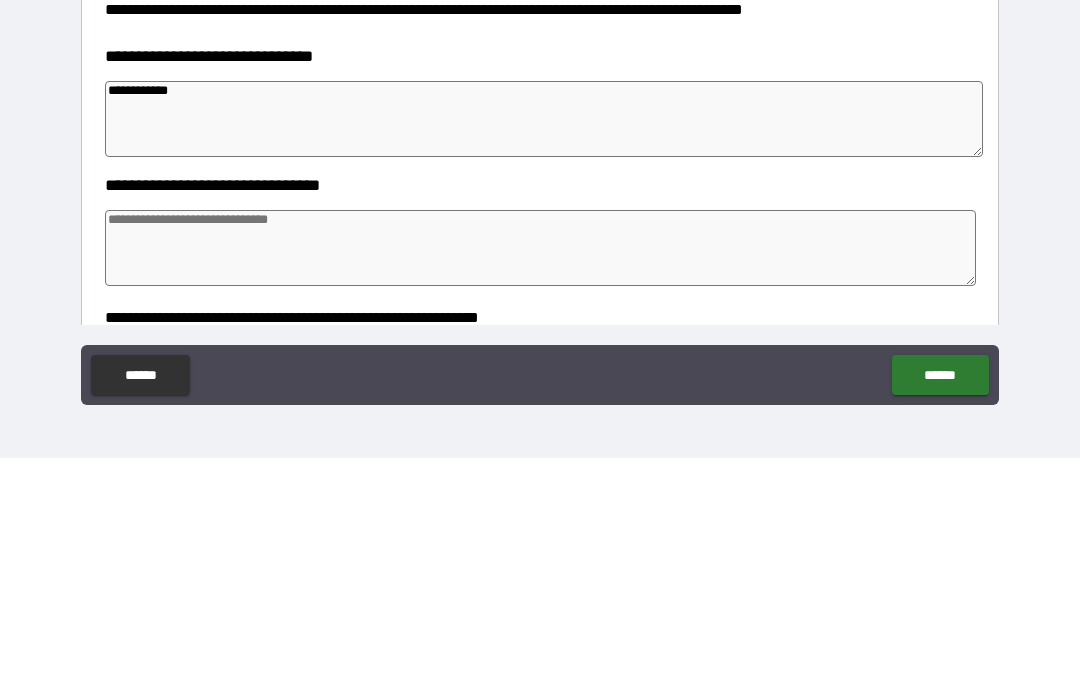 type on "*" 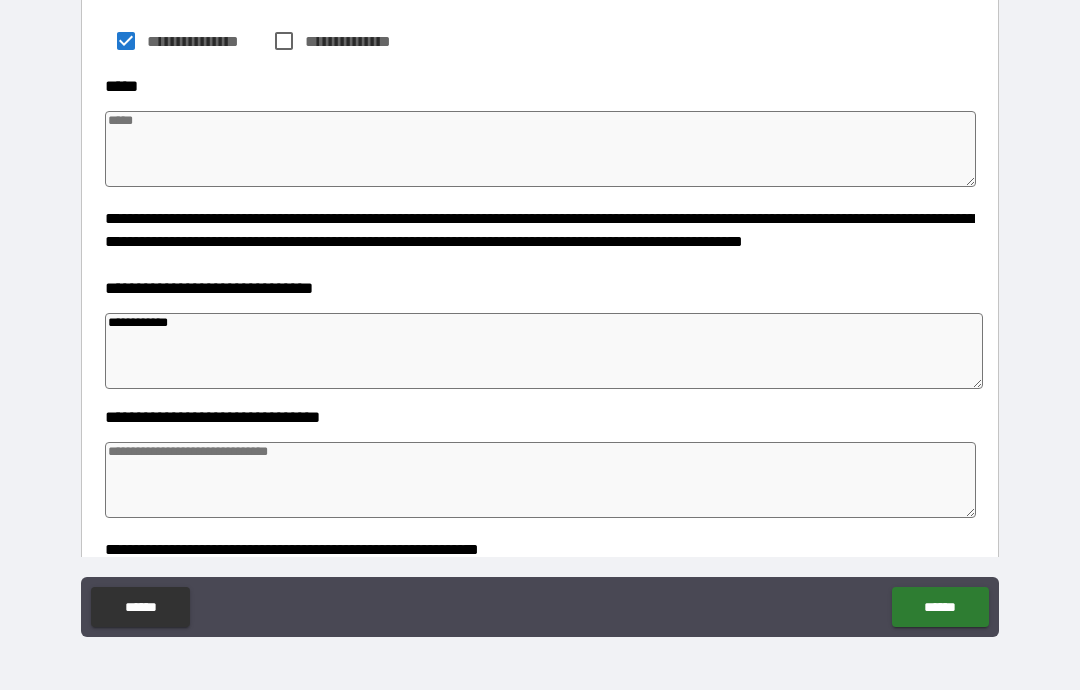 click on "**********" at bounding box center (544, 351) 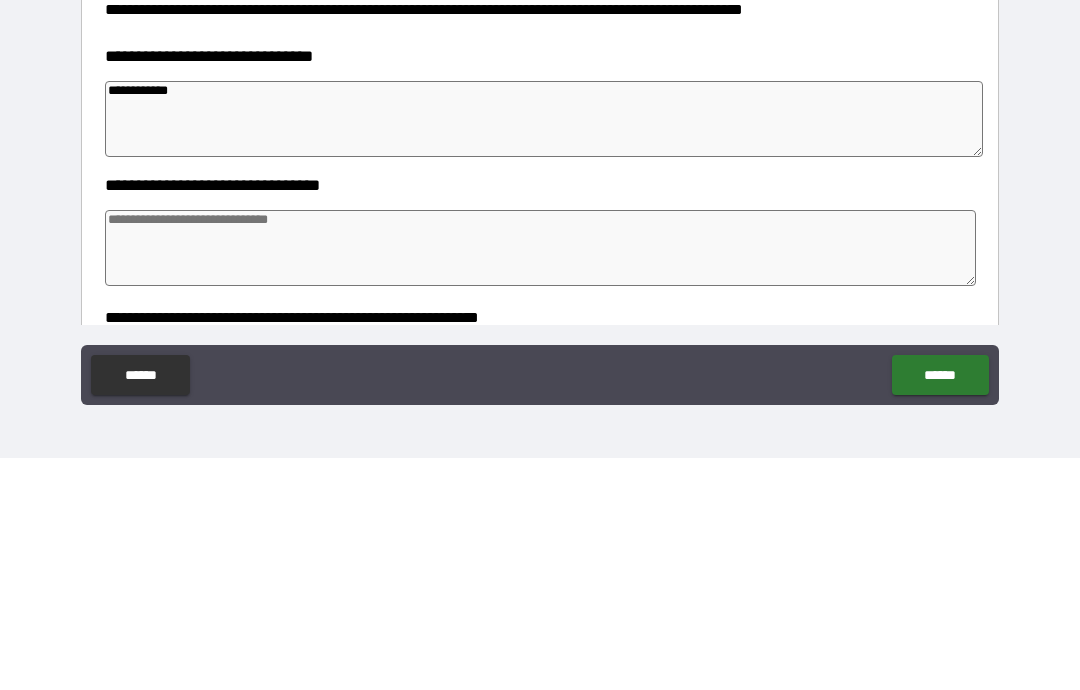 type on "*" 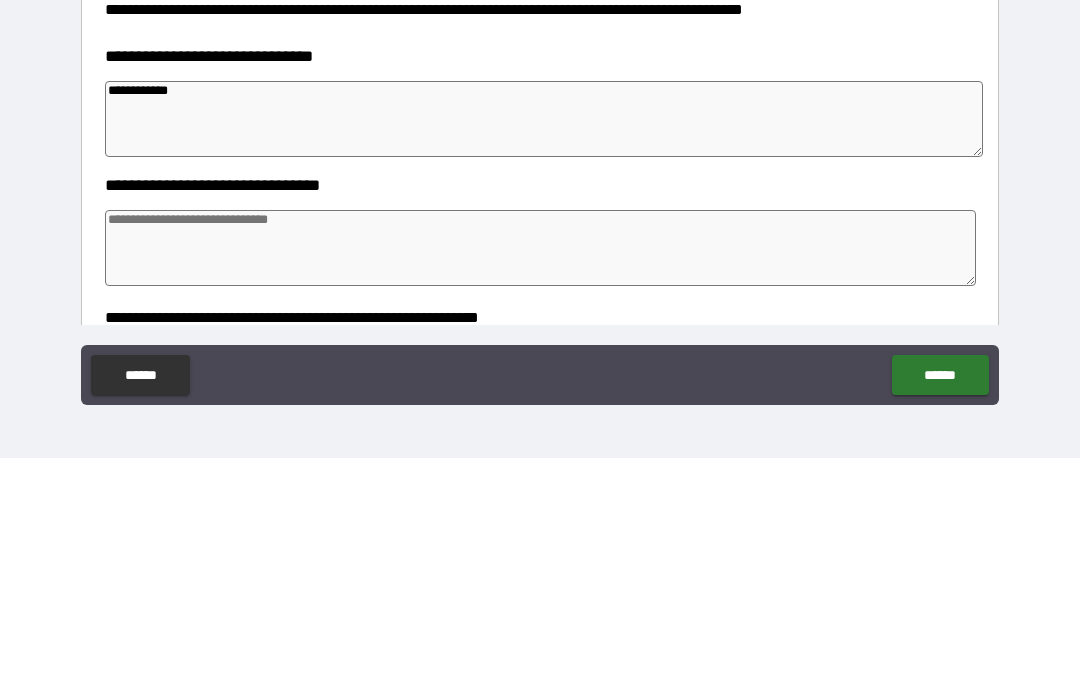 type on "**********" 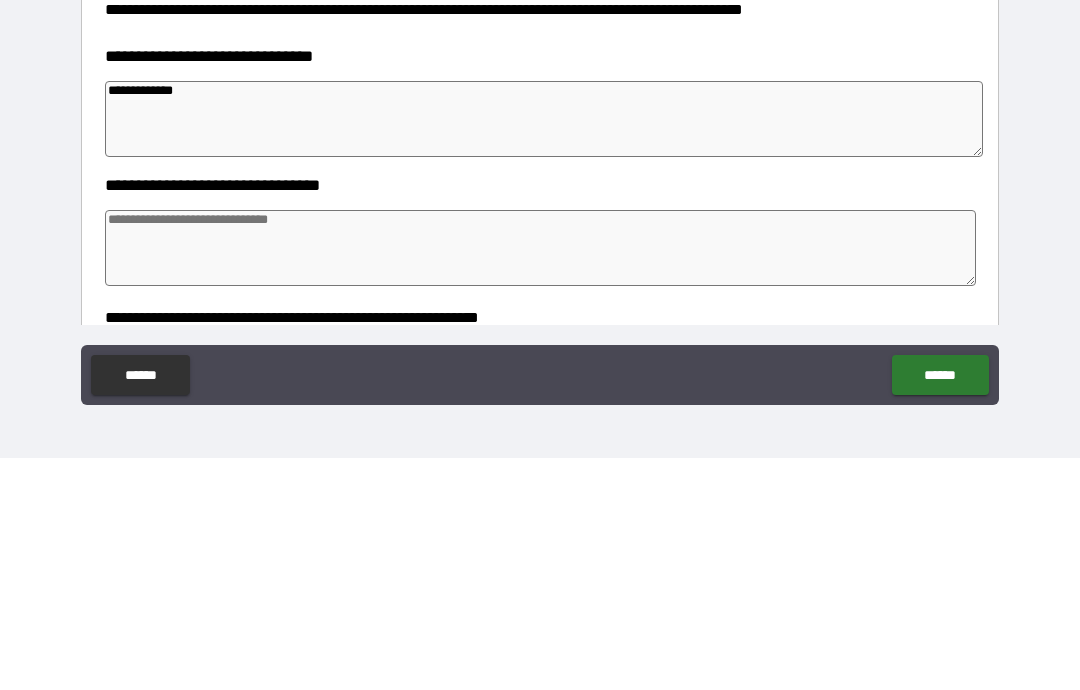 type on "*" 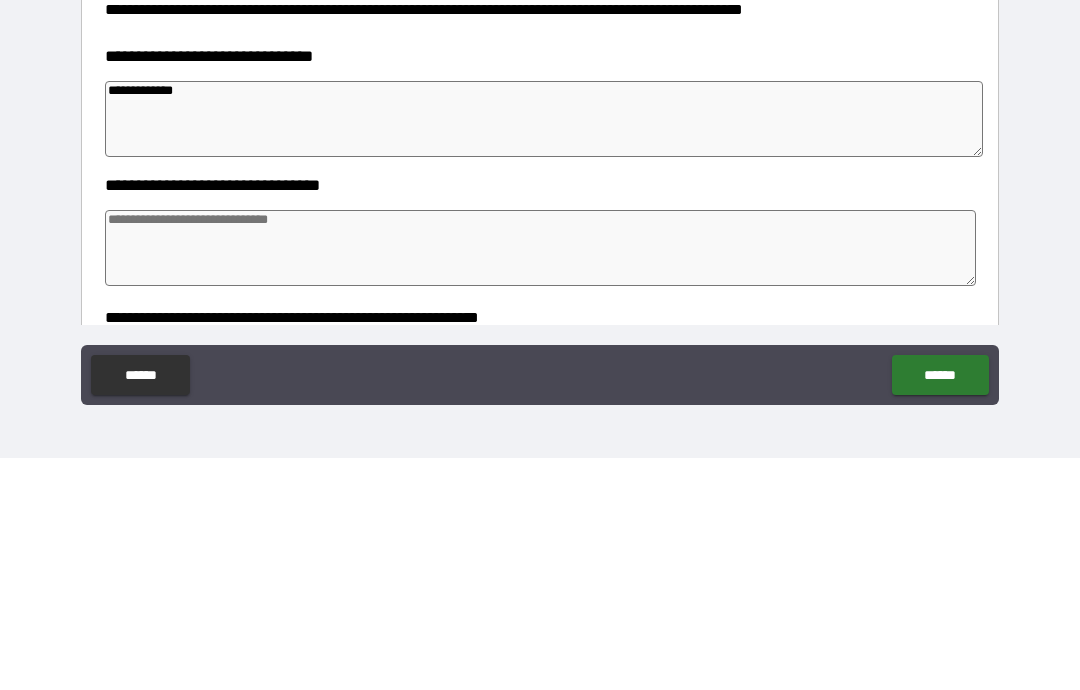 type on "**********" 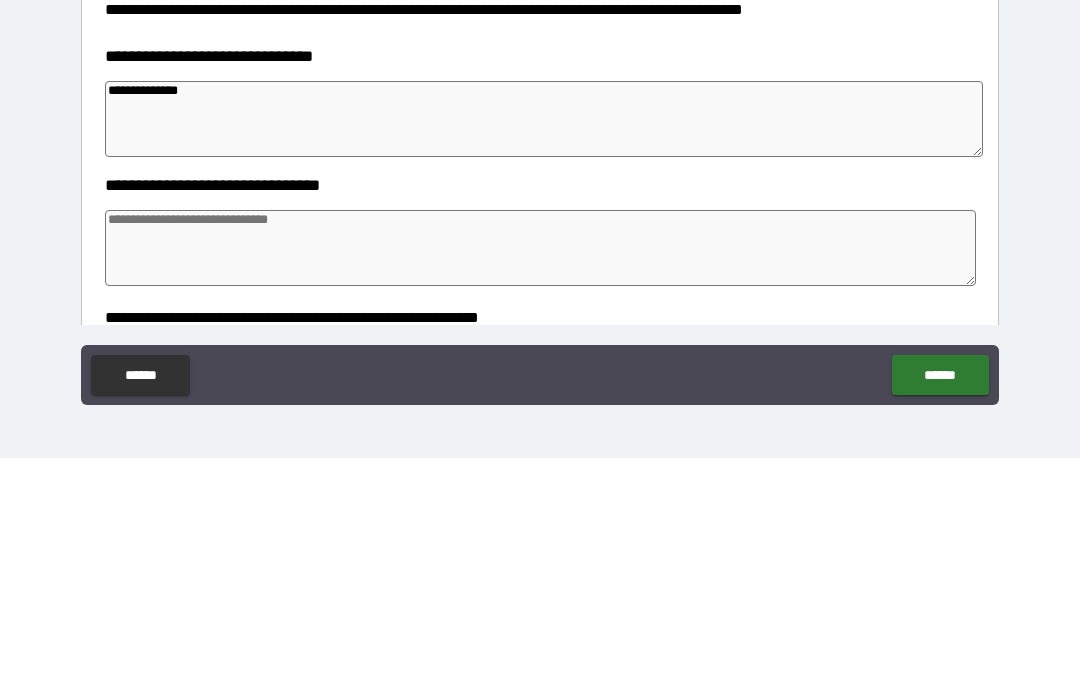 type on "*" 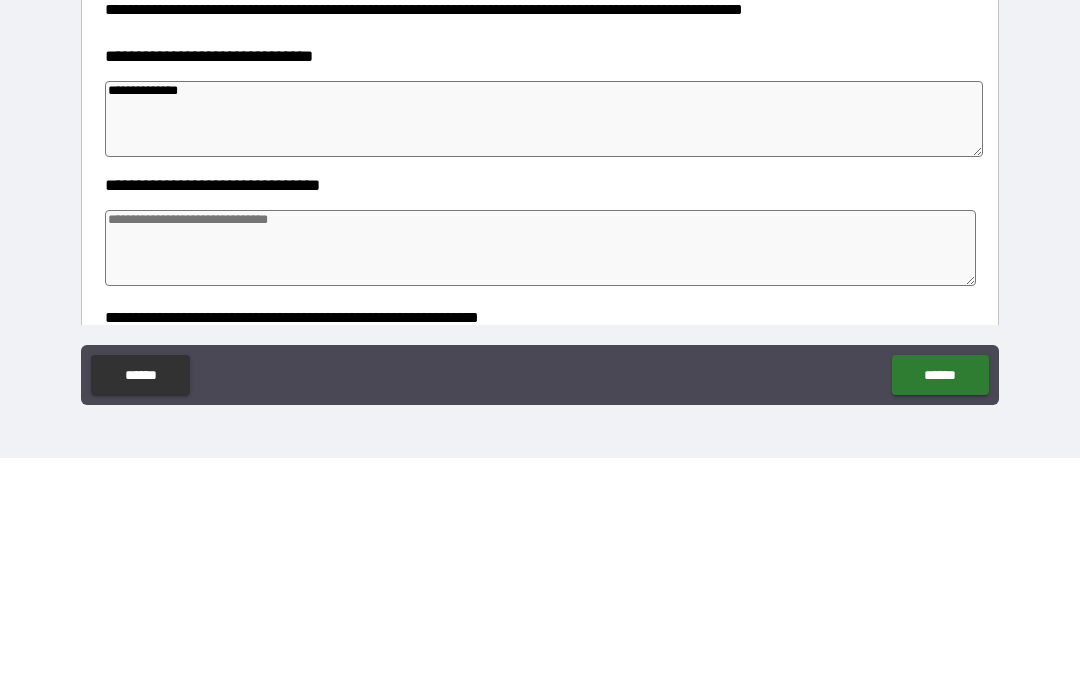 type on "*" 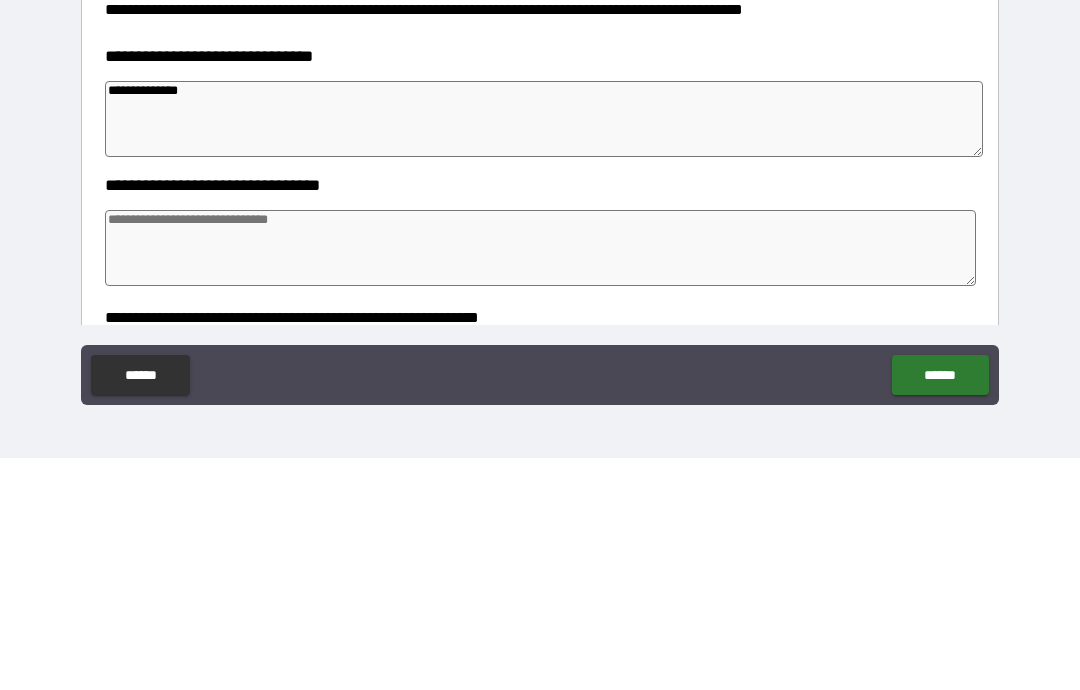 type on "*" 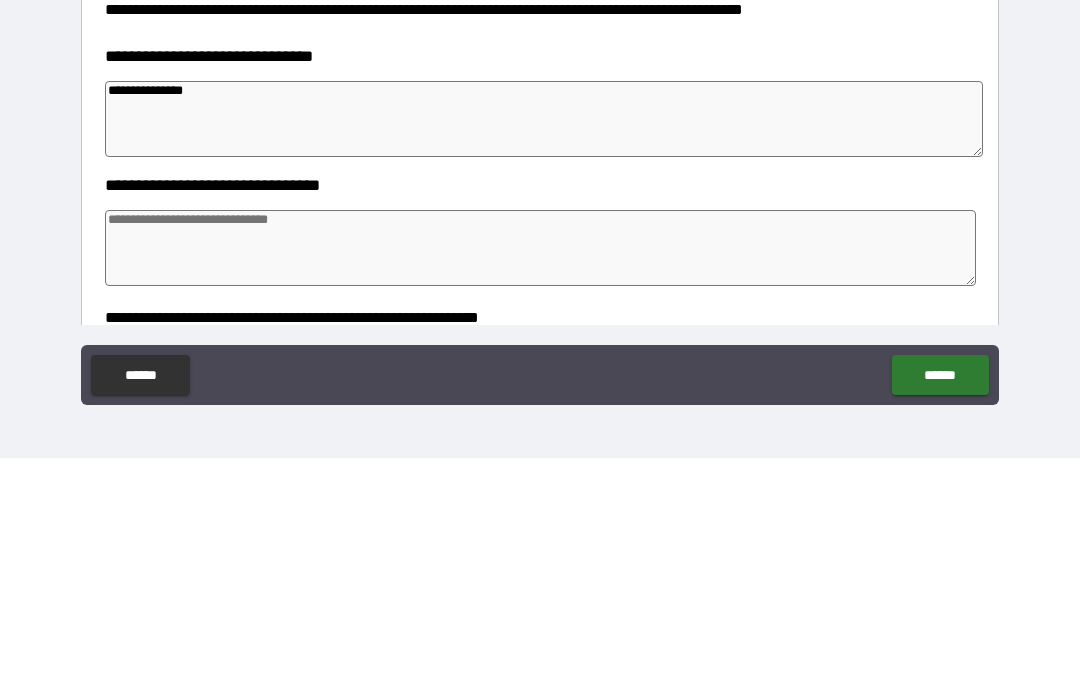 type on "*" 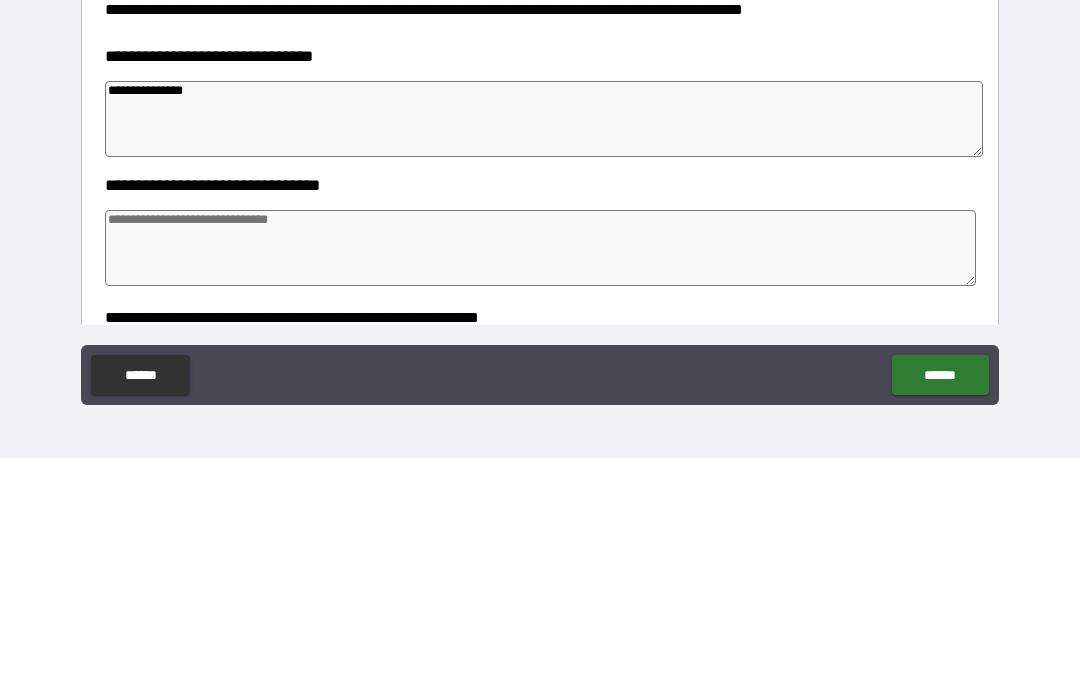 type on "*" 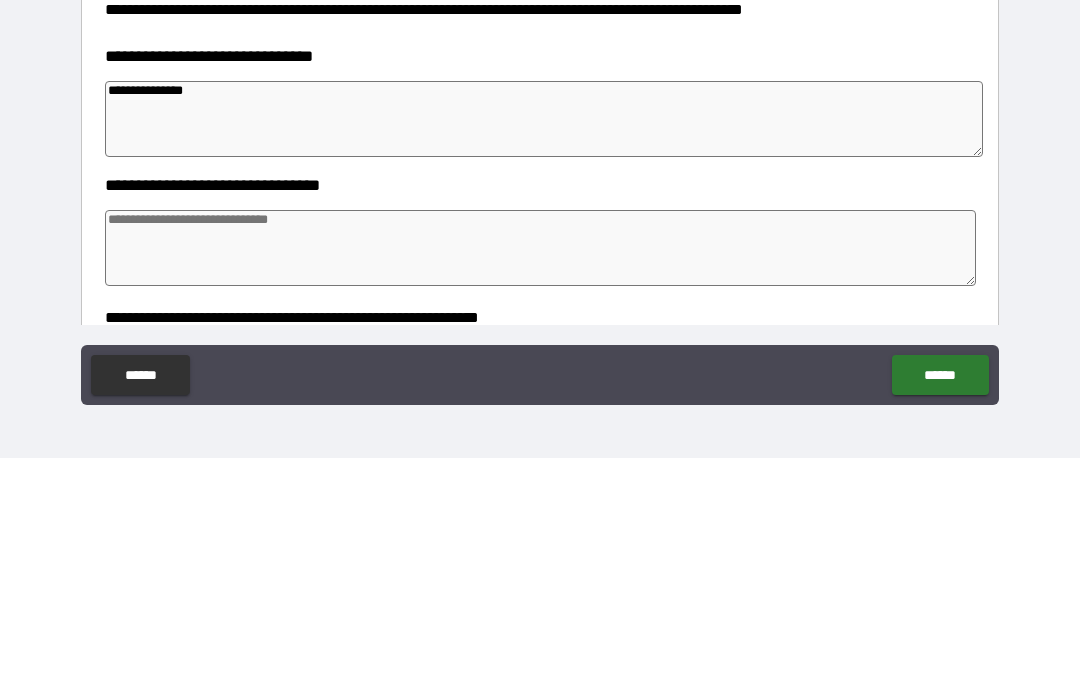 type on "*" 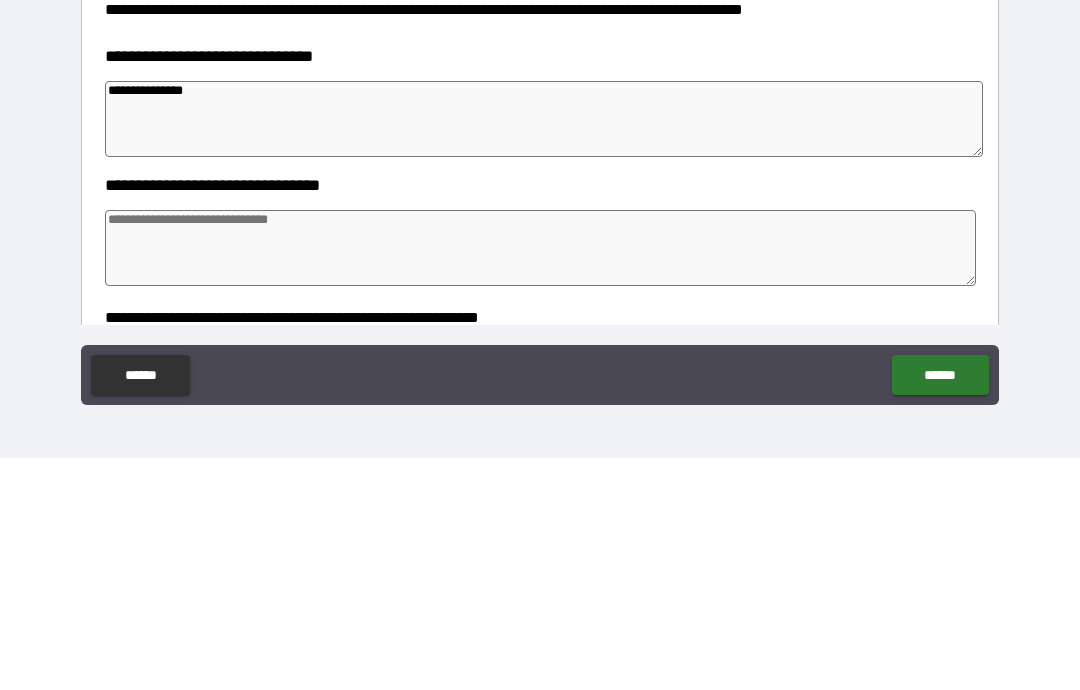 type on "**********" 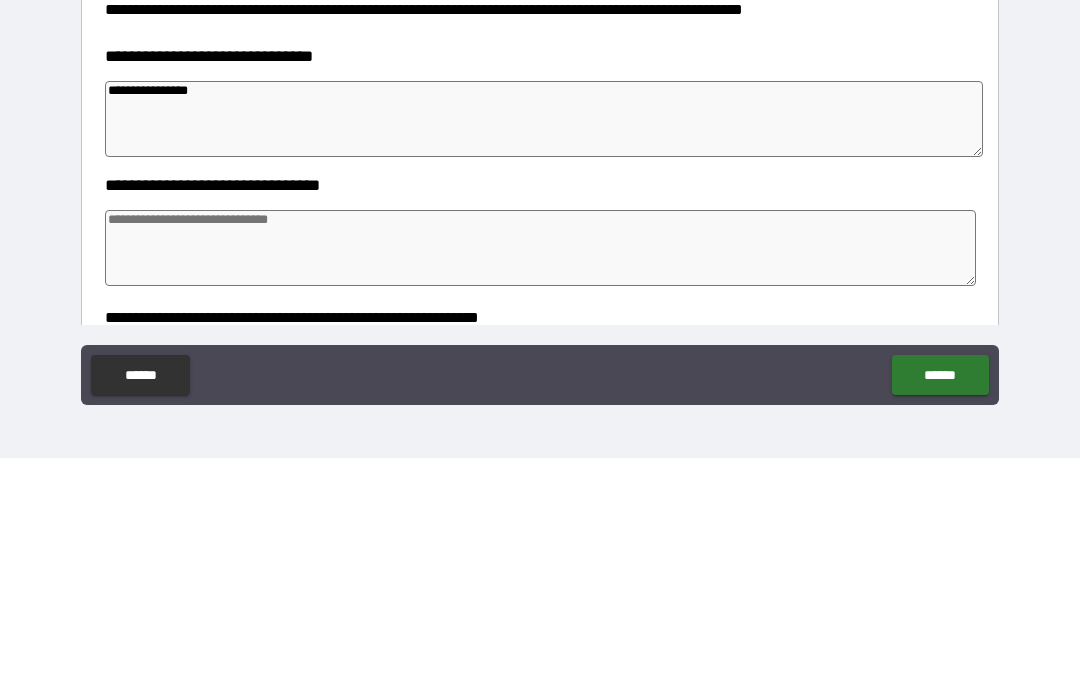 type on "*" 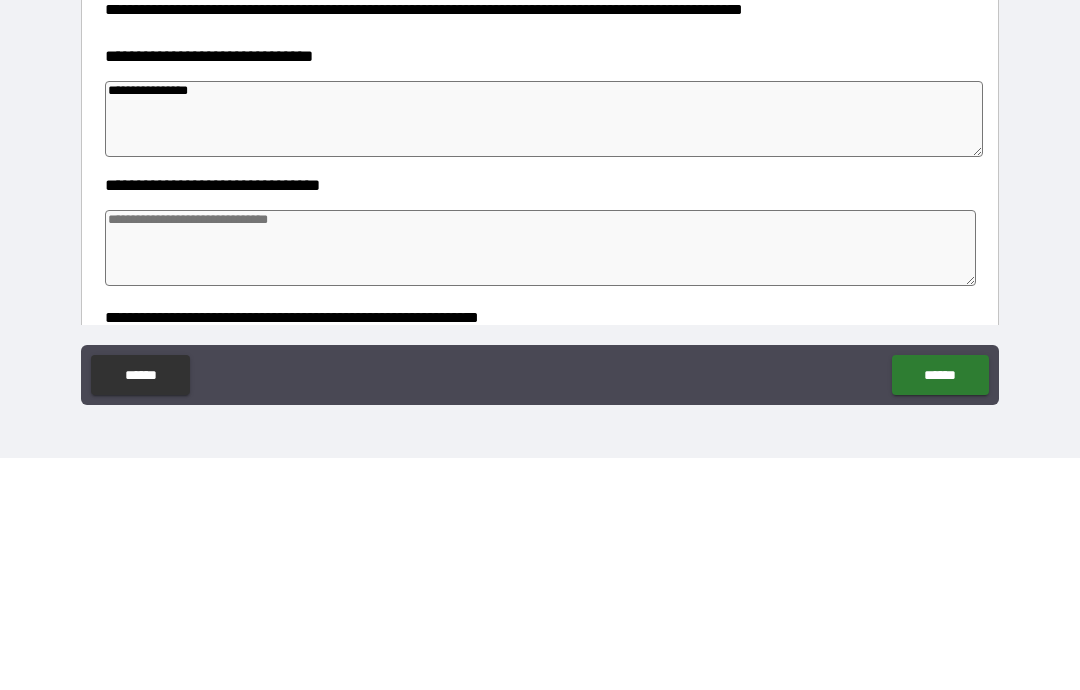 type on "*" 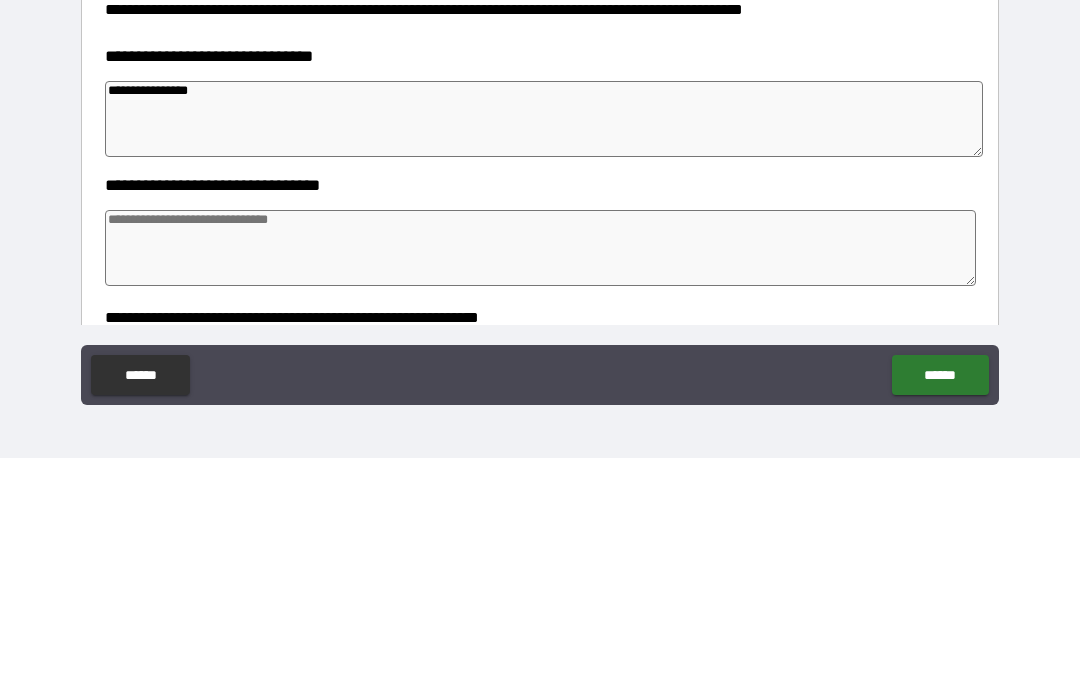 type on "*" 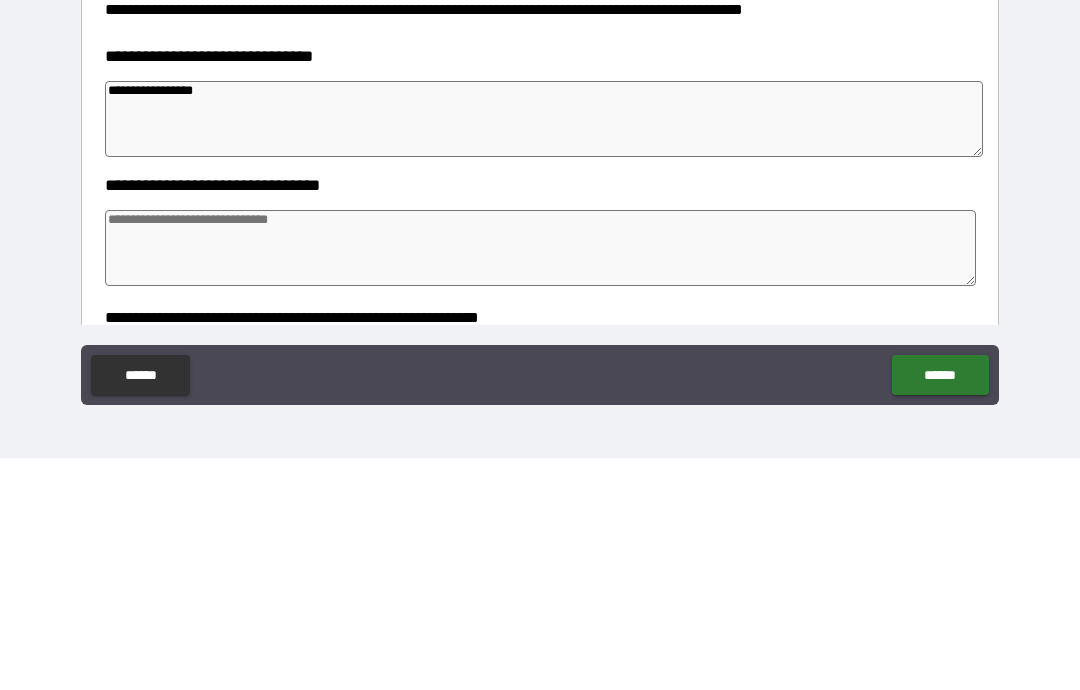 type on "*" 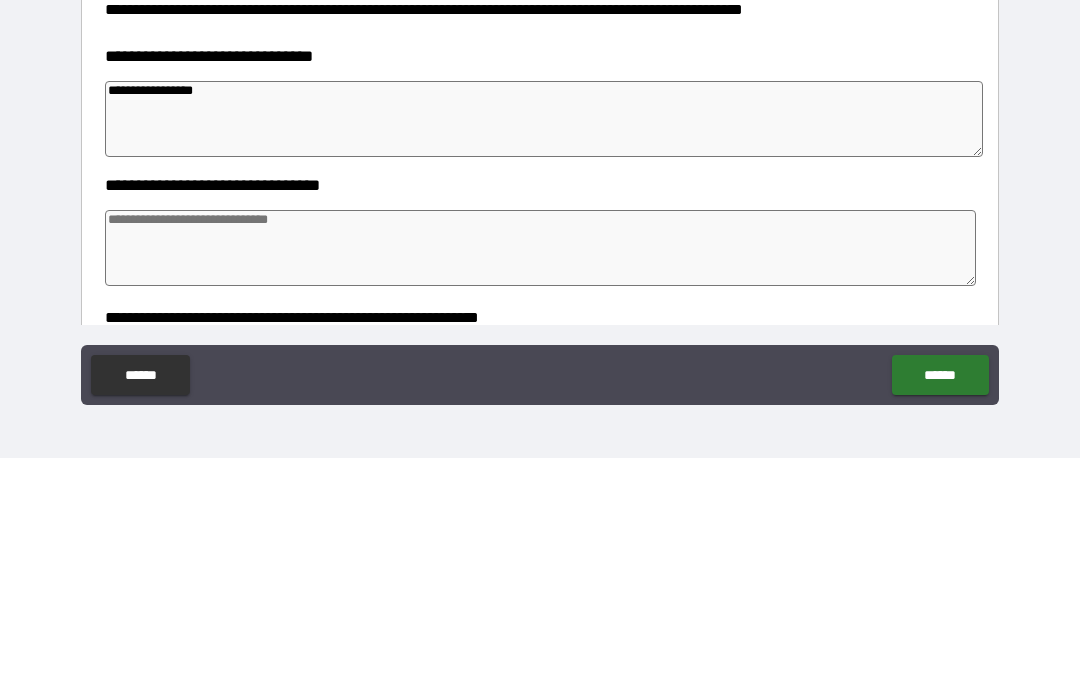 type on "*" 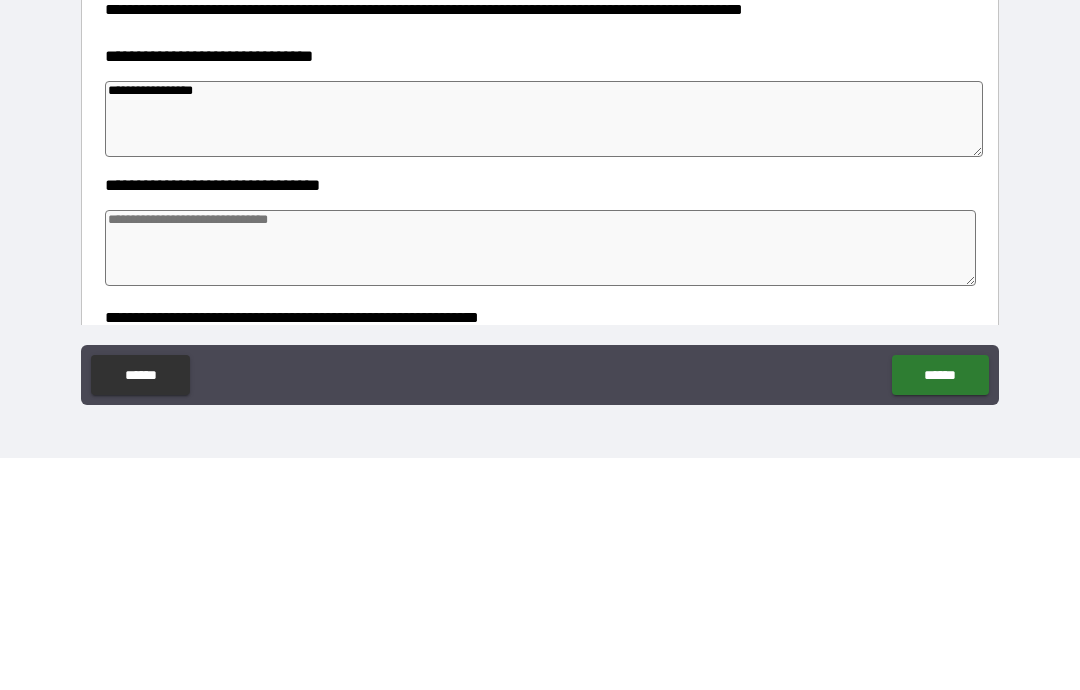 type 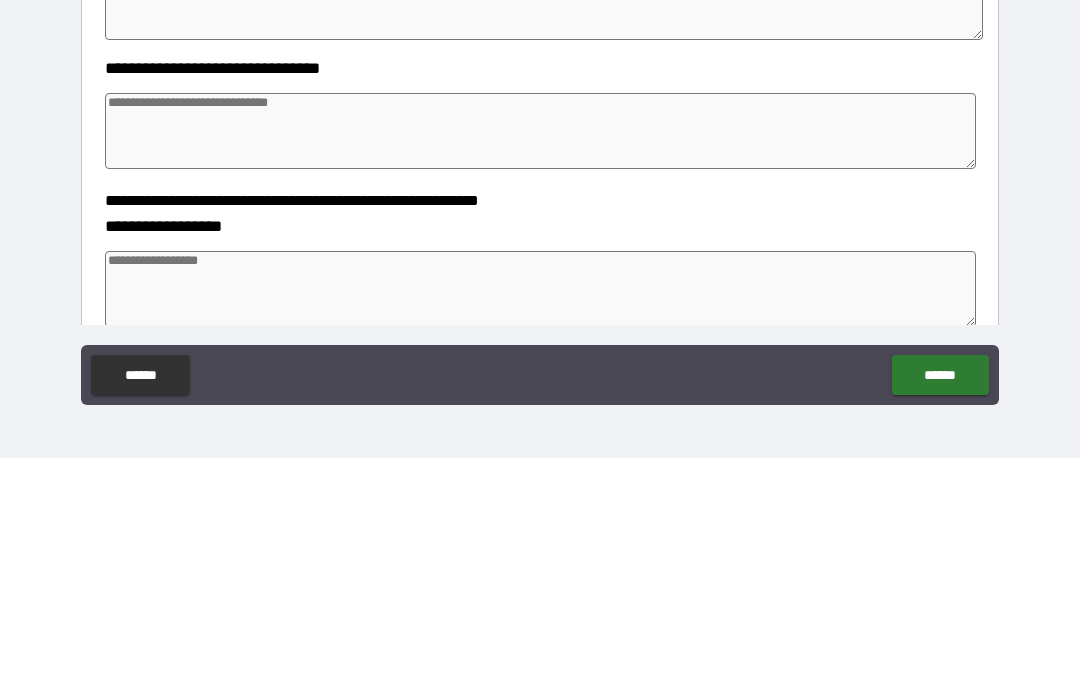 scroll, scrollTop: 386, scrollLeft: 0, axis: vertical 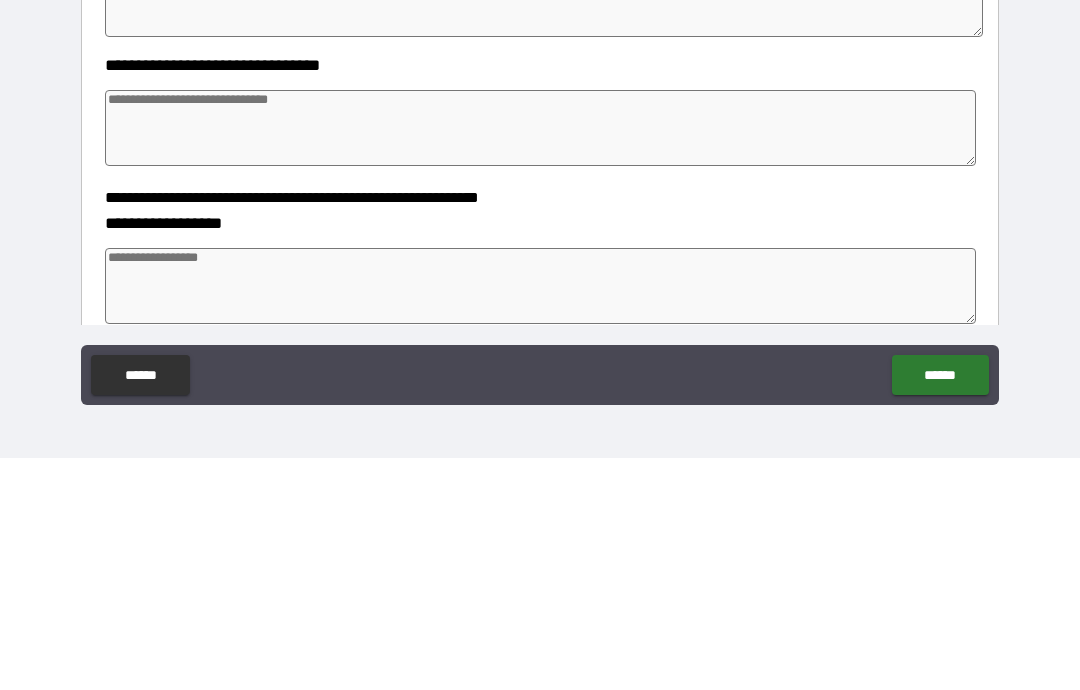 click at bounding box center (540, 360) 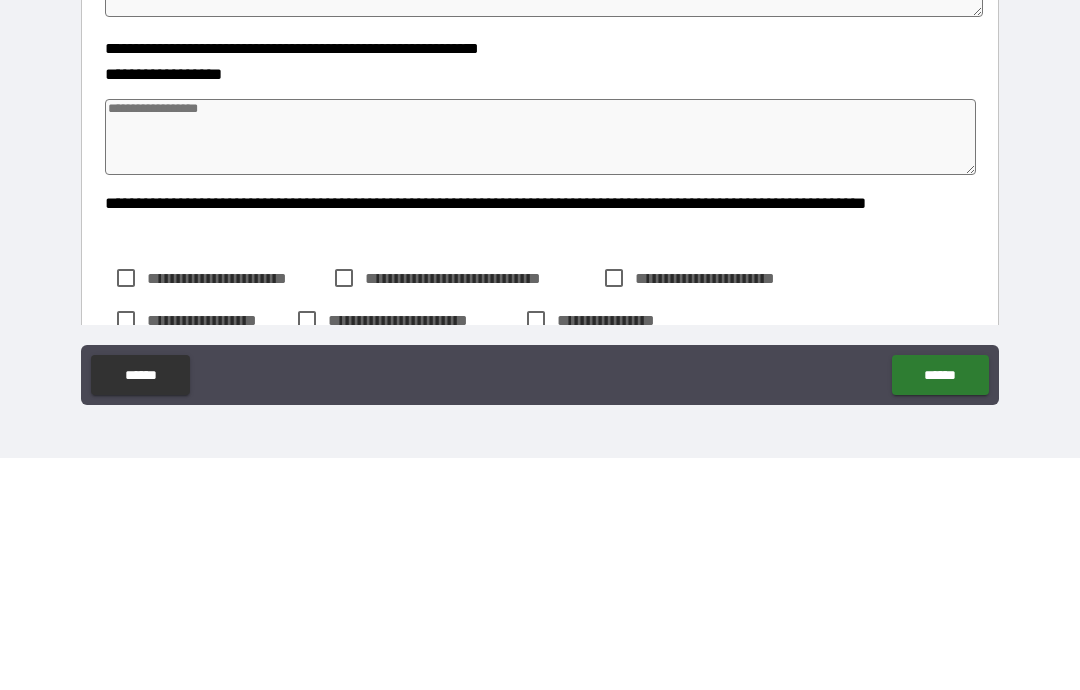 scroll, scrollTop: 535, scrollLeft: 0, axis: vertical 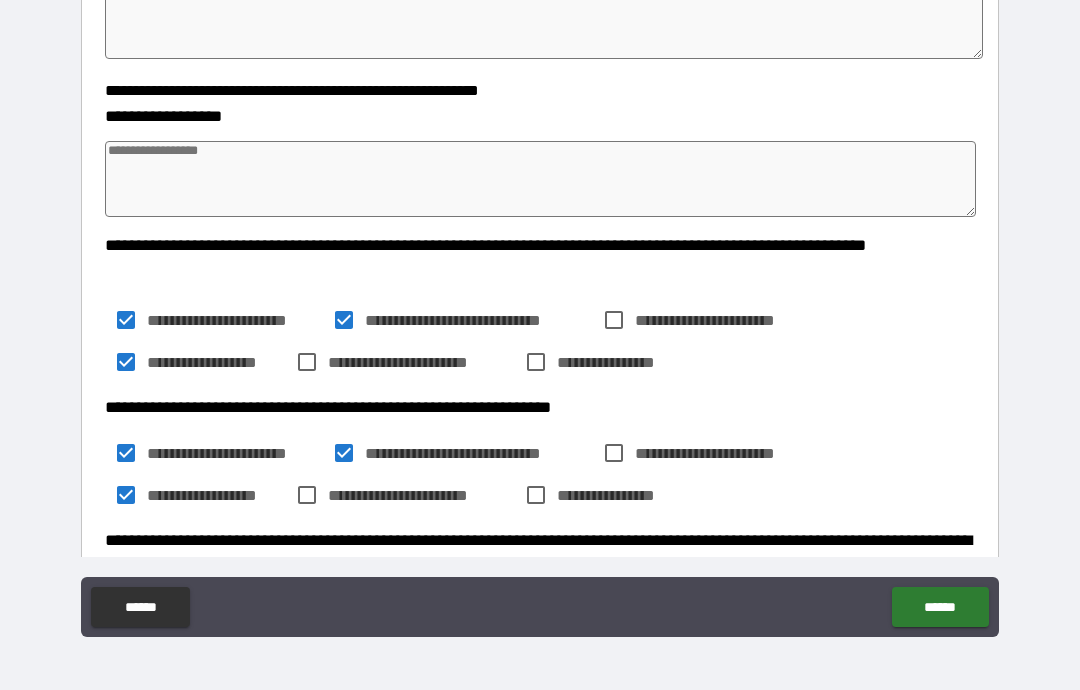click on "******" at bounding box center [940, 607] 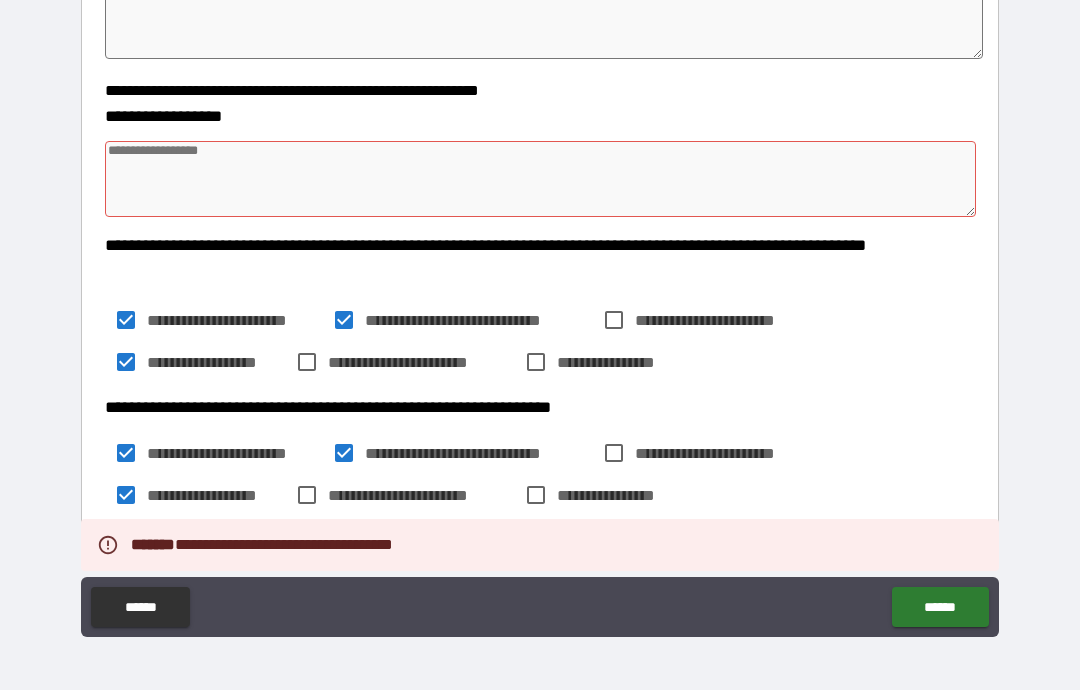 click at bounding box center [540, 179] 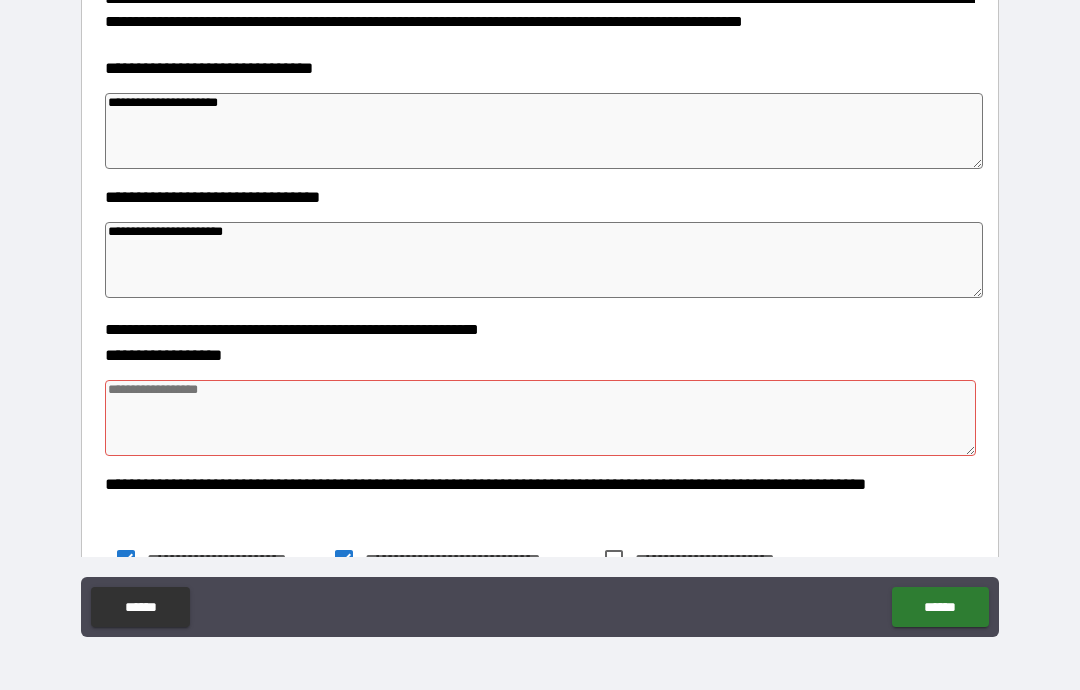 scroll, scrollTop: 485, scrollLeft: 0, axis: vertical 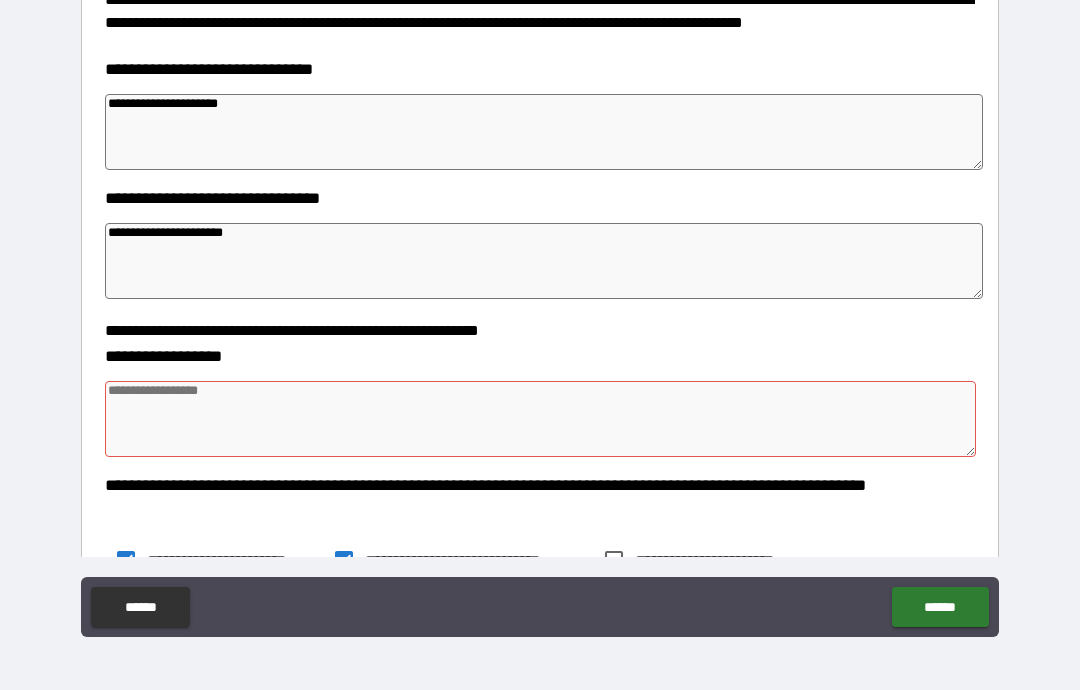 click on "**********" at bounding box center (544, 132) 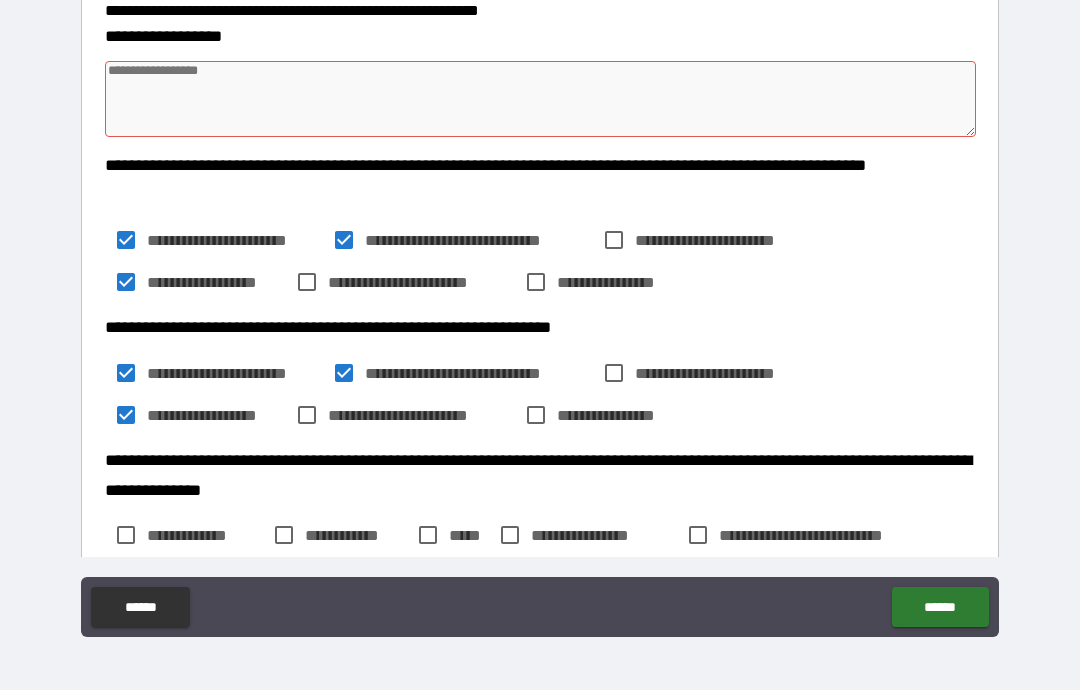 scroll, scrollTop: 804, scrollLeft: 0, axis: vertical 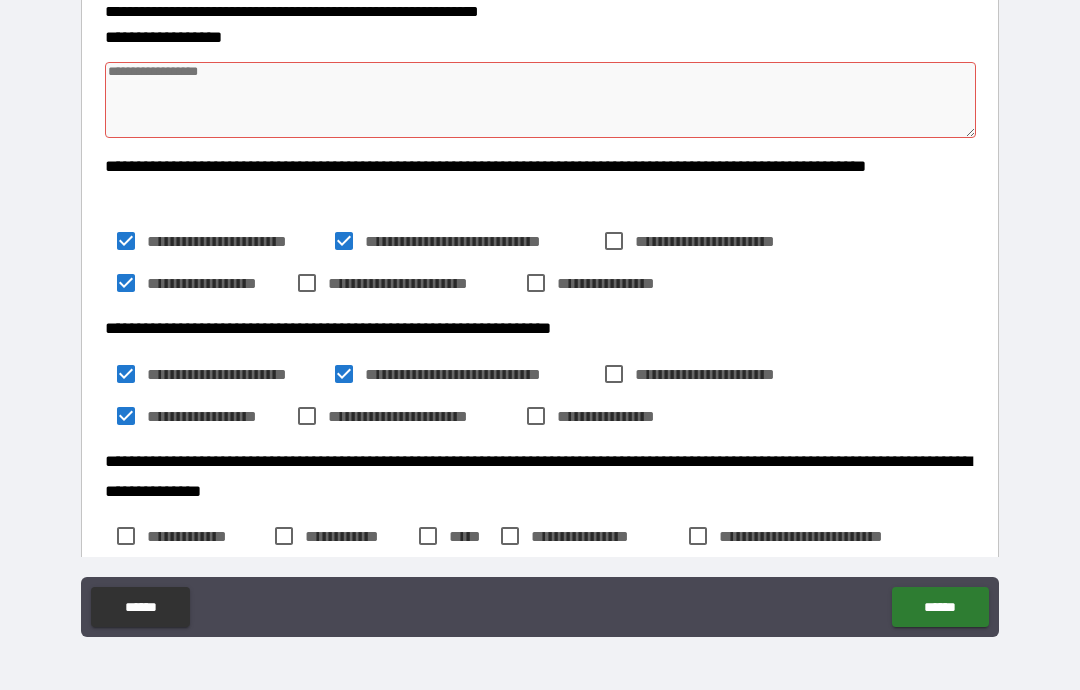 click at bounding box center [540, 100] 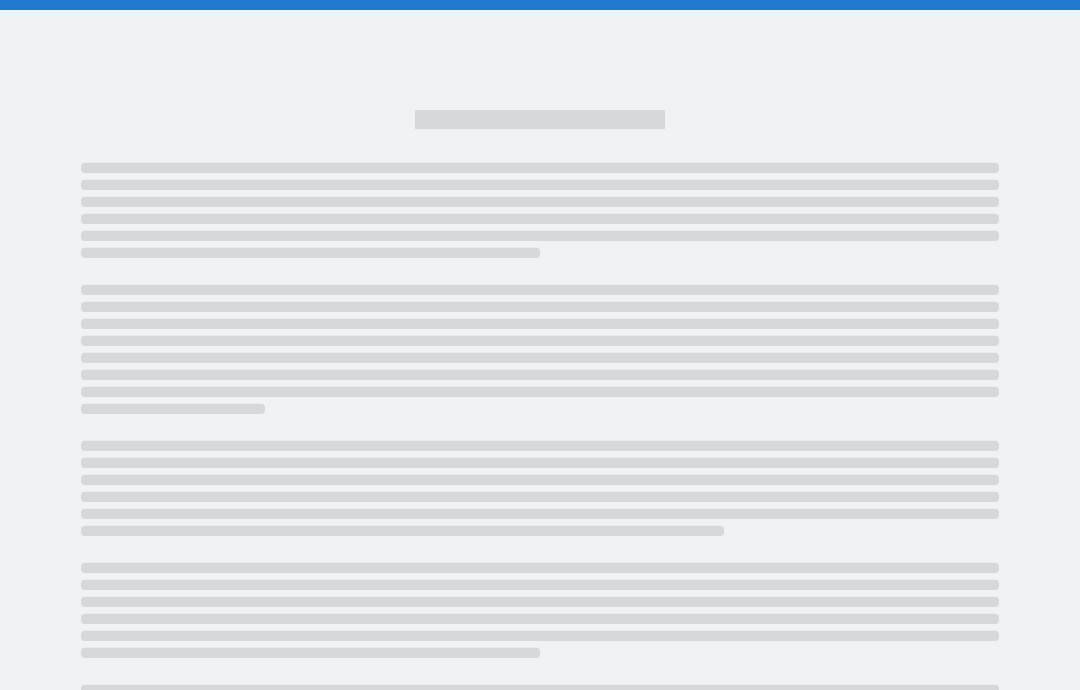 scroll, scrollTop: 80, scrollLeft: 0, axis: vertical 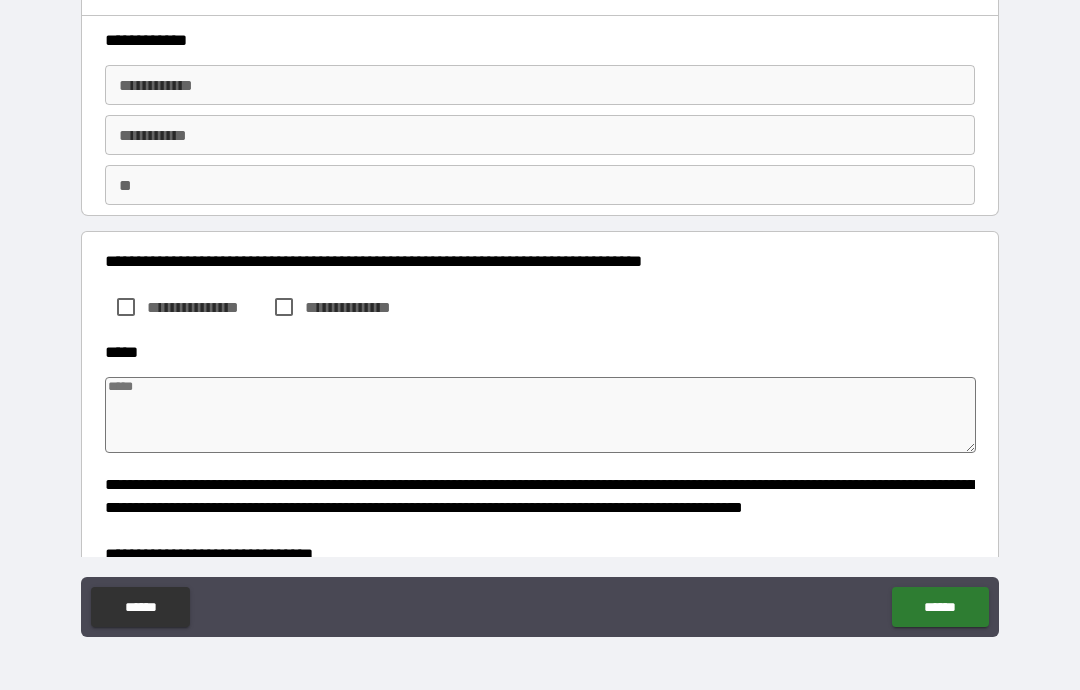 type on "*" 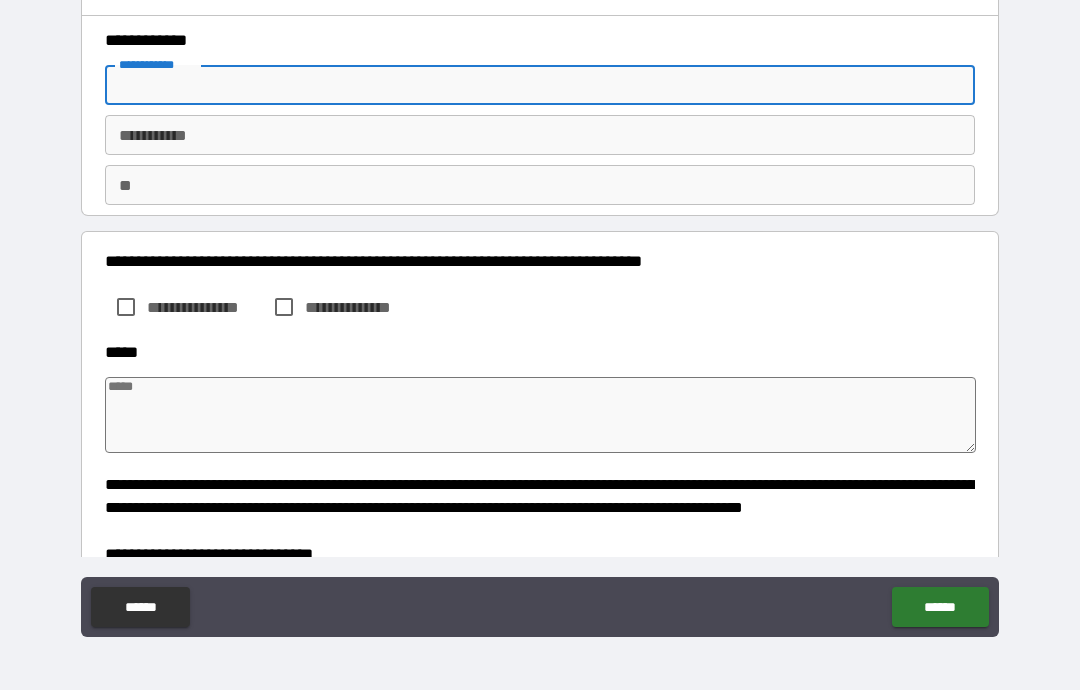 type on "*" 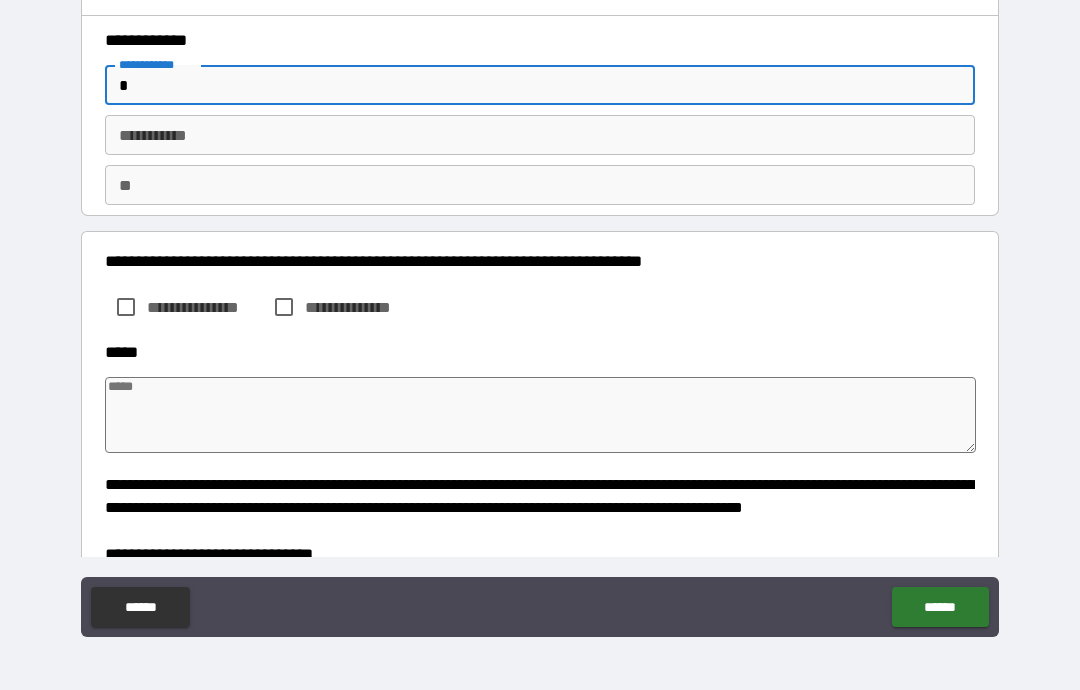 type on "*" 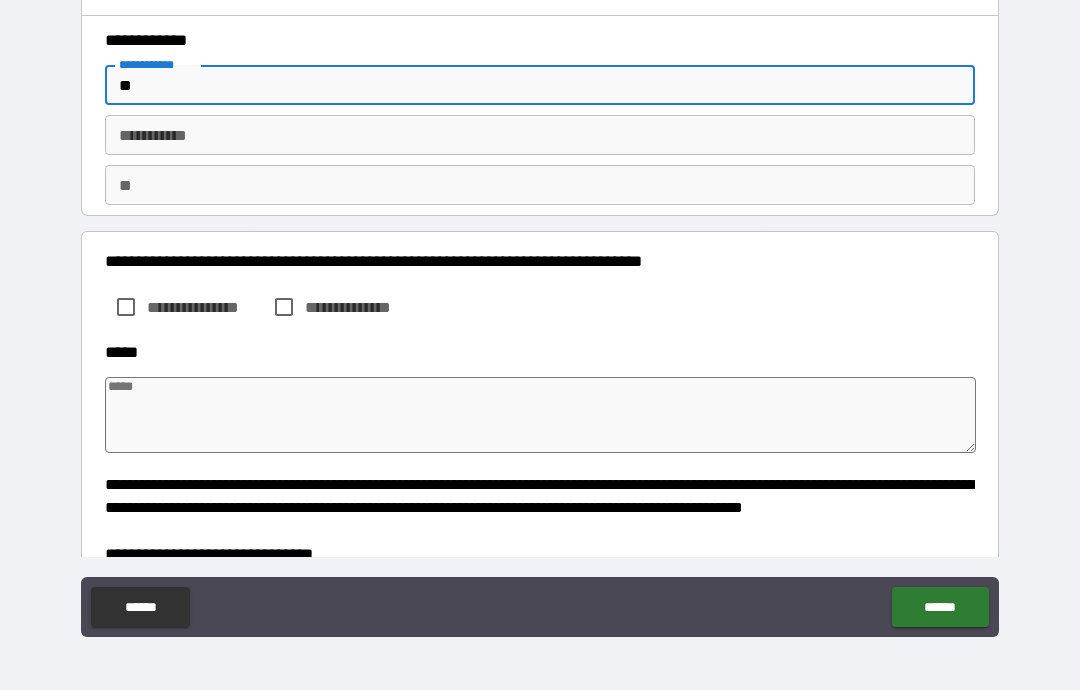 type on "*" 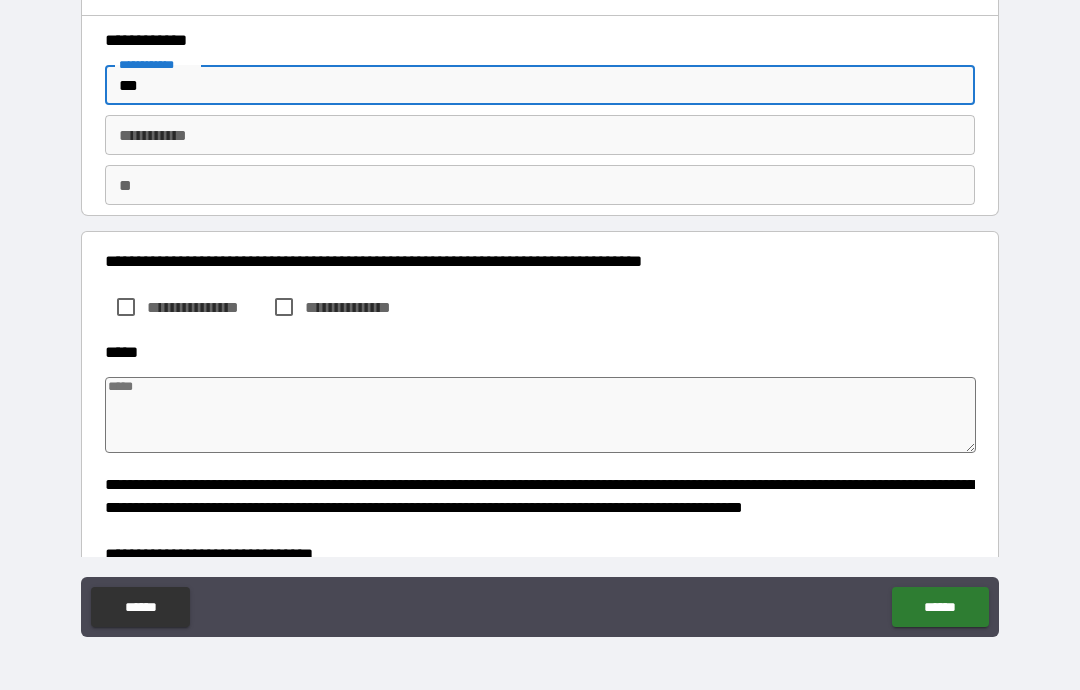 type on "*" 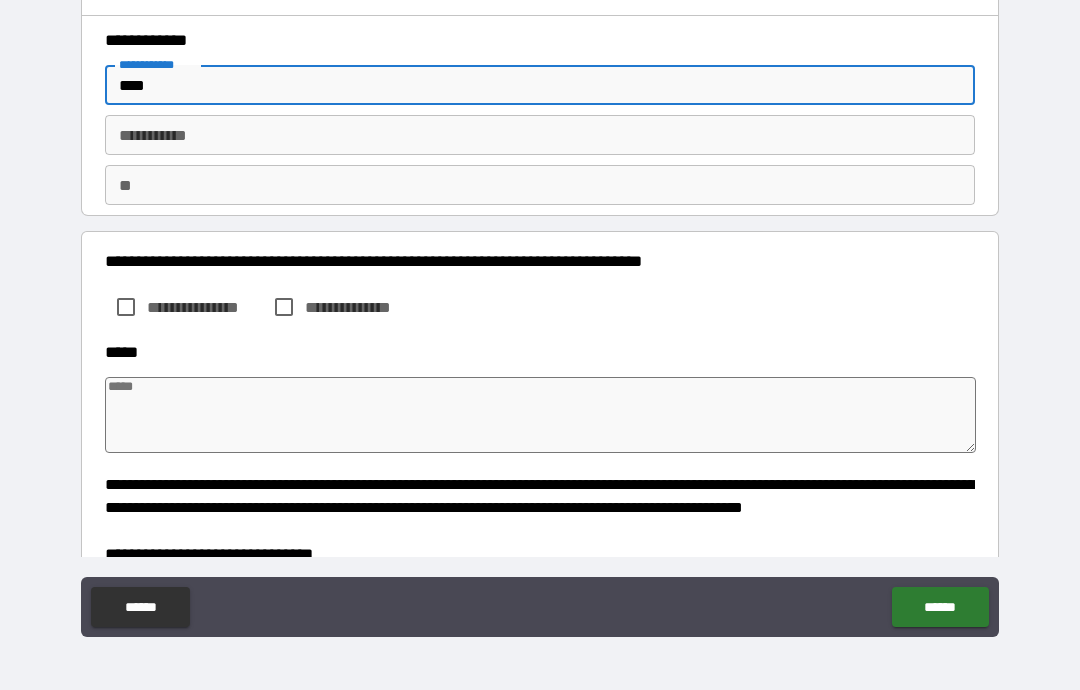 type on "*" 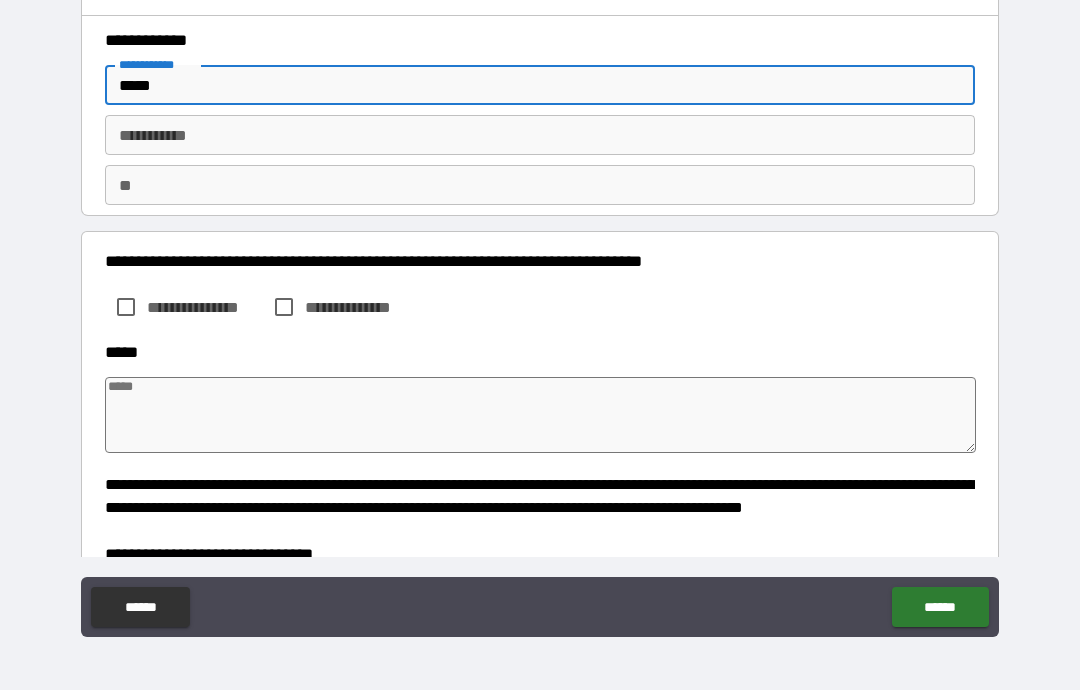 type on "*" 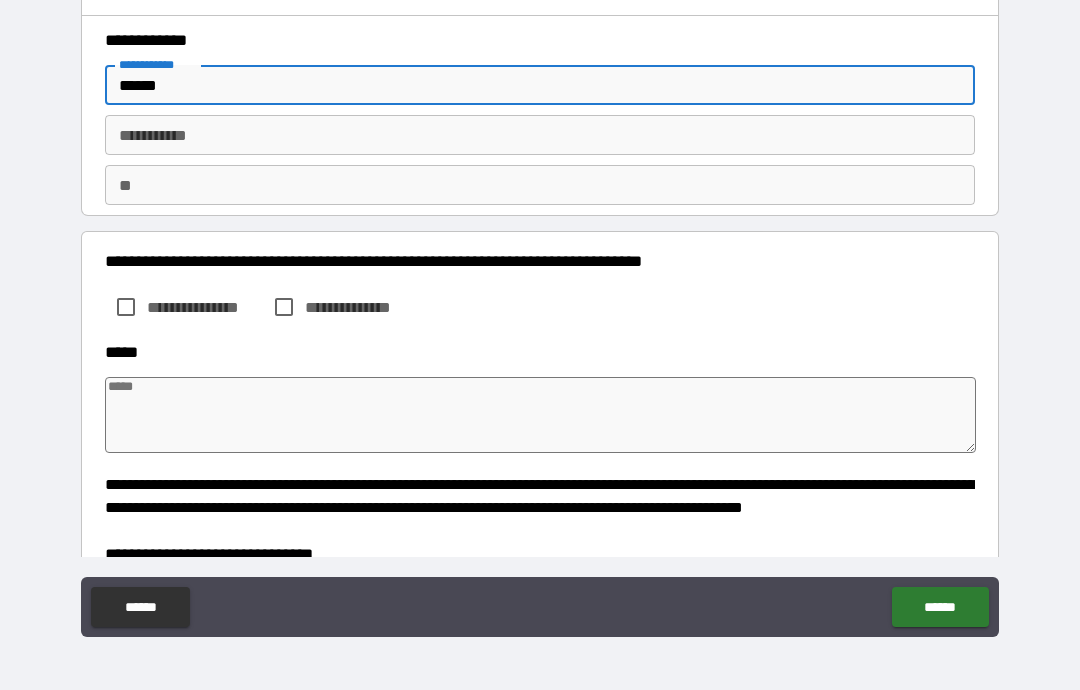 type on "*" 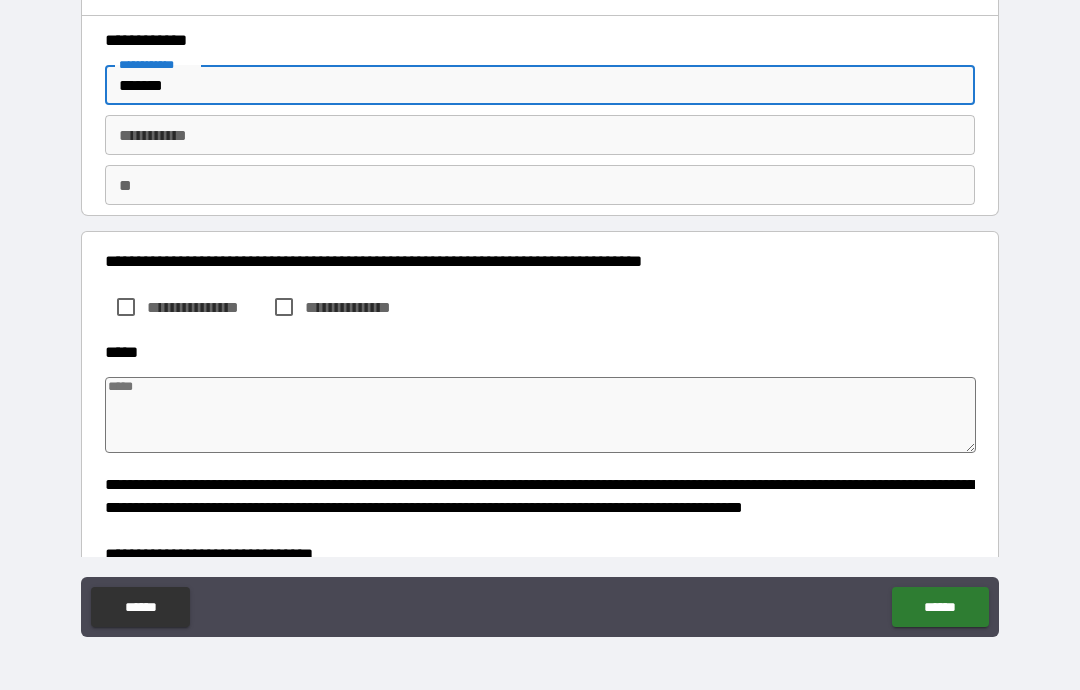type on "*" 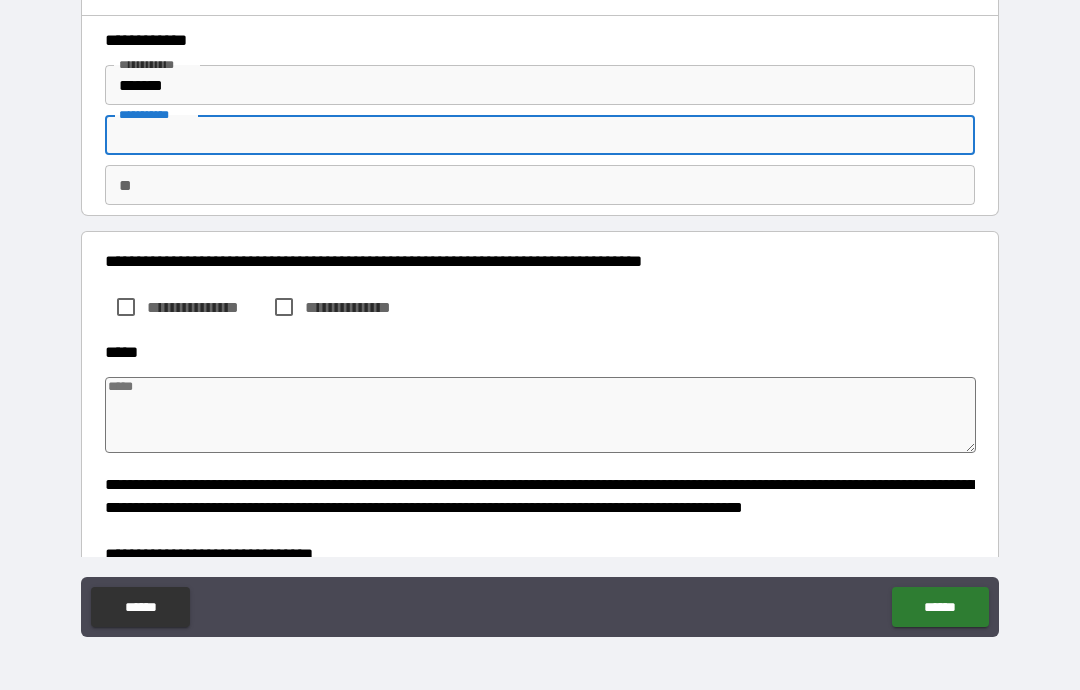type on "*" 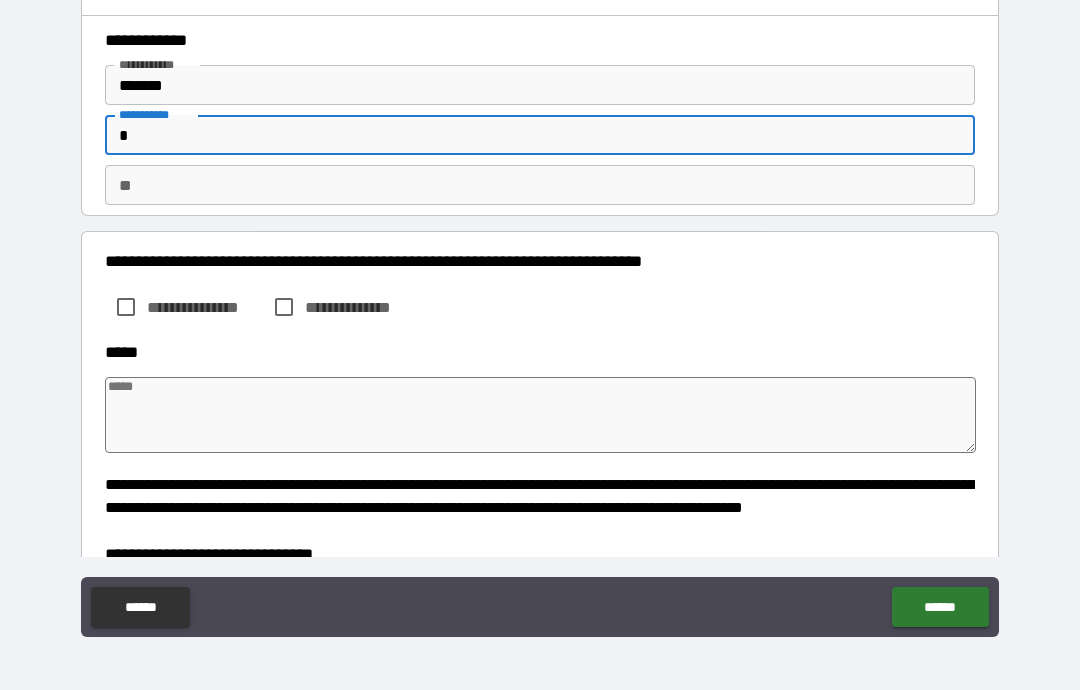 type on "*" 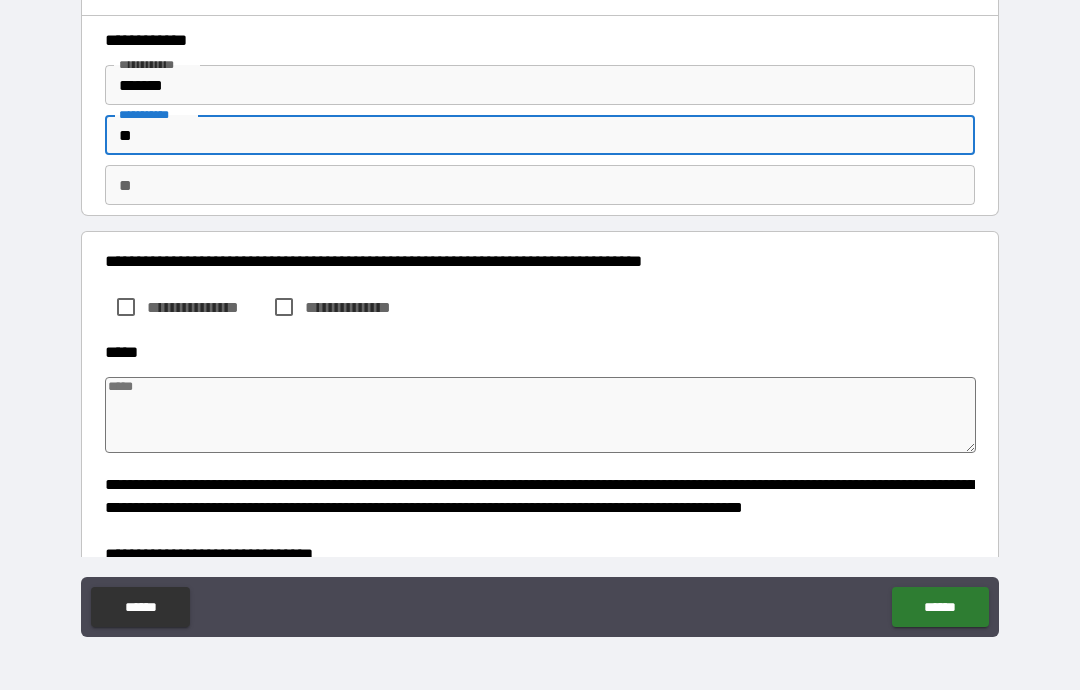 type on "*" 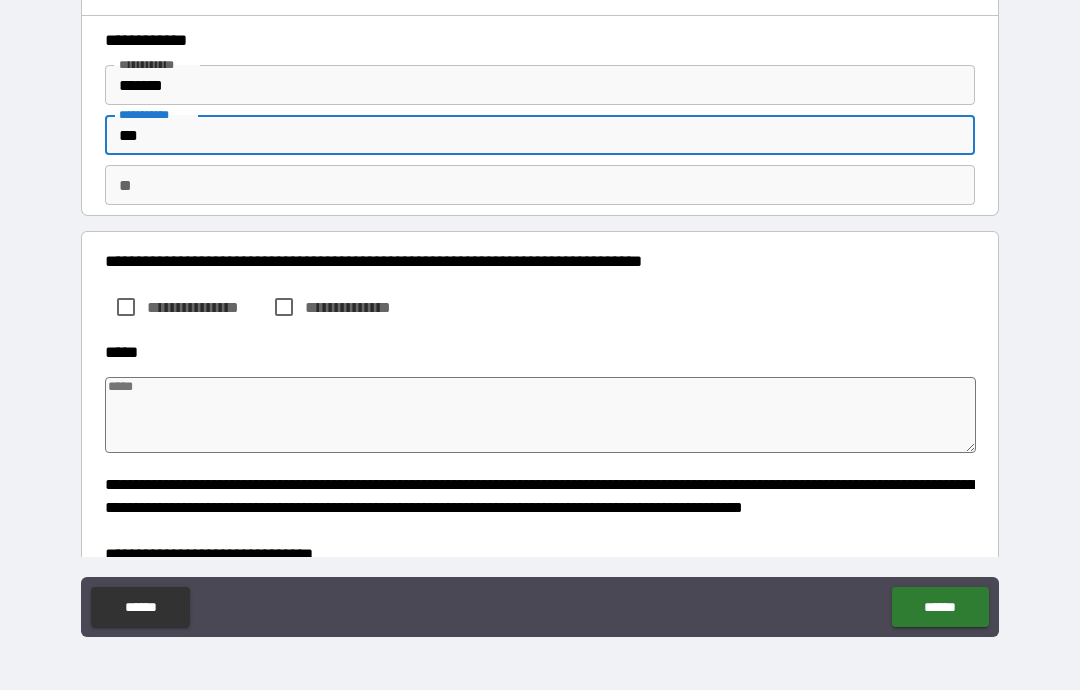 type on "*" 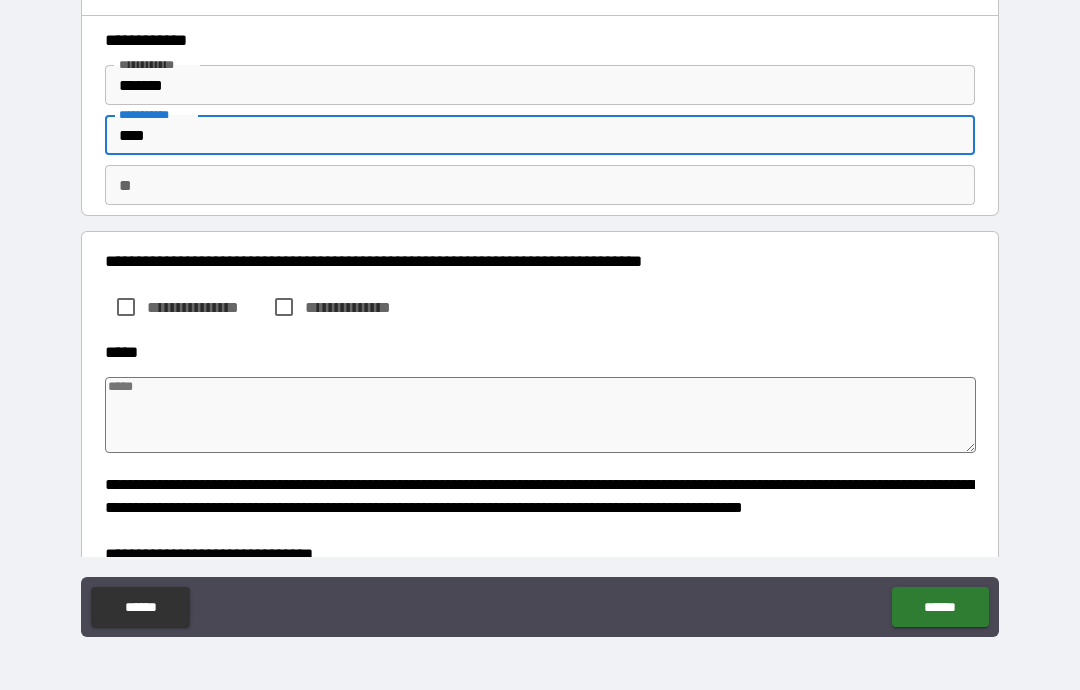 type on "*" 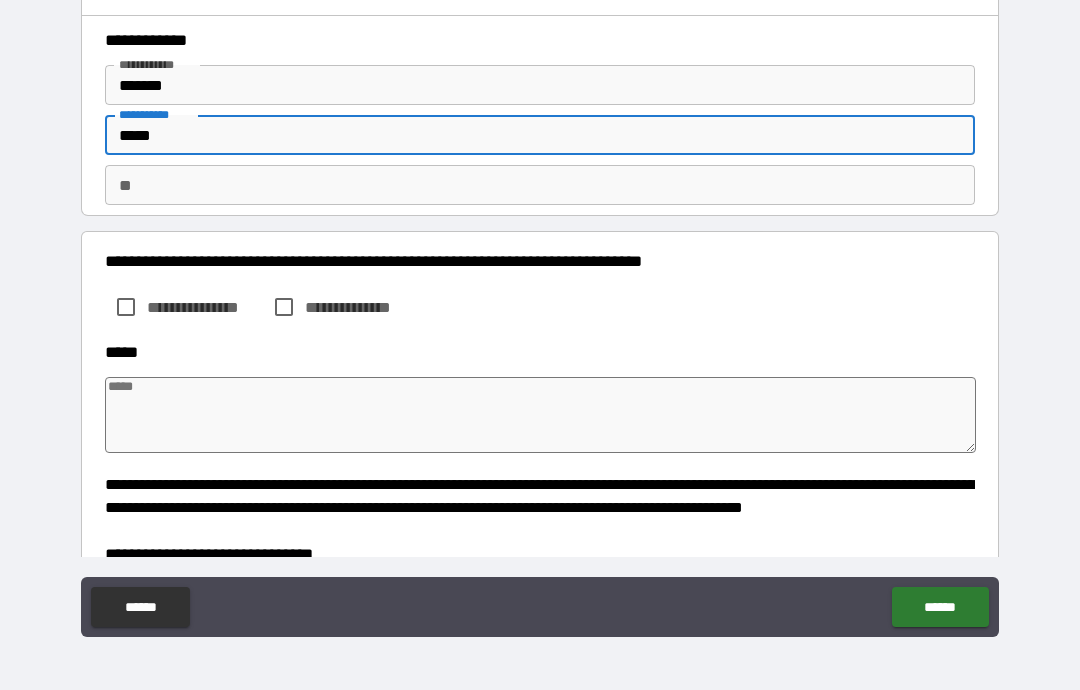 type on "*" 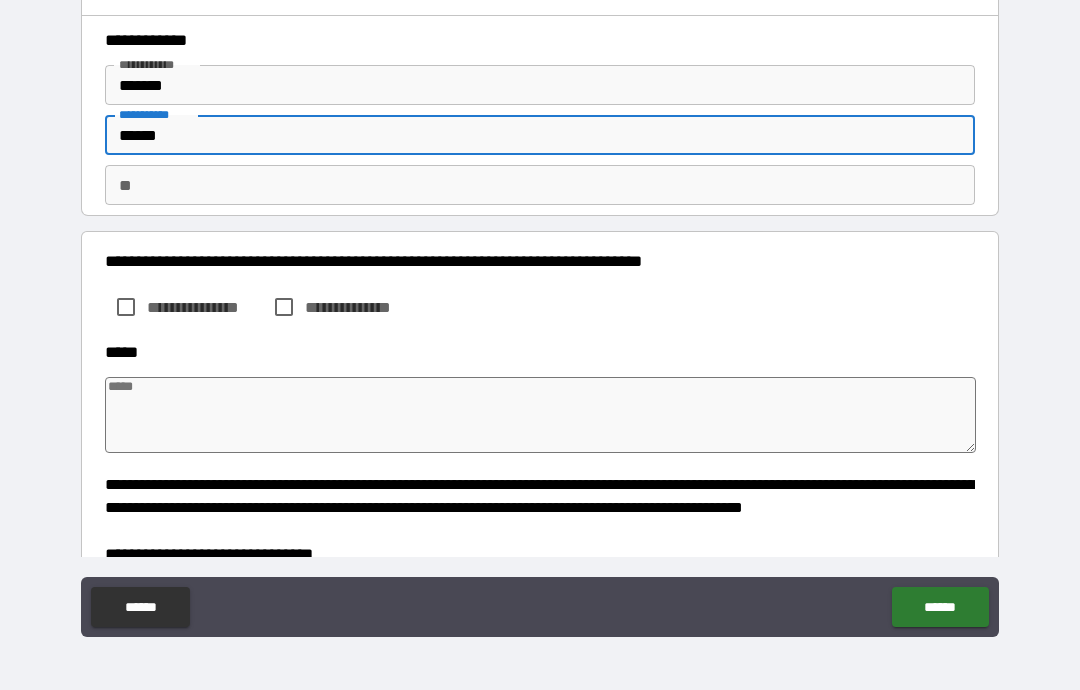 type on "*" 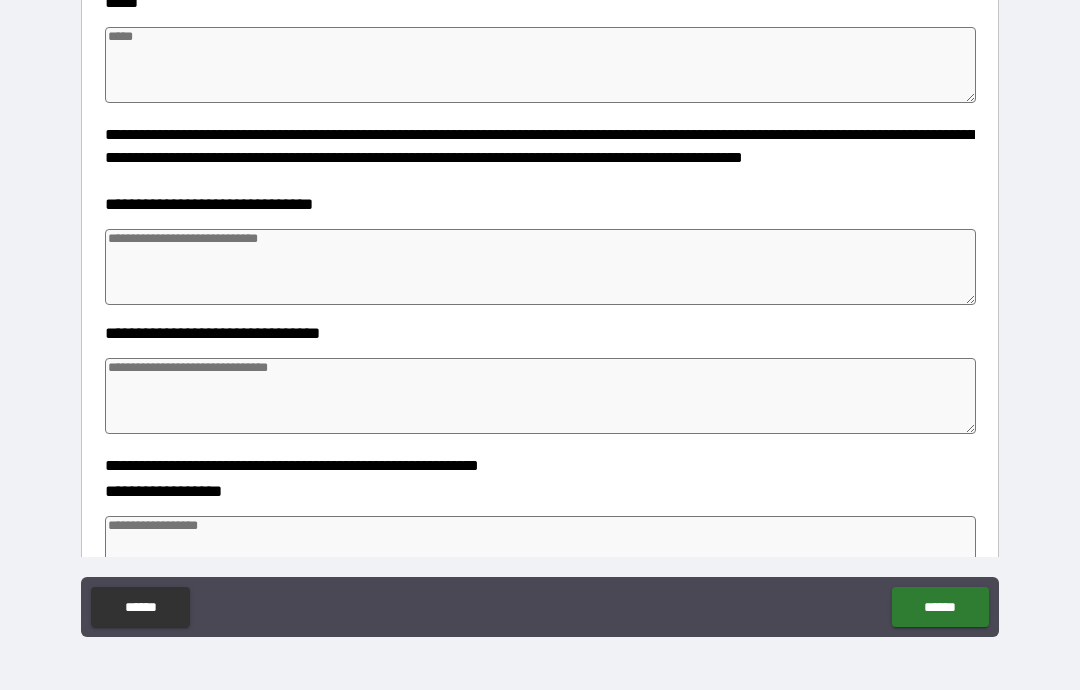 scroll, scrollTop: 352, scrollLeft: 0, axis: vertical 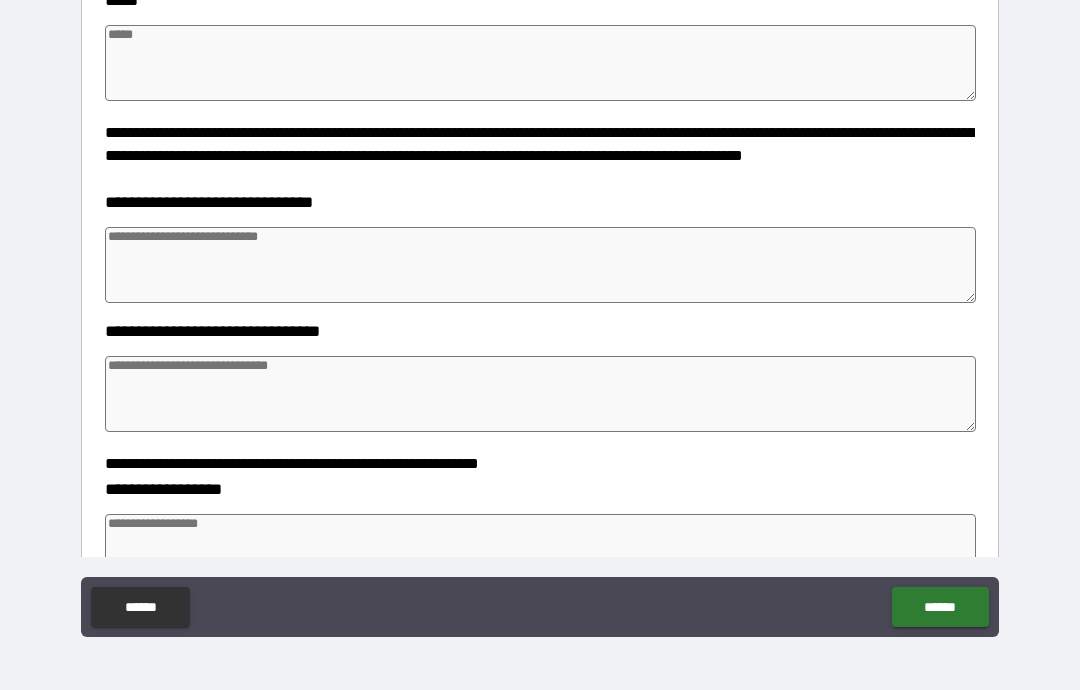 type on "*" 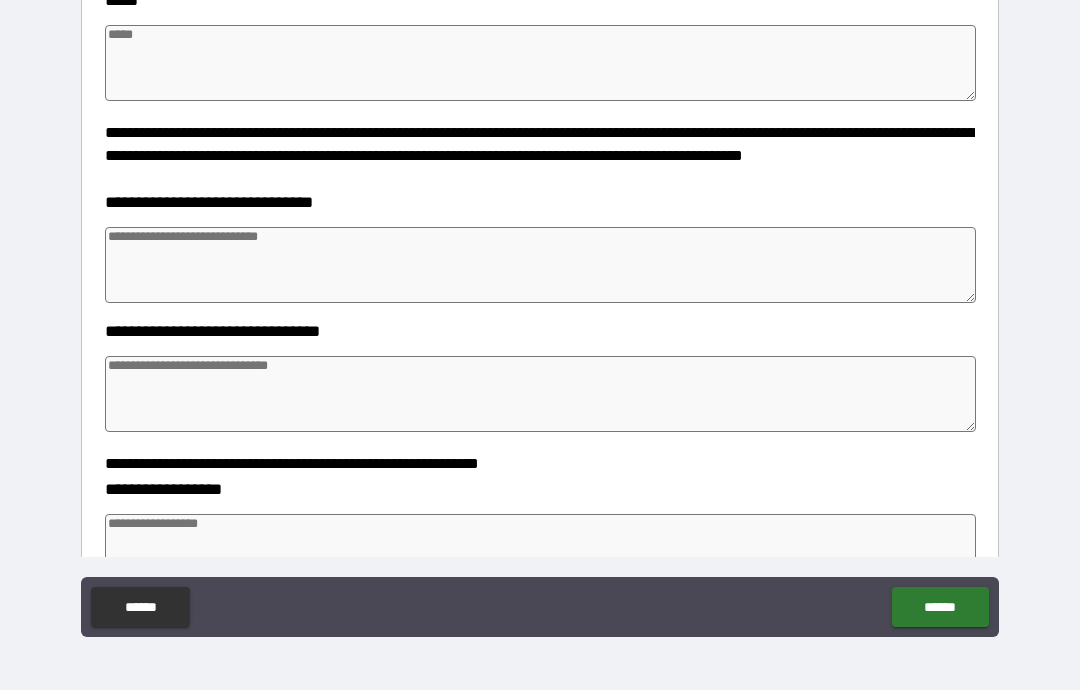 type on "*" 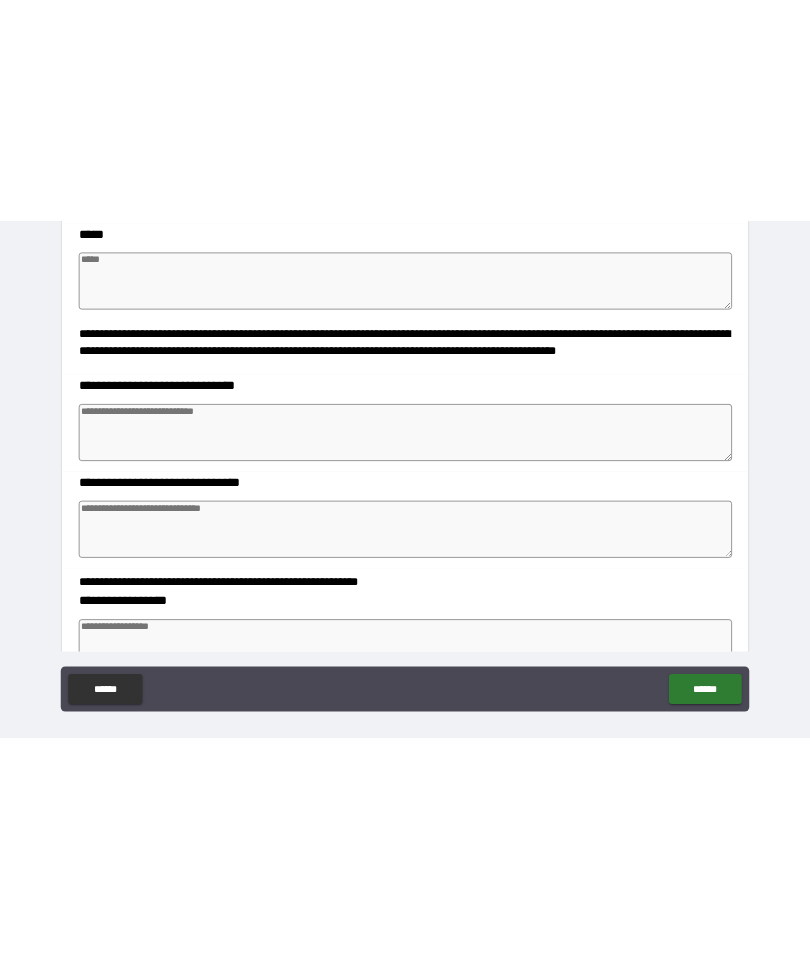 scroll, scrollTop: 0, scrollLeft: 0, axis: both 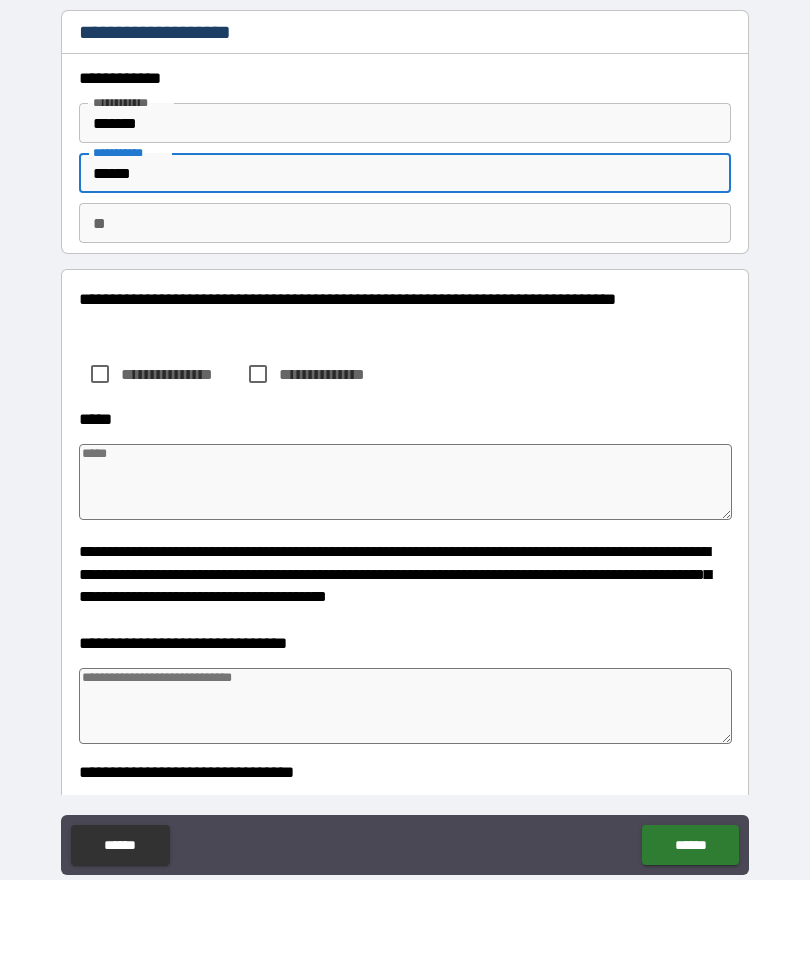 type on "*" 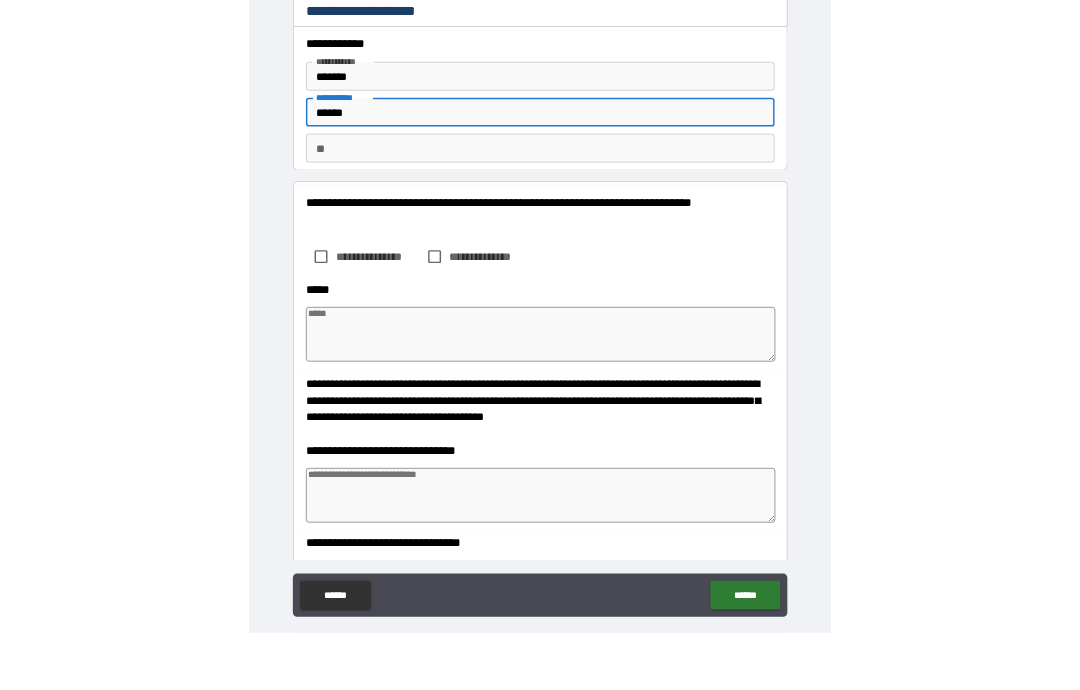 scroll, scrollTop: 80, scrollLeft: 0, axis: vertical 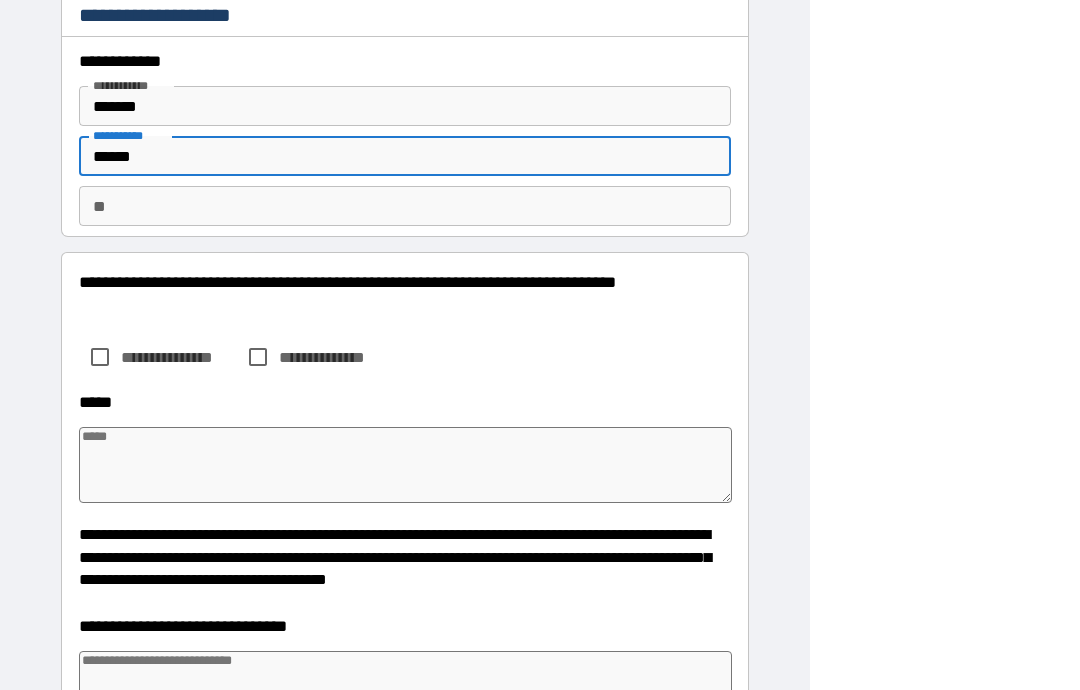 type on "*" 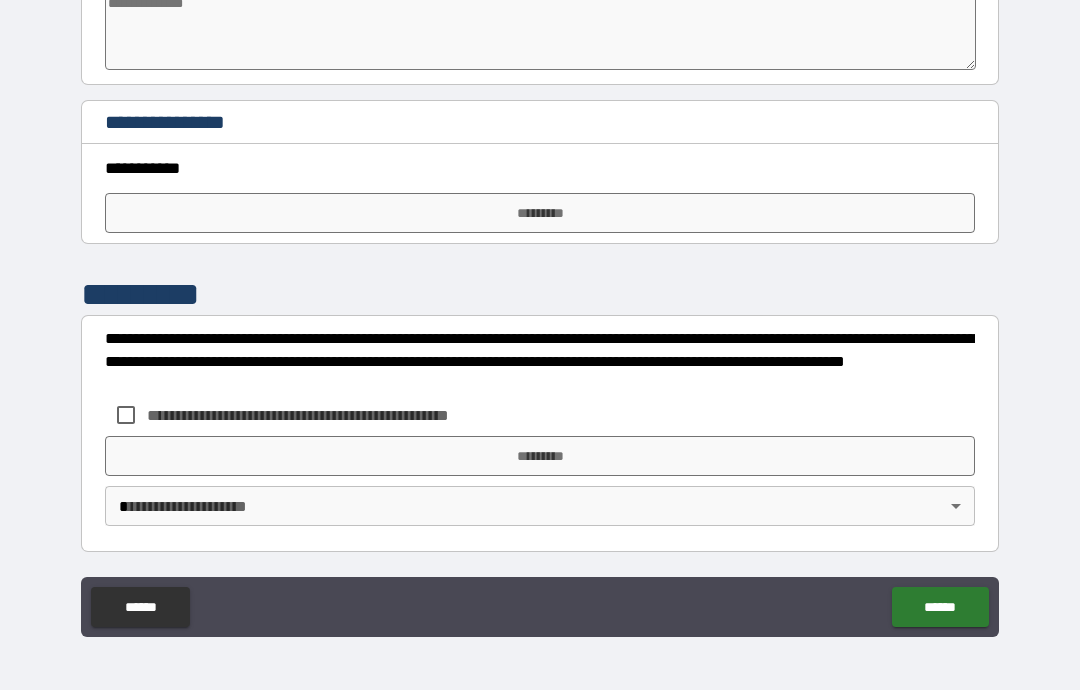 scroll, scrollTop: 1599, scrollLeft: 0, axis: vertical 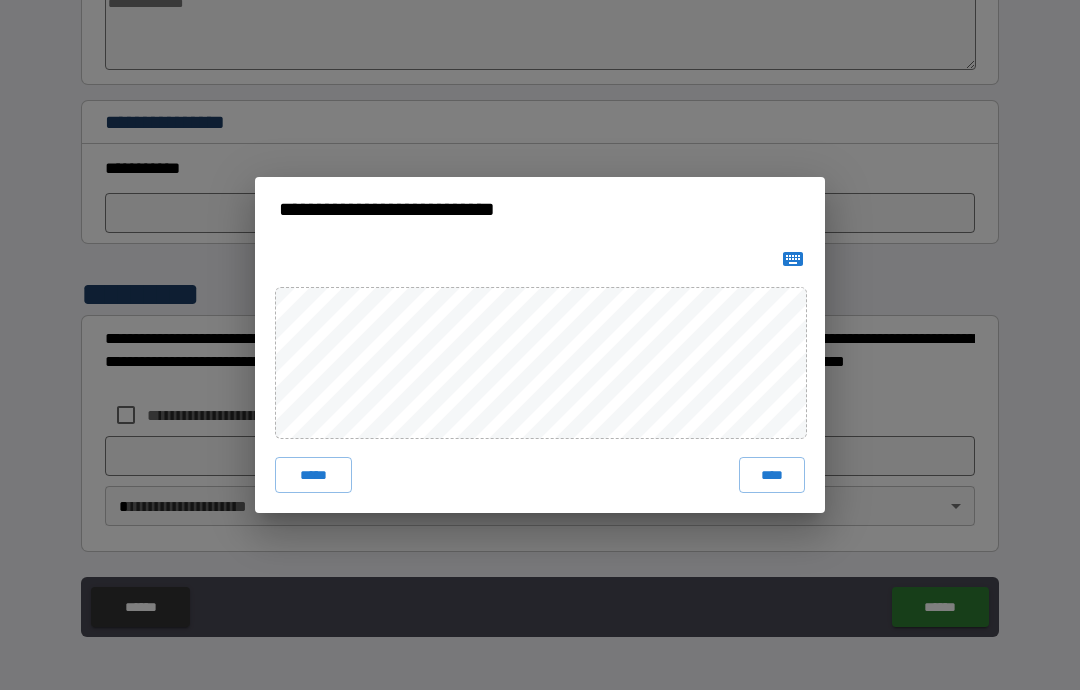 click on "****" at bounding box center [772, 475] 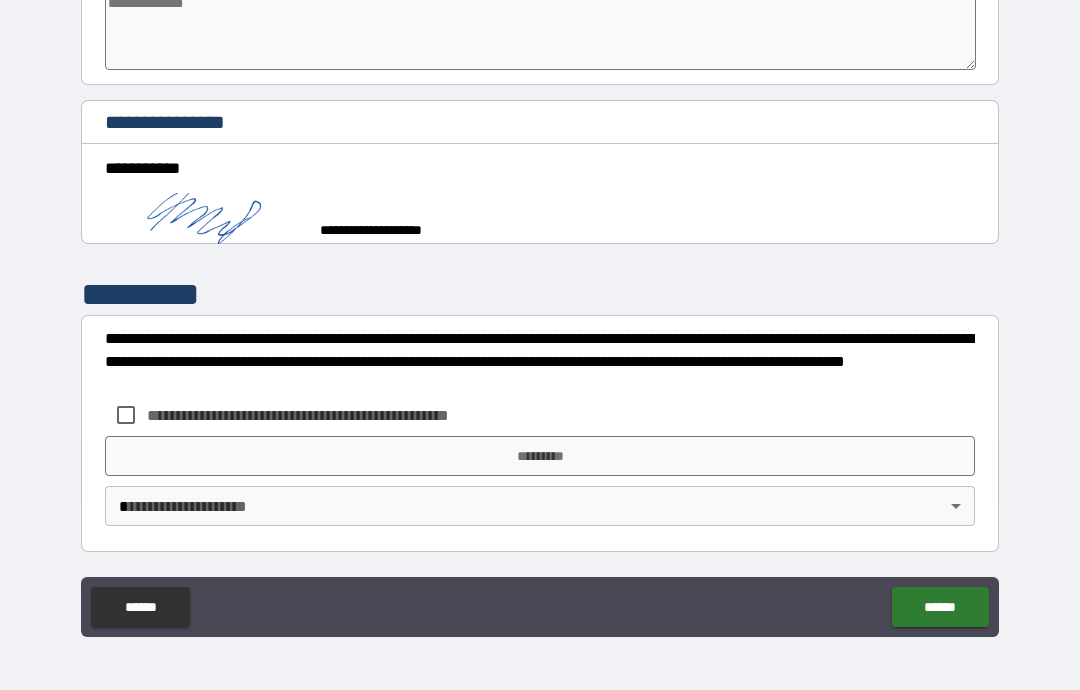 scroll, scrollTop: 1589, scrollLeft: 0, axis: vertical 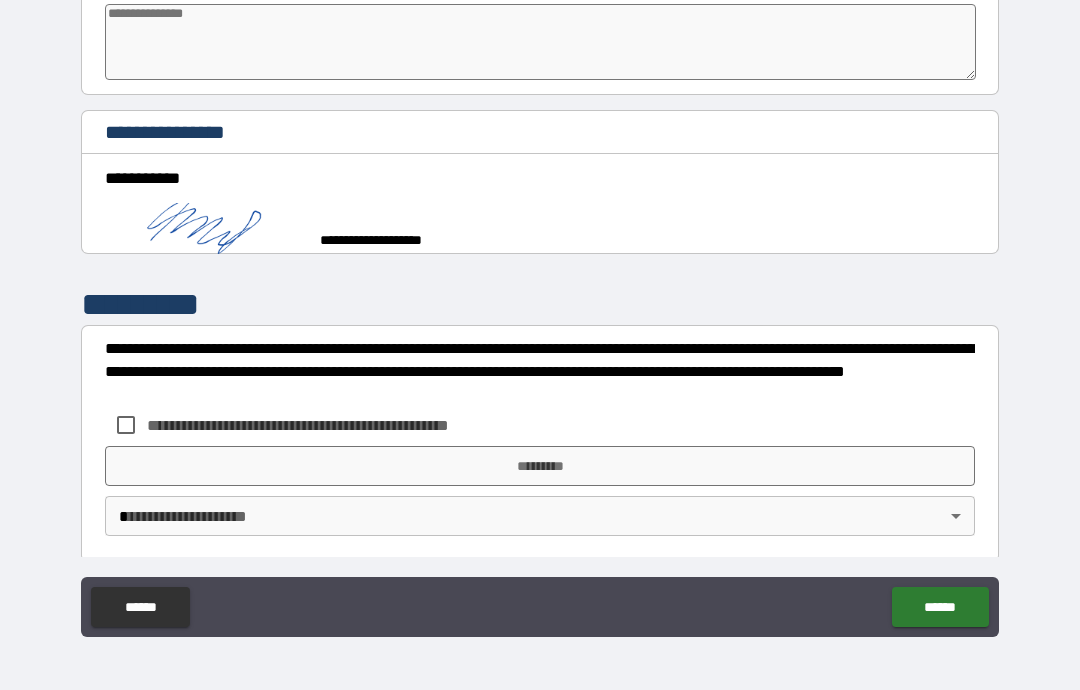 type on "*" 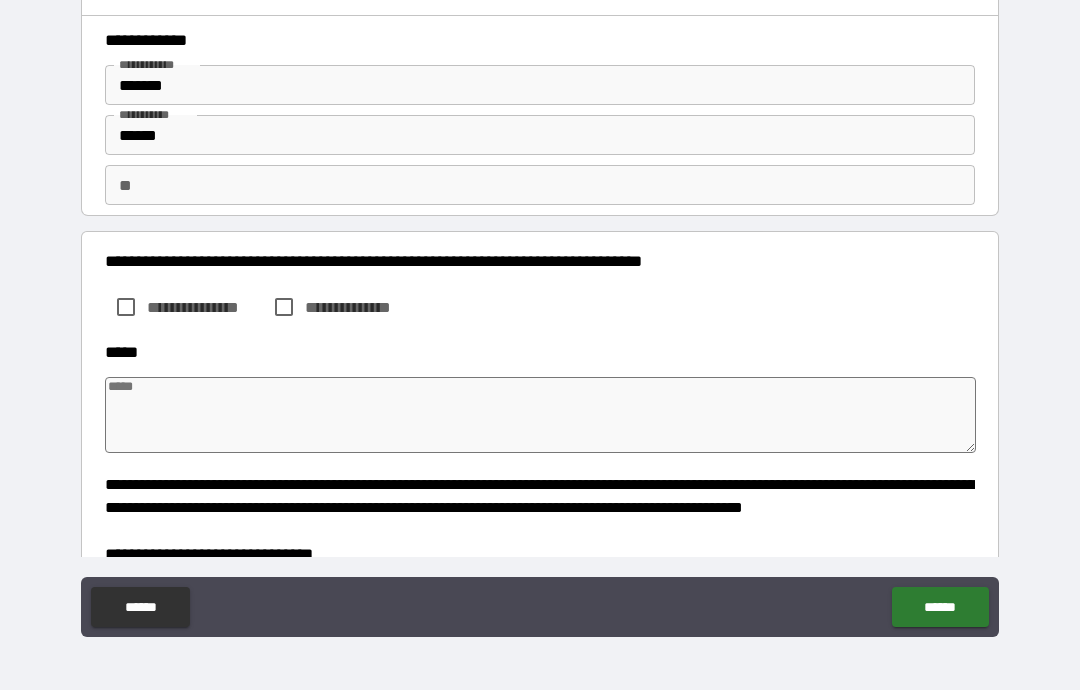 scroll, scrollTop: 0, scrollLeft: 0, axis: both 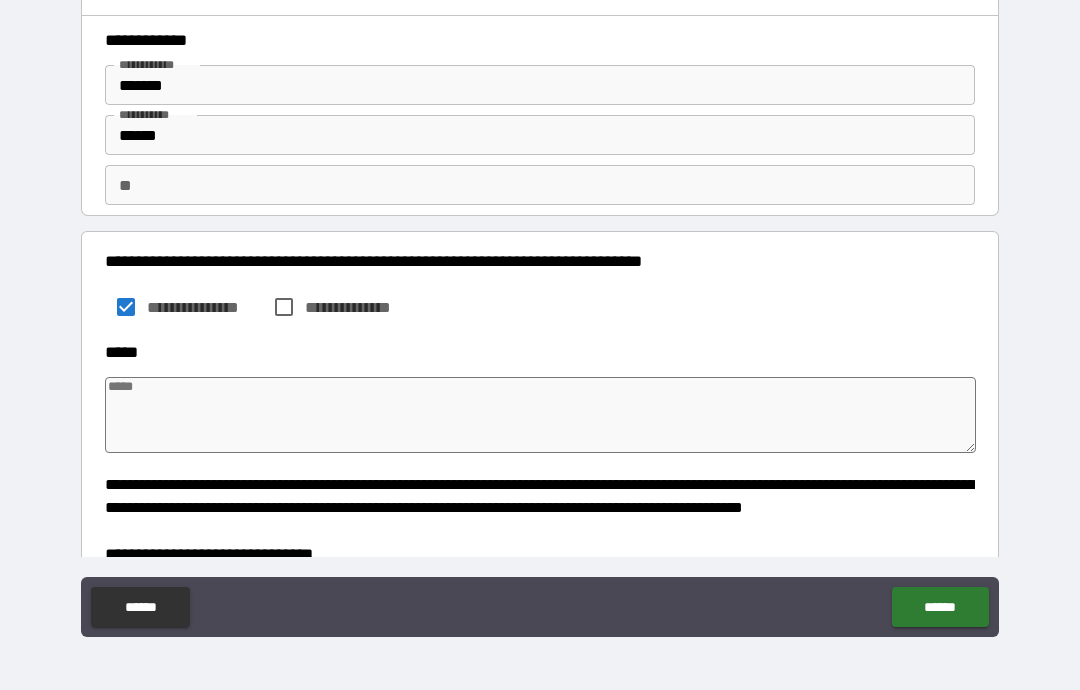 type on "*" 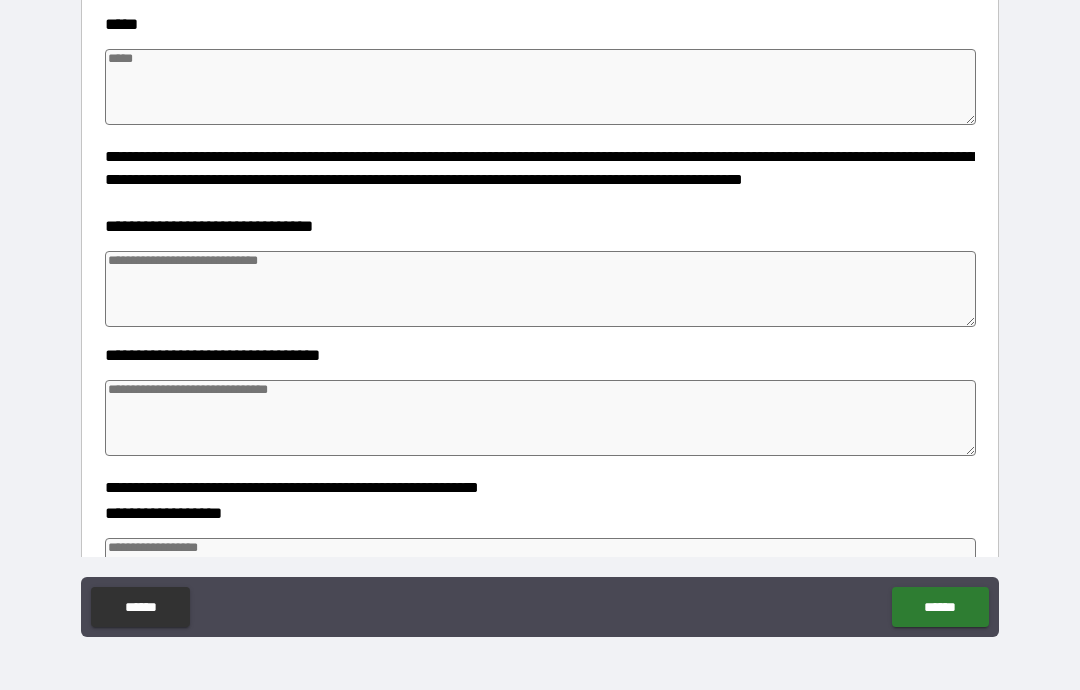 scroll, scrollTop: 348, scrollLeft: 0, axis: vertical 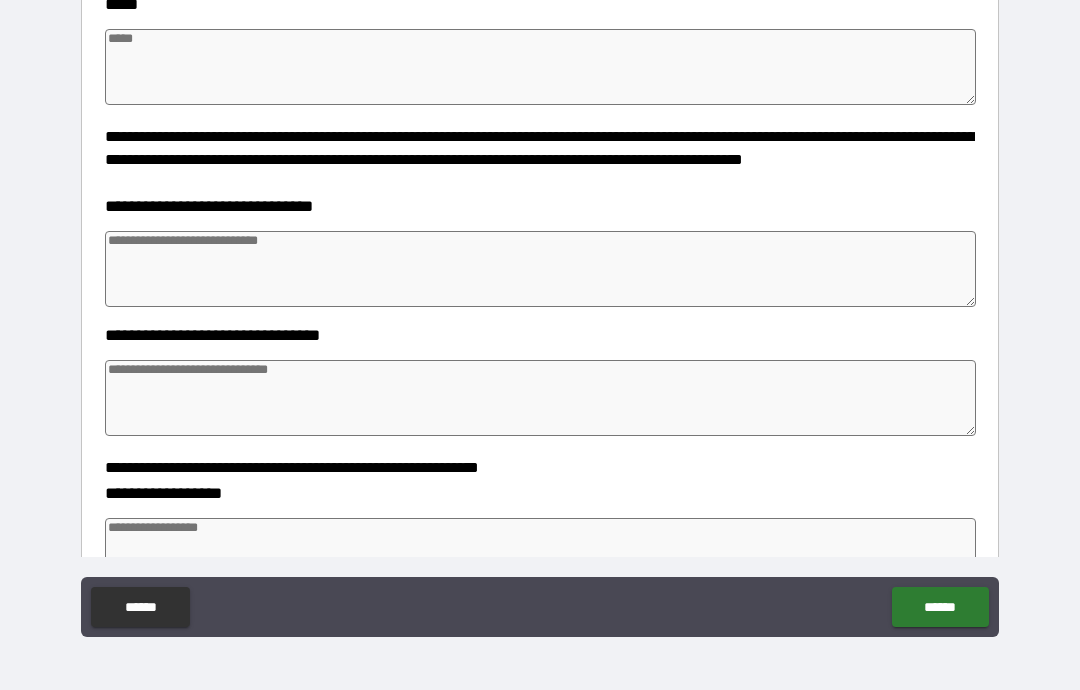 click at bounding box center [540, 269] 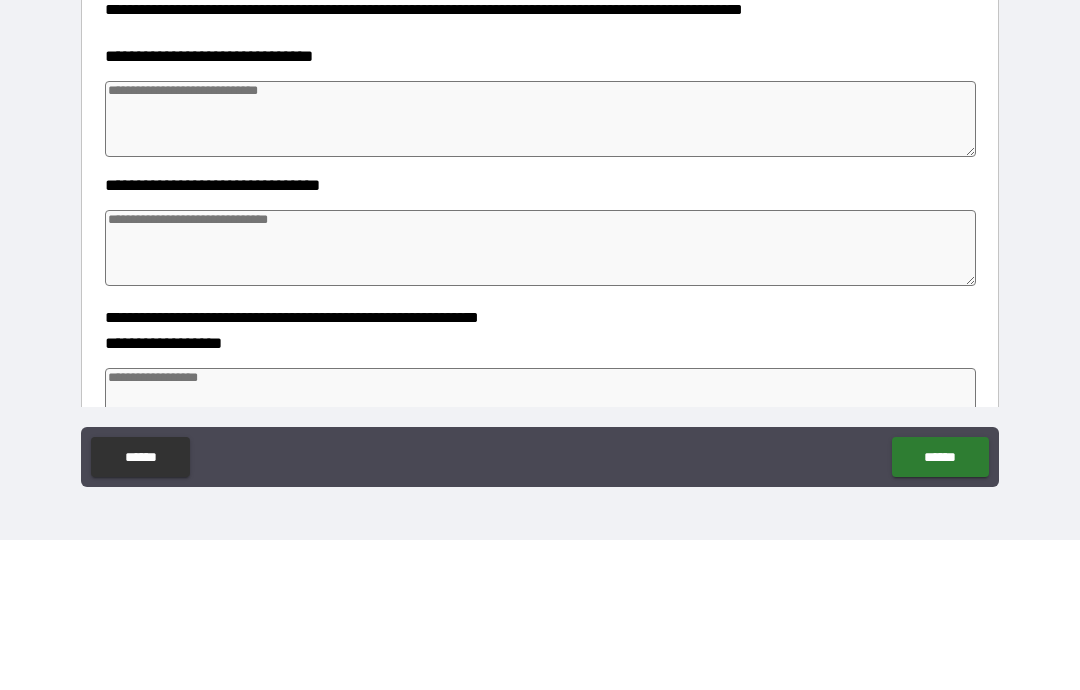 type on "*" 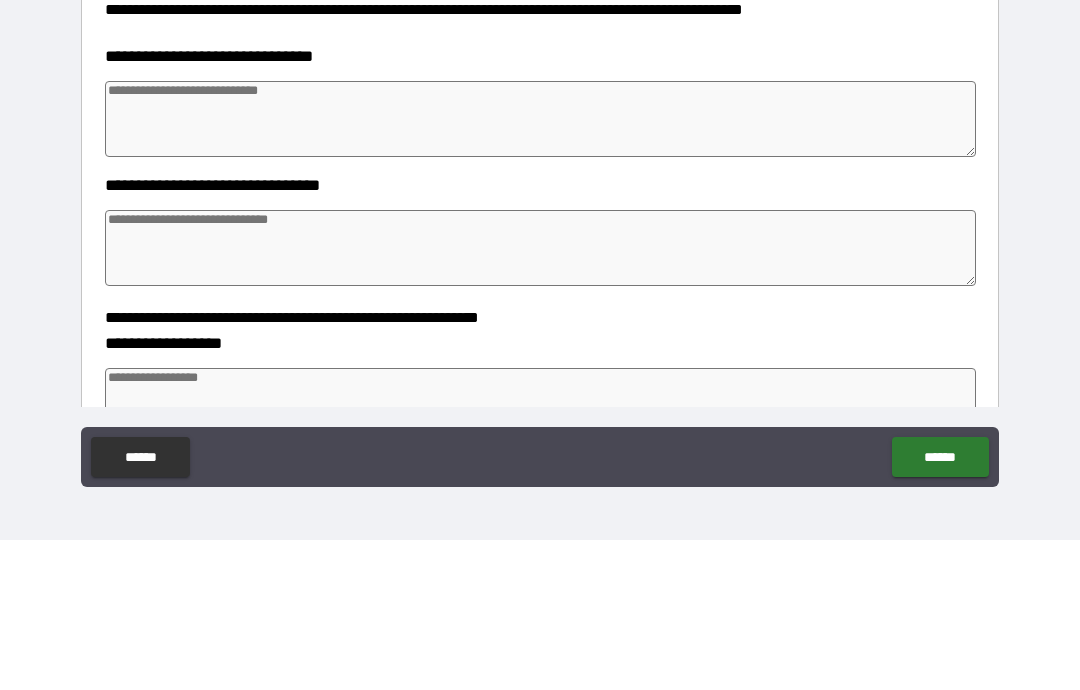 type on "*" 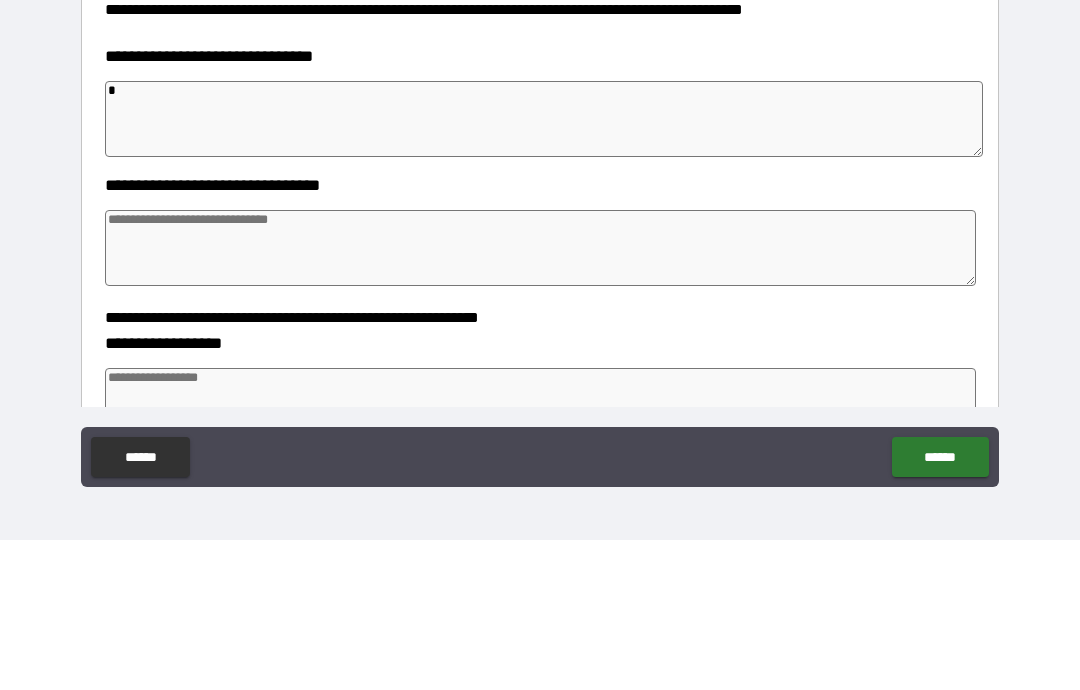 type on "*" 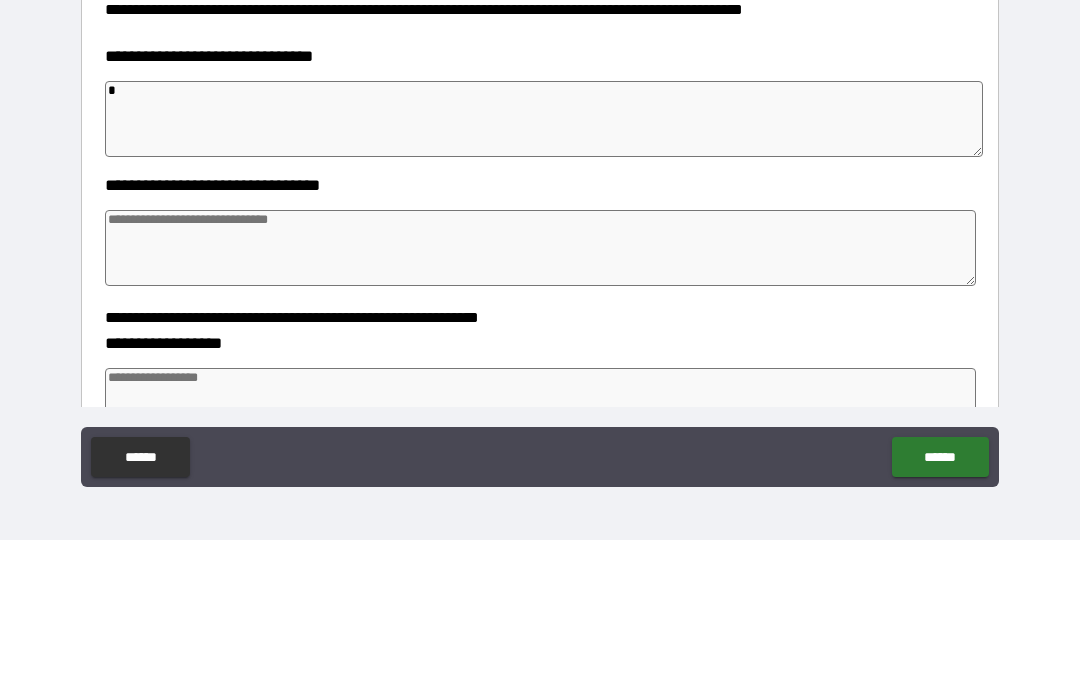 type on "*" 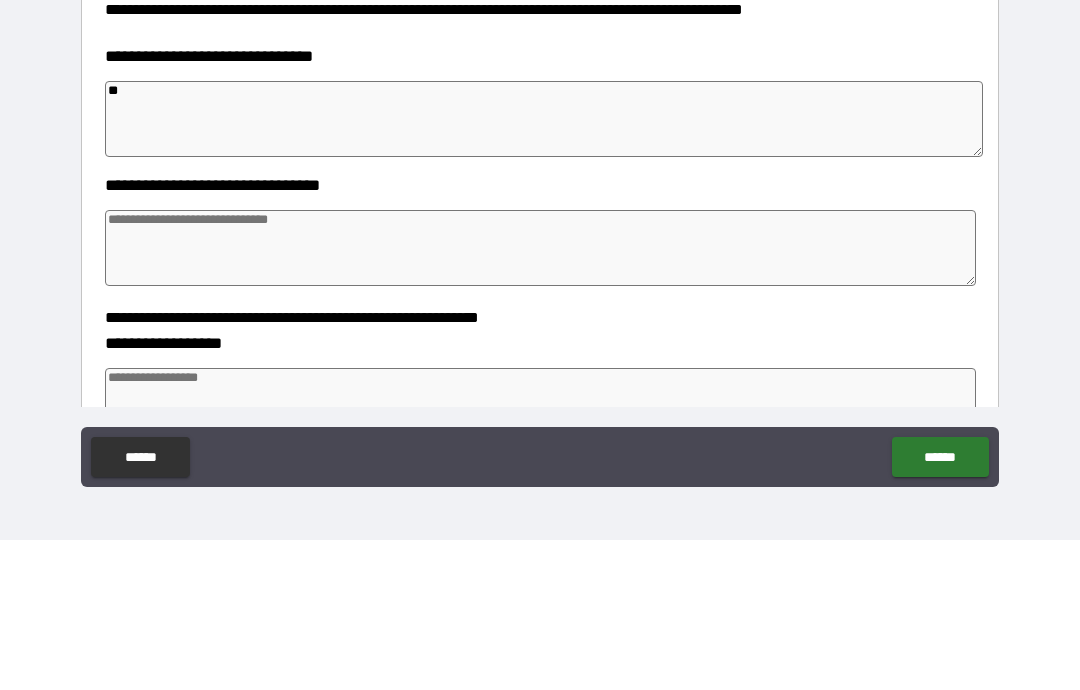 type on "*" 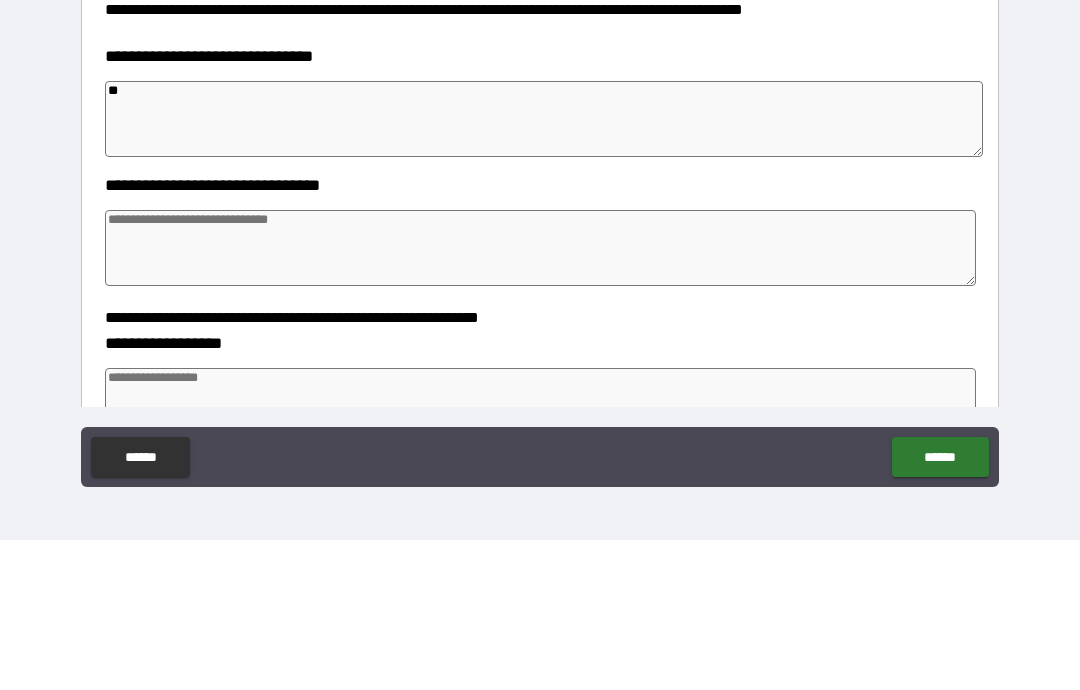 type on "*" 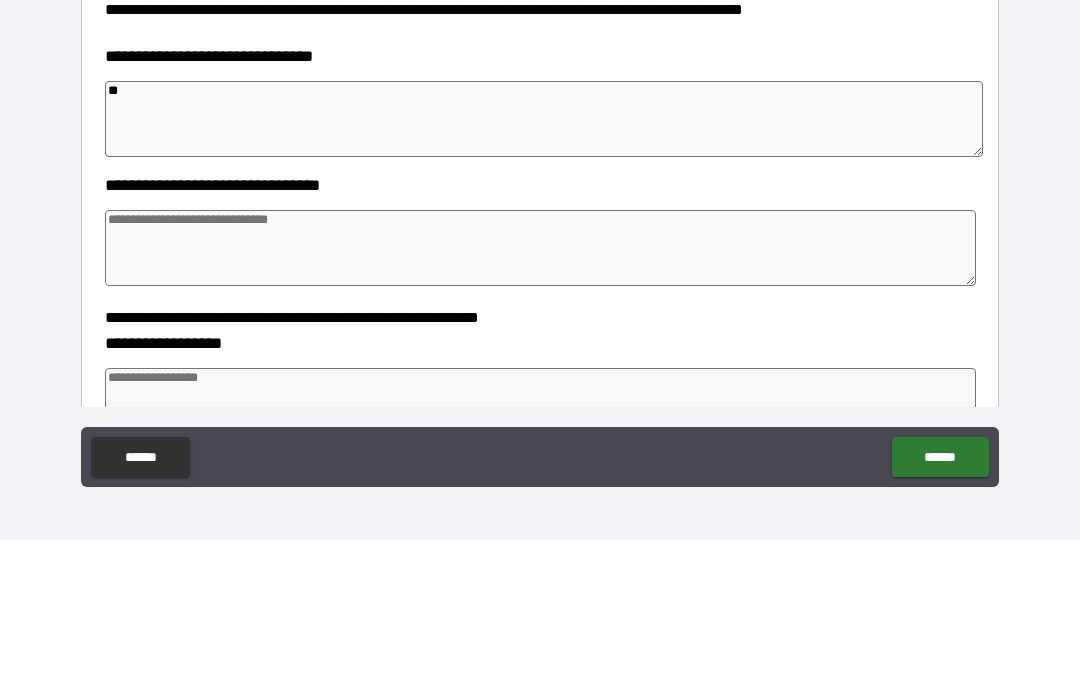 type on "*" 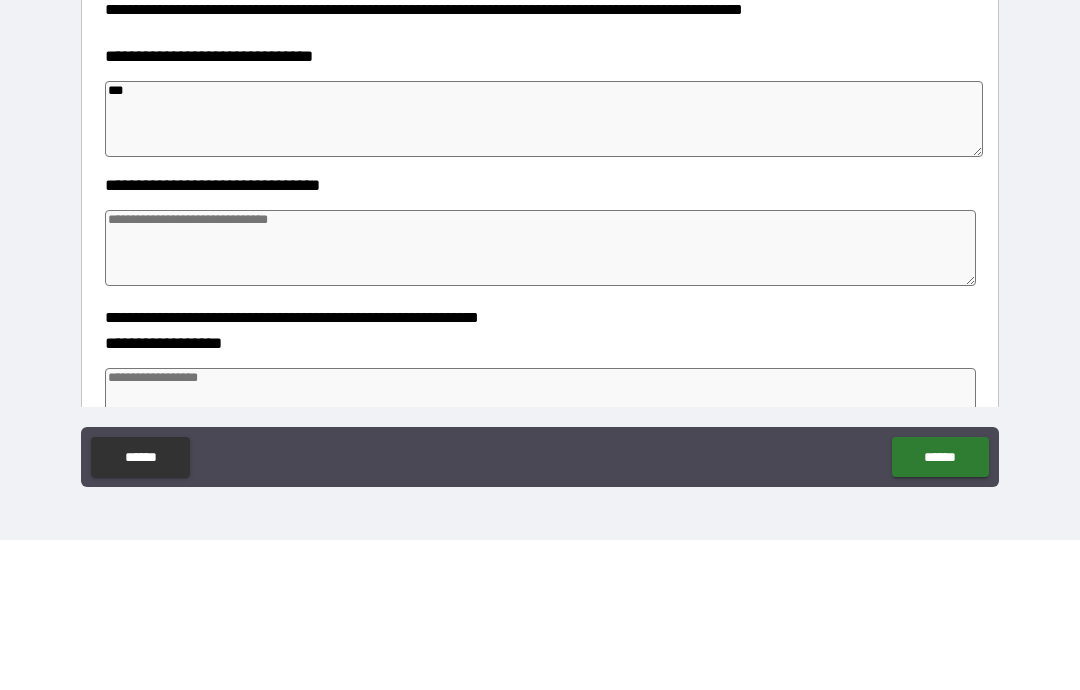type on "*" 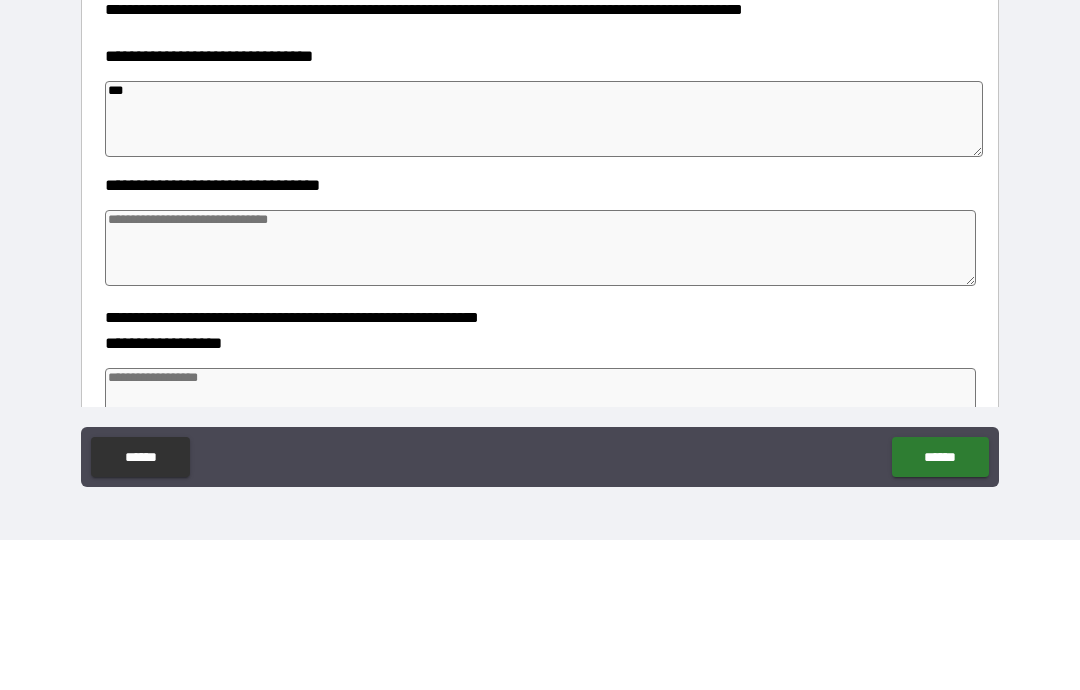type on "*" 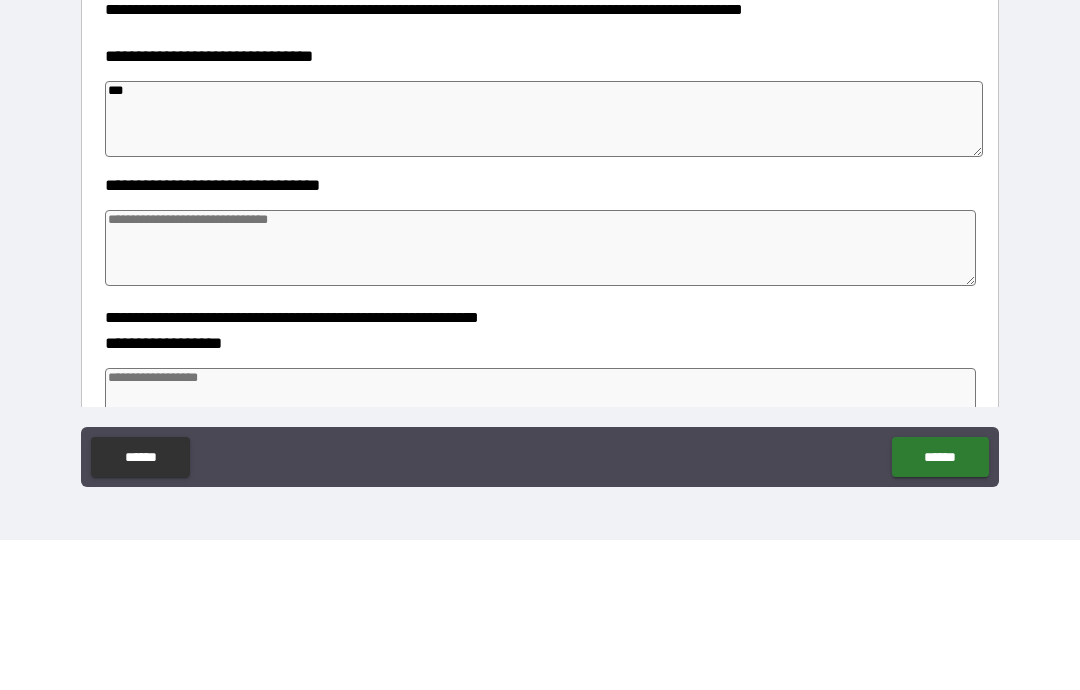 type on "*" 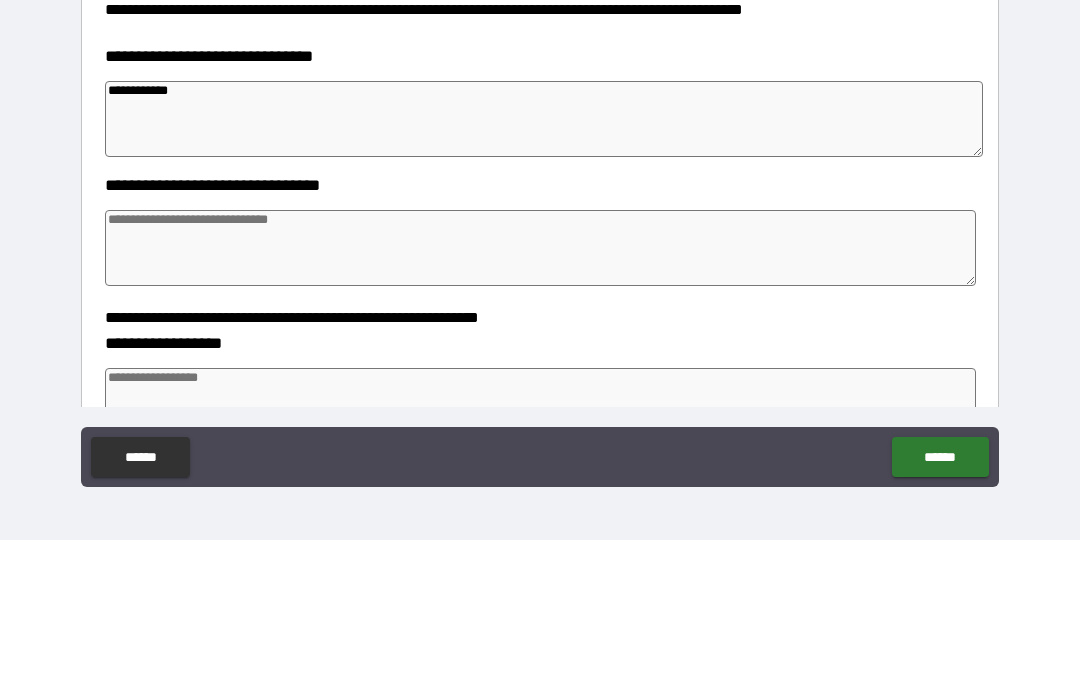 scroll, scrollTop: 396, scrollLeft: 0, axis: vertical 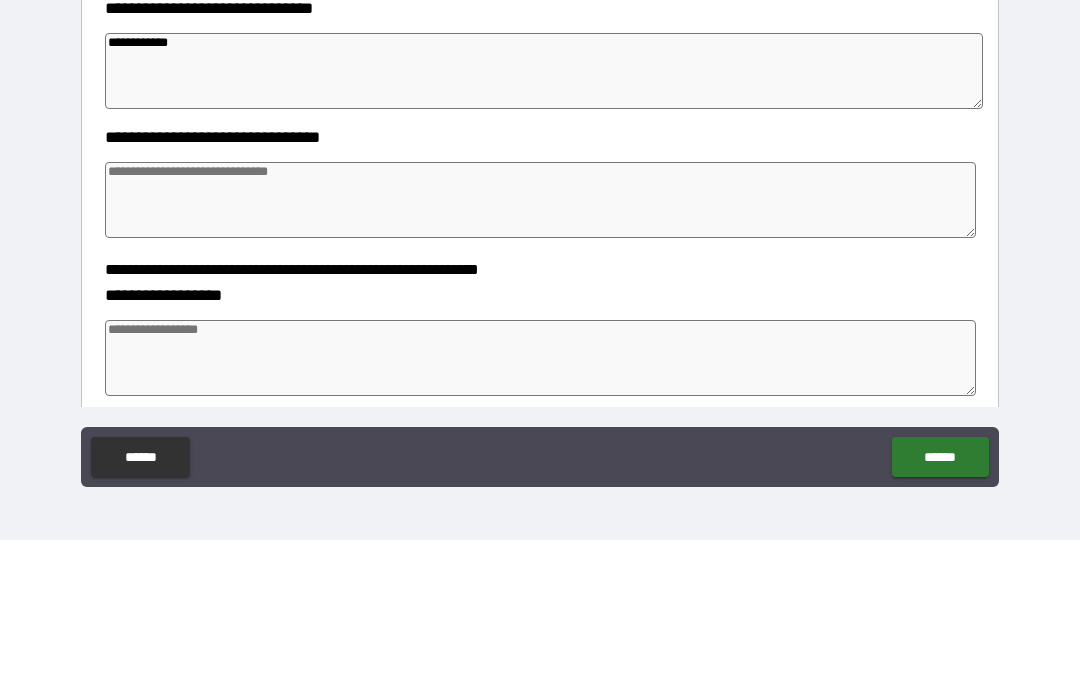 click at bounding box center (540, 350) 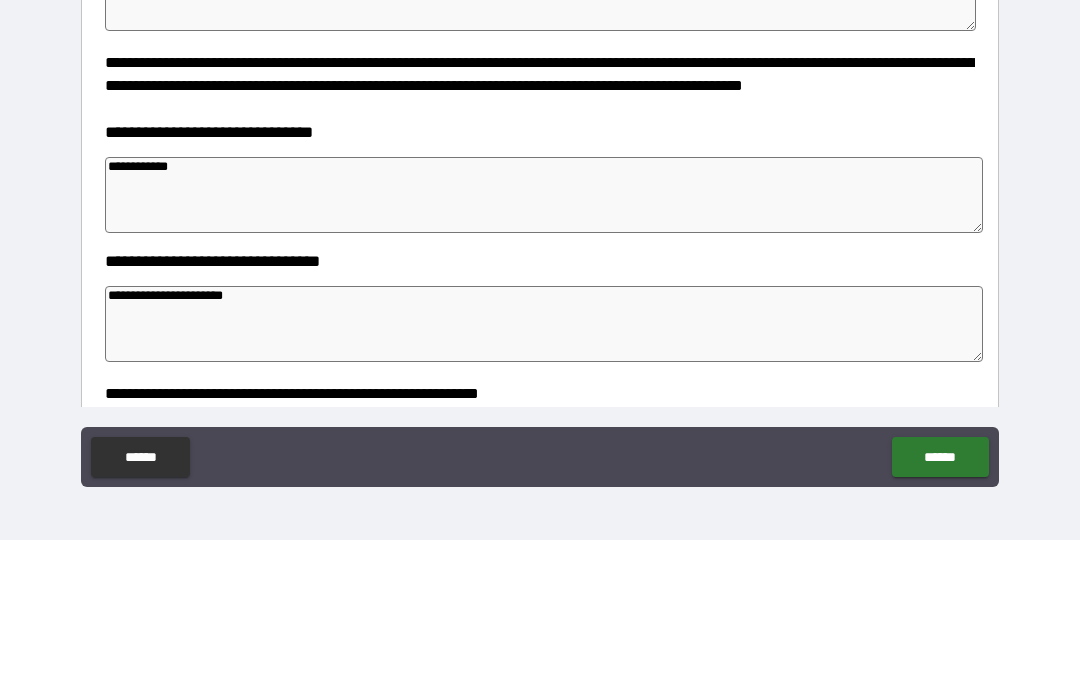 scroll, scrollTop: 275, scrollLeft: 0, axis: vertical 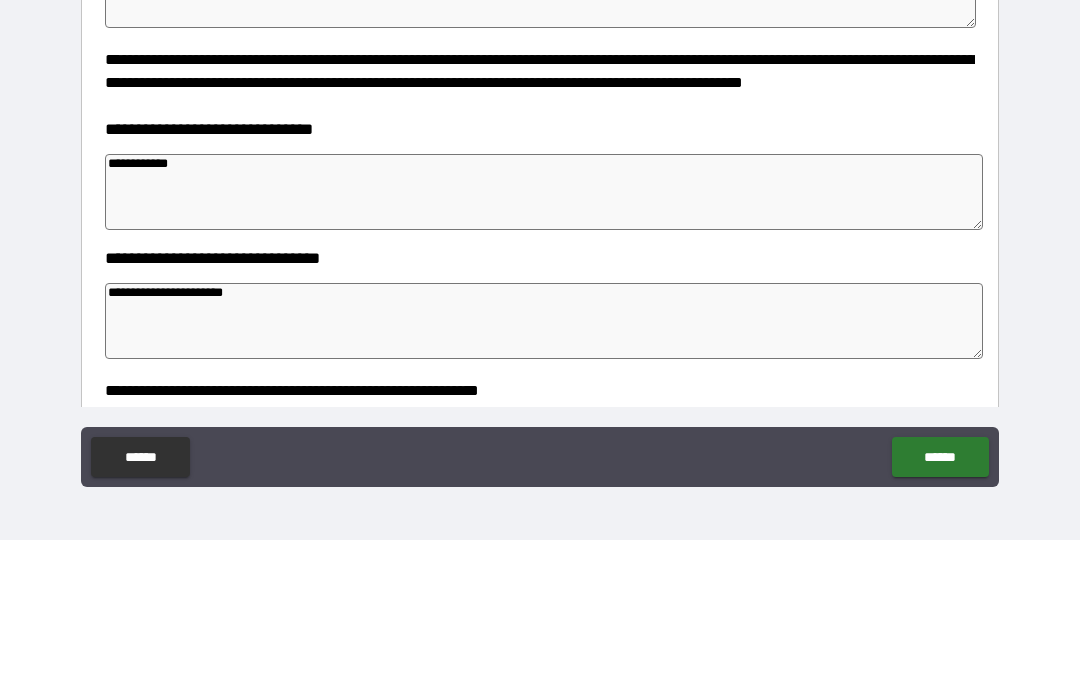 click on "**********" at bounding box center (544, 342) 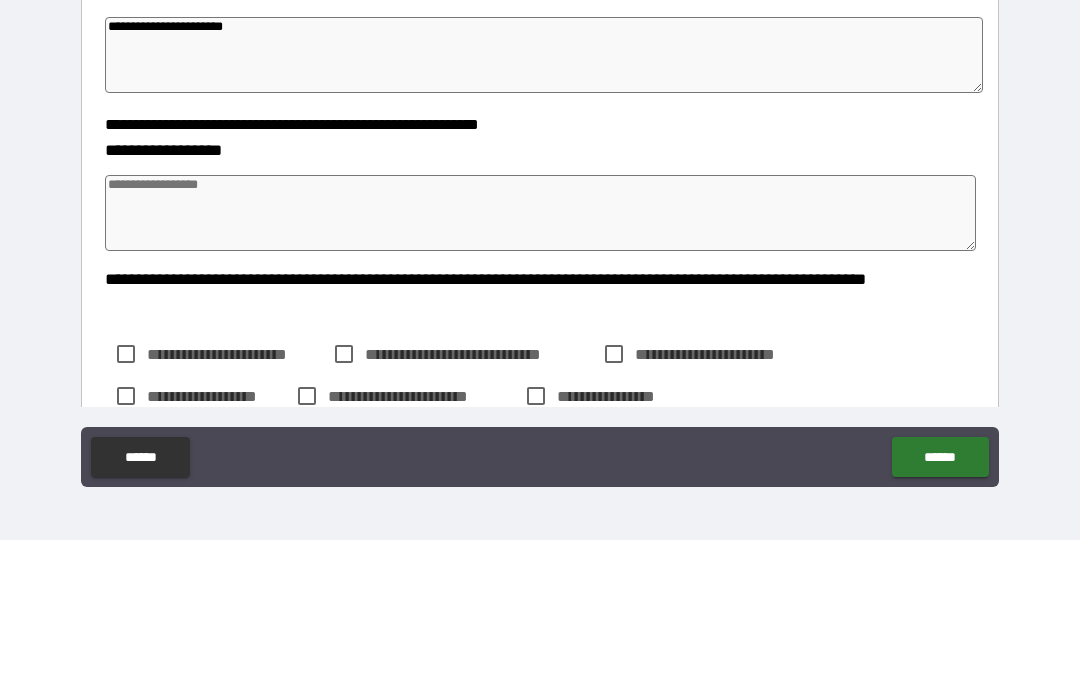 scroll, scrollTop: 551, scrollLeft: 0, axis: vertical 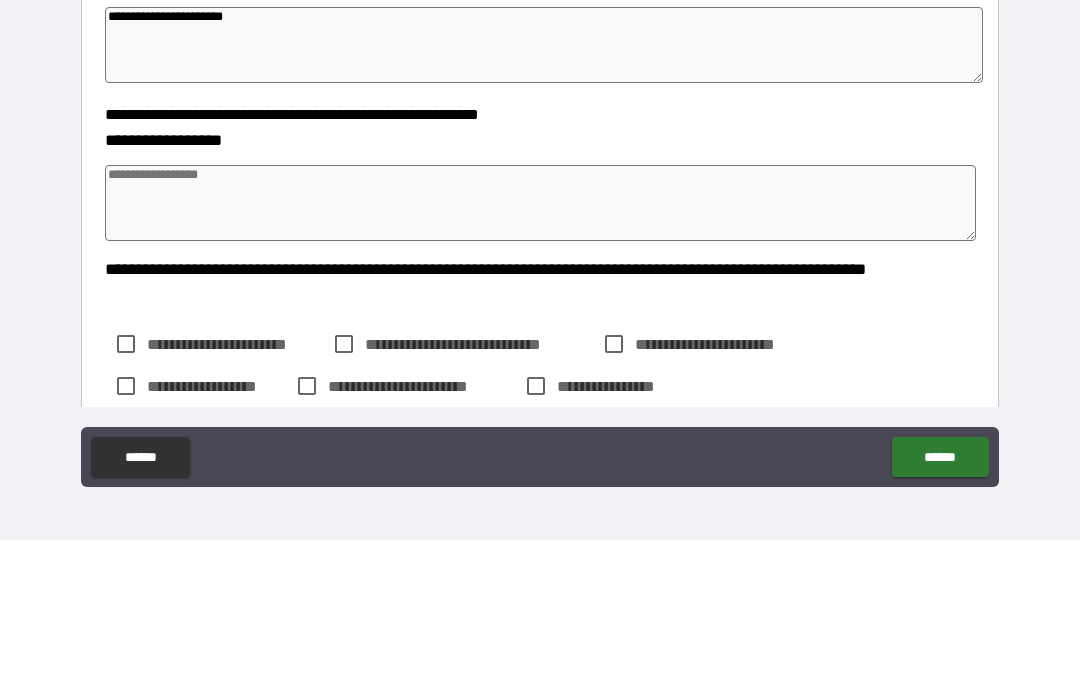 click at bounding box center [540, 353] 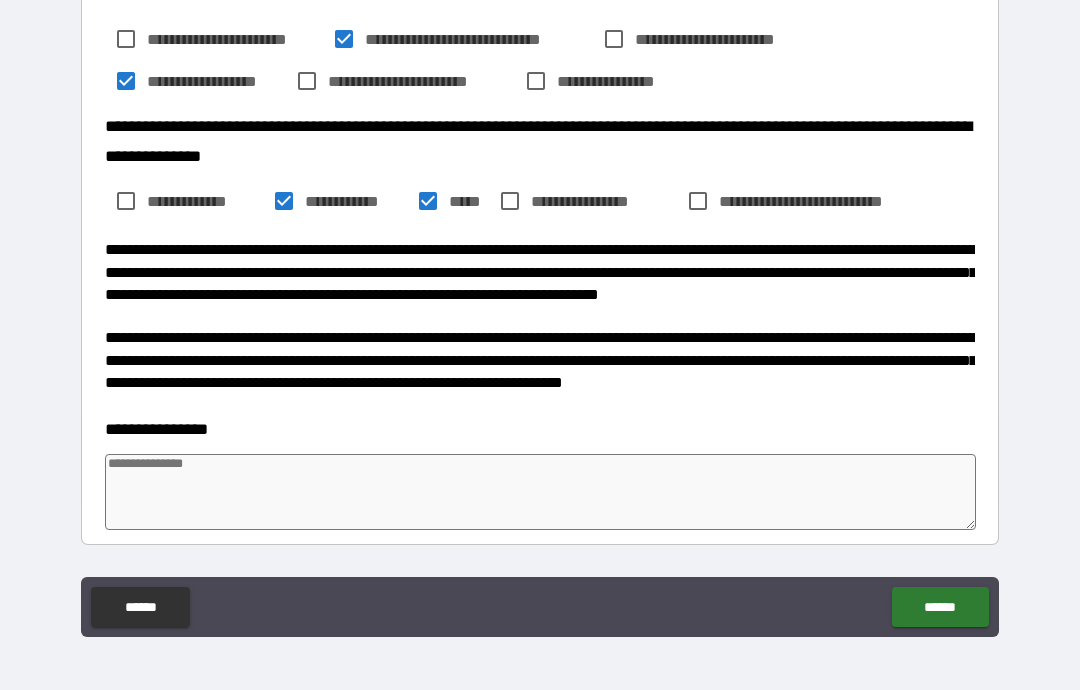 scroll, scrollTop: 1144, scrollLeft: 0, axis: vertical 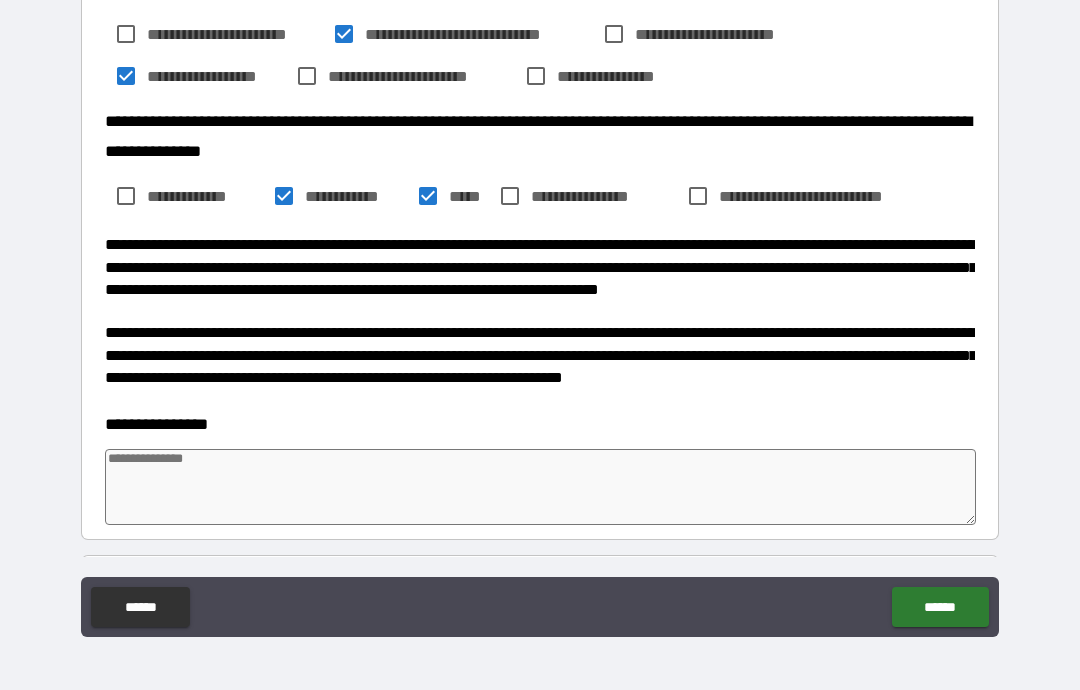 click at bounding box center [540, 487] 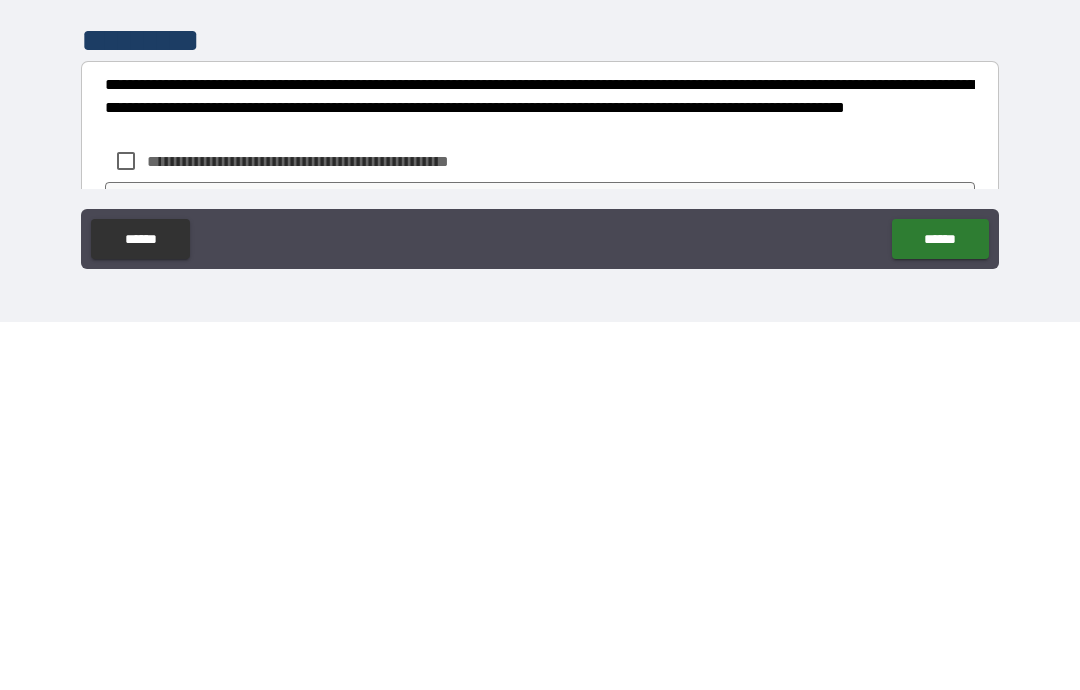 scroll, scrollTop: 1515, scrollLeft: 0, axis: vertical 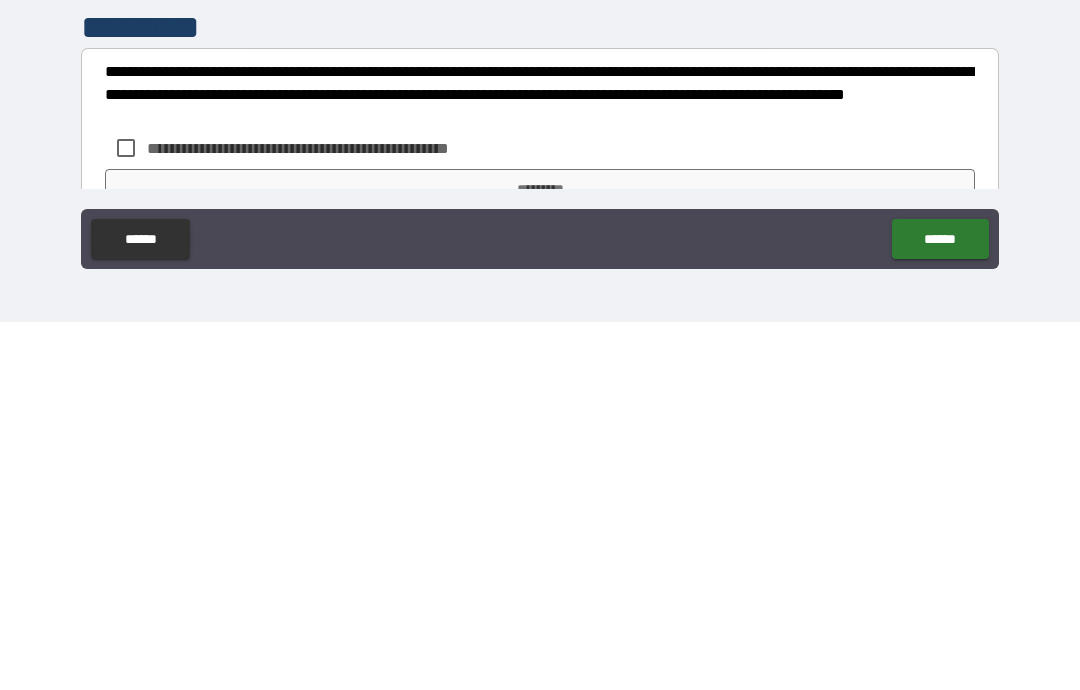 click on "******" at bounding box center (940, 607) 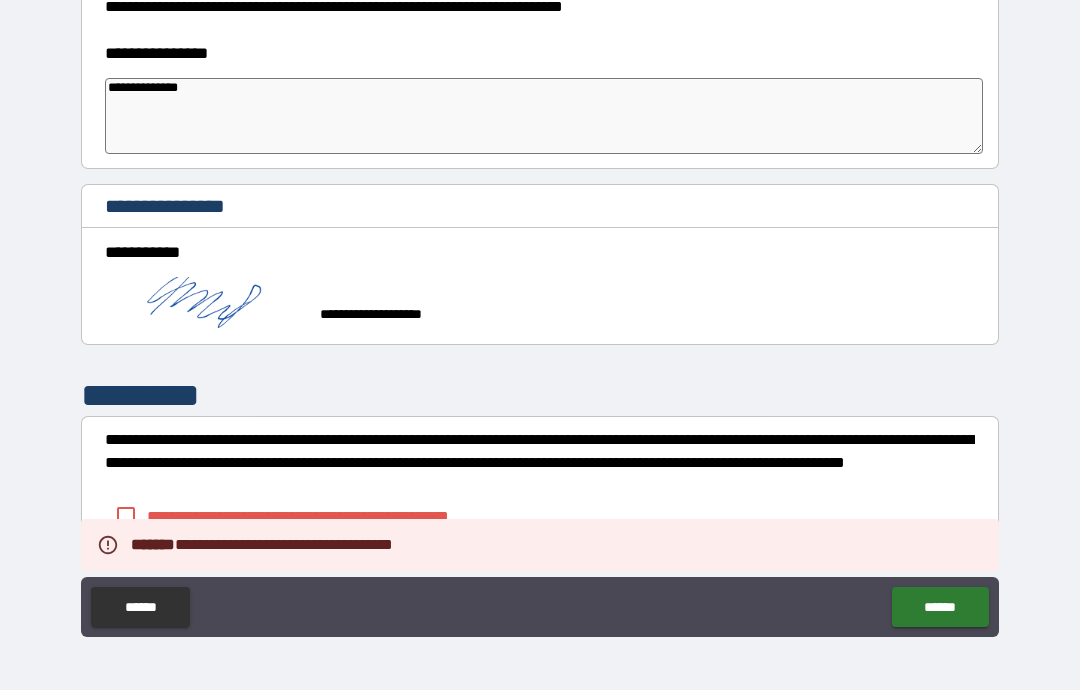 click on "******" at bounding box center [940, 607] 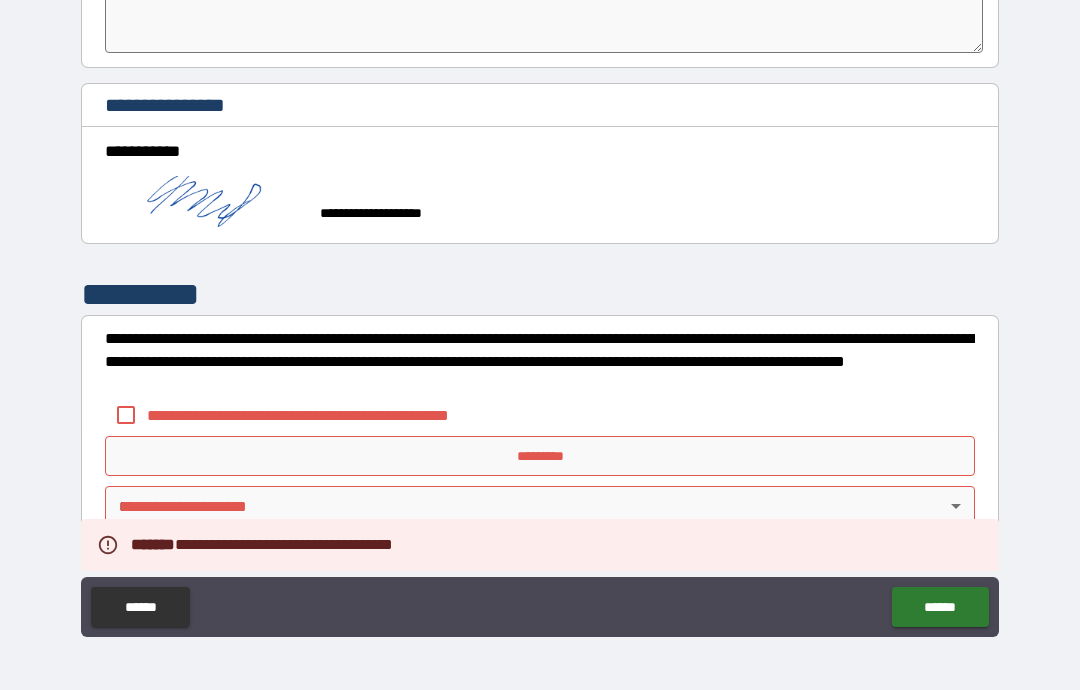 scroll, scrollTop: 1616, scrollLeft: 0, axis: vertical 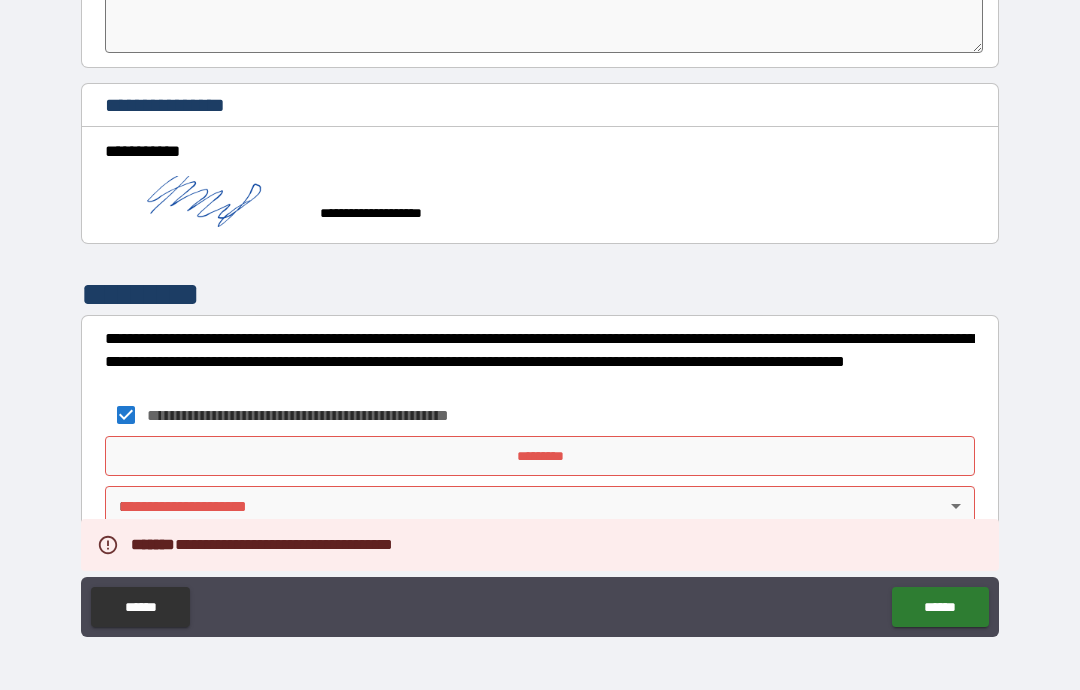 click on "******" at bounding box center (940, 607) 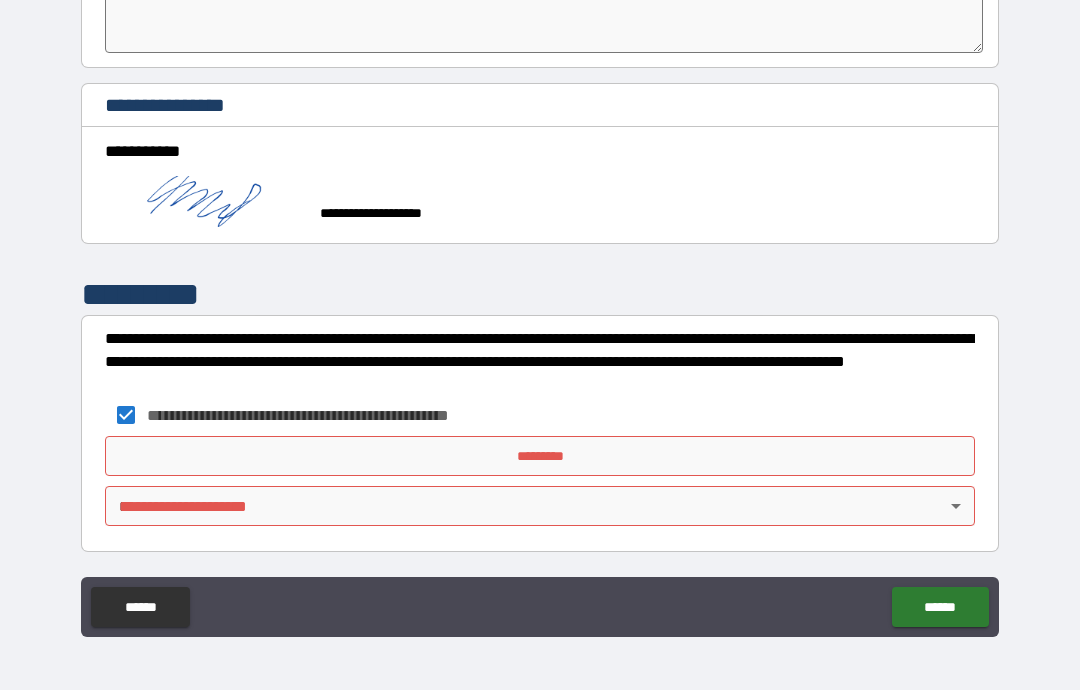 click on "*********" at bounding box center [540, 456] 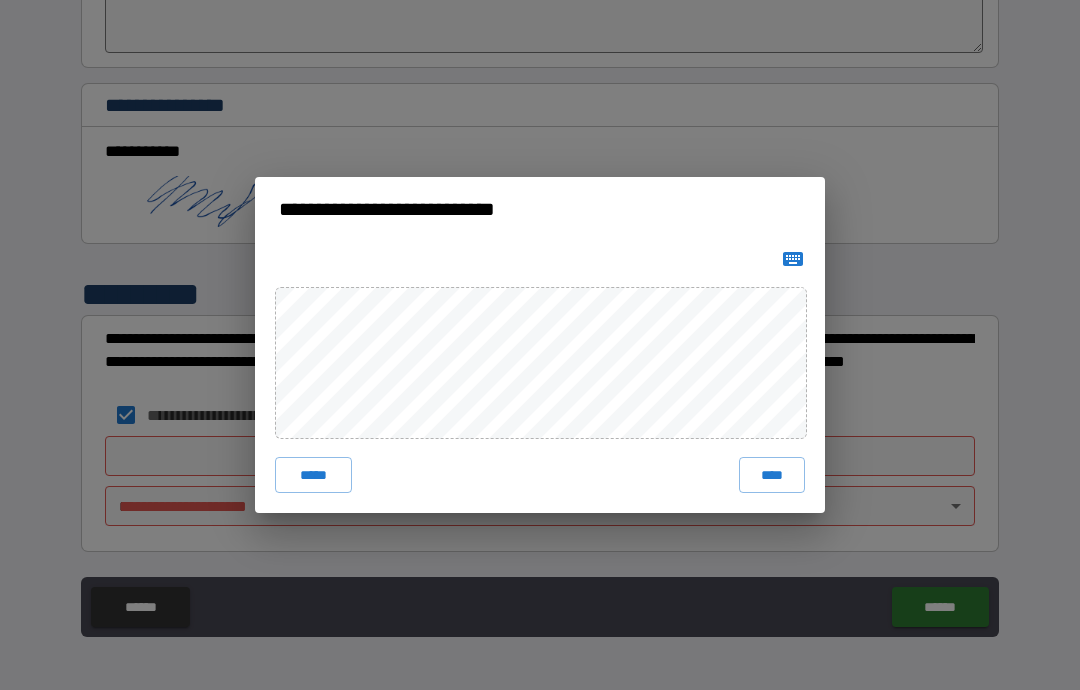 click on "**********" at bounding box center (540, 345) 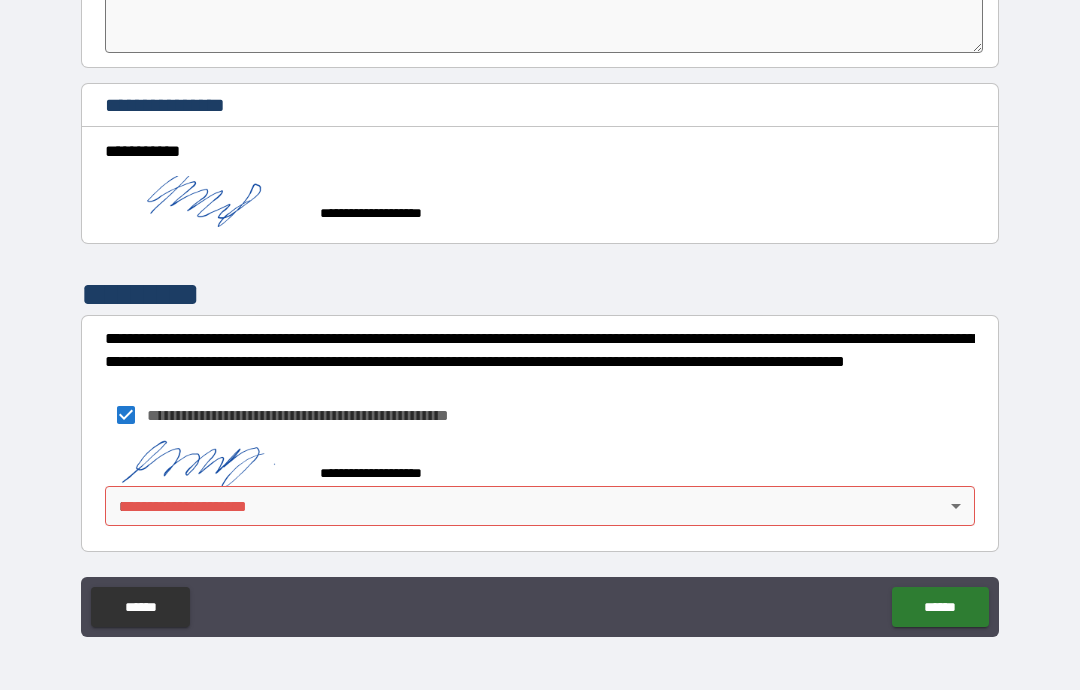 scroll, scrollTop: 1606, scrollLeft: 0, axis: vertical 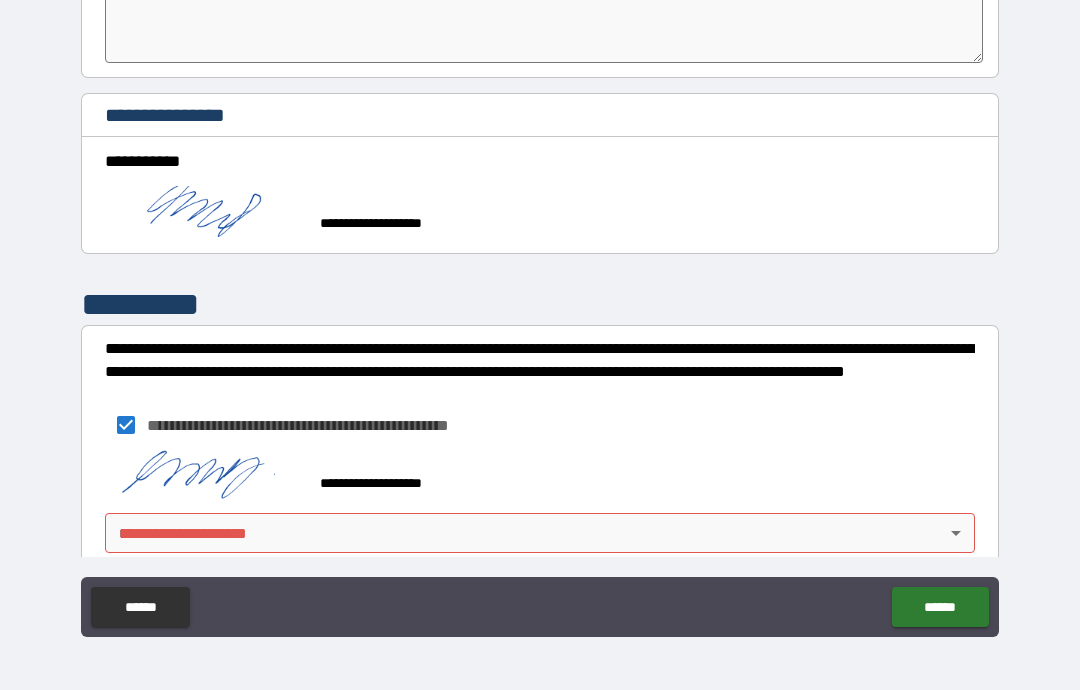 click on "**********" at bounding box center (540, 305) 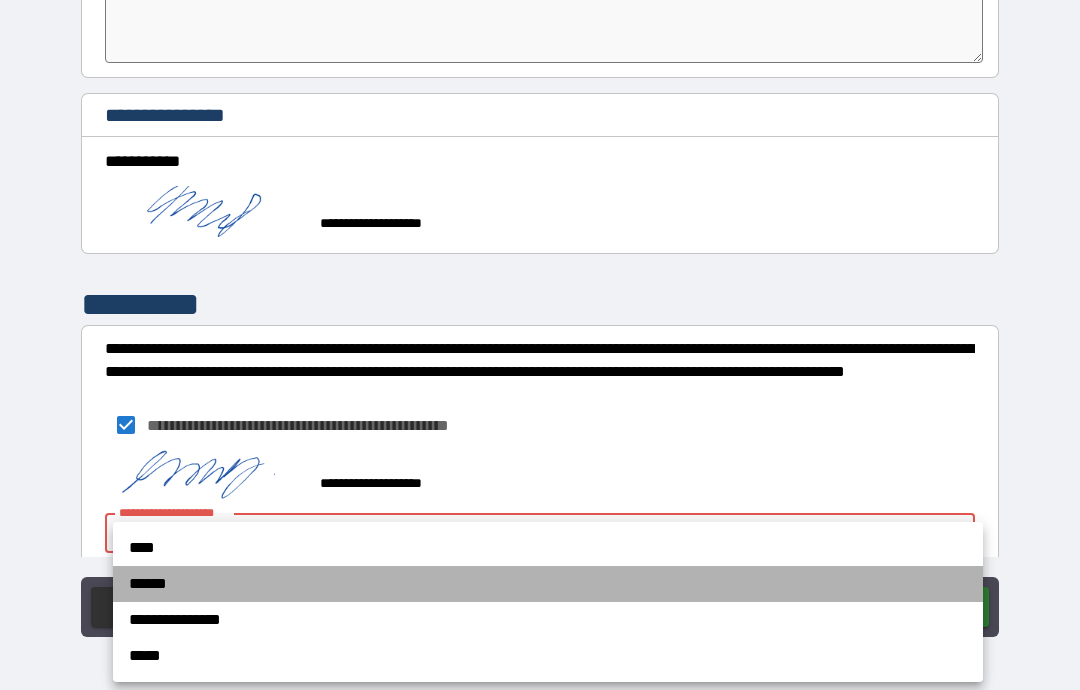 click on "******" at bounding box center (548, 584) 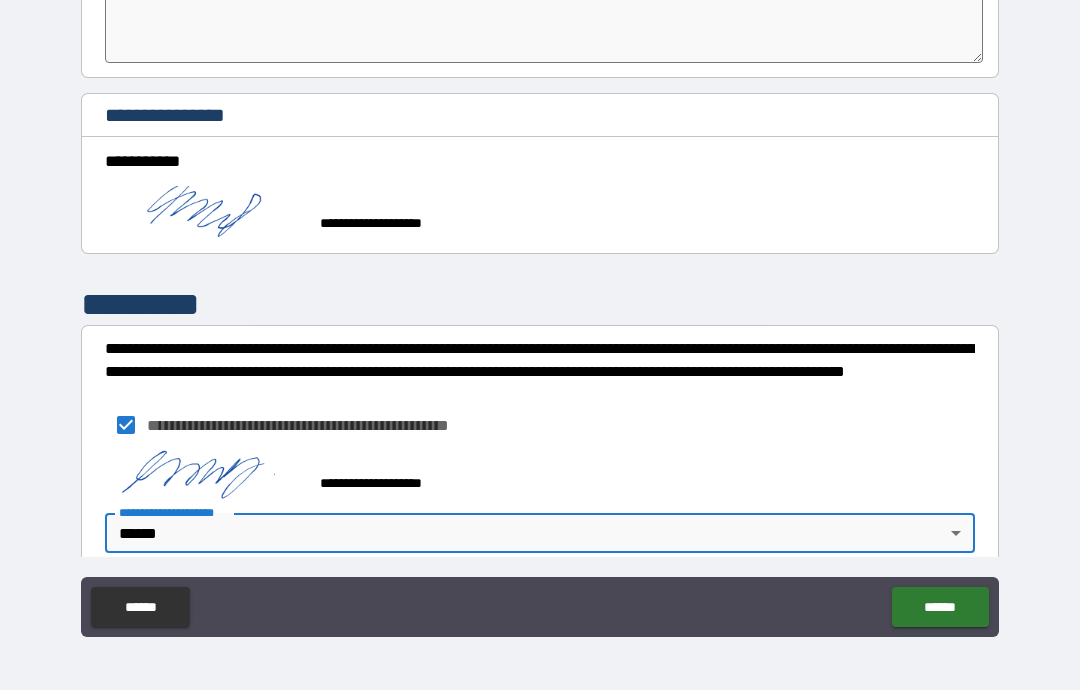 click on "******" at bounding box center (940, 607) 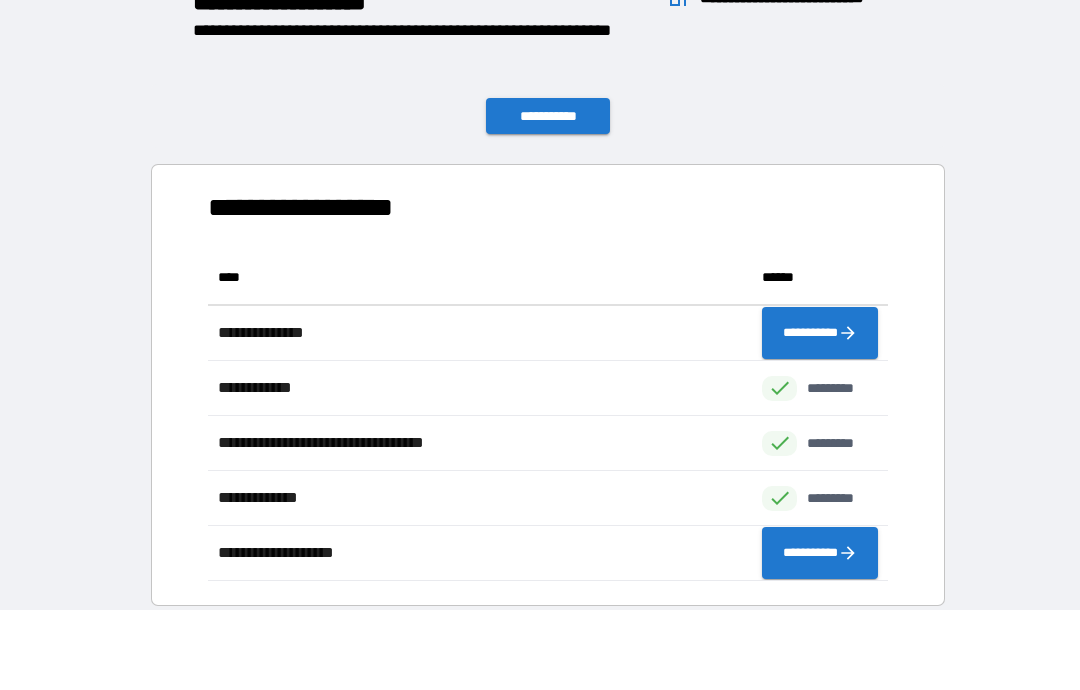 scroll, scrollTop: 331, scrollLeft: 680, axis: both 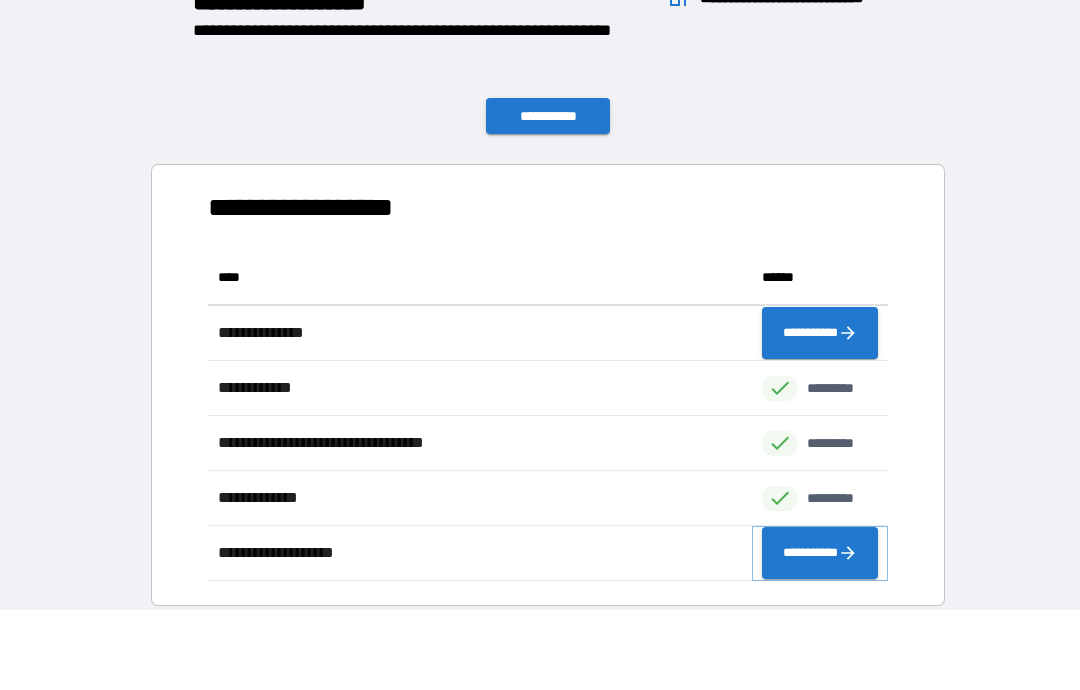 click on "**********" at bounding box center [820, 553] 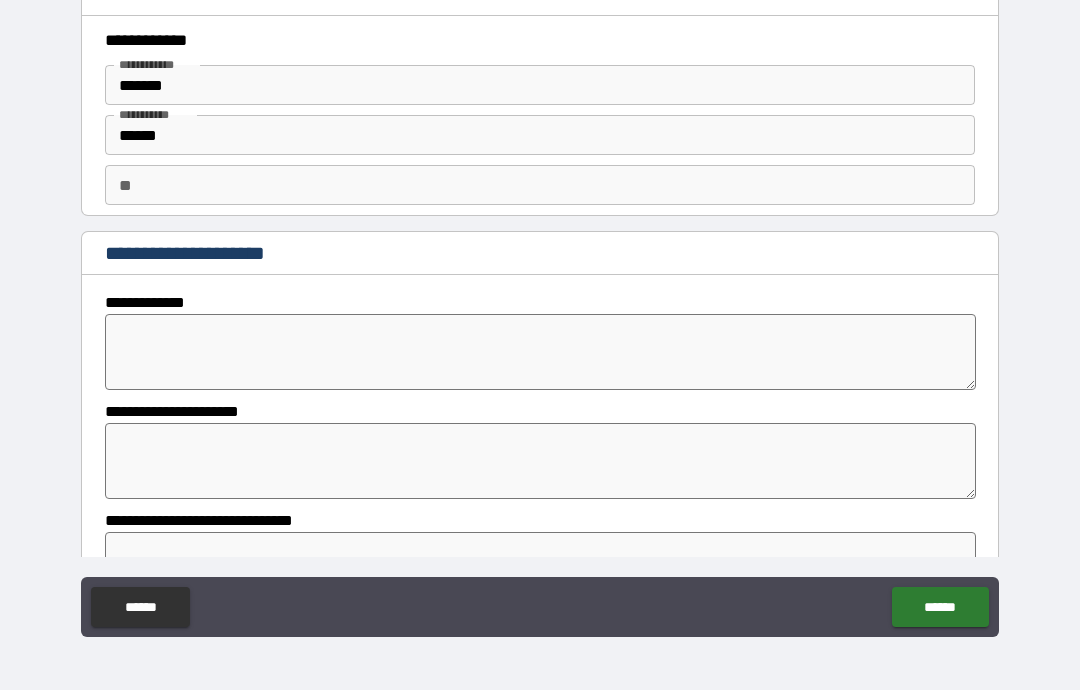 click at bounding box center [540, 352] 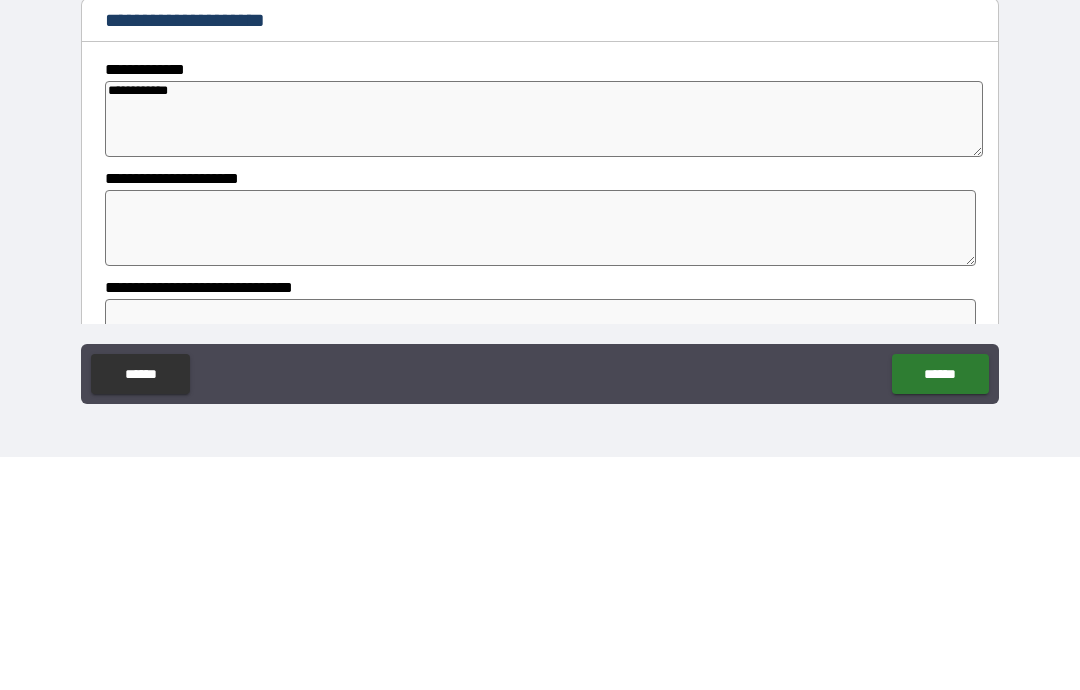click at bounding box center (540, 461) 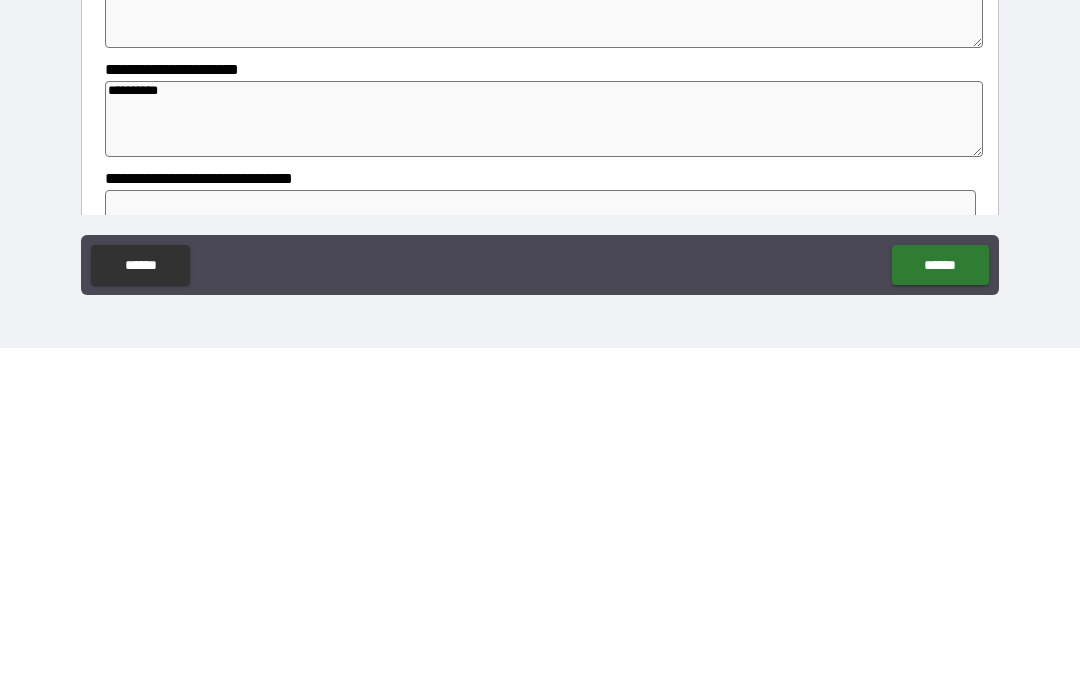 click at bounding box center [540, 570] 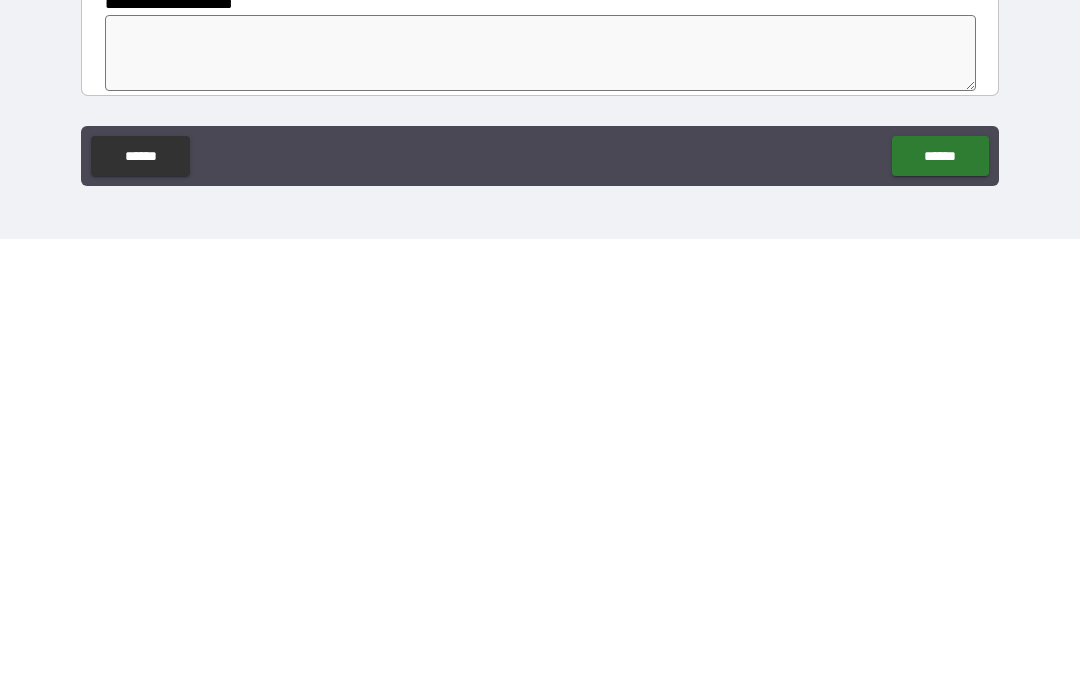 scroll, scrollTop: 171, scrollLeft: 0, axis: vertical 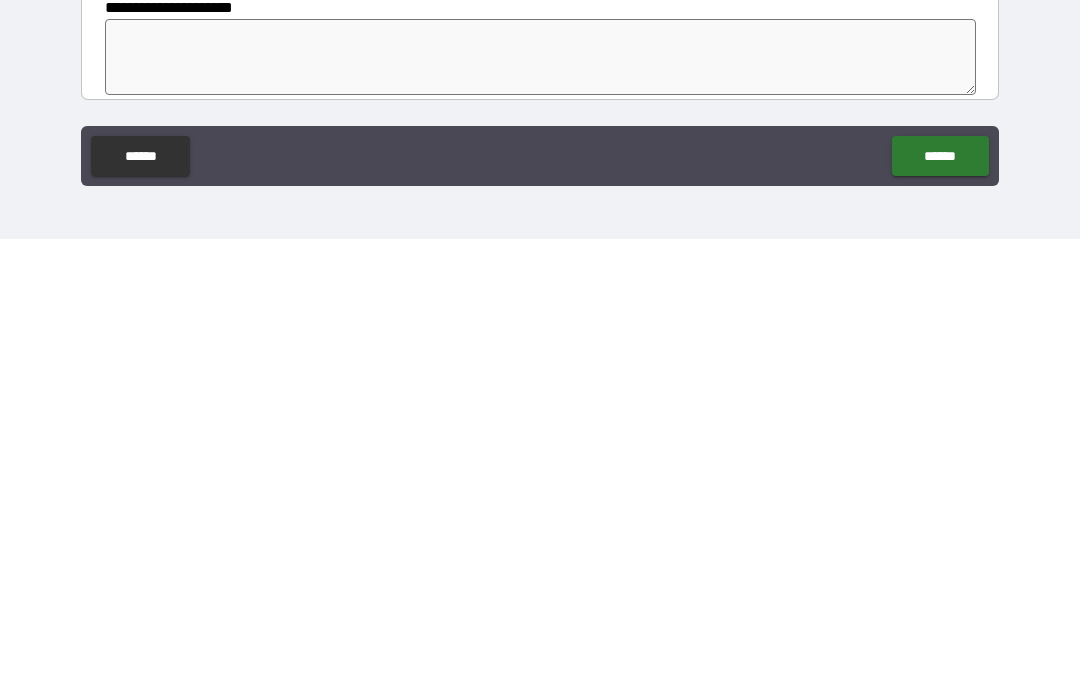click at bounding box center [540, 508] 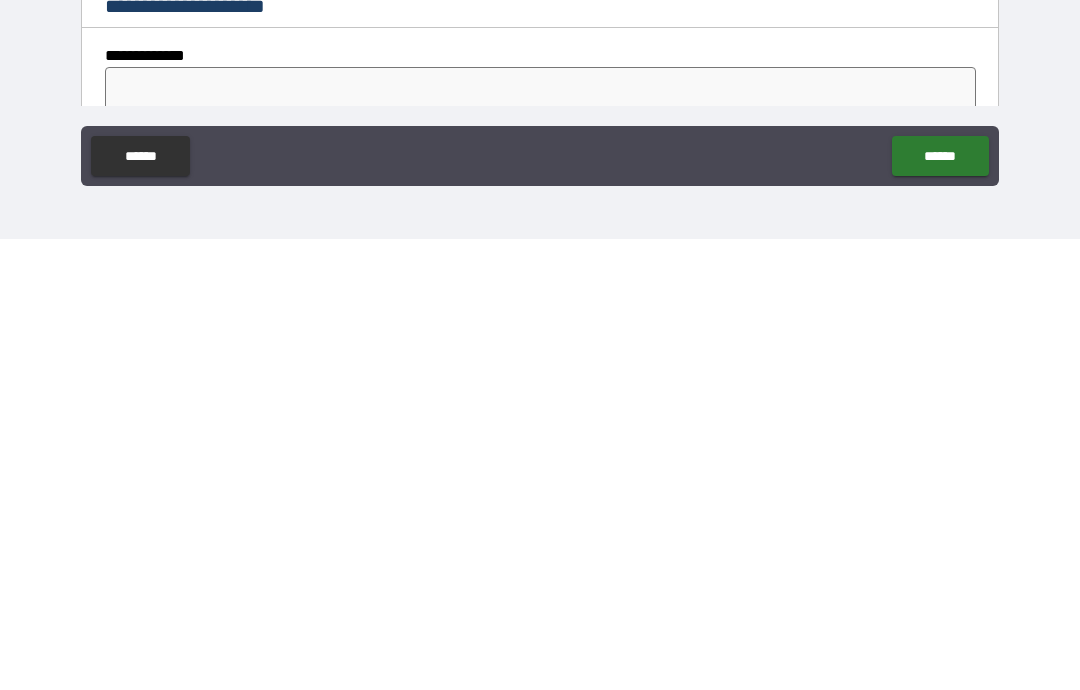 scroll, scrollTop: 303, scrollLeft: 0, axis: vertical 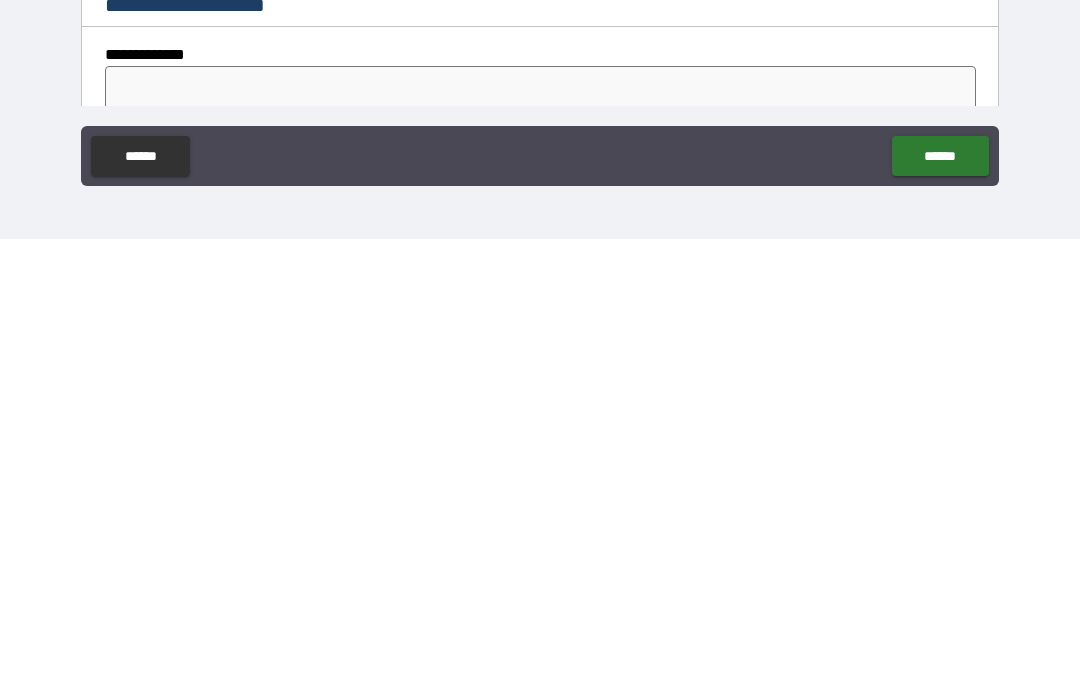 click at bounding box center (540, 555) 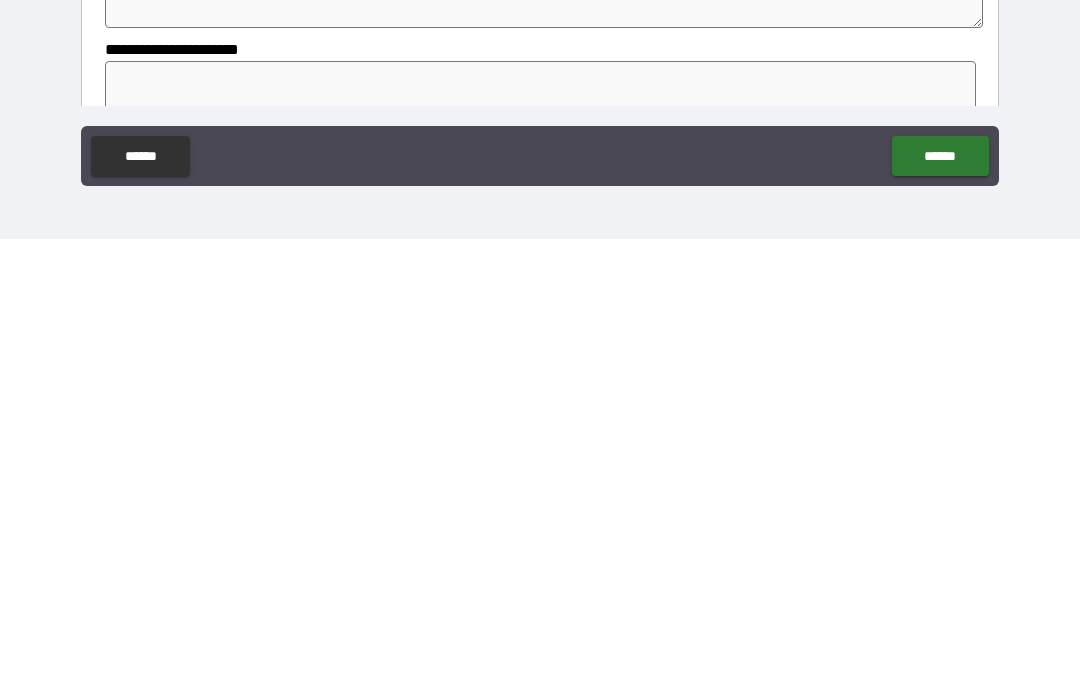 scroll, scrollTop: 418, scrollLeft: 0, axis: vertical 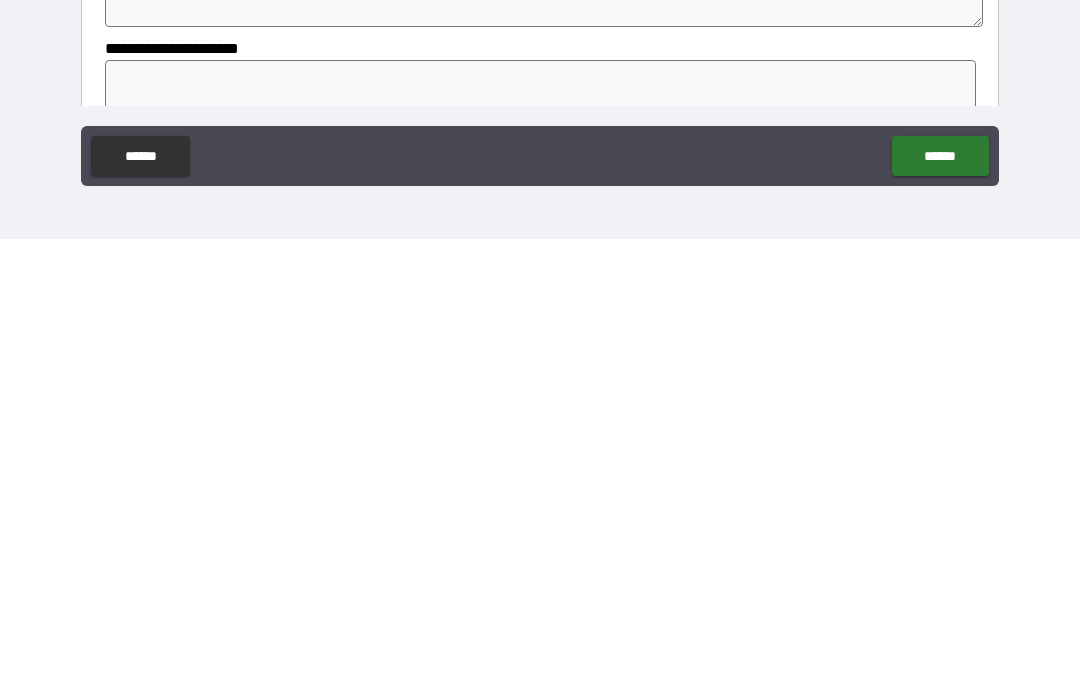 click at bounding box center [540, 549] 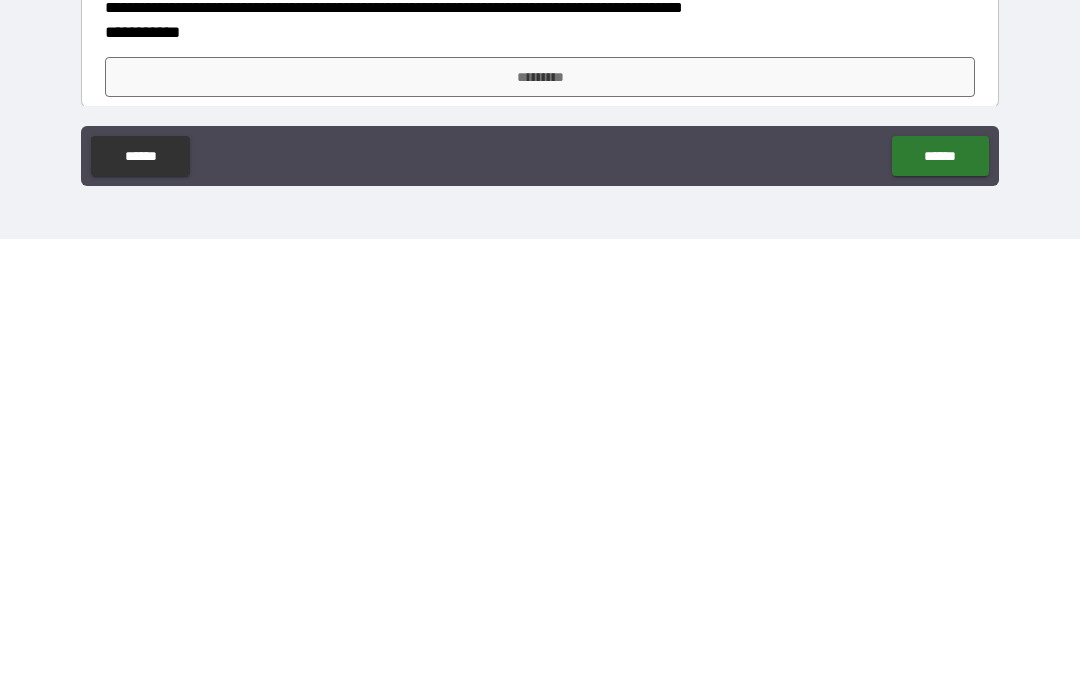 scroll, scrollTop: 855, scrollLeft: 0, axis: vertical 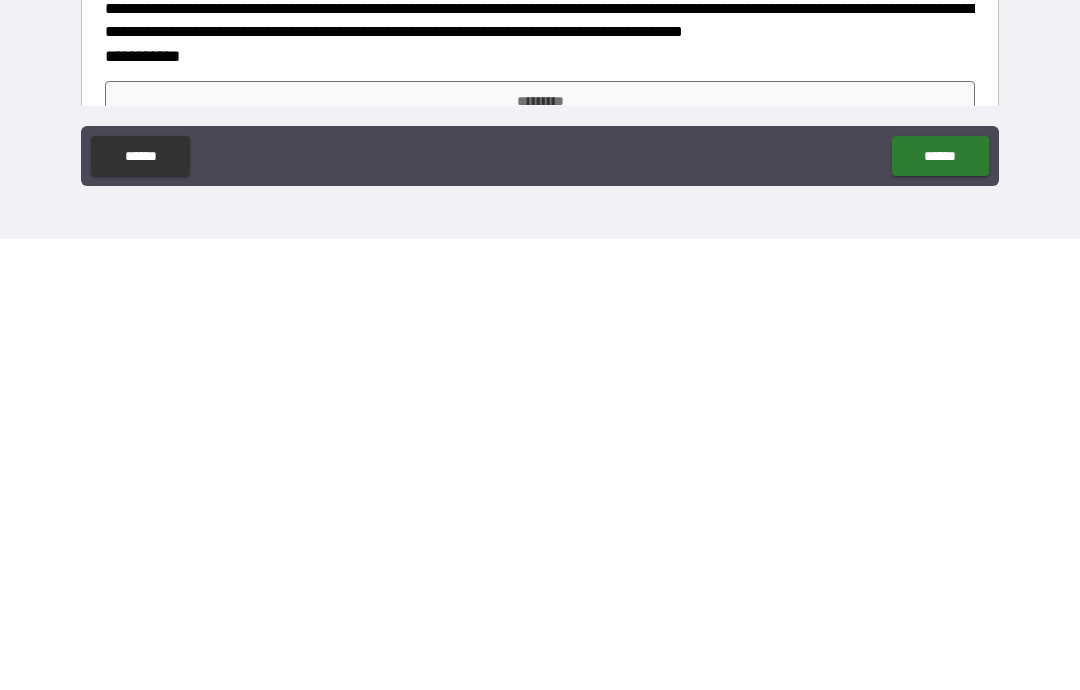click on "*********" at bounding box center [540, 552] 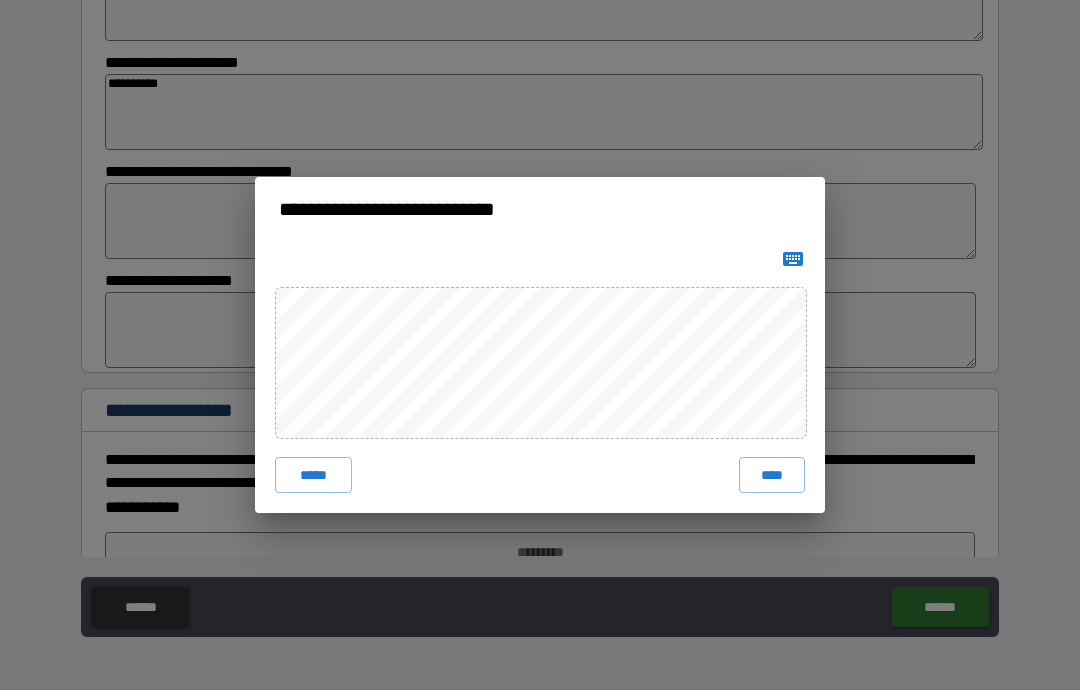 click on "****" at bounding box center [772, 475] 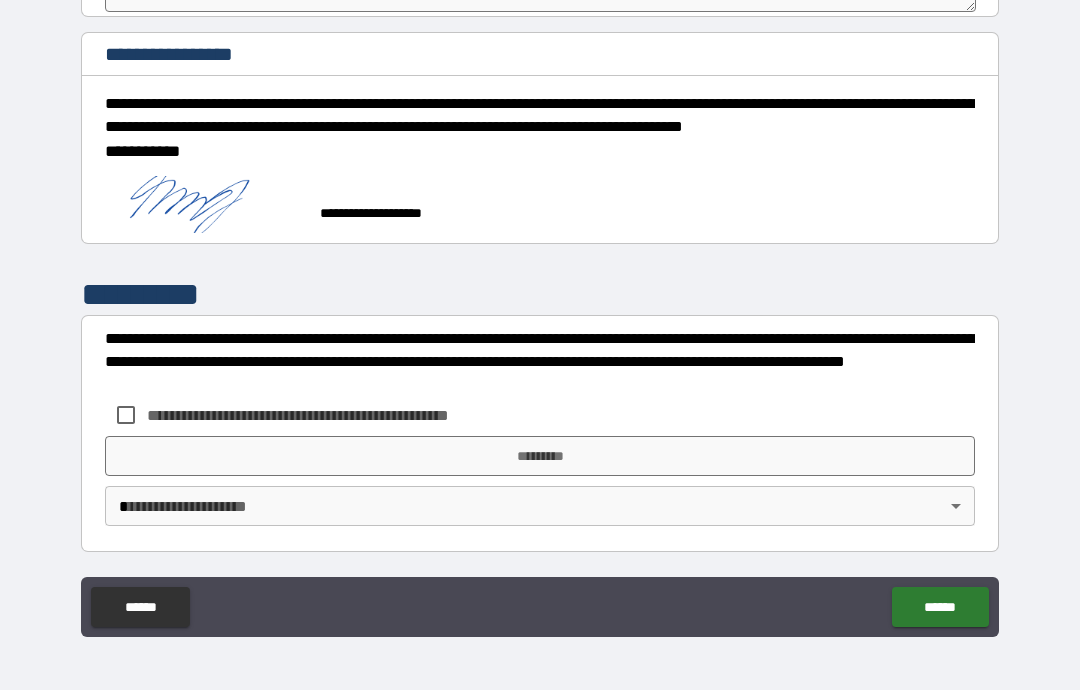 scroll, scrollTop: 1211, scrollLeft: 0, axis: vertical 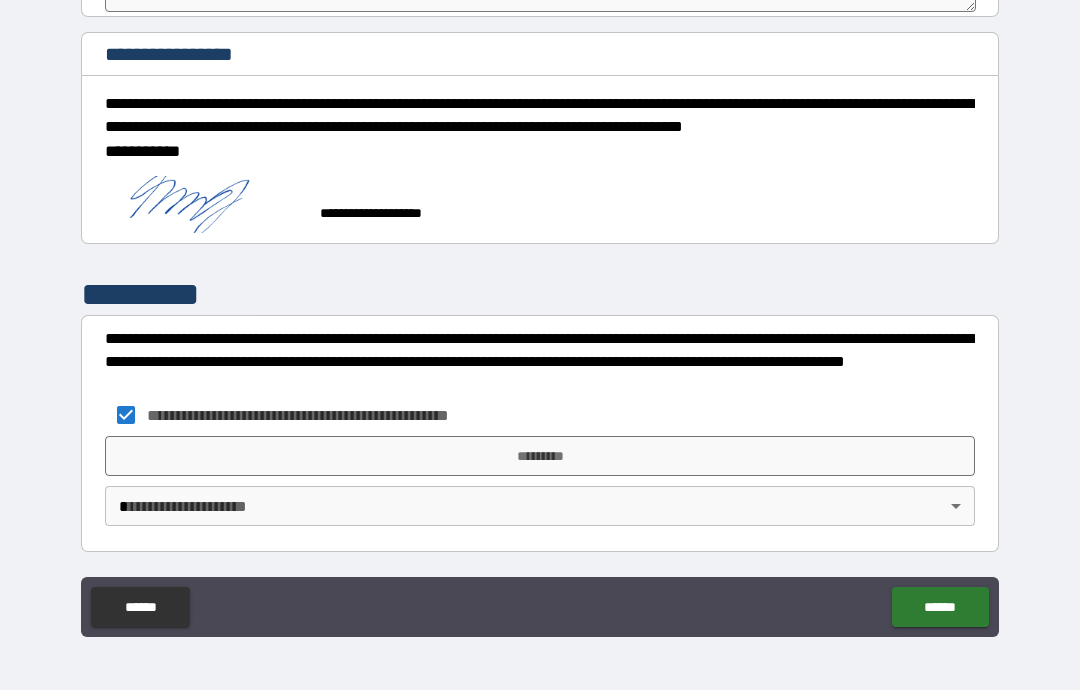 click on "*********" at bounding box center (540, 456) 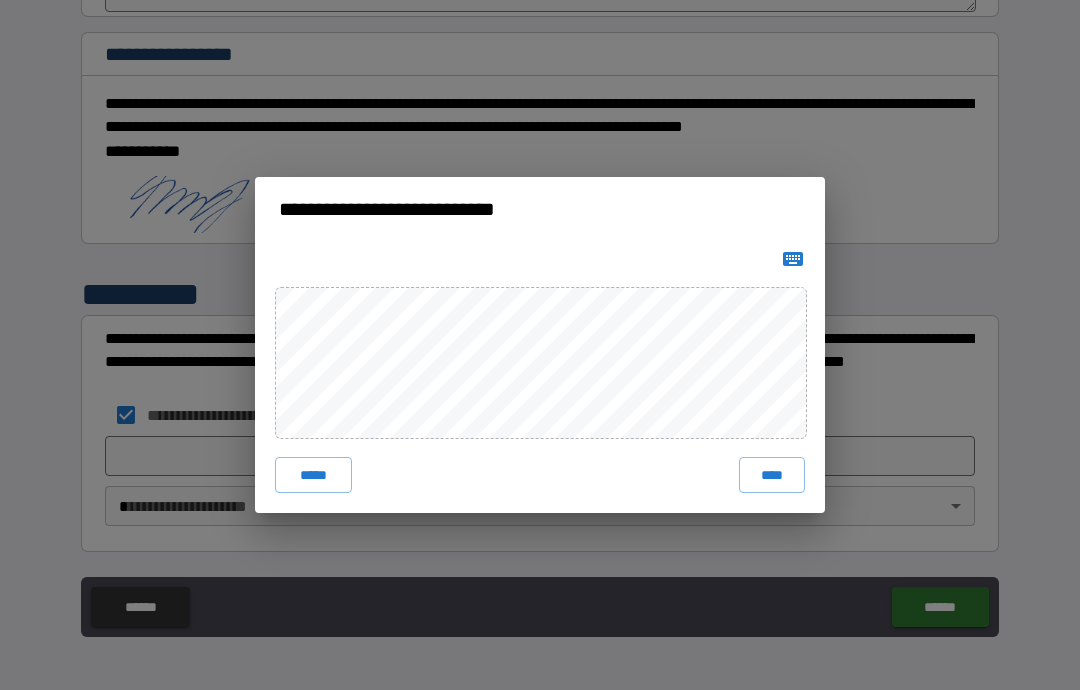 click on "****" at bounding box center [772, 475] 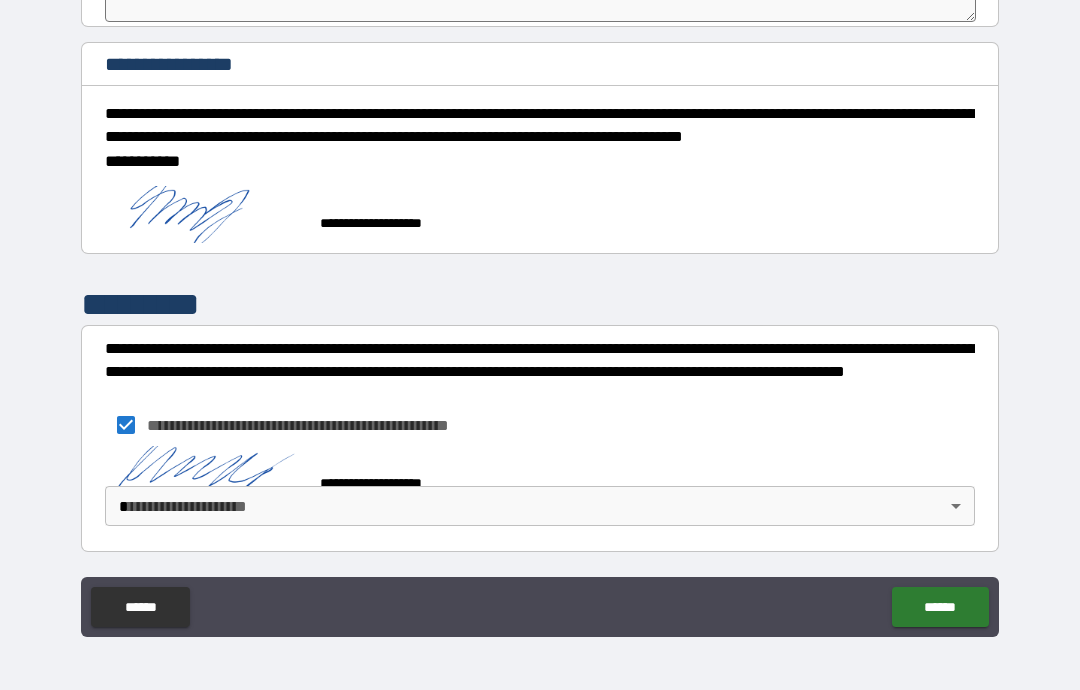 scroll, scrollTop: 1201, scrollLeft: 0, axis: vertical 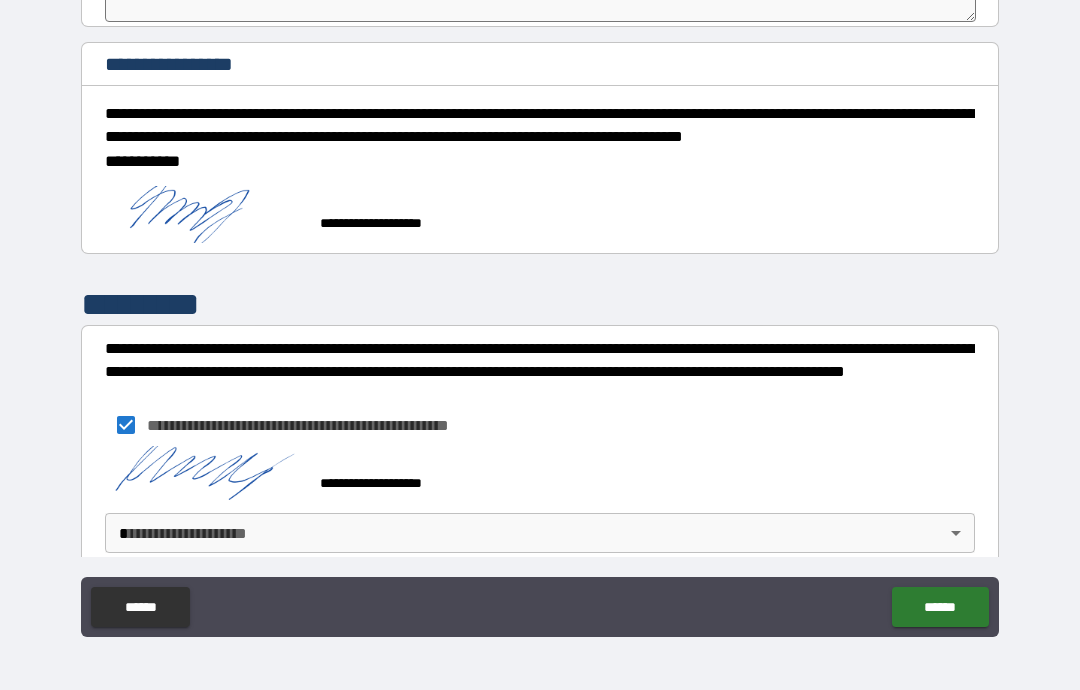 click on "**********" at bounding box center (540, 305) 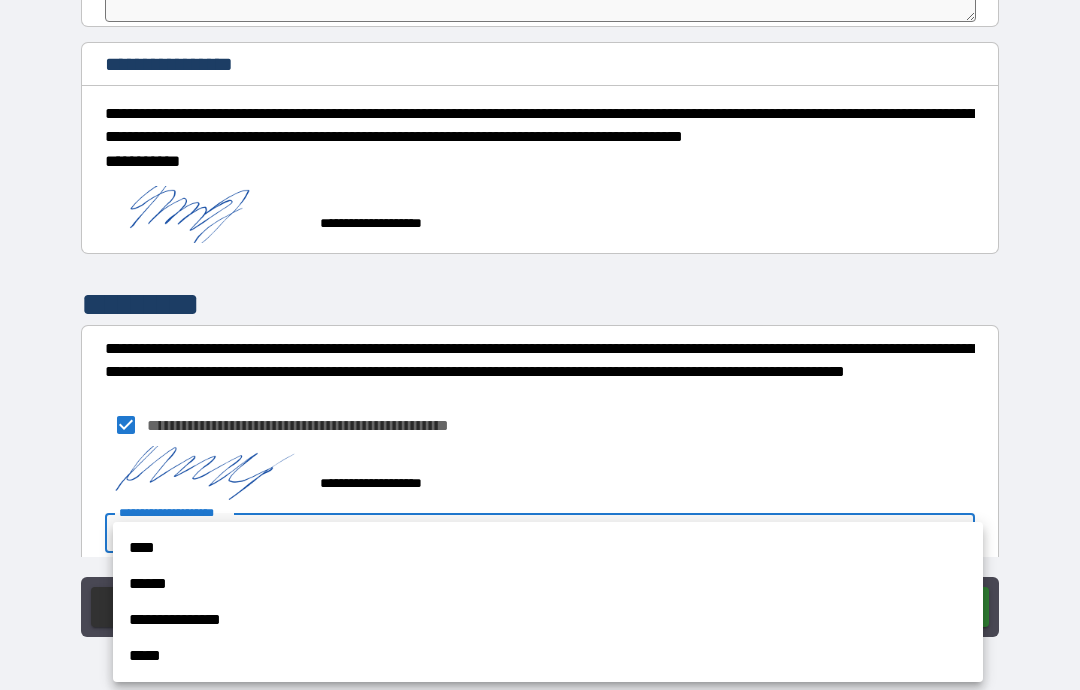 click on "**********" at bounding box center (548, 620) 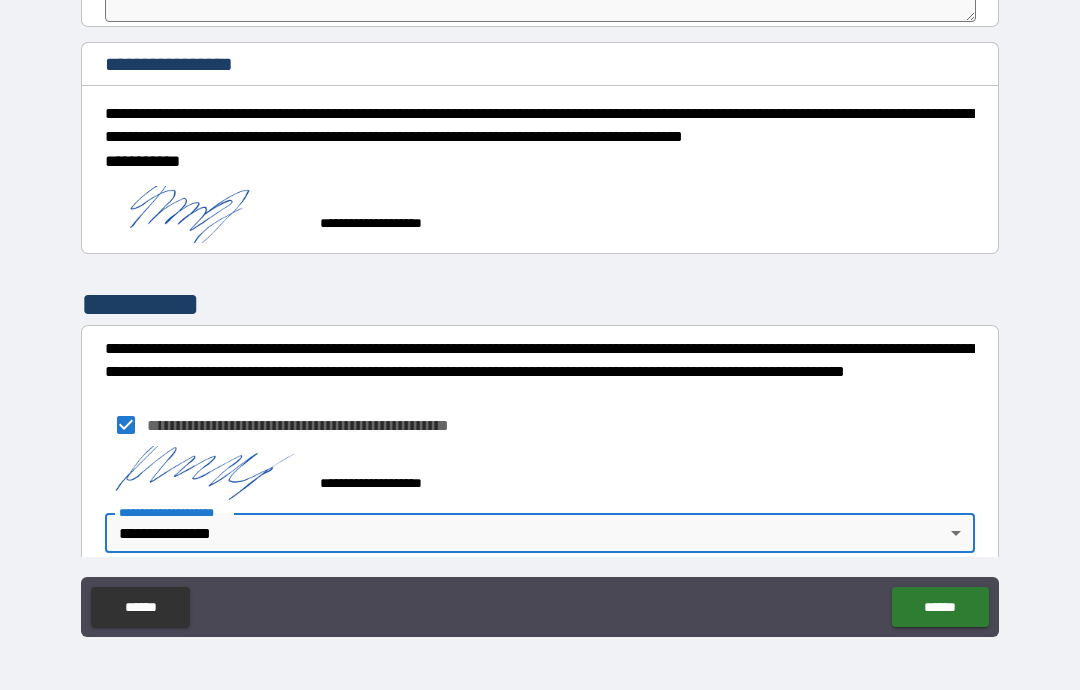 click on "******" at bounding box center [940, 607] 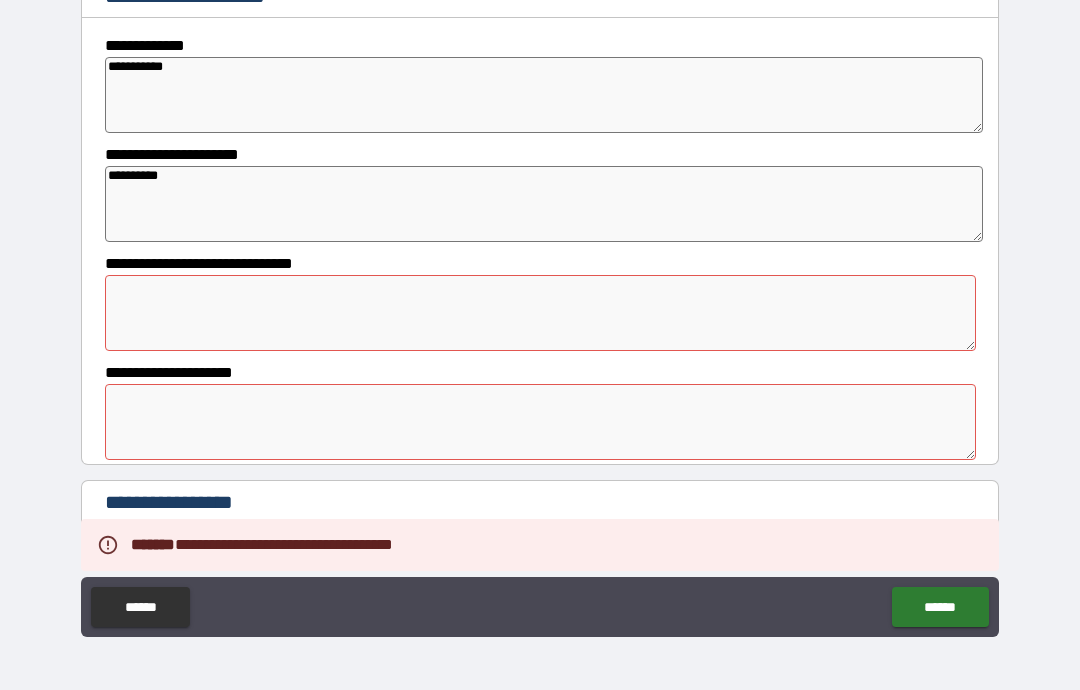 scroll, scrollTop: 761, scrollLeft: 0, axis: vertical 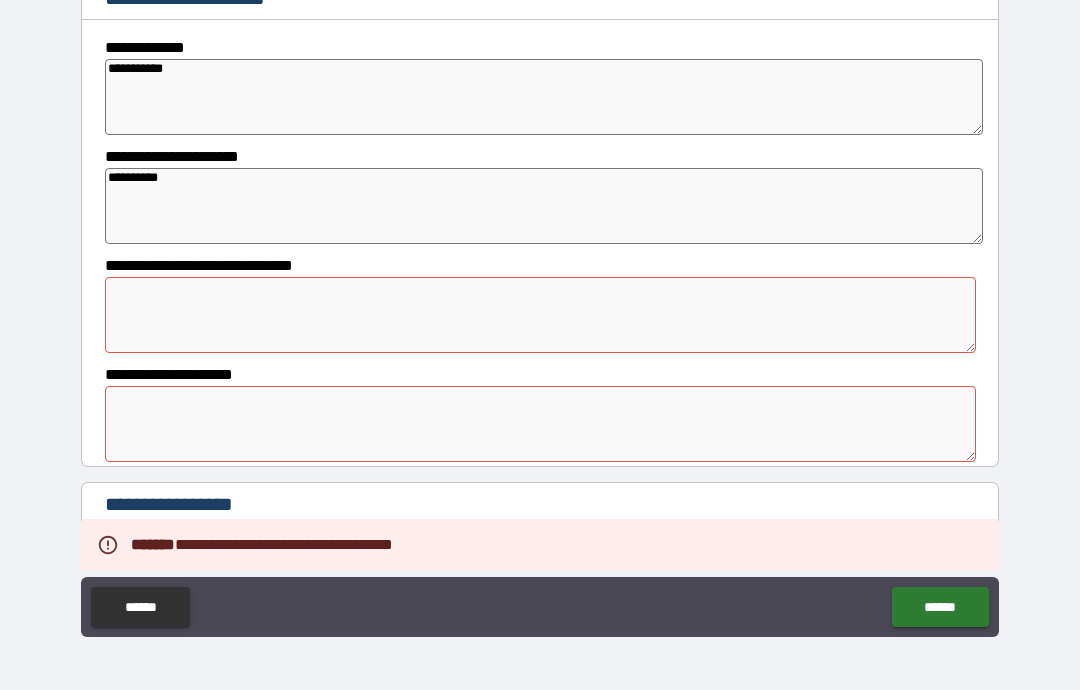 click at bounding box center [540, 424] 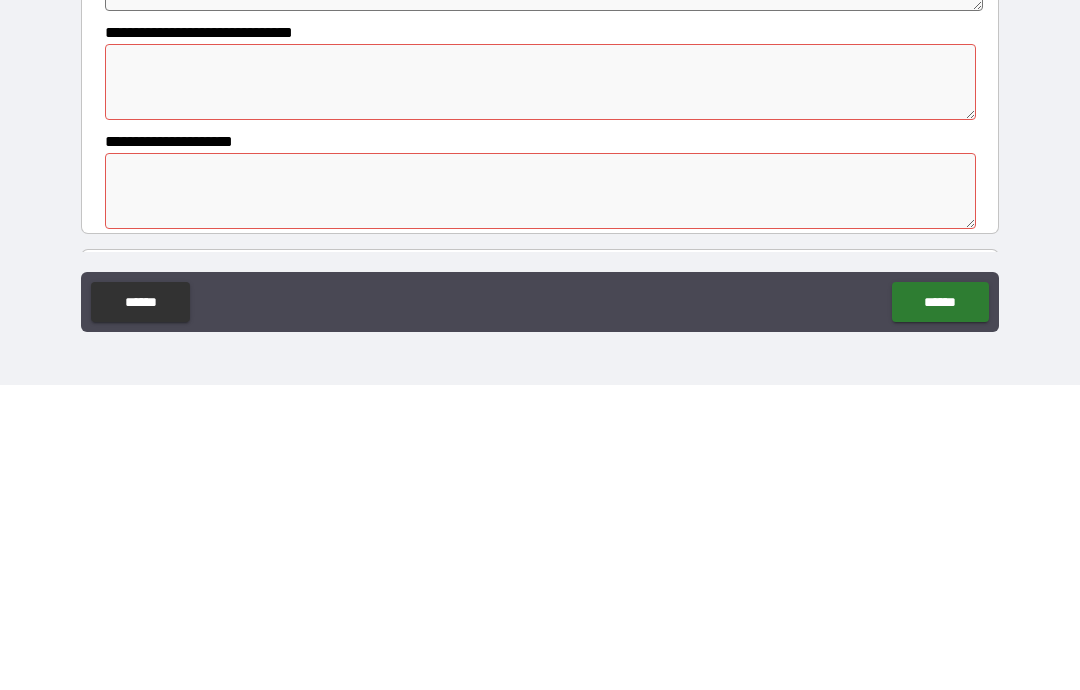 scroll, scrollTop: 688, scrollLeft: 0, axis: vertical 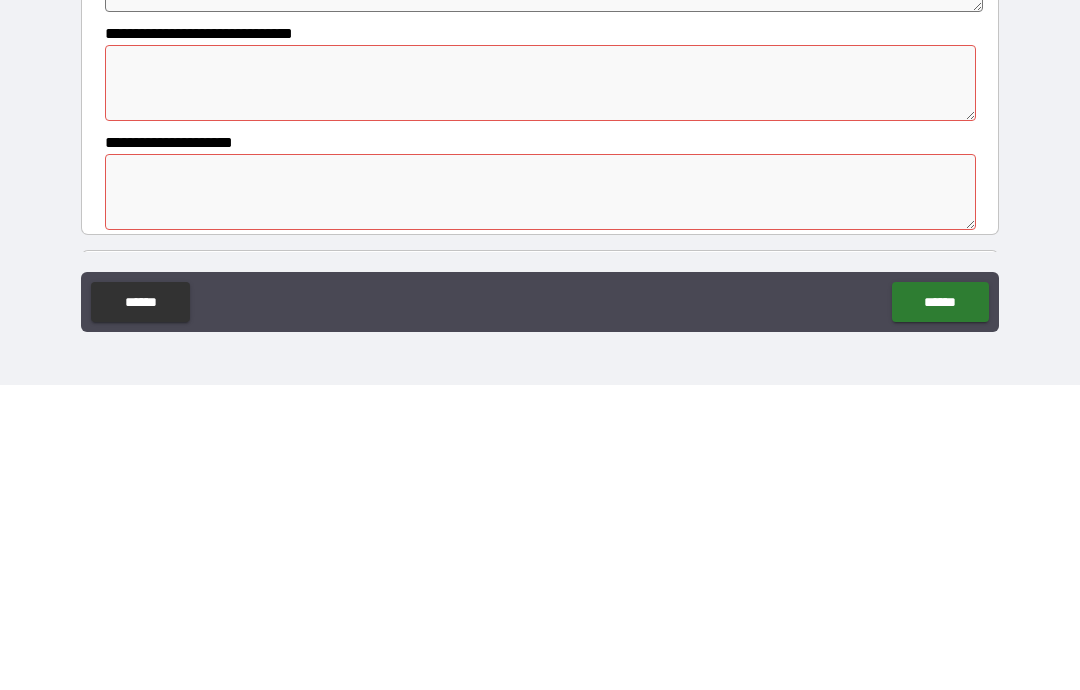 click at bounding box center (540, 388) 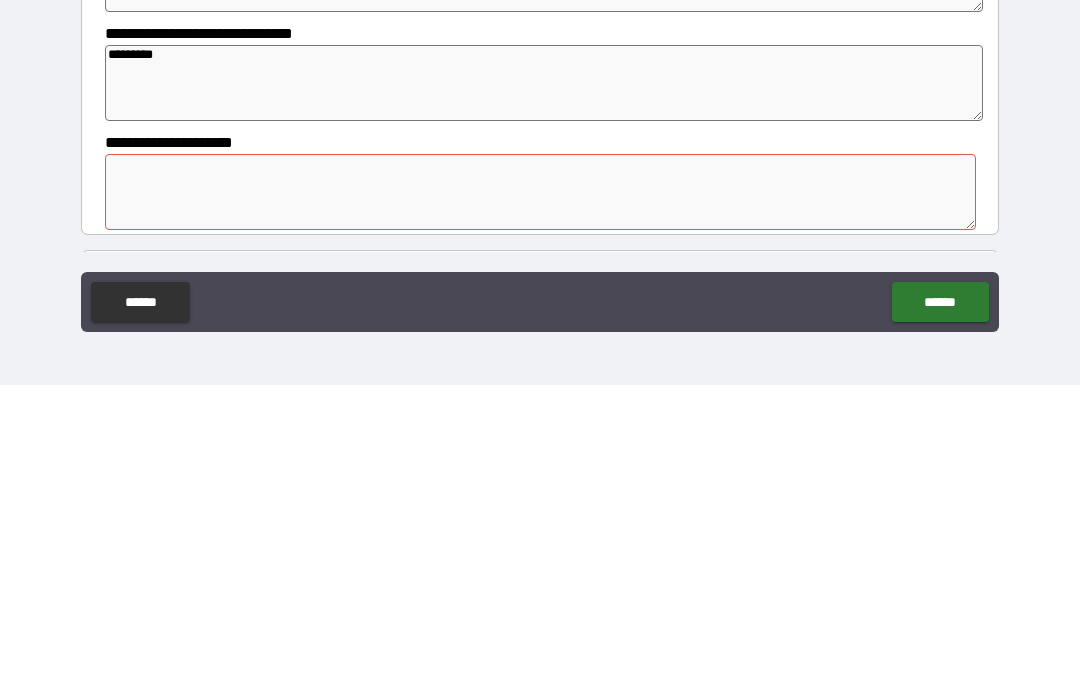click at bounding box center [540, 497] 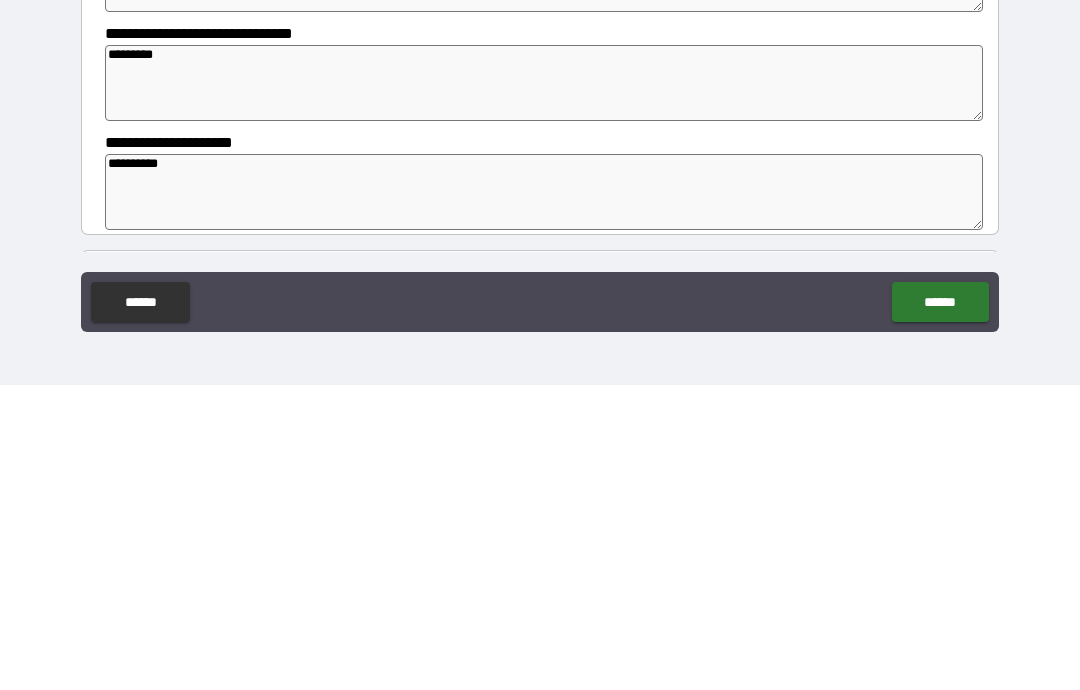 click on "**********" at bounding box center (540, 307) 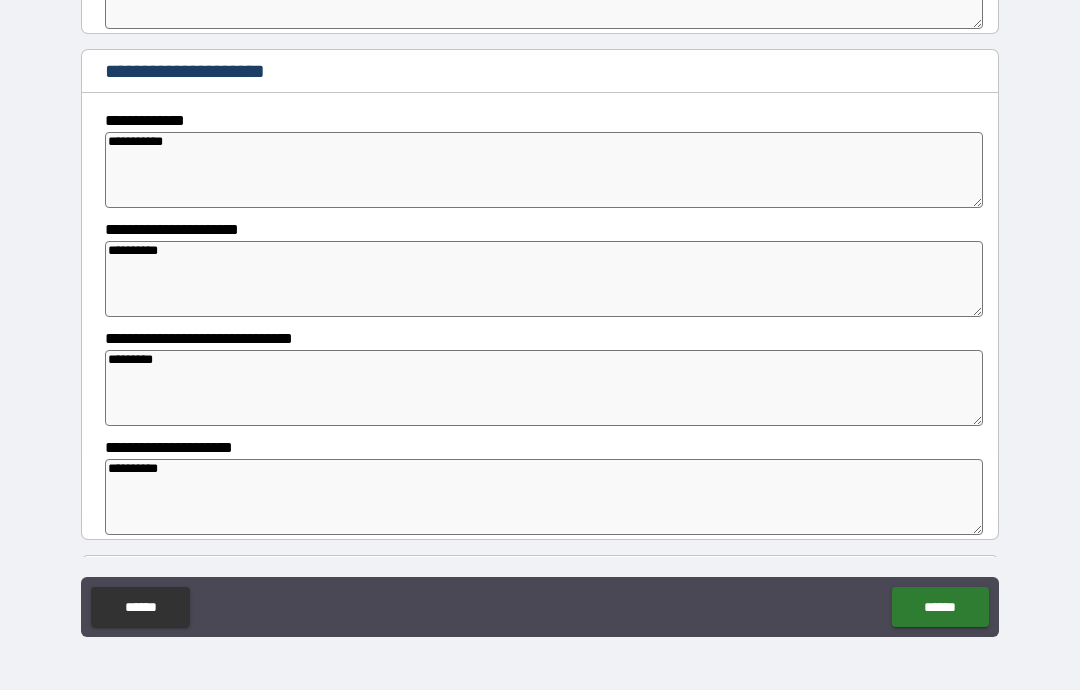 click on "******" at bounding box center [940, 607] 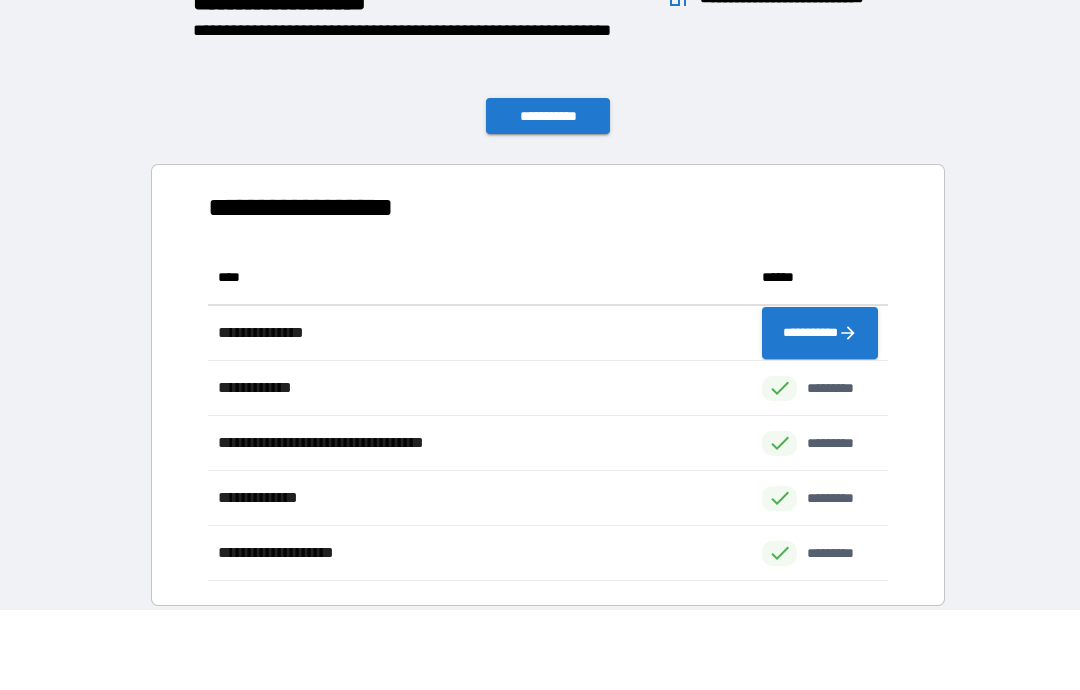 scroll, scrollTop: 1, scrollLeft: 1, axis: both 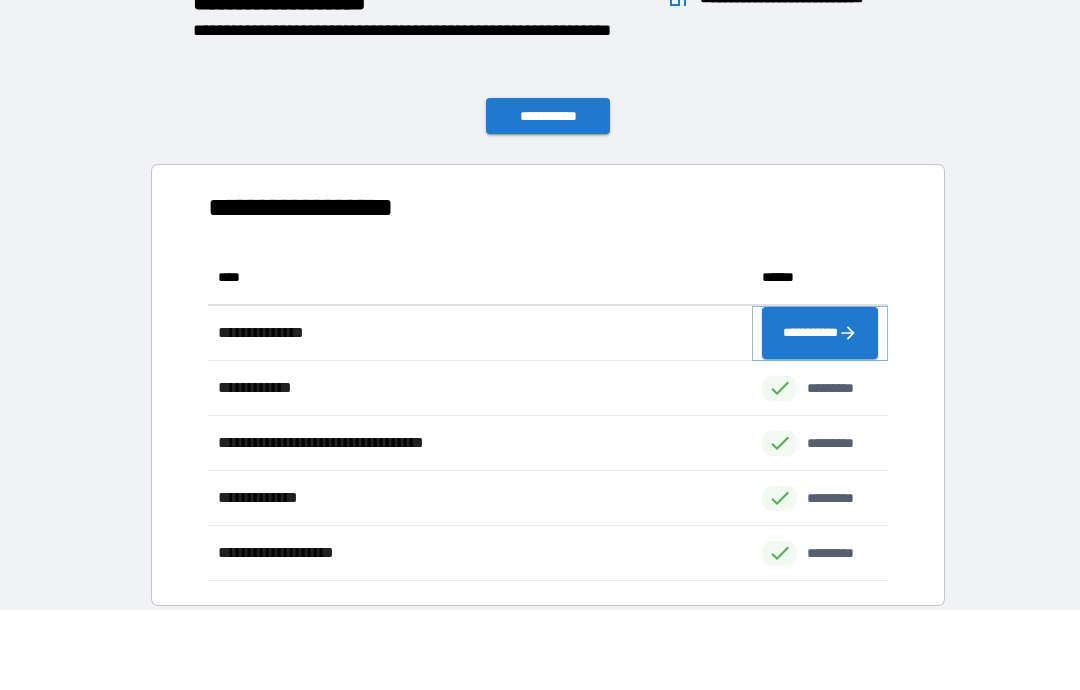 click on "**********" at bounding box center [820, 333] 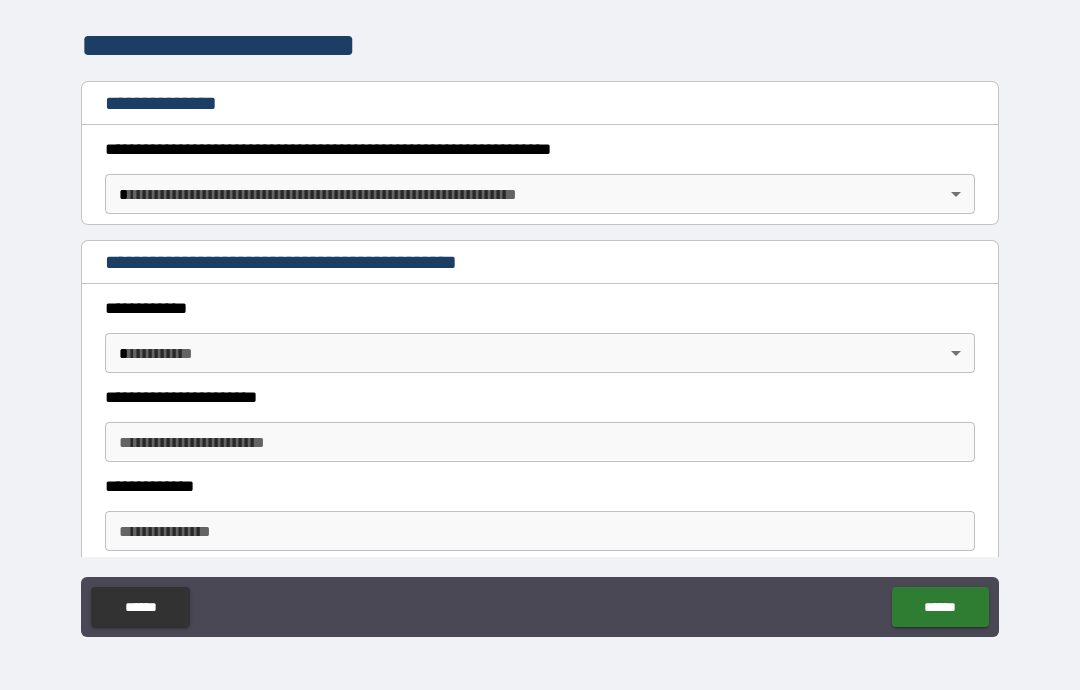 scroll, scrollTop: 234, scrollLeft: 0, axis: vertical 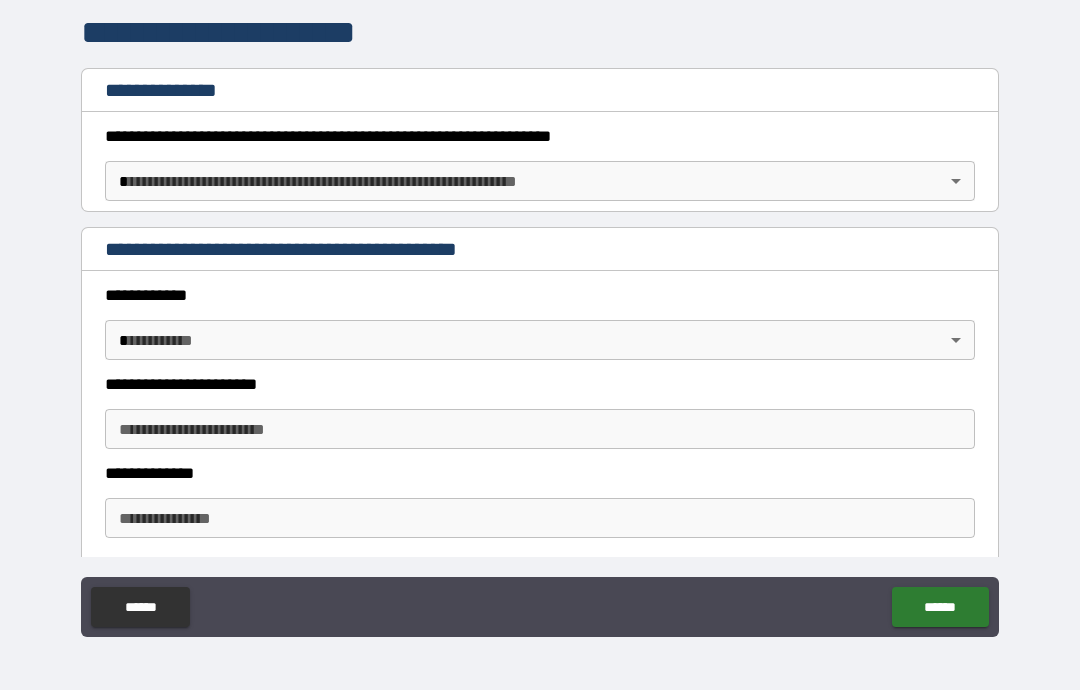 click on "**********" at bounding box center (540, 305) 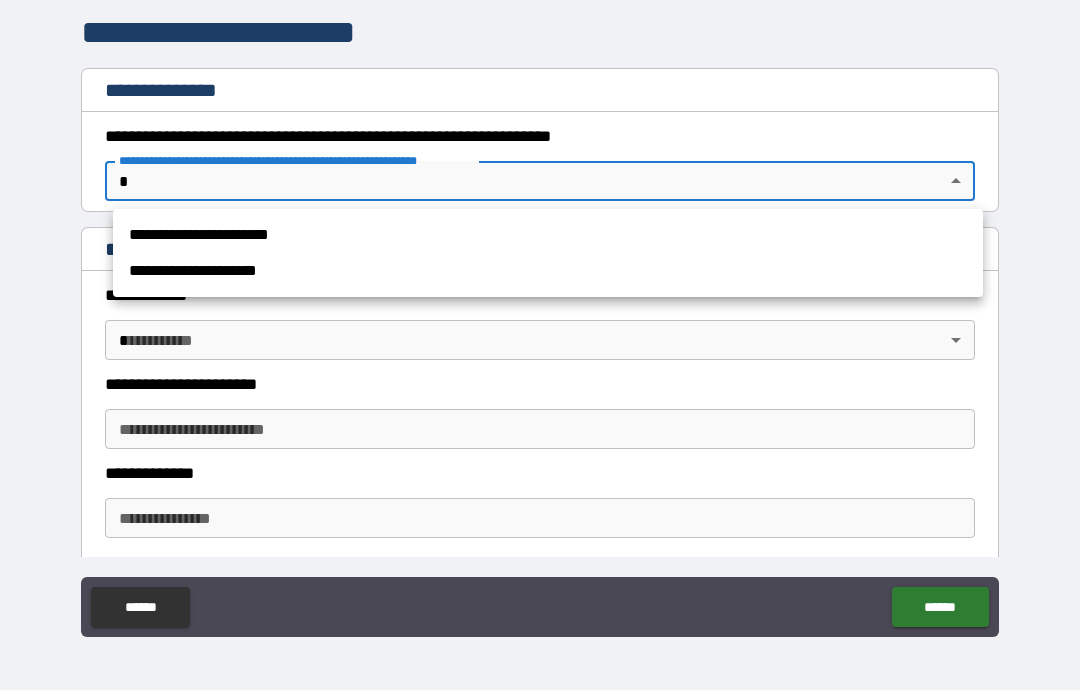 click on "**********" at bounding box center [548, 235] 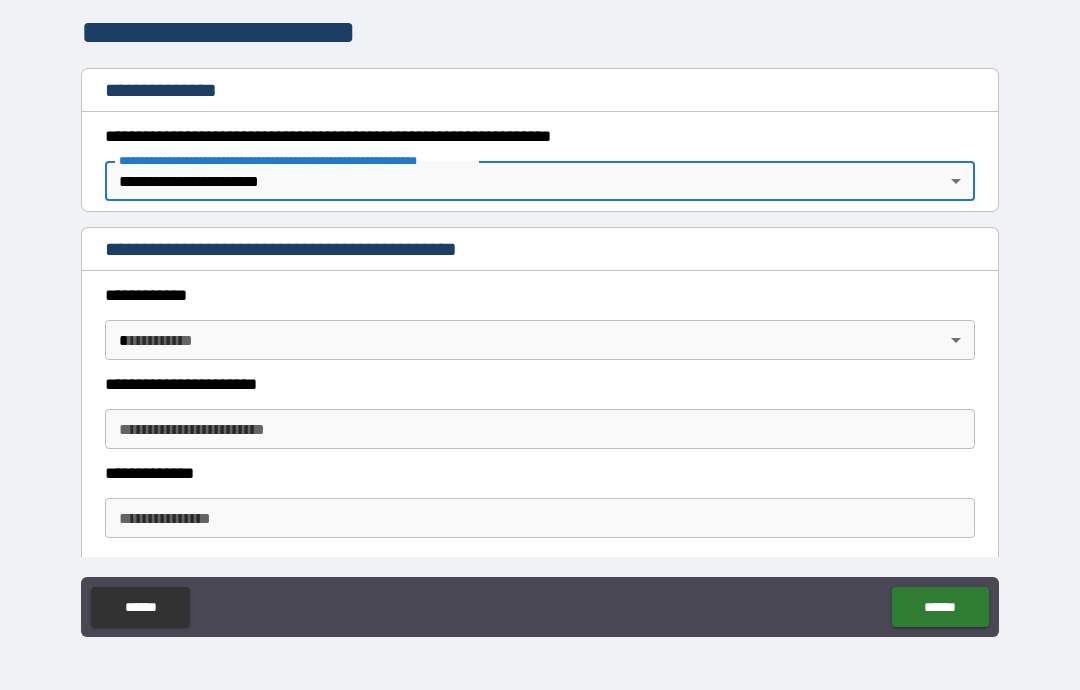click on "**********" at bounding box center (540, 305) 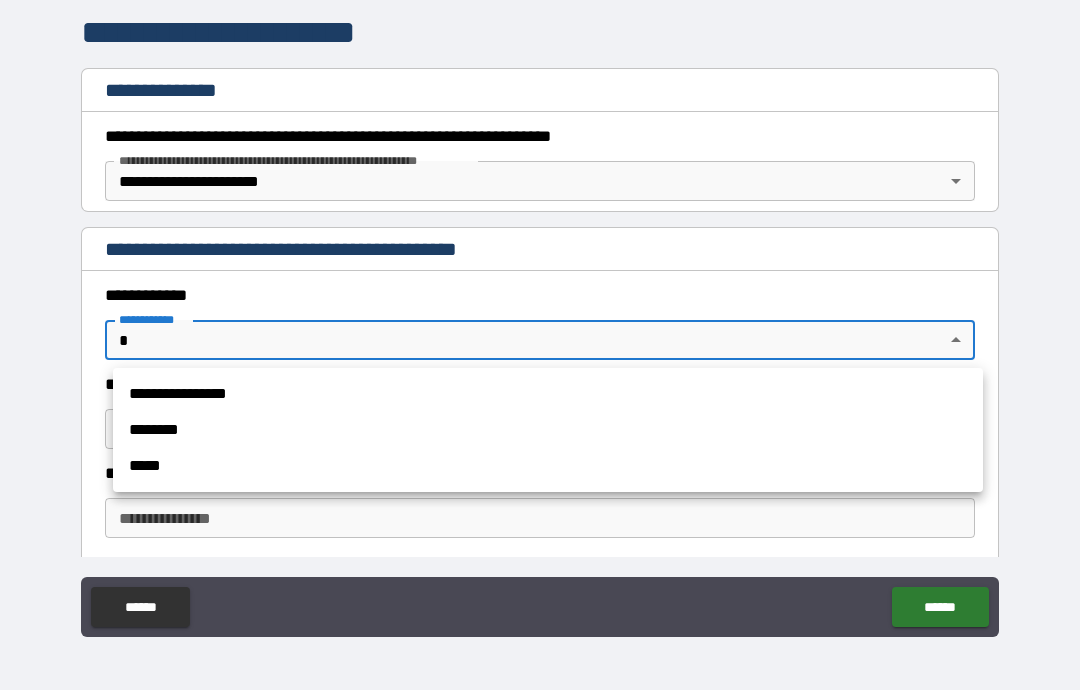 click on "**********" at bounding box center [548, 394] 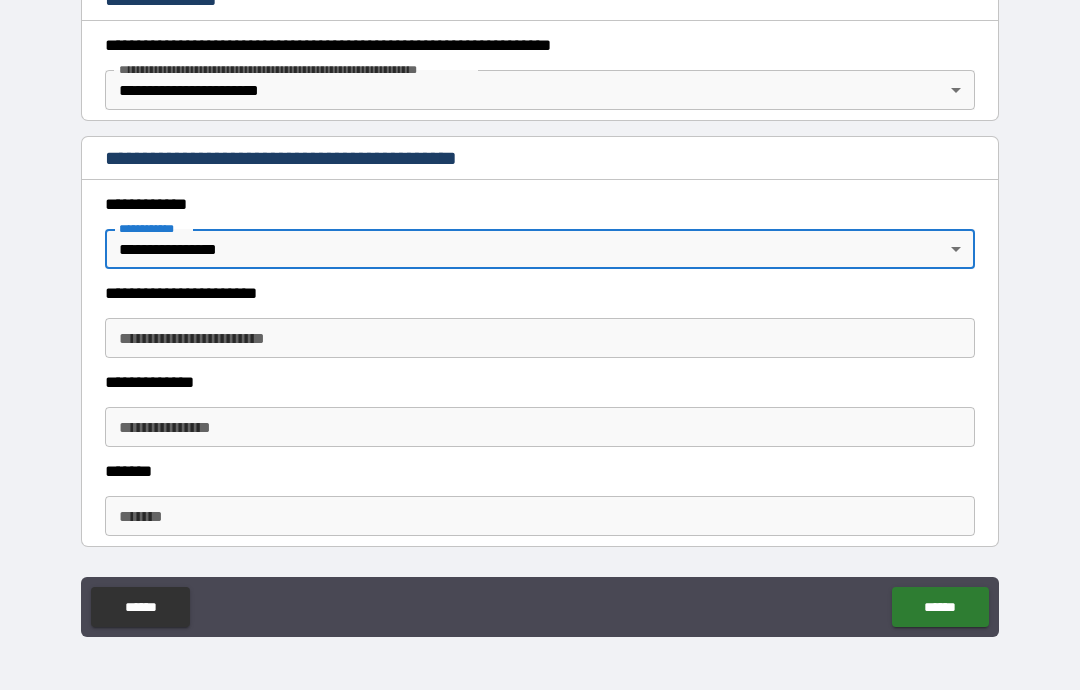scroll, scrollTop: 326, scrollLeft: 0, axis: vertical 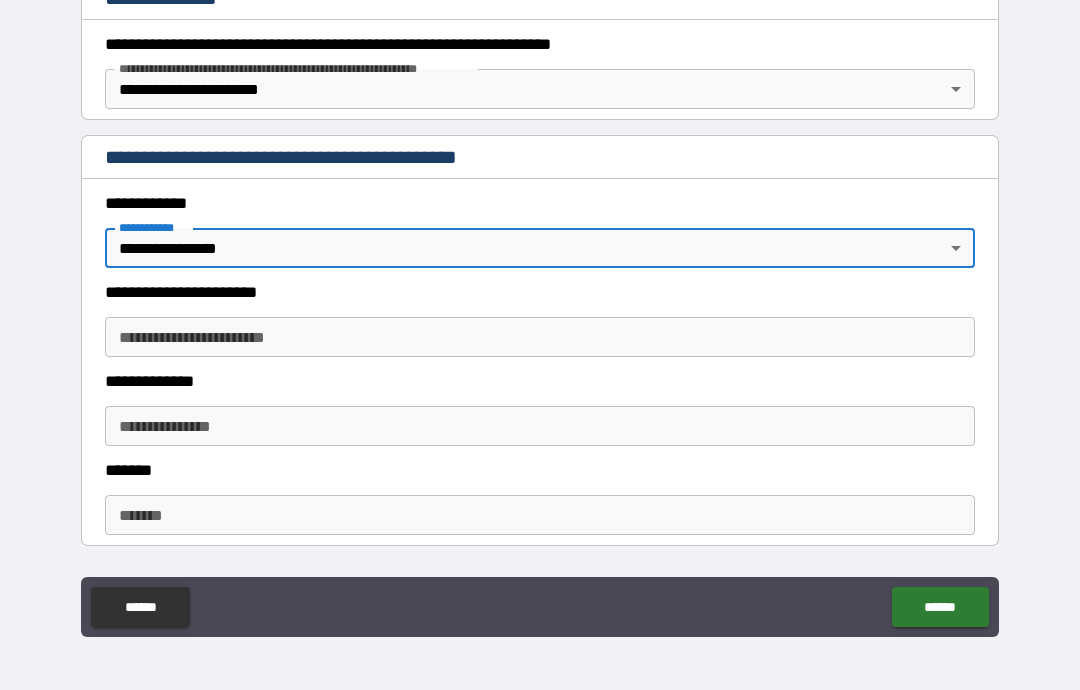 click on "**********" at bounding box center (540, 337) 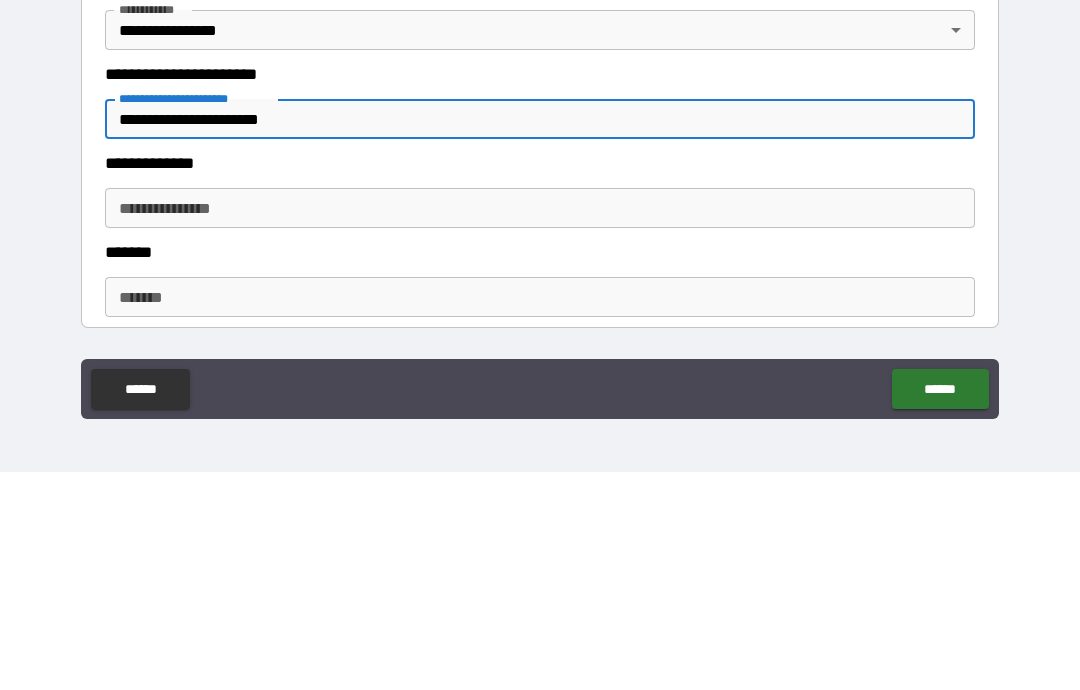 click on "**********" at bounding box center (540, 426) 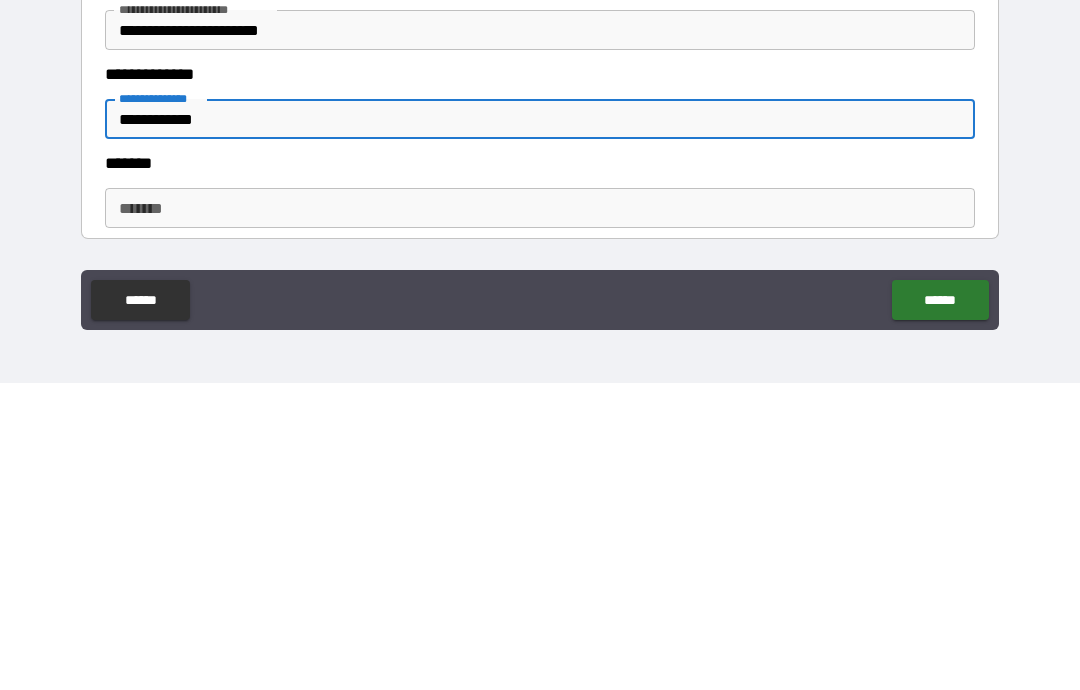 click on "*******" at bounding box center (540, 515) 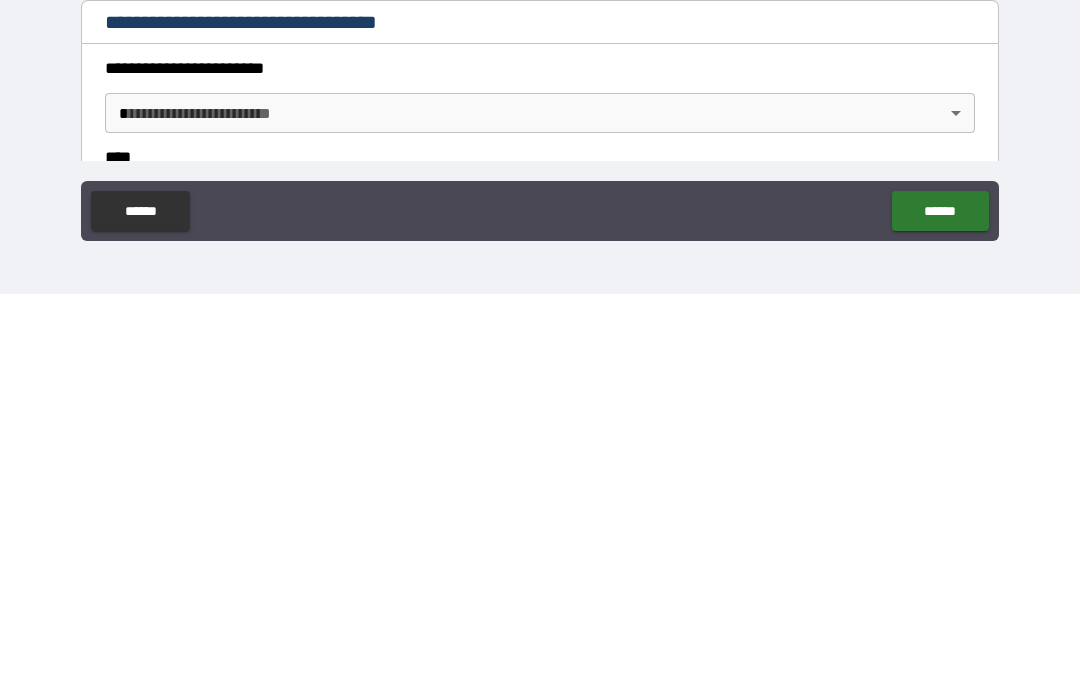 scroll, scrollTop: 490, scrollLeft: 0, axis: vertical 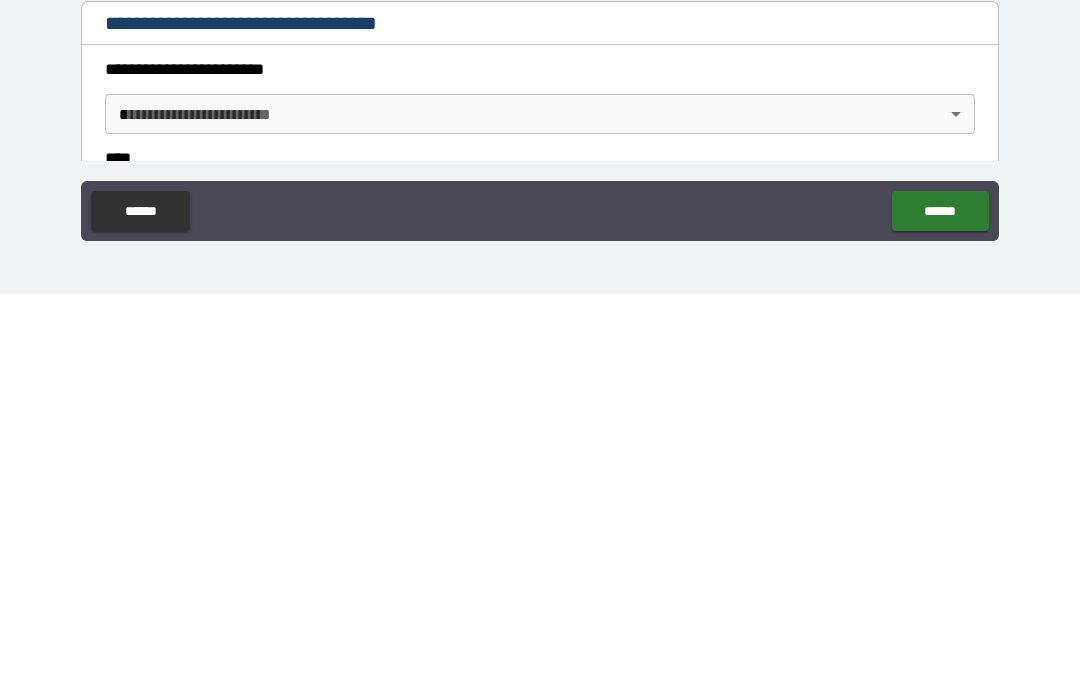 click on "**********" at bounding box center [540, 305] 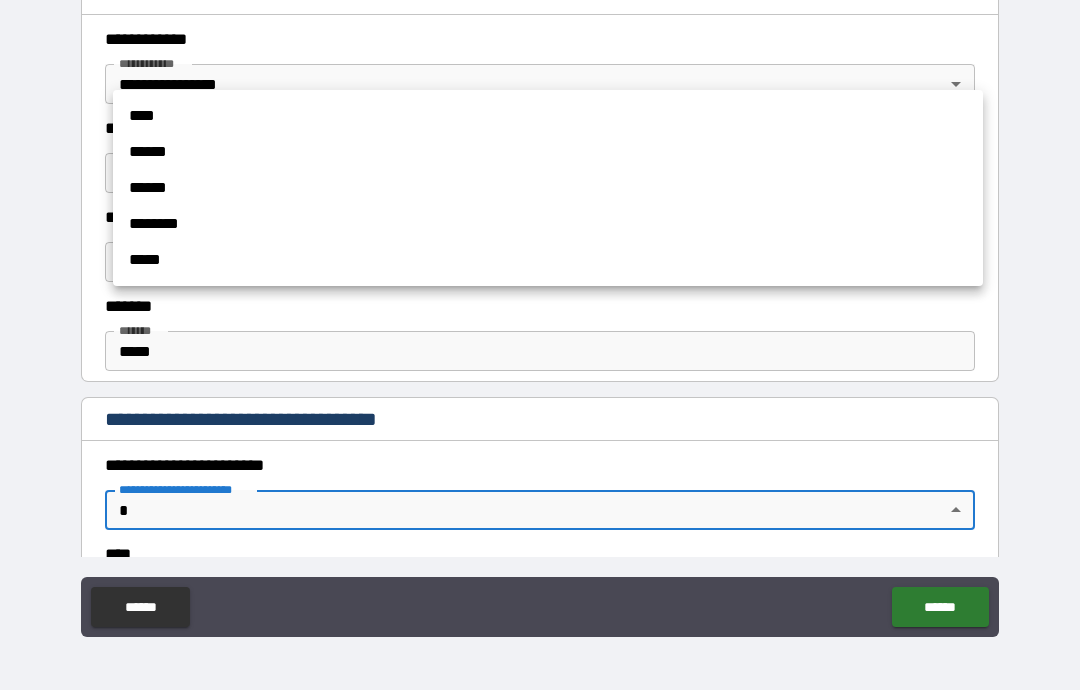 click on "******" at bounding box center (548, 152) 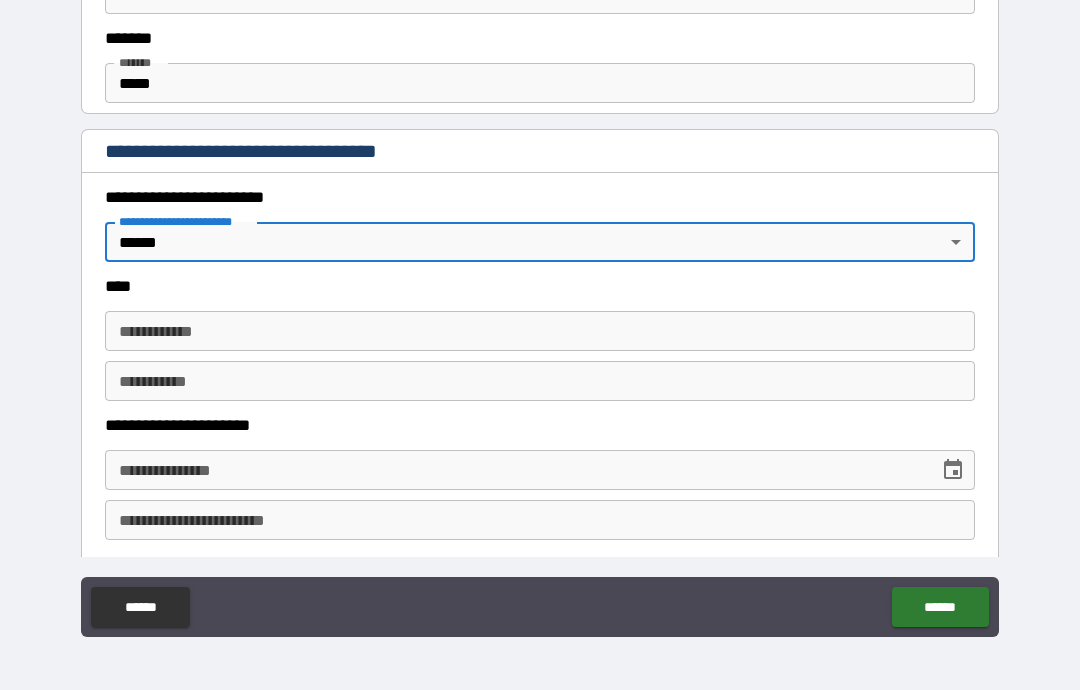 scroll, scrollTop: 784, scrollLeft: 0, axis: vertical 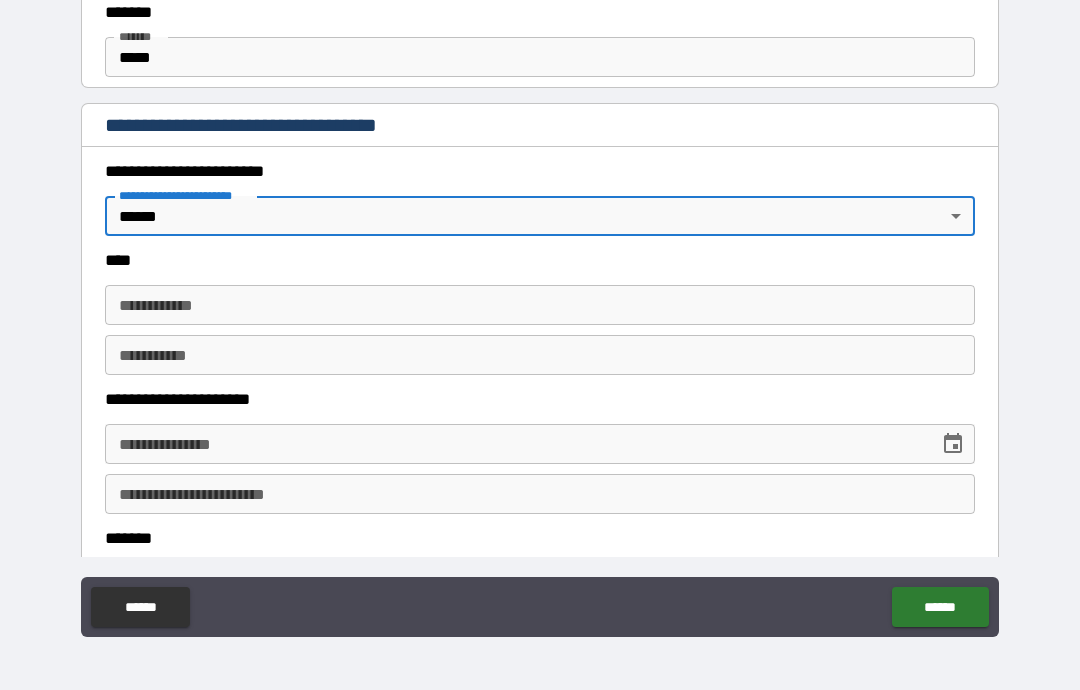 click on "**********" at bounding box center [540, 305] 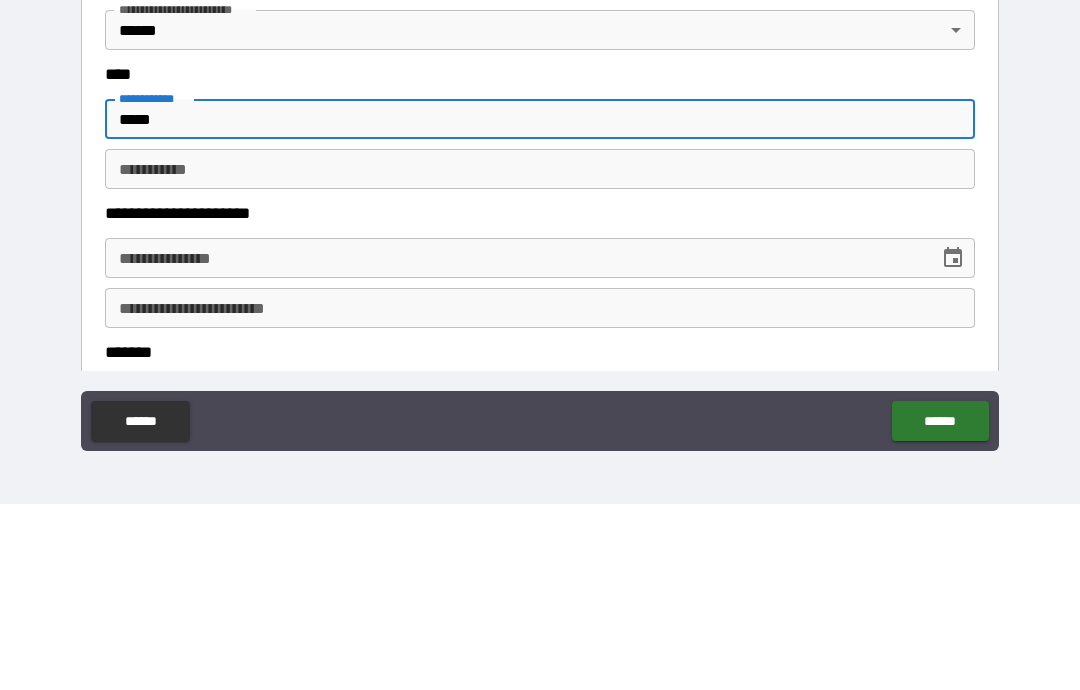 click on "*********   *" at bounding box center [540, 355] 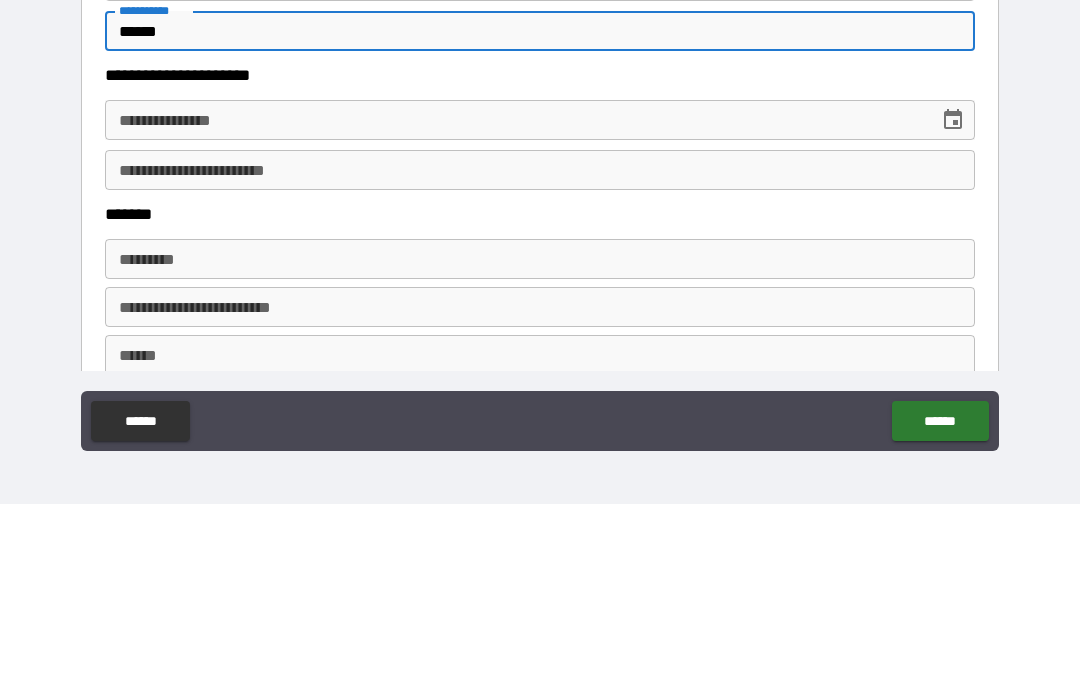 scroll, scrollTop: 944, scrollLeft: 0, axis: vertical 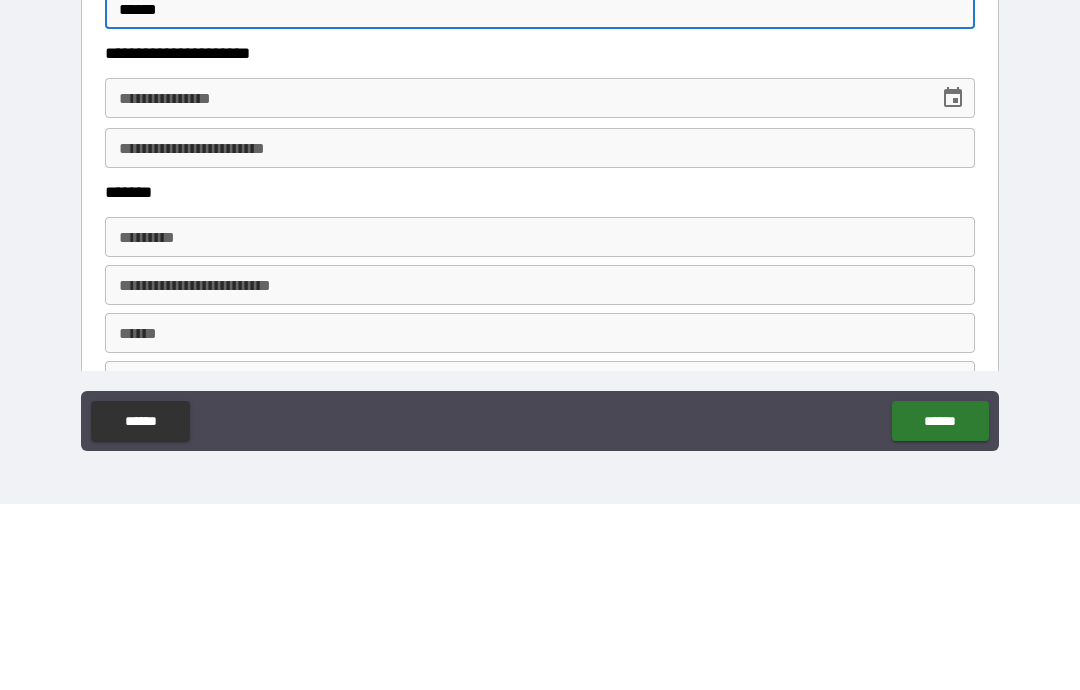 click on "**********" at bounding box center (515, 284) 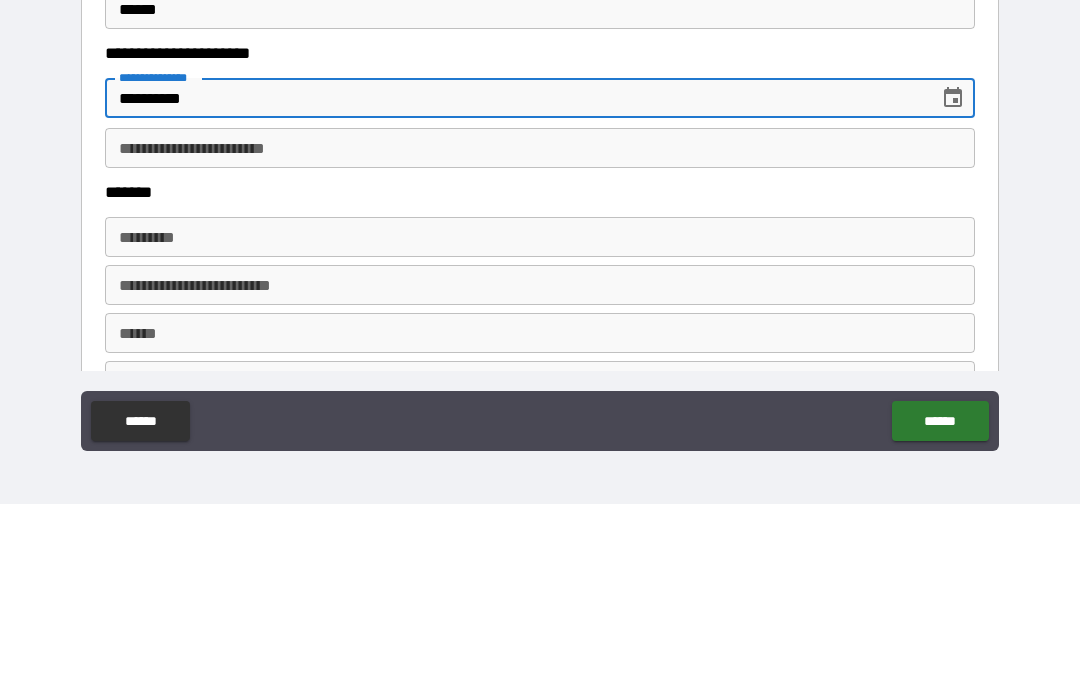 click on "**********" at bounding box center (540, 334) 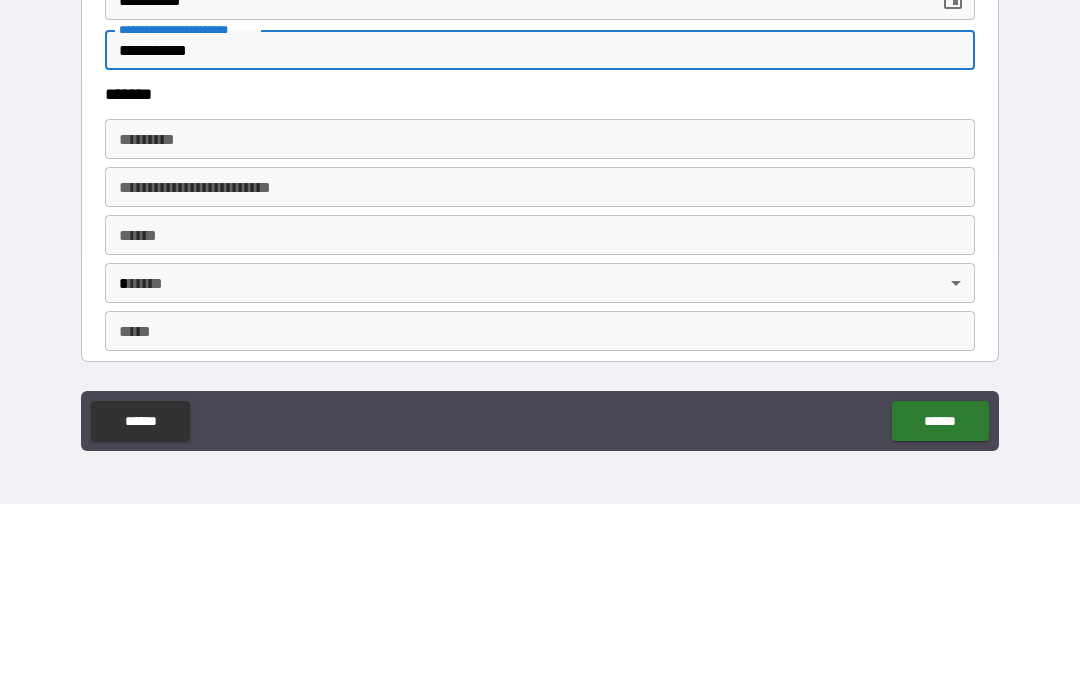 scroll, scrollTop: 1070, scrollLeft: 0, axis: vertical 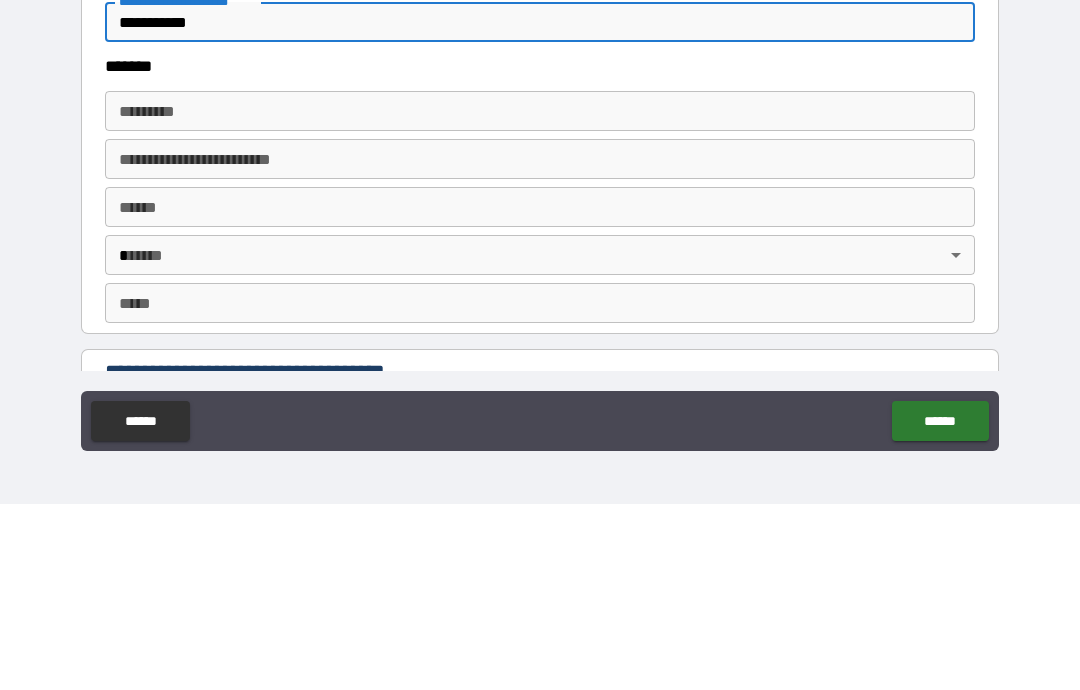 click on "*******   *" at bounding box center (540, 297) 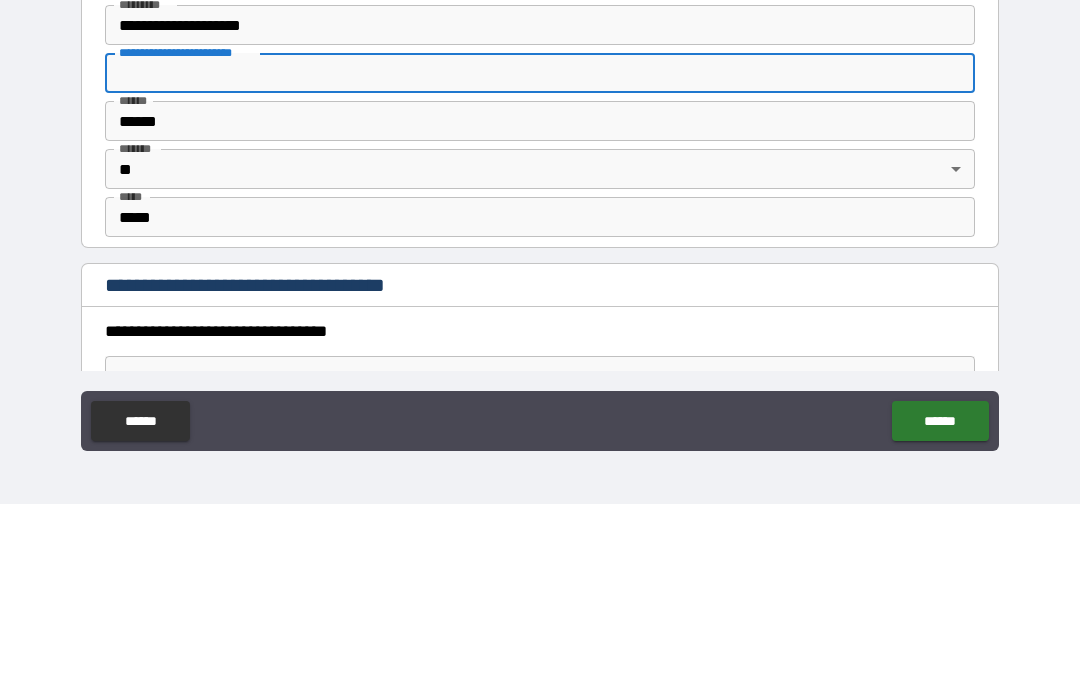 scroll, scrollTop: 1142, scrollLeft: 0, axis: vertical 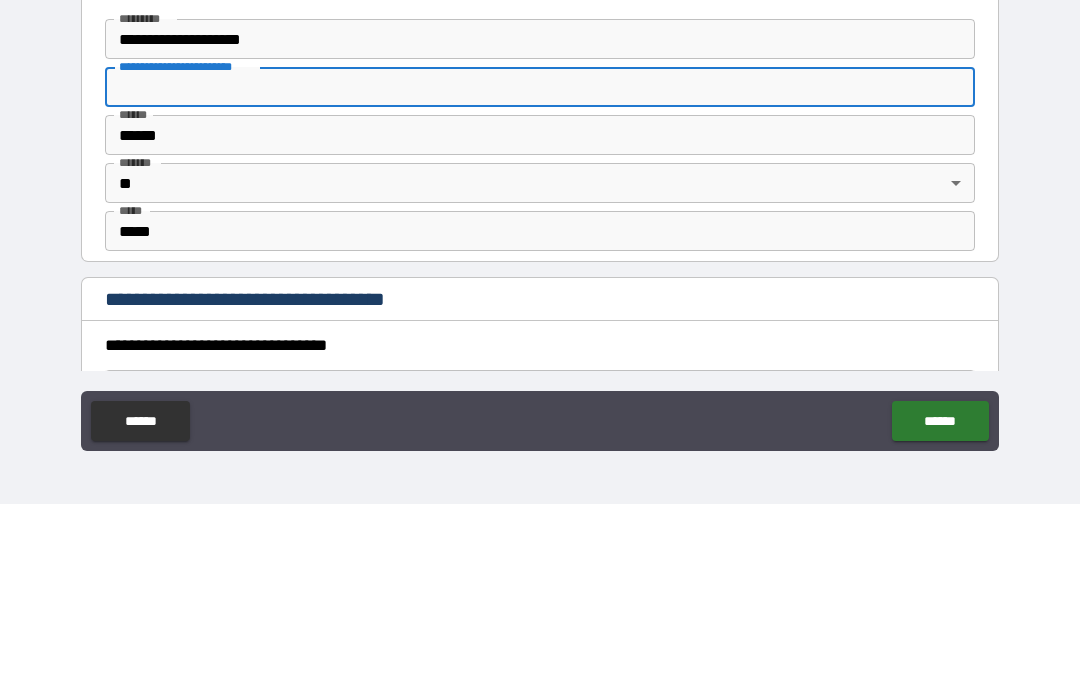 click on "**********" at bounding box center (540, 225) 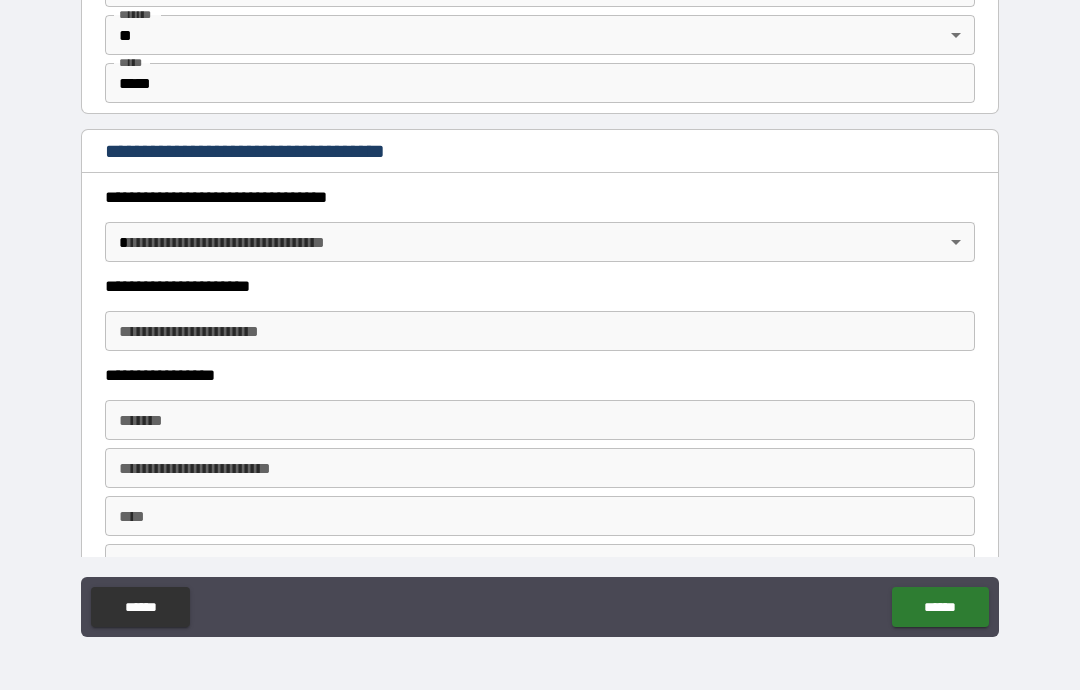 scroll, scrollTop: 1480, scrollLeft: 0, axis: vertical 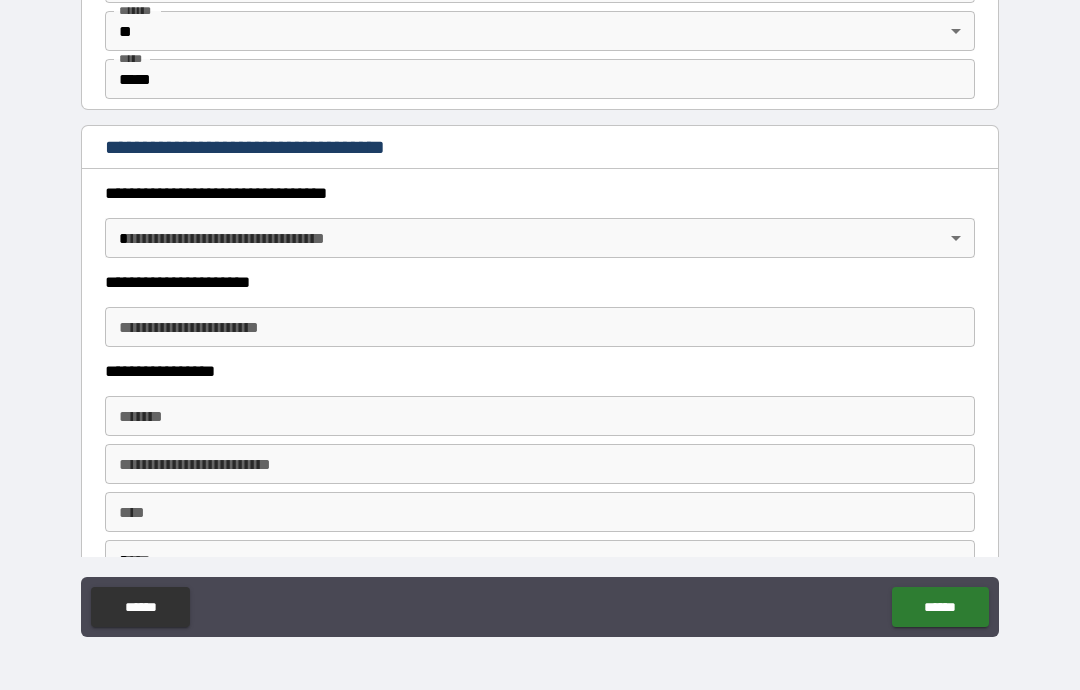 click on "**********" at bounding box center (540, 305) 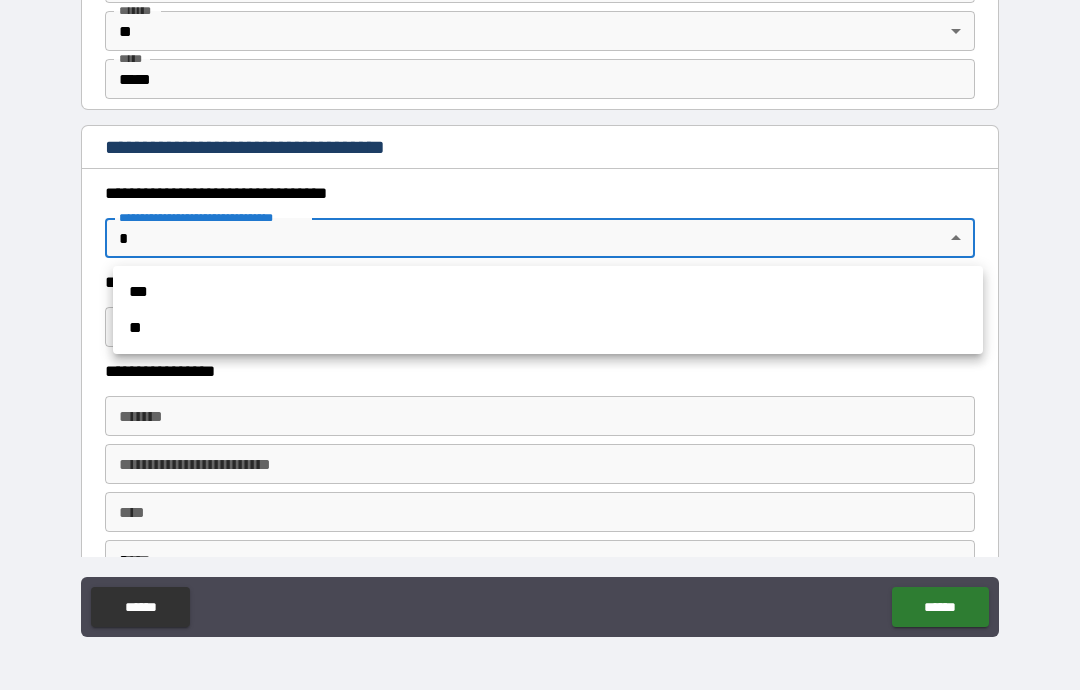 click on "***" at bounding box center (548, 292) 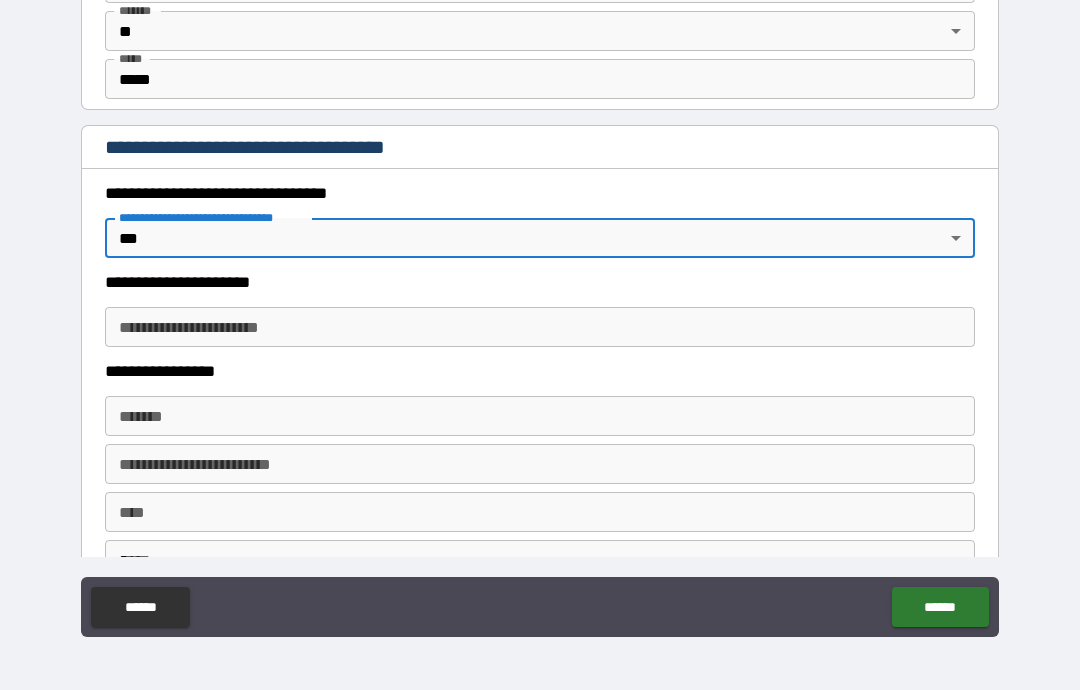 click on "**********" at bounding box center [540, 327] 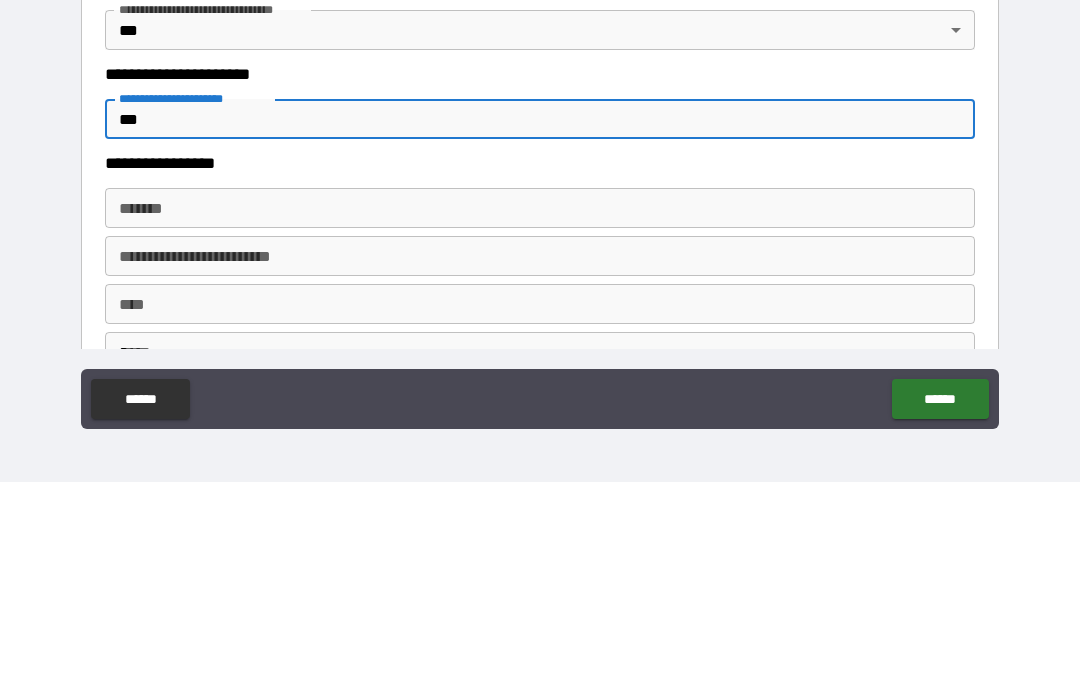click on "*******" at bounding box center (540, 416) 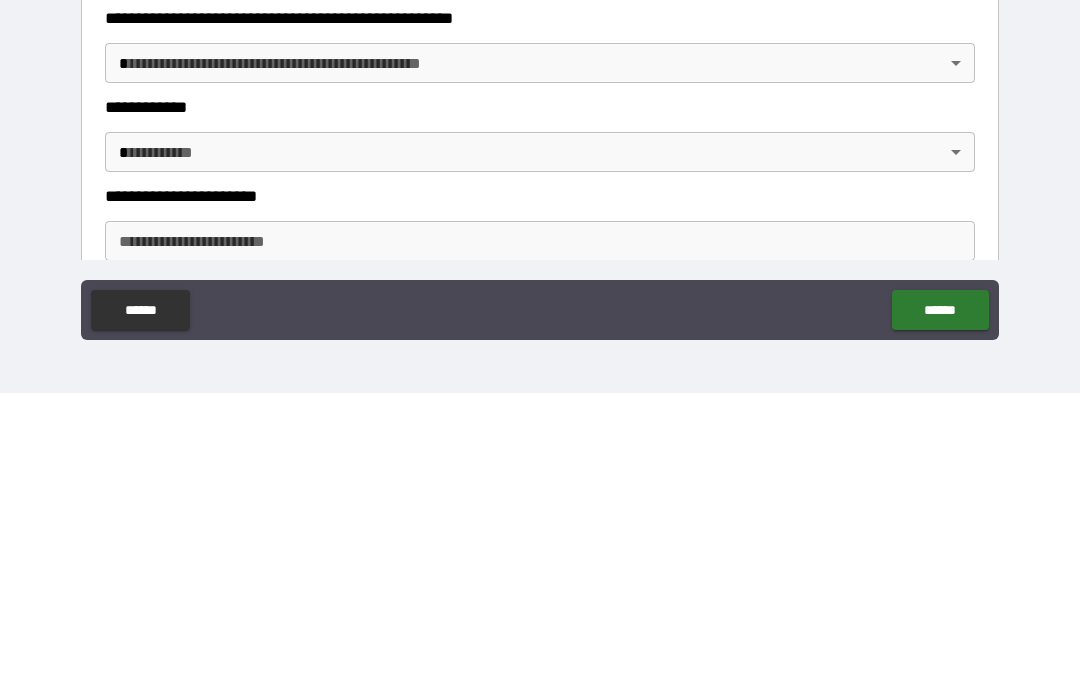 scroll, scrollTop: 1877, scrollLeft: 0, axis: vertical 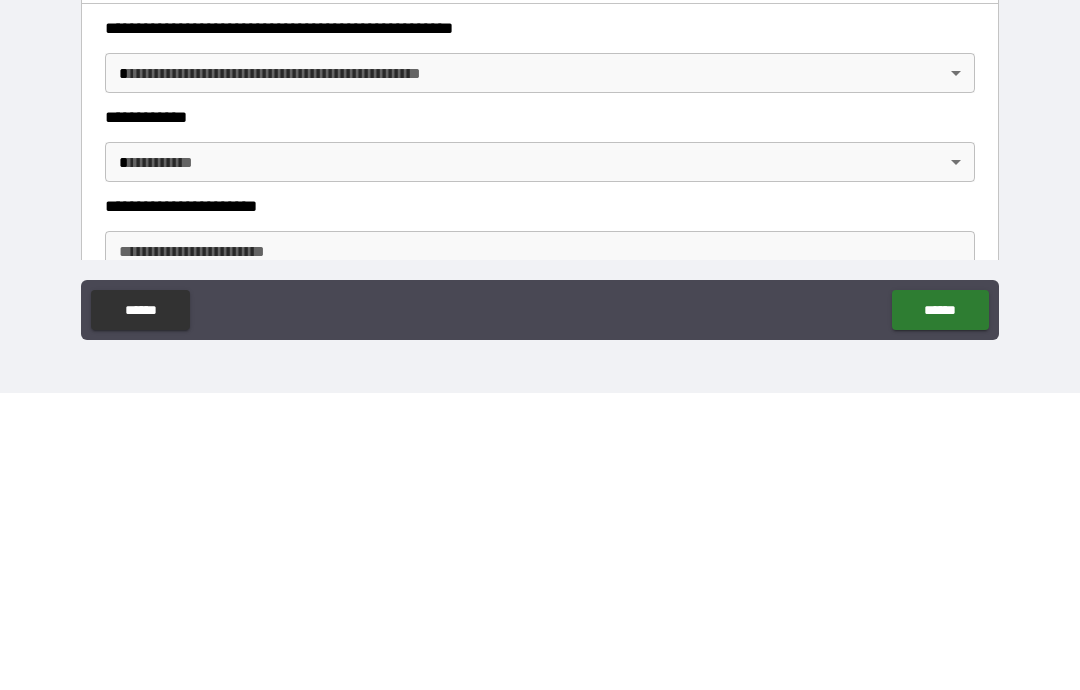 click on "**********" at bounding box center (540, 305) 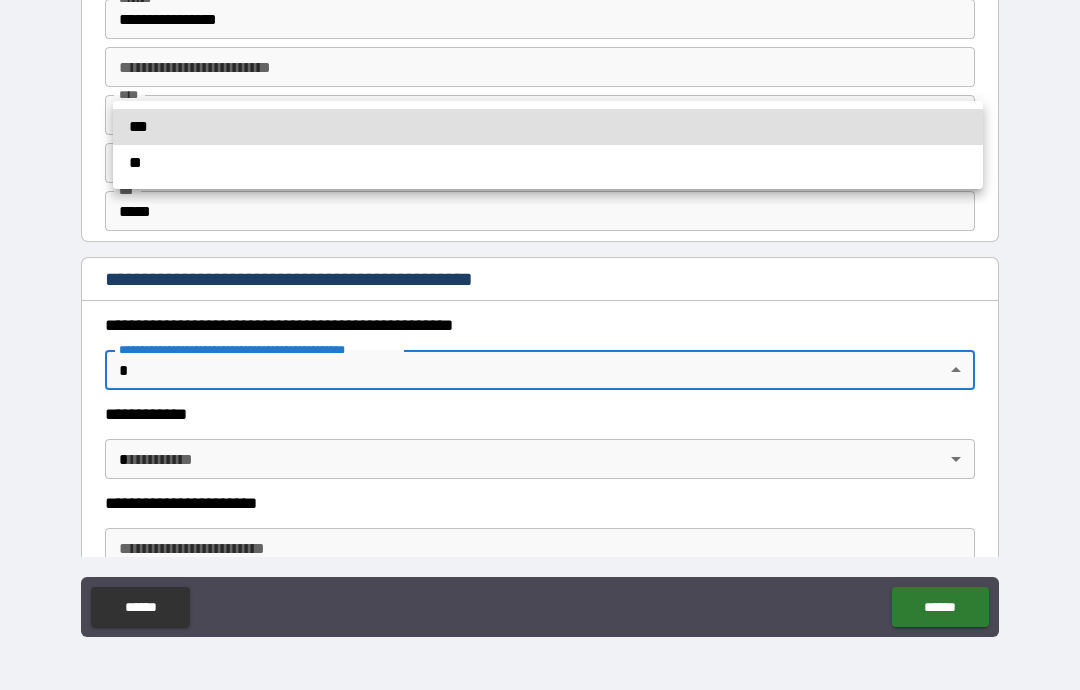 click at bounding box center [540, 345] 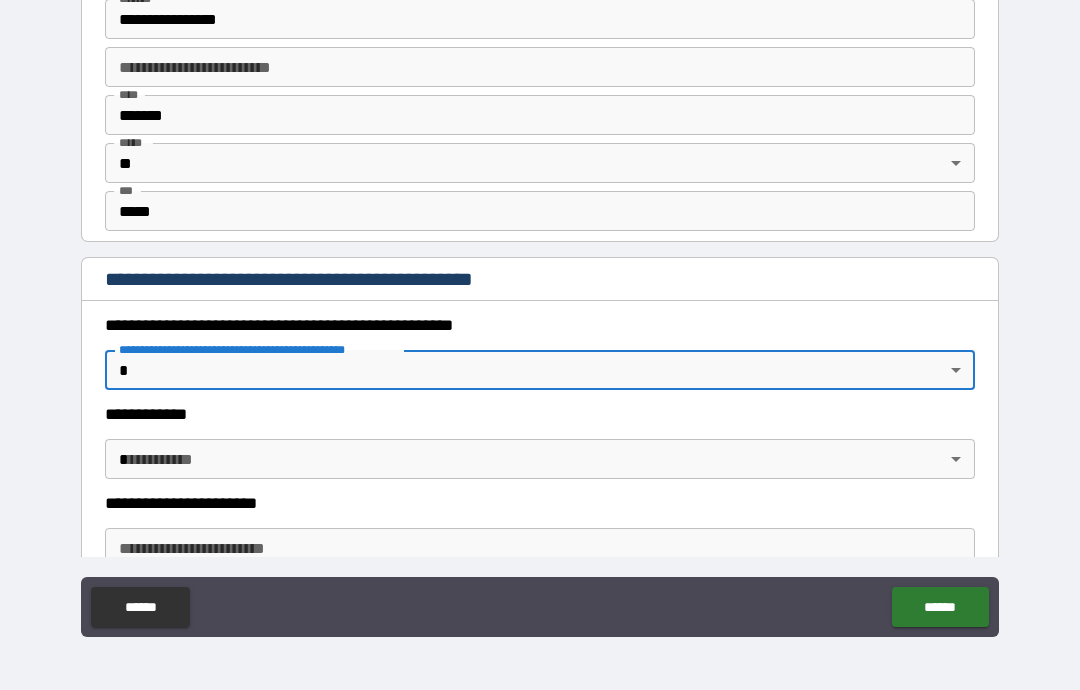 click on "**********" at bounding box center [540, 305] 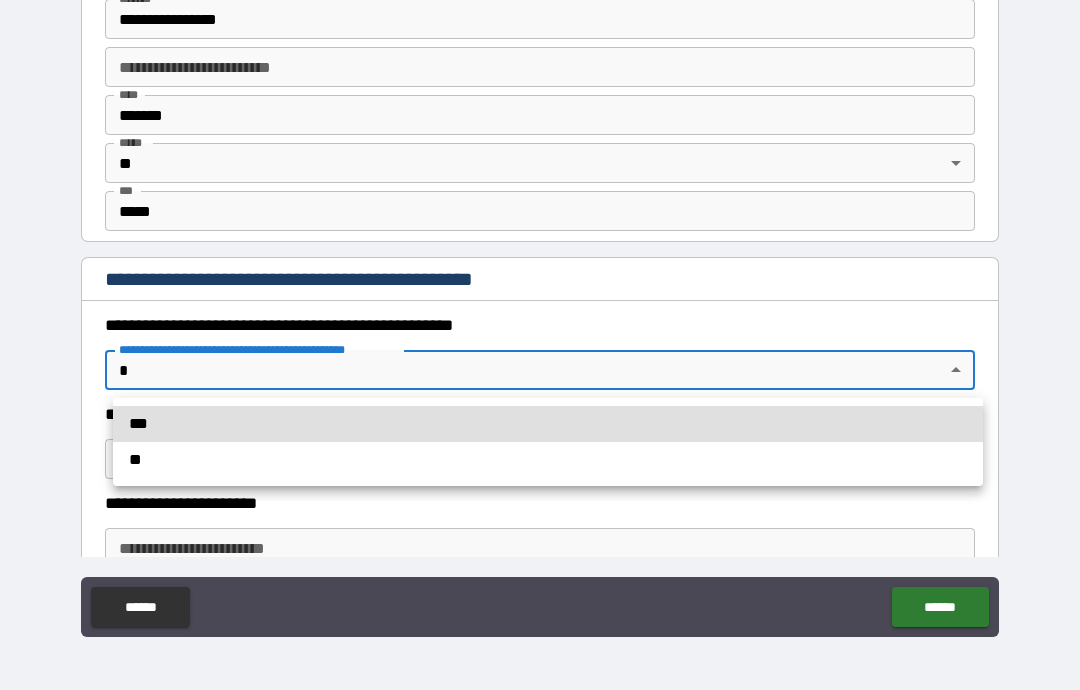 click on "**" at bounding box center [548, 460] 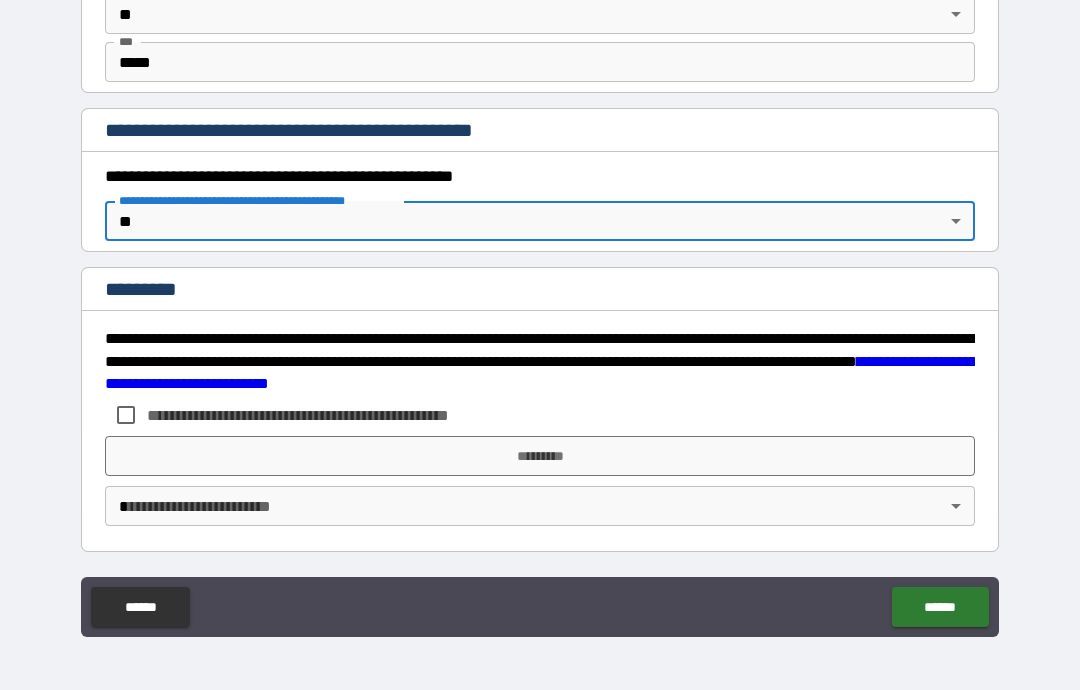 scroll, scrollTop: 2026, scrollLeft: 0, axis: vertical 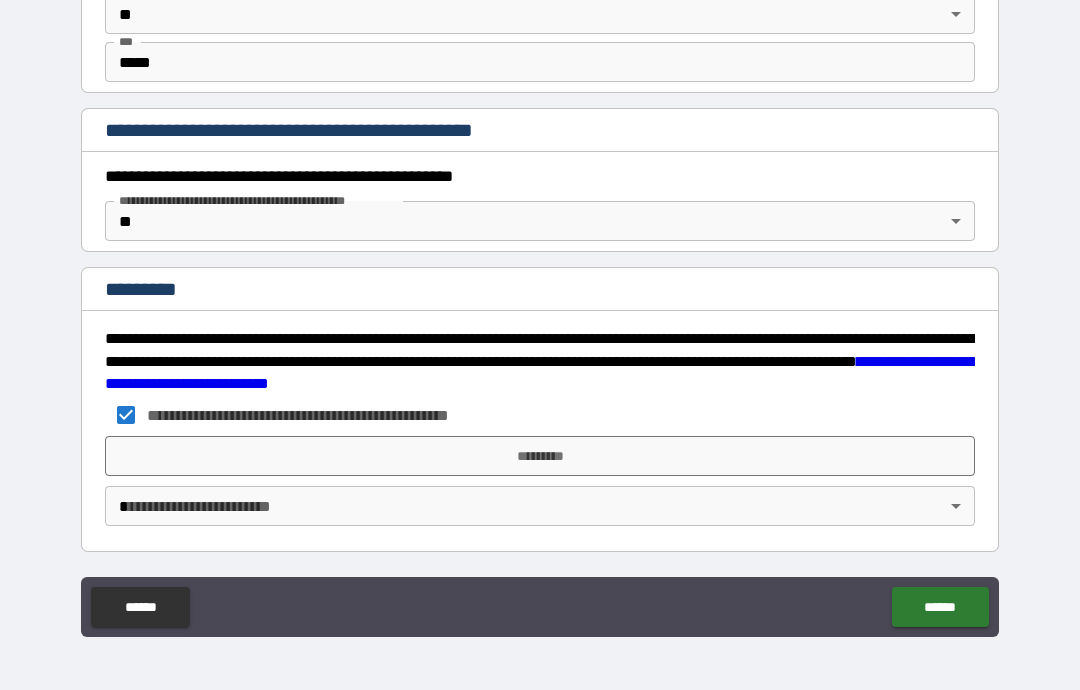 click on "*********" at bounding box center [540, 456] 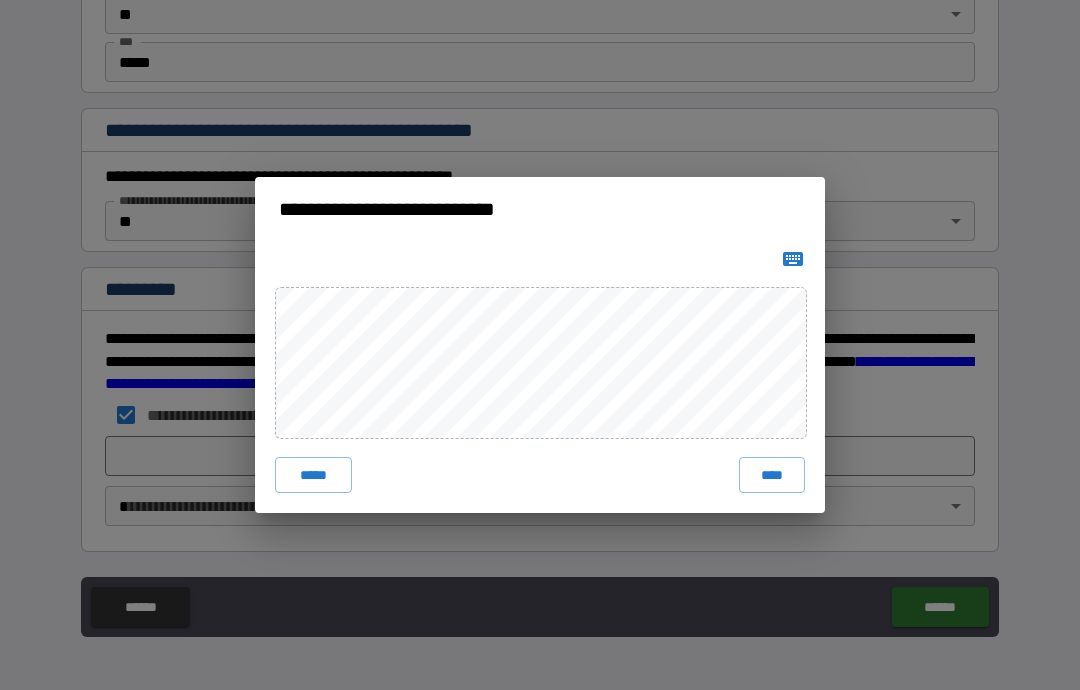 click on "****" at bounding box center [772, 475] 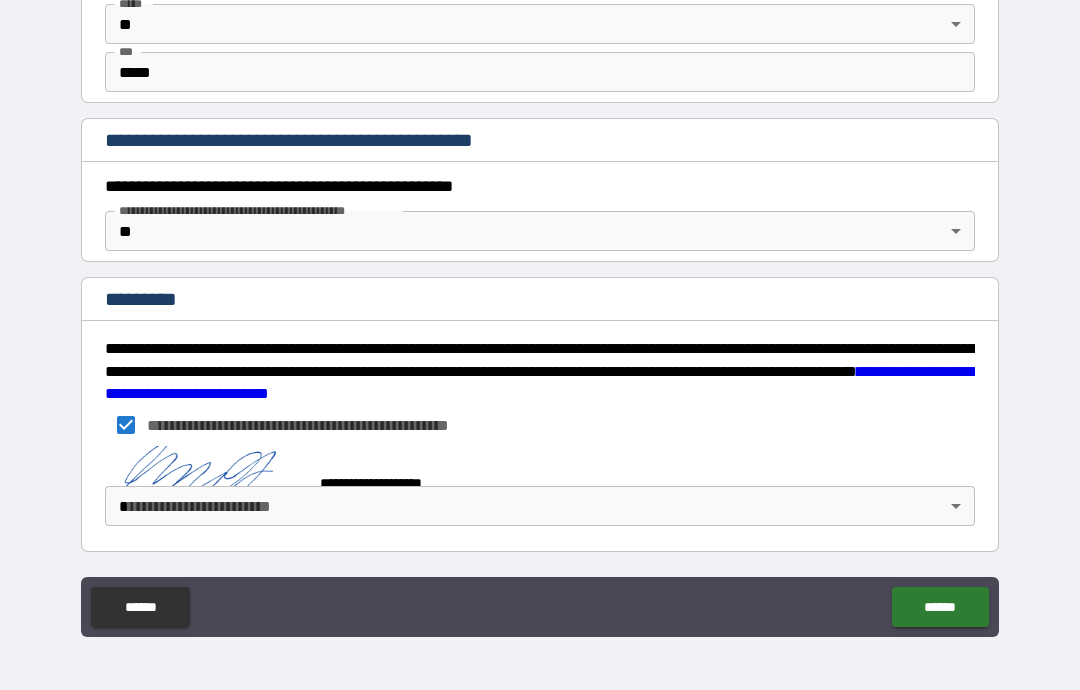 scroll, scrollTop: 2016, scrollLeft: 0, axis: vertical 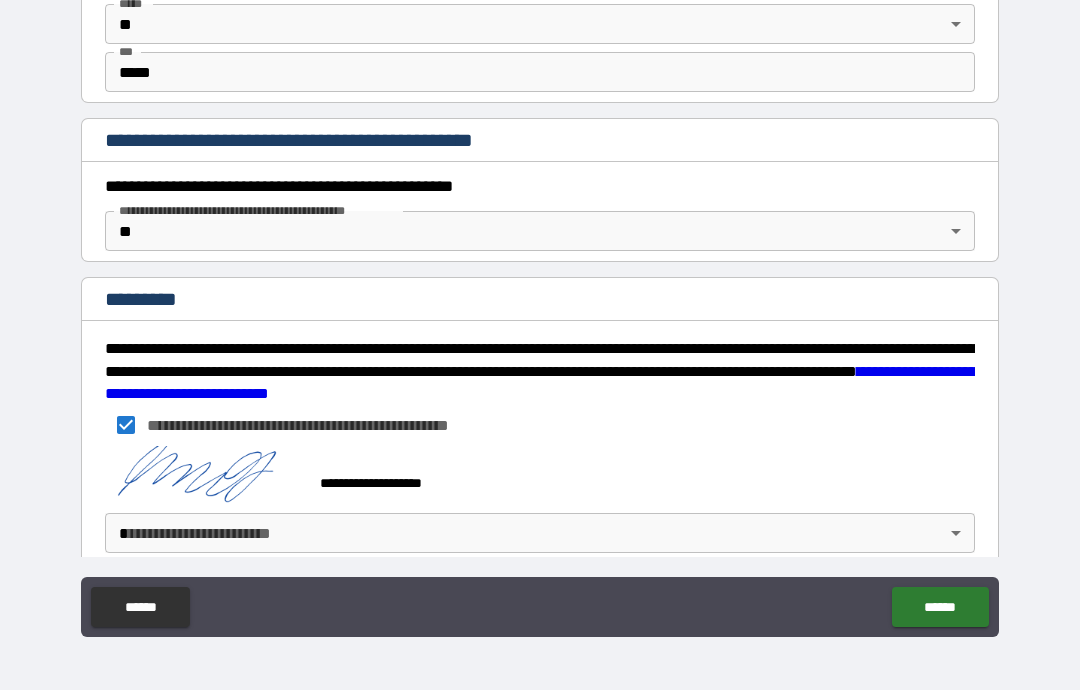 click on "******" at bounding box center (940, 607) 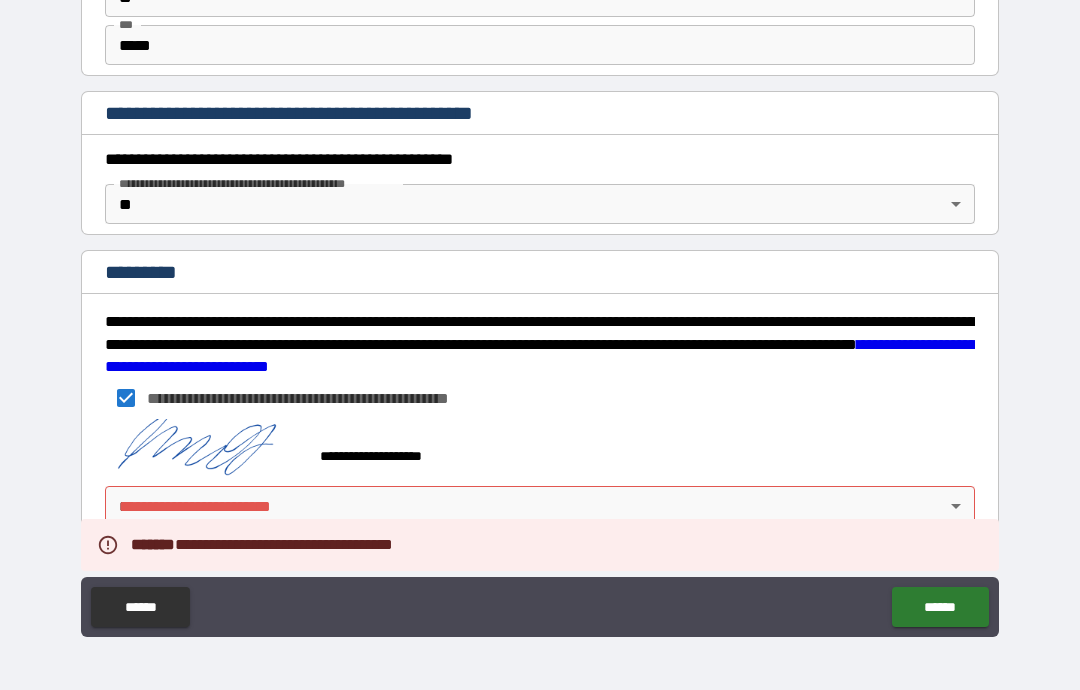 scroll, scrollTop: 2043, scrollLeft: 0, axis: vertical 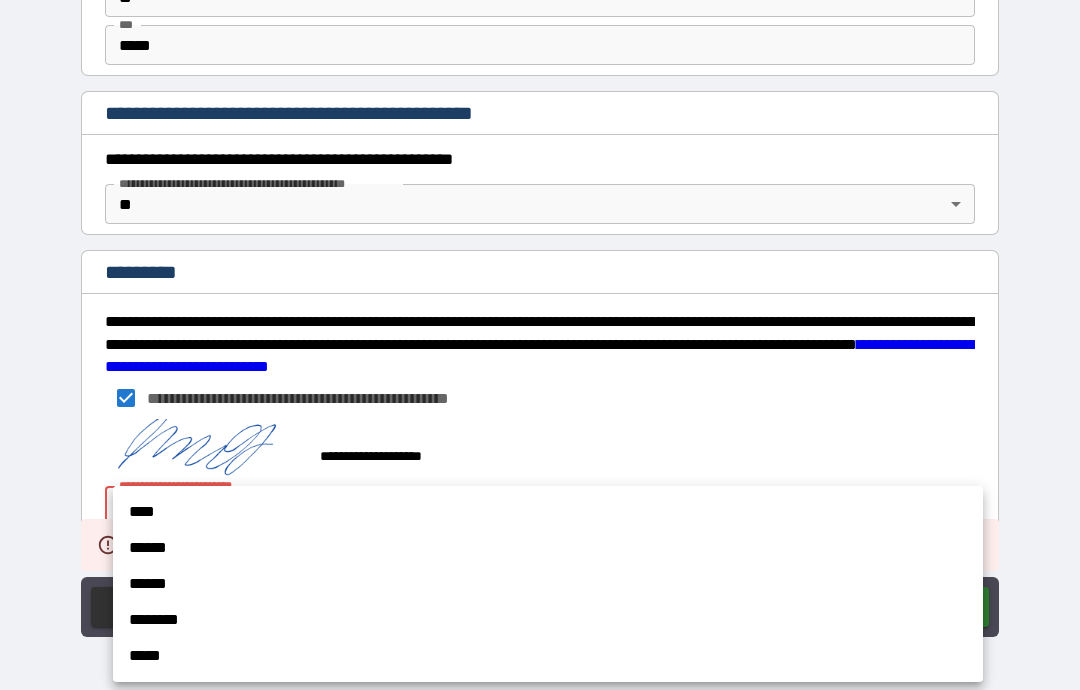 click on "******" at bounding box center (548, 548) 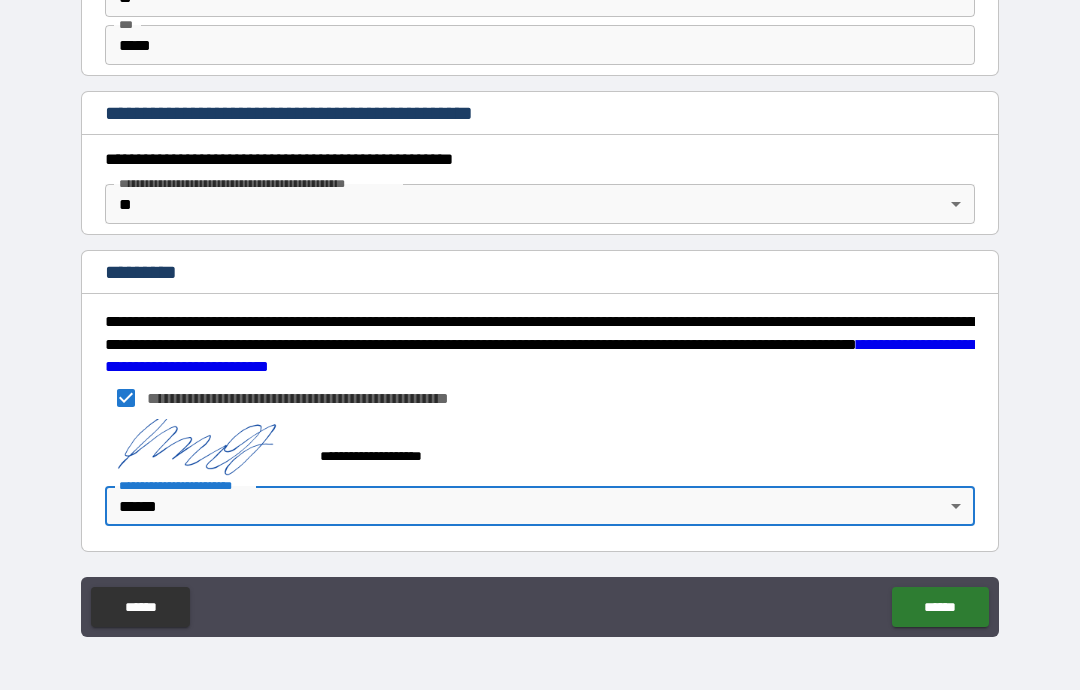click on "******" at bounding box center [940, 607] 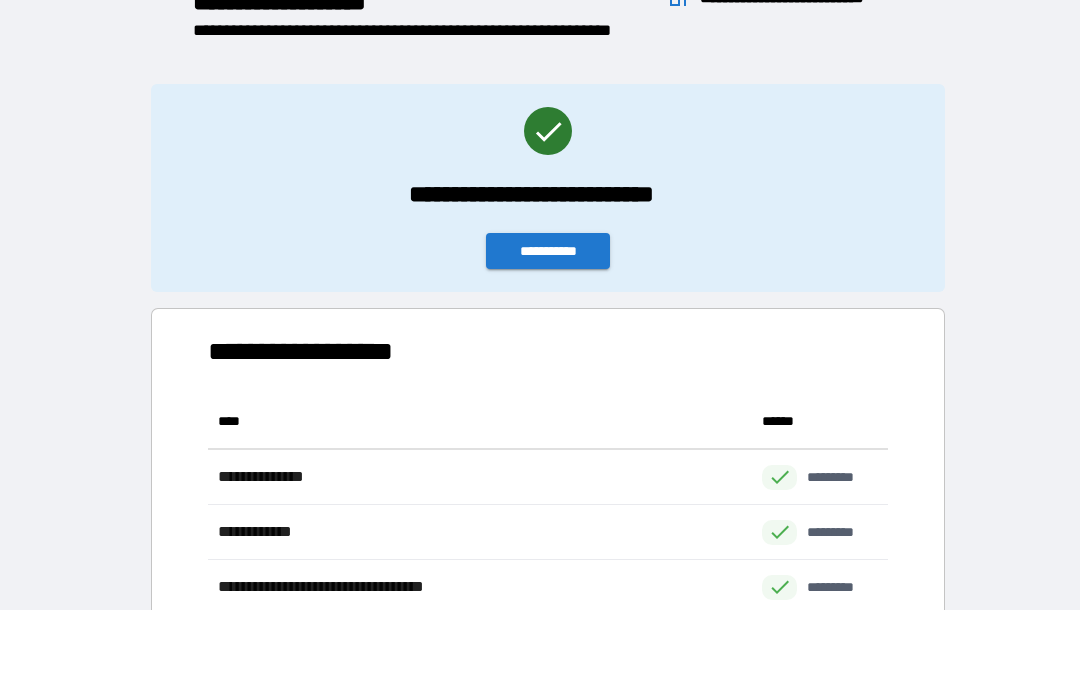 scroll, scrollTop: 1, scrollLeft: 1, axis: both 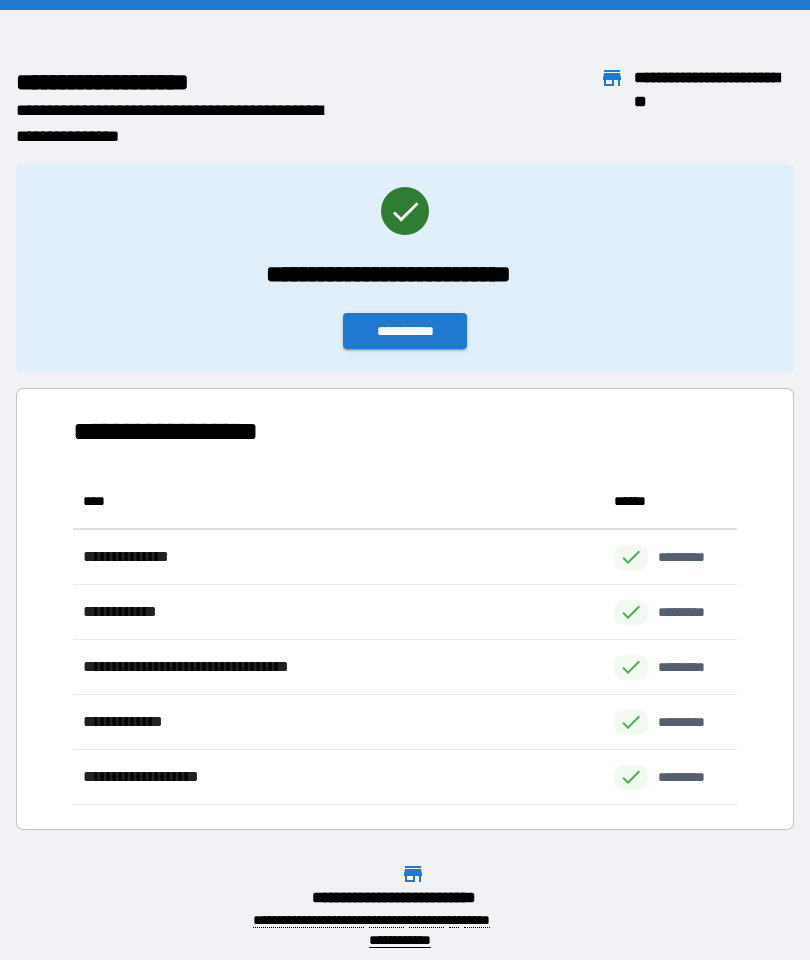 click on "**********" at bounding box center (405, 268) 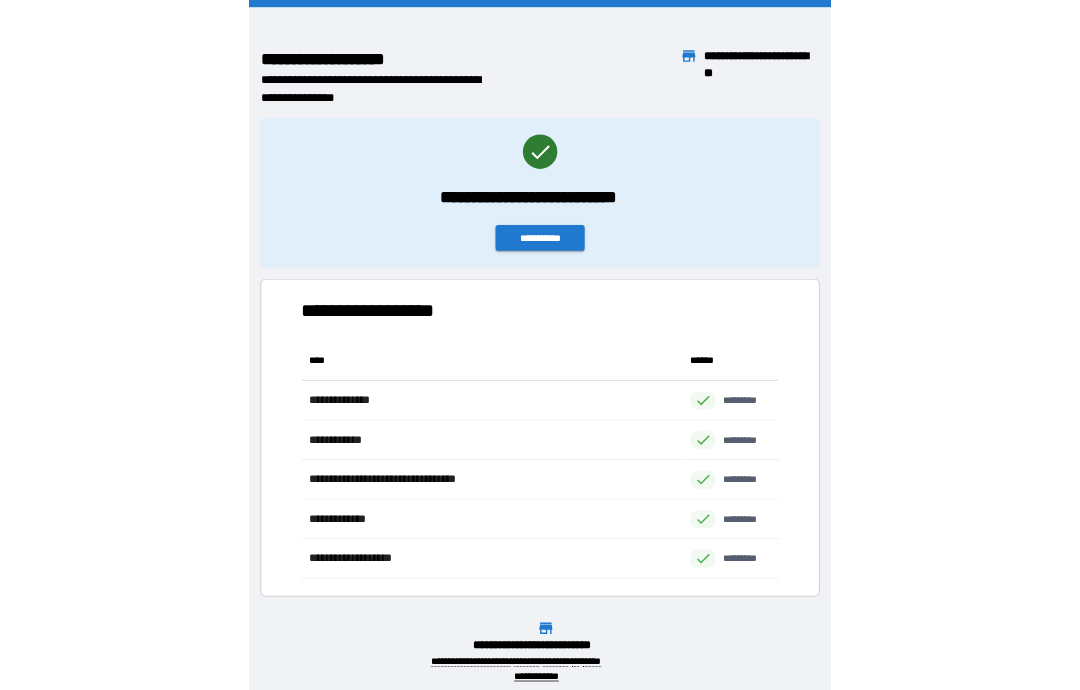 scroll, scrollTop: 1, scrollLeft: 1, axis: both 